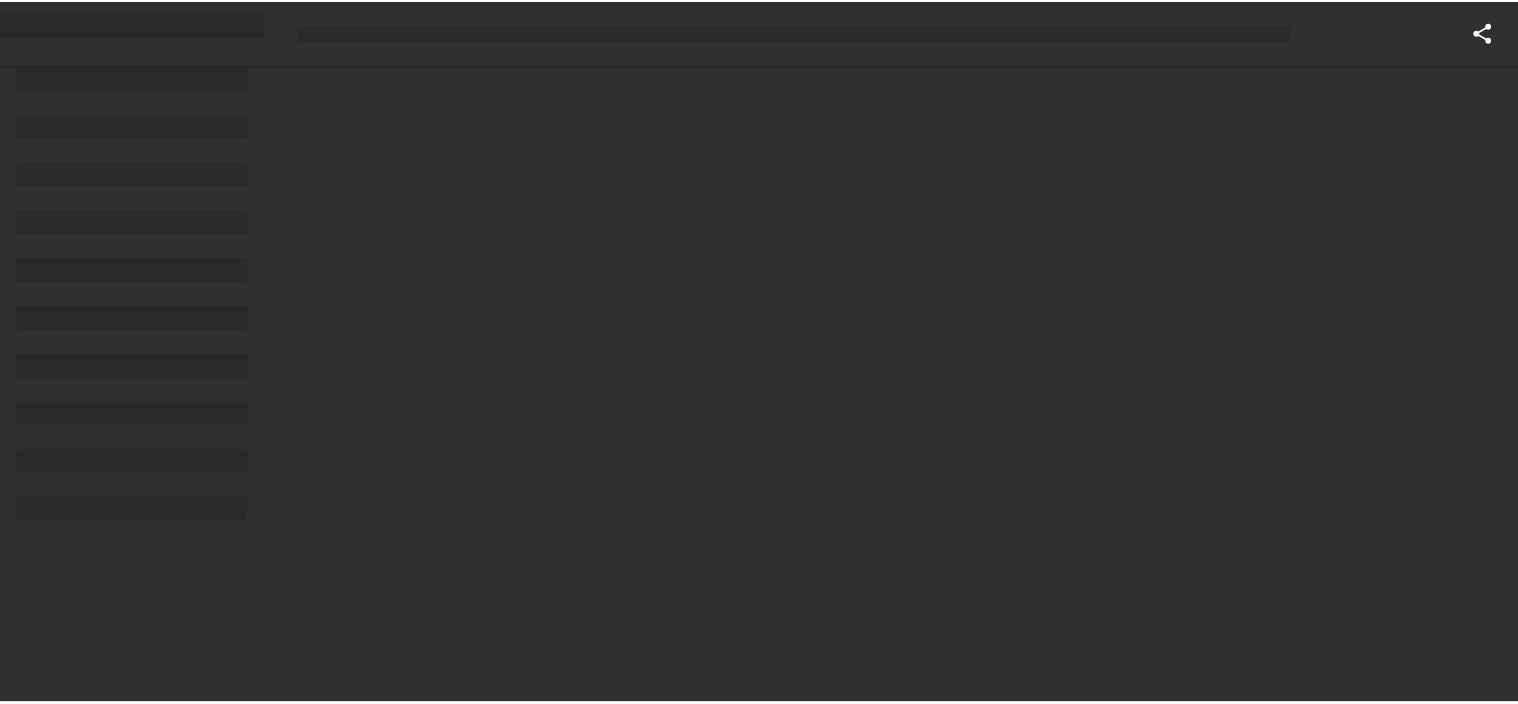 scroll, scrollTop: 0, scrollLeft: 0, axis: both 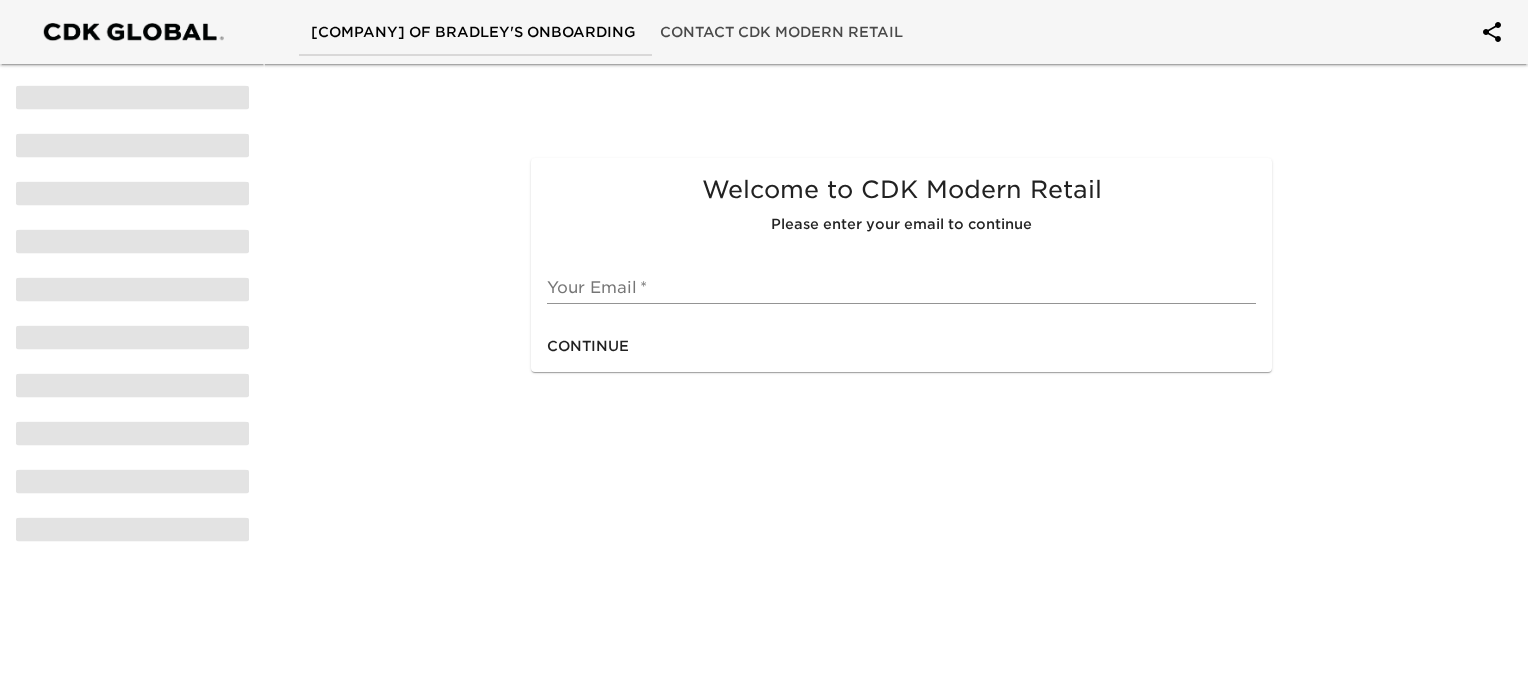 click at bounding box center (901, 288) 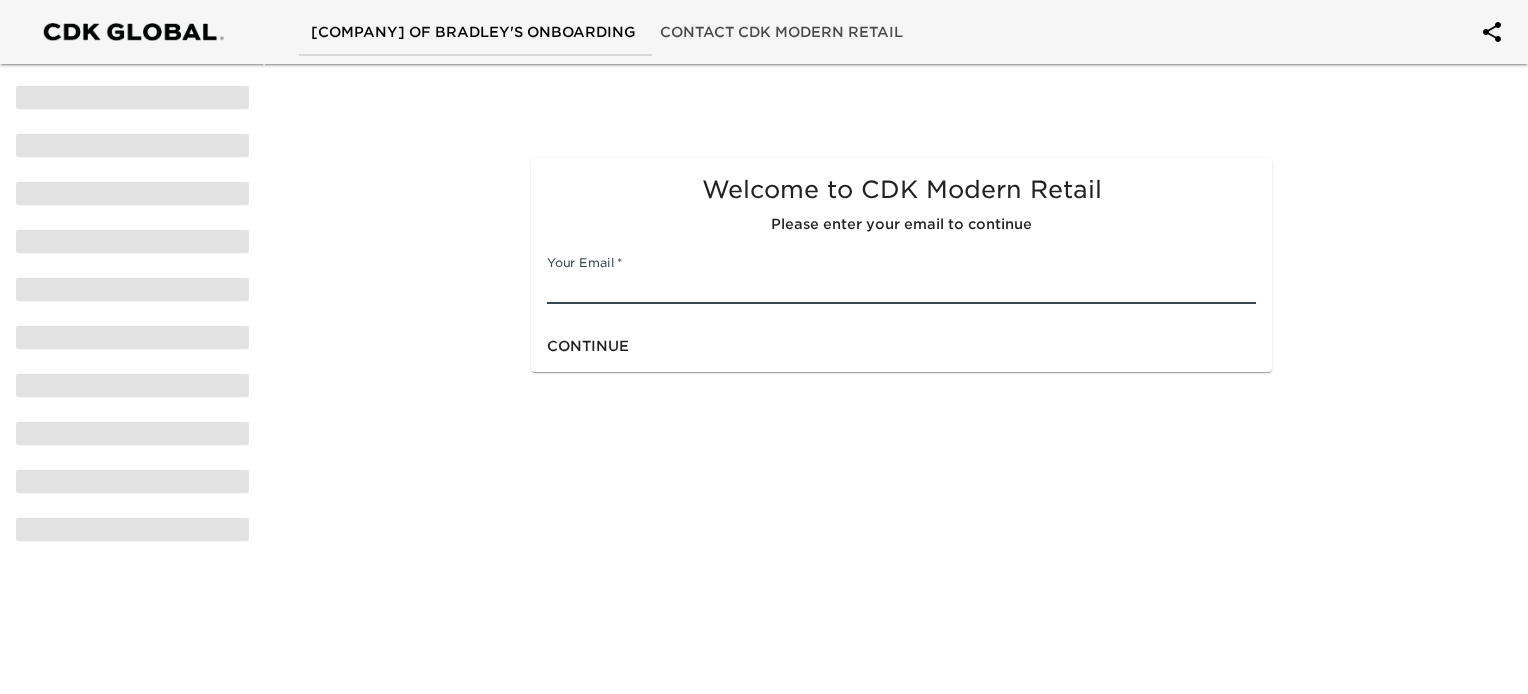 type on "[EMAIL]" 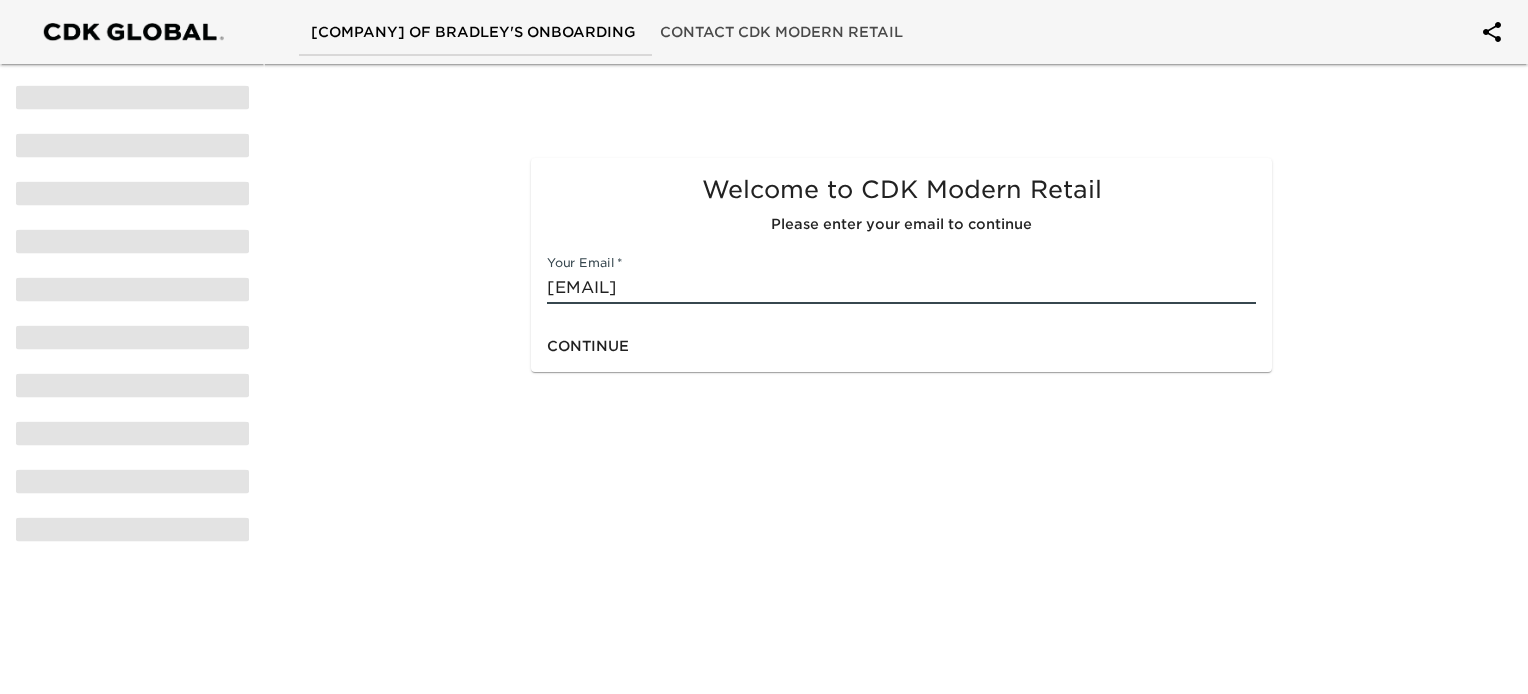 click on "Continue" at bounding box center (588, 346) 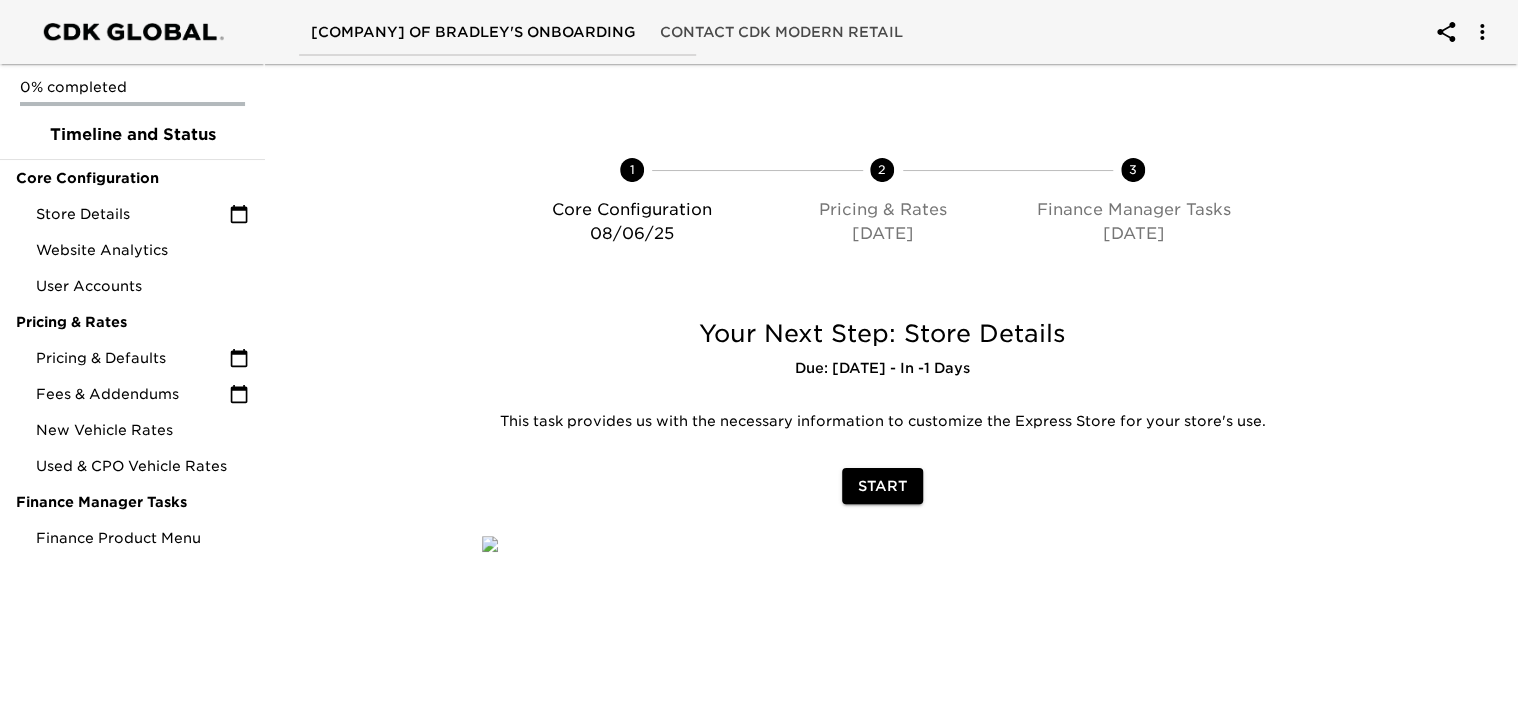 click on "Start" at bounding box center [882, 486] 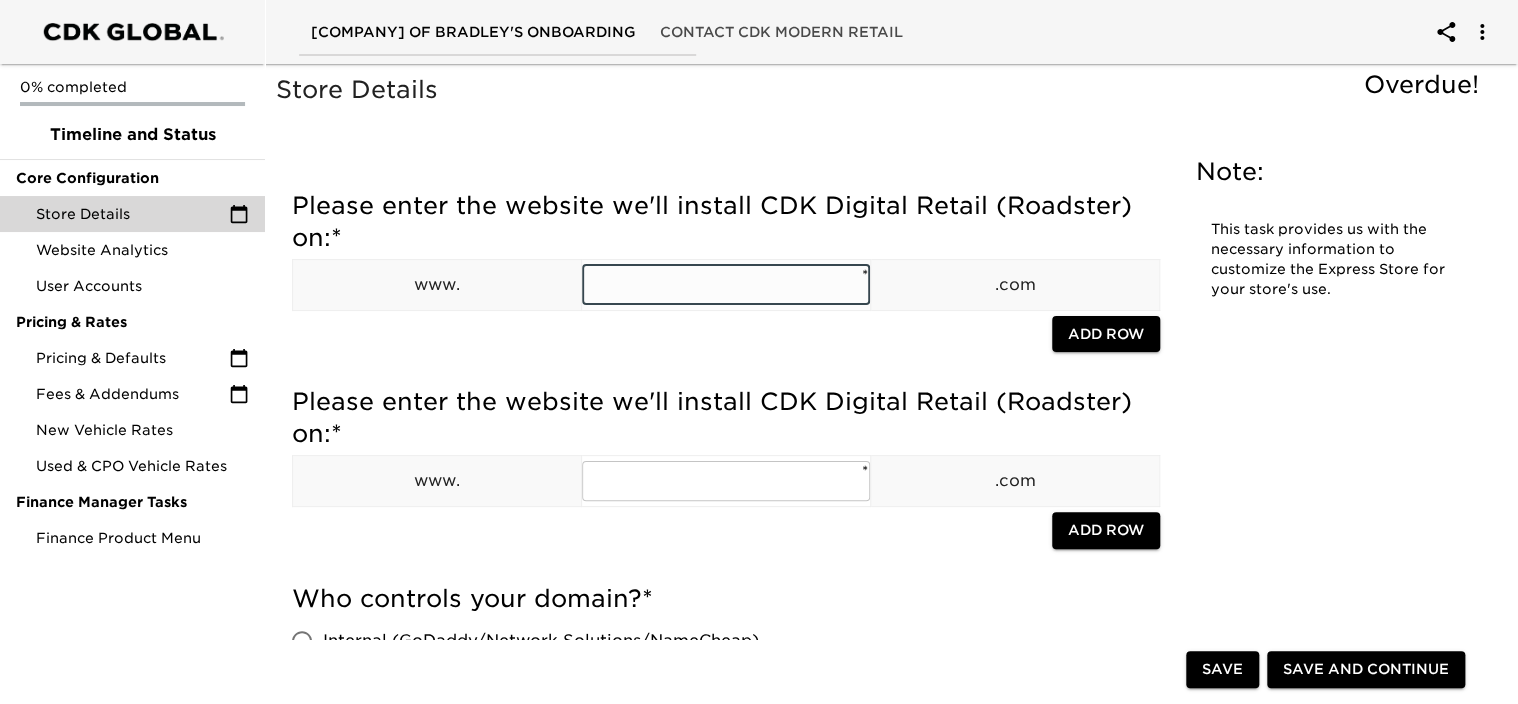 click at bounding box center [726, 285] 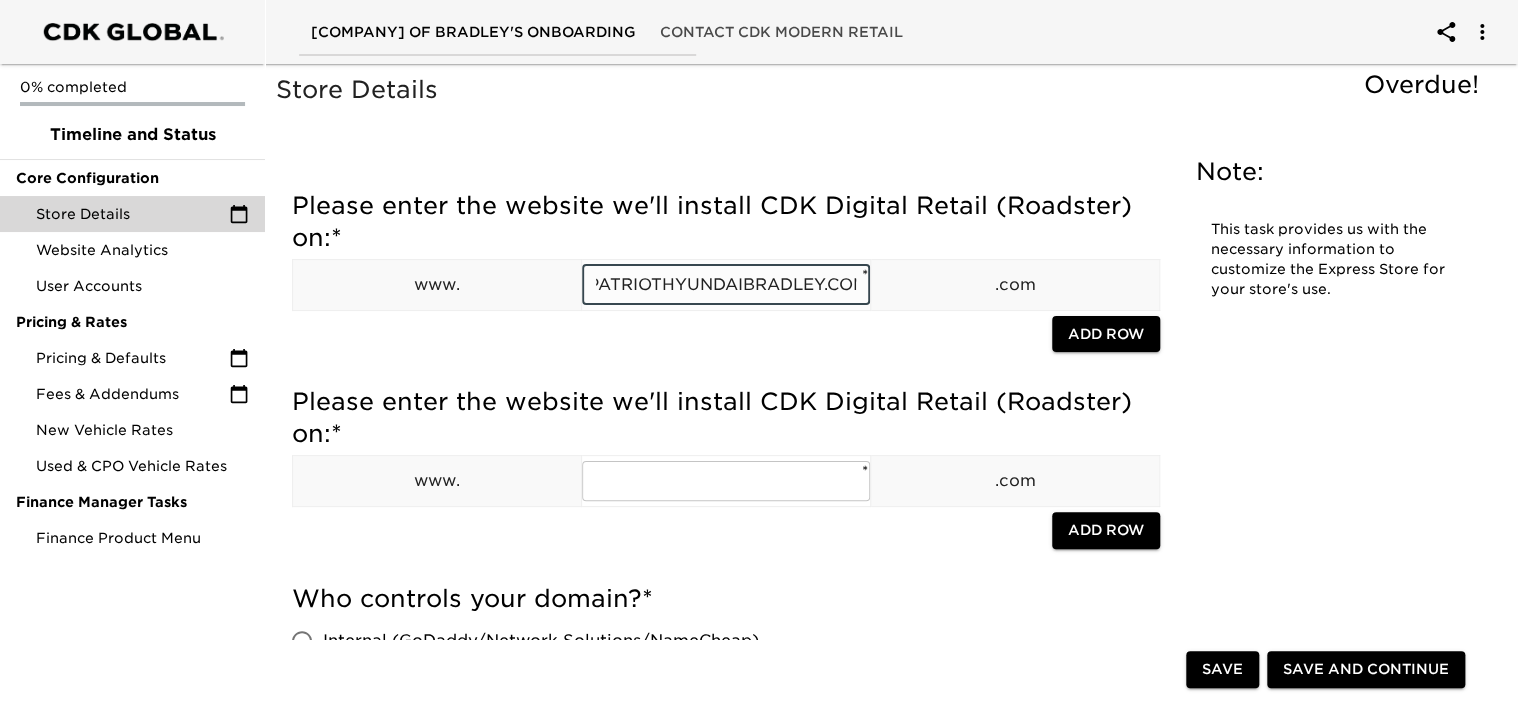 scroll, scrollTop: 0, scrollLeft: 22, axis: horizontal 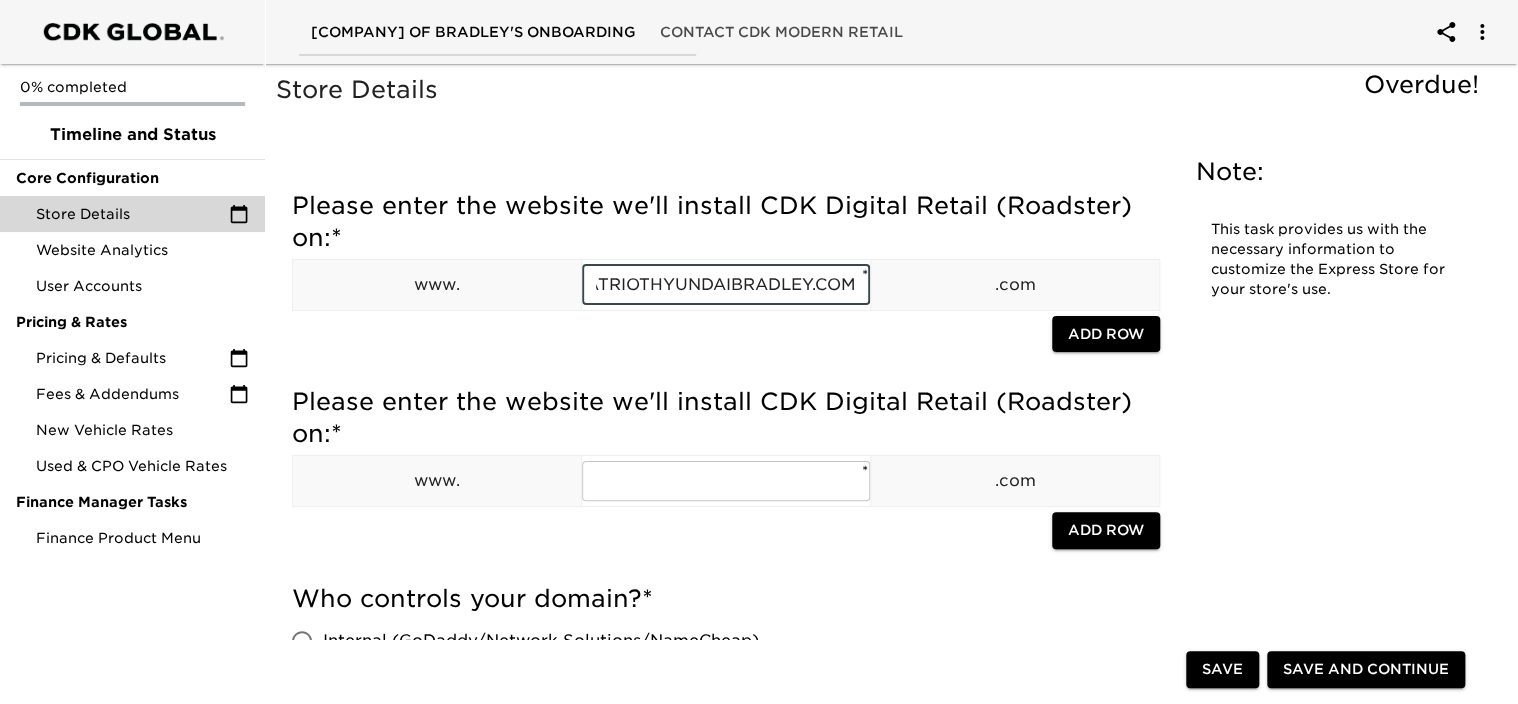 type on "PATRIOTHYUNDAIBRADLEY.COM" 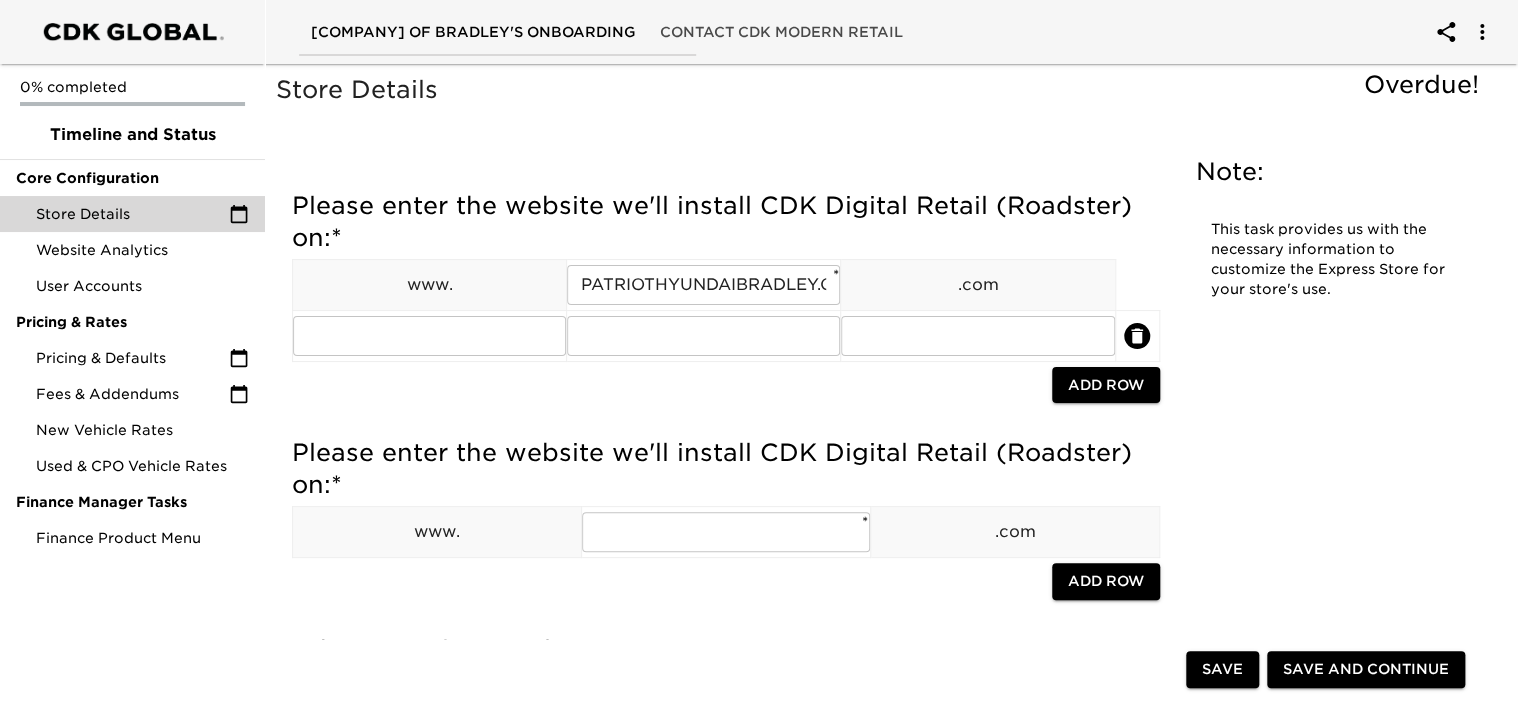 click 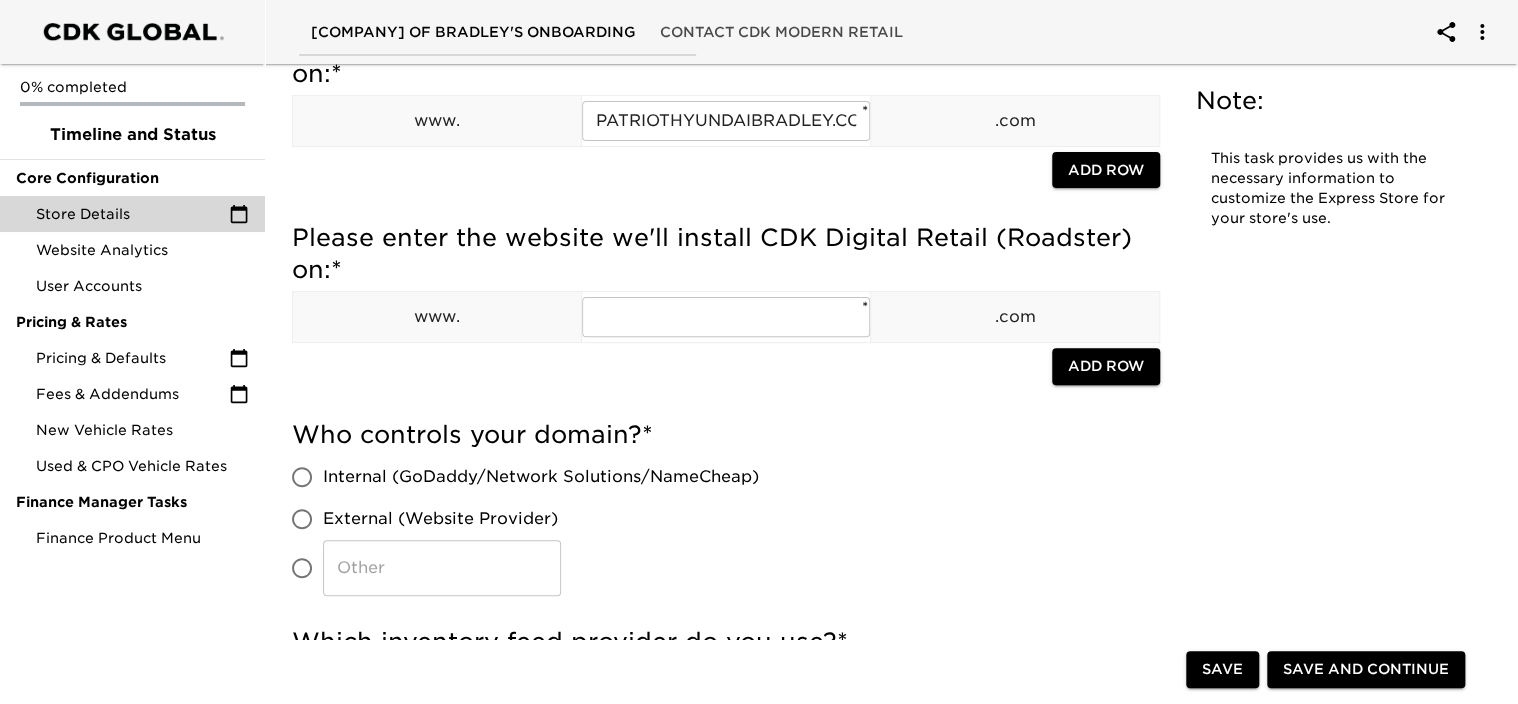 scroll, scrollTop: 200, scrollLeft: 0, axis: vertical 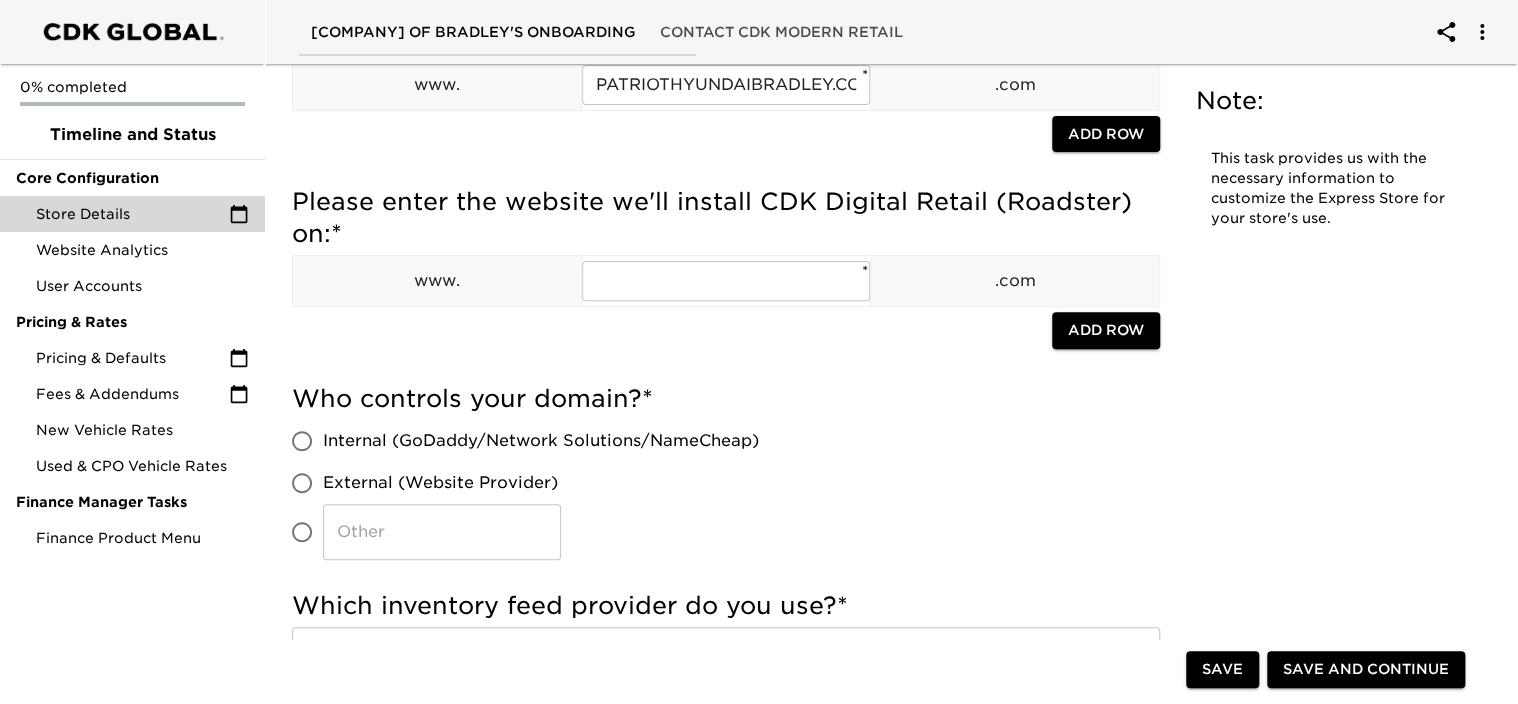 click on "External (Website Provider)" at bounding box center [302, 483] 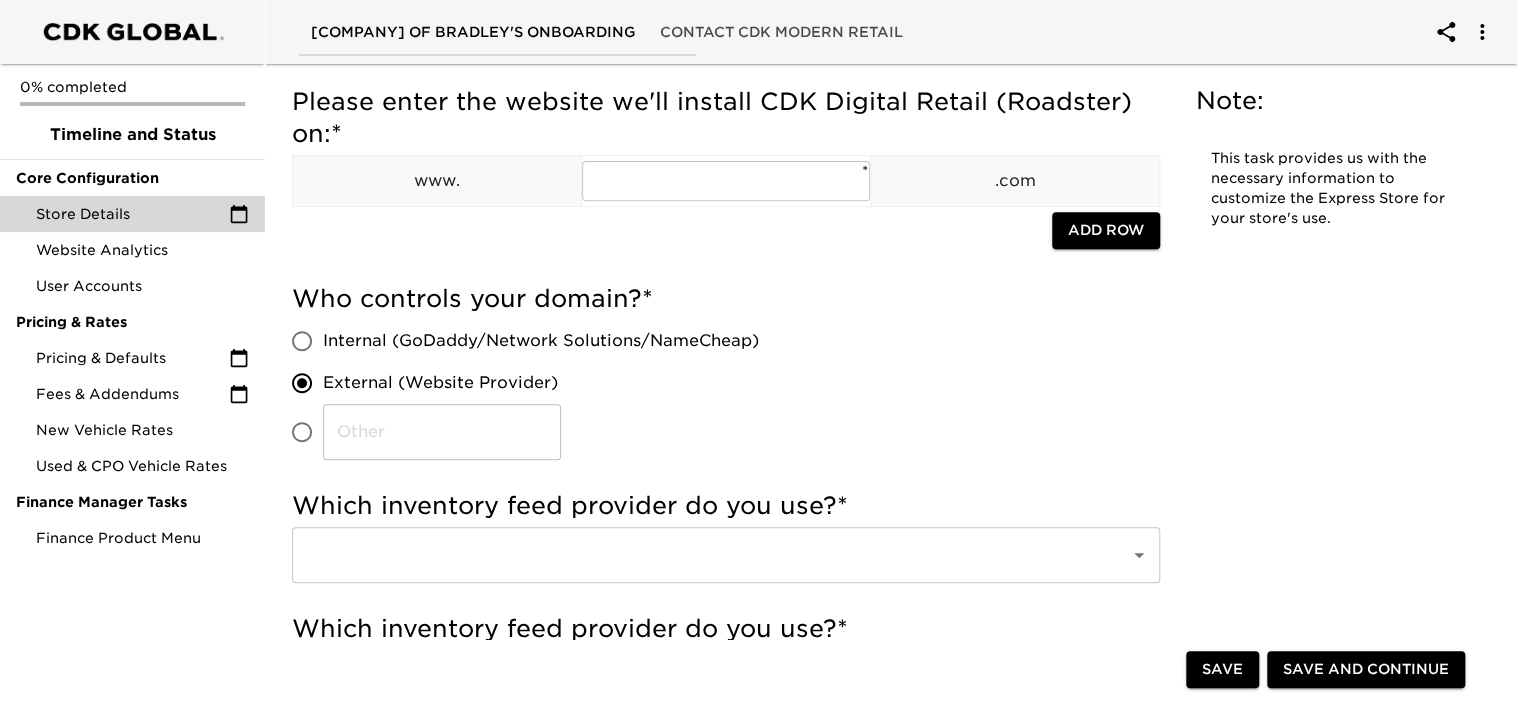 scroll, scrollTop: 400, scrollLeft: 0, axis: vertical 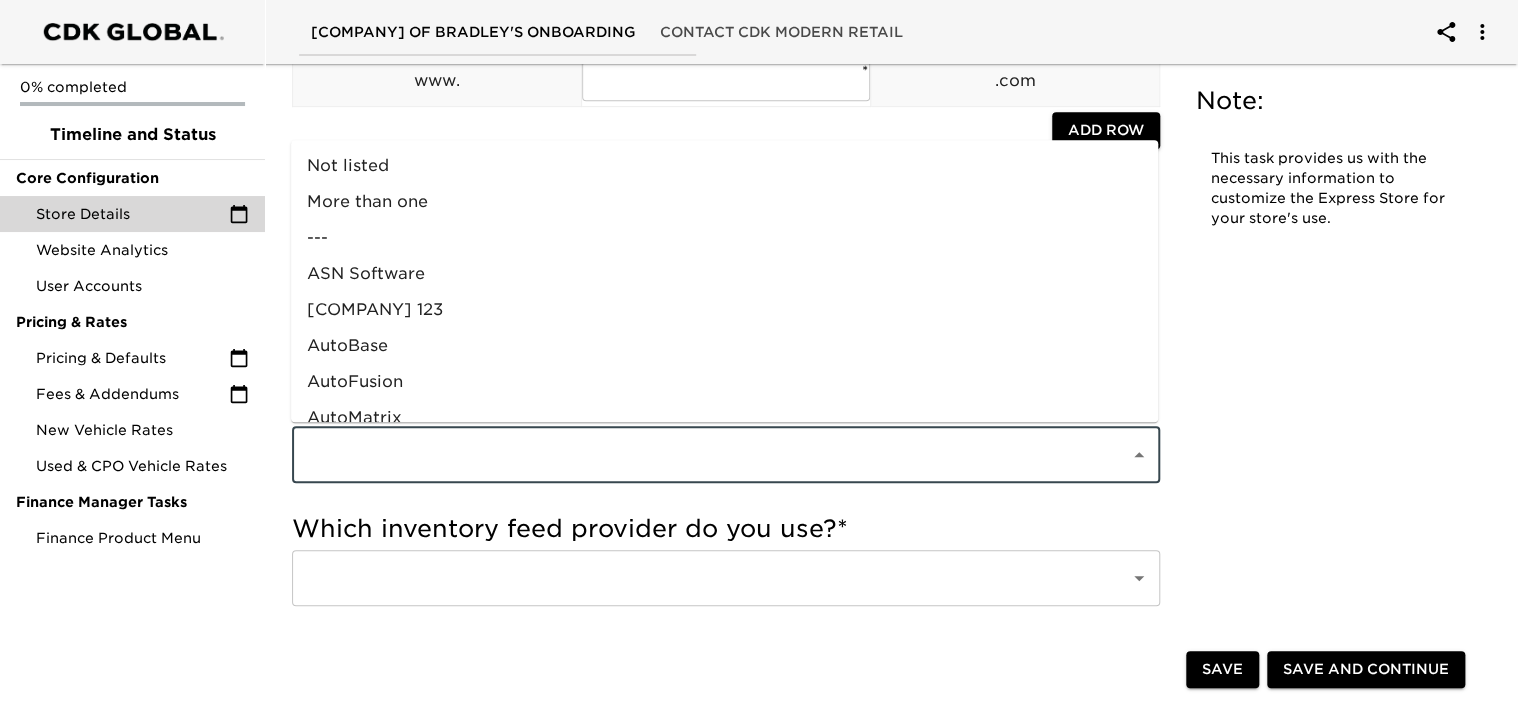 click at bounding box center [698, 455] 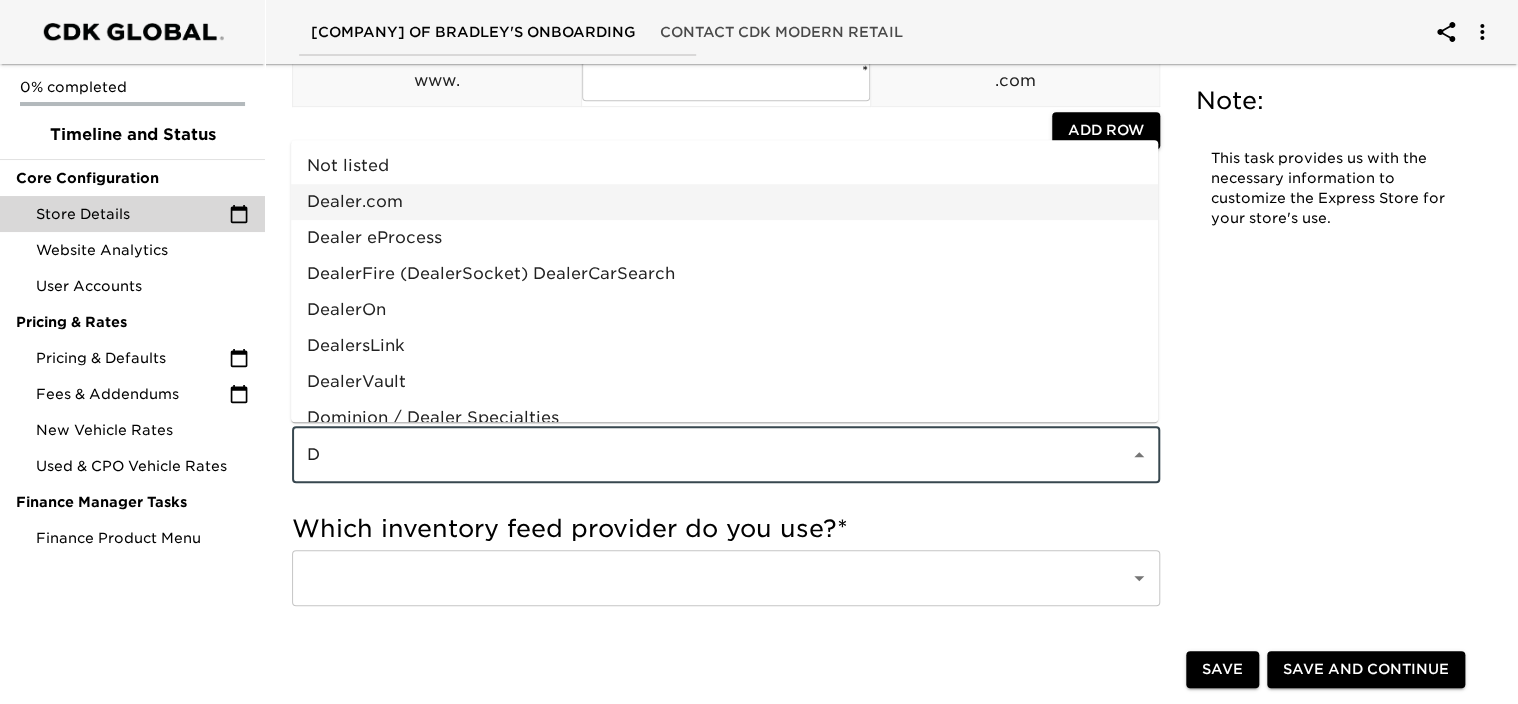click on "Dealer.com" at bounding box center [724, 202] 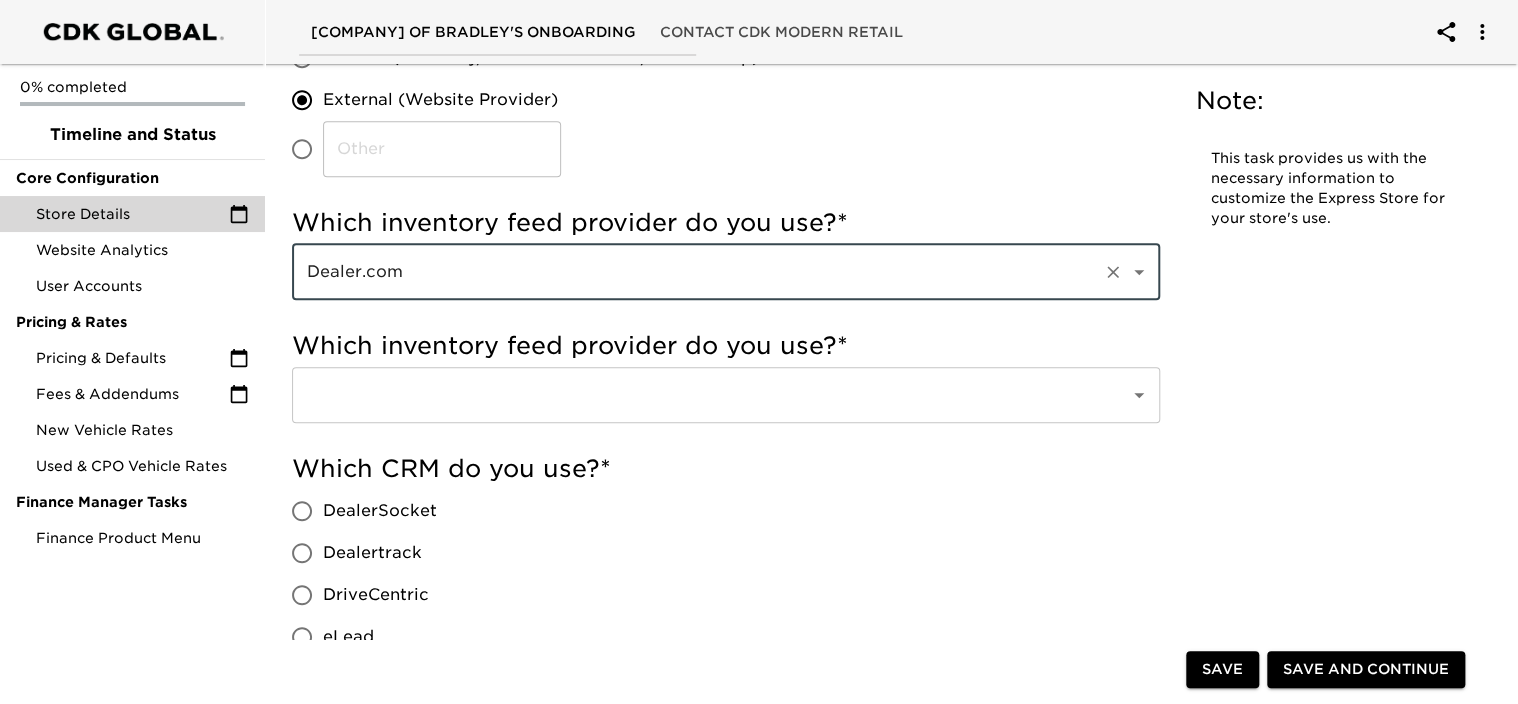 scroll, scrollTop: 600, scrollLeft: 0, axis: vertical 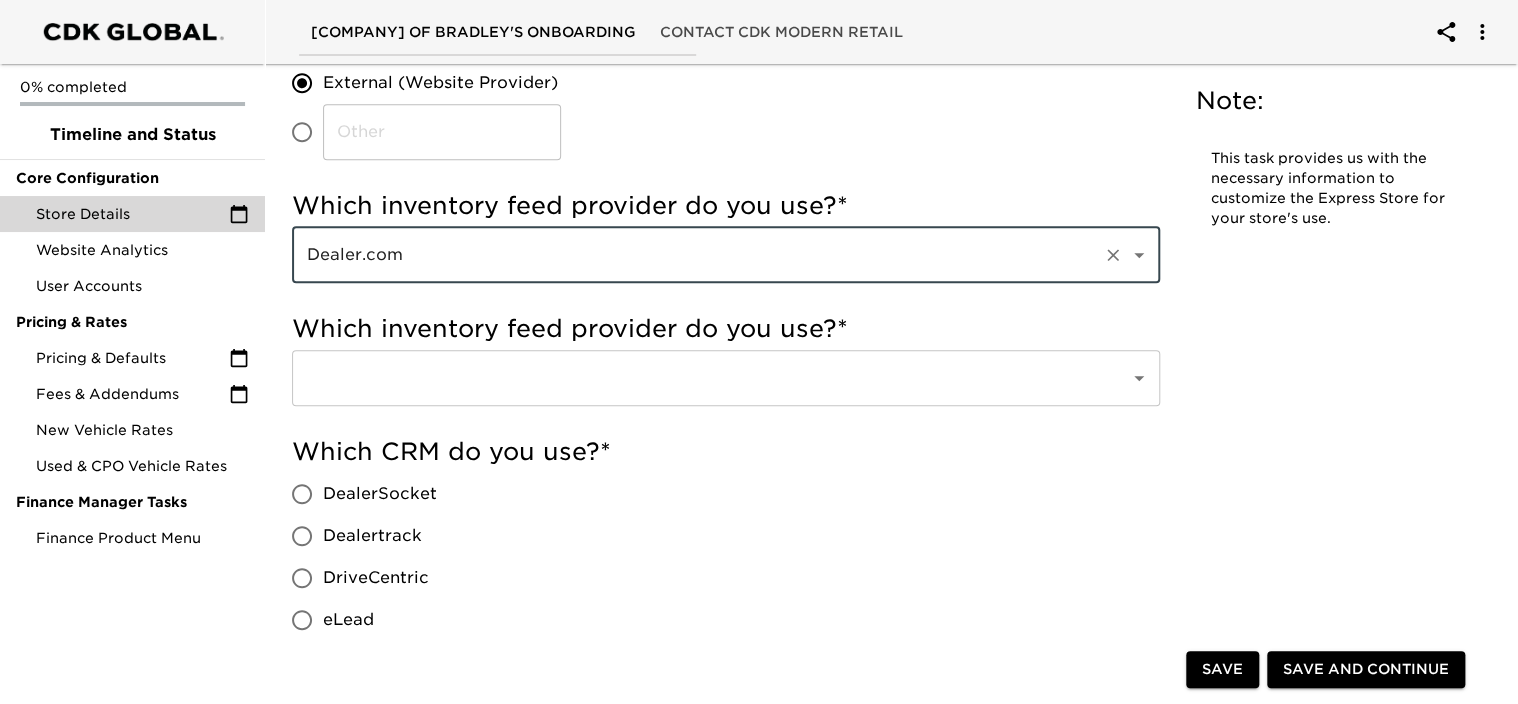 type on "Dealer.com" 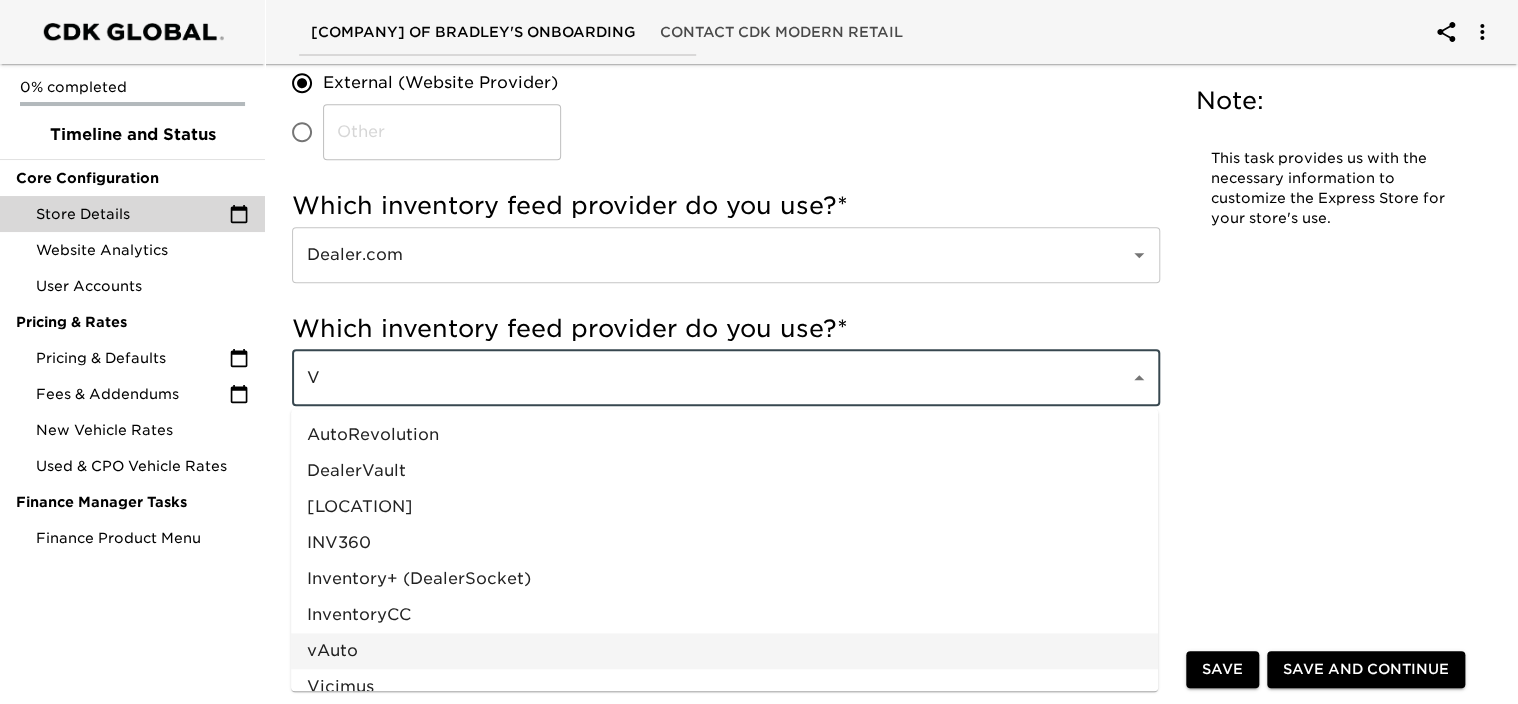 click on "vAuto" at bounding box center [724, 651] 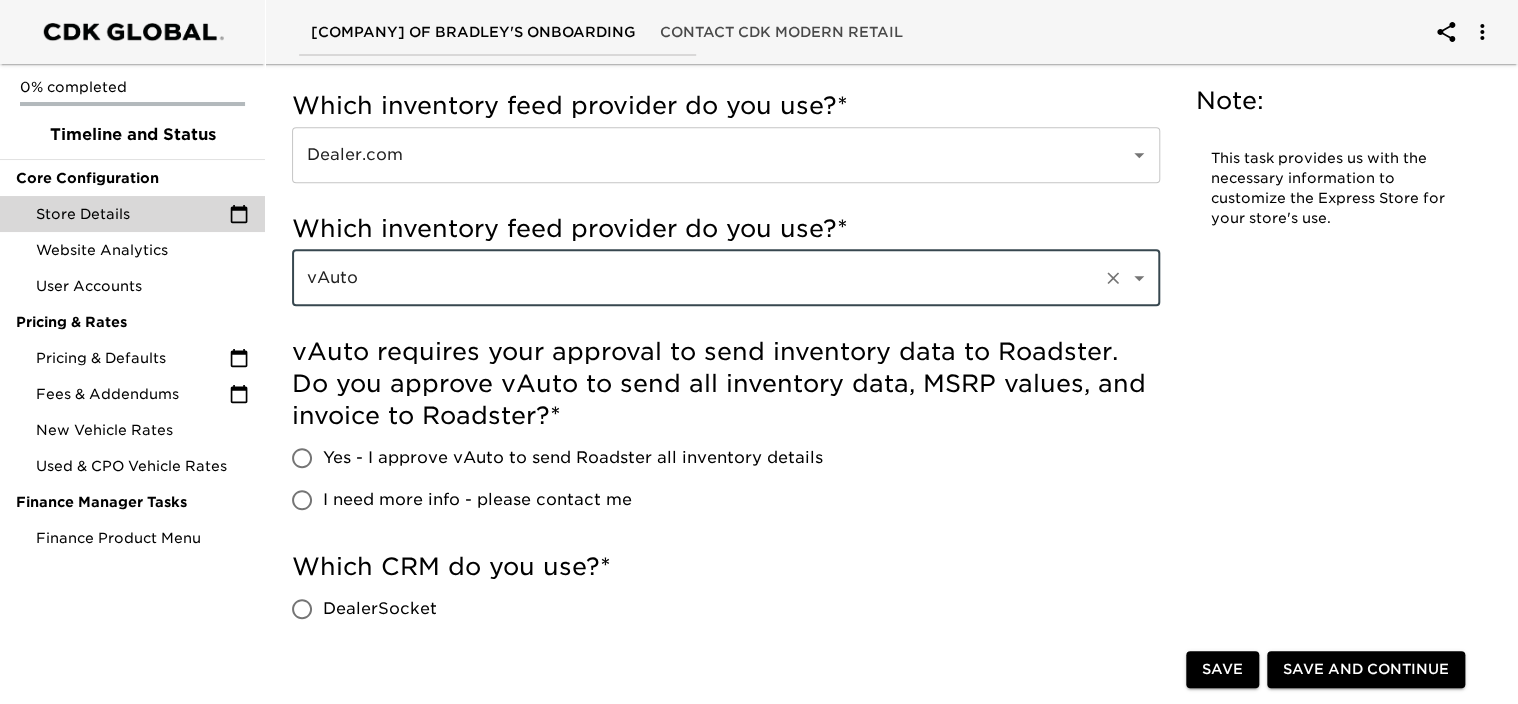 scroll, scrollTop: 800, scrollLeft: 0, axis: vertical 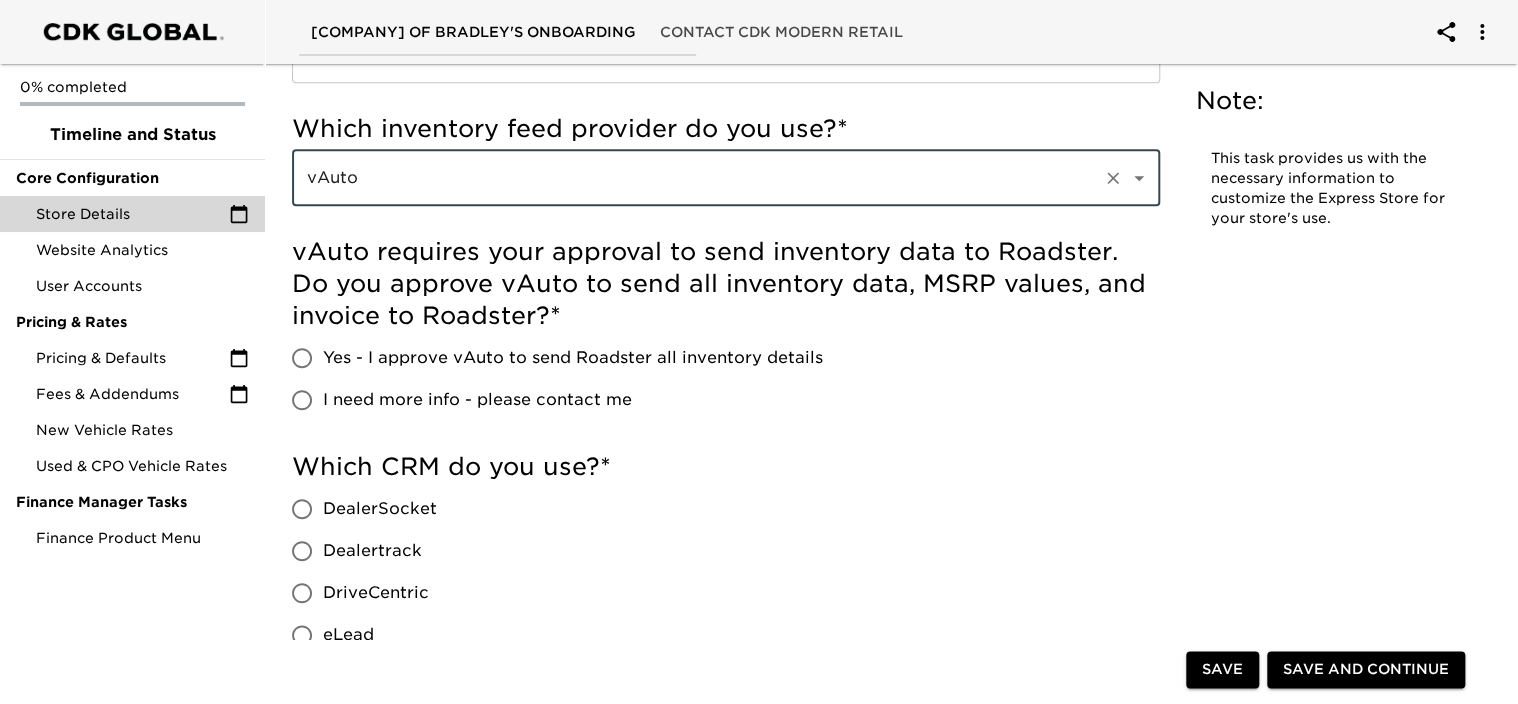 type on "vAuto" 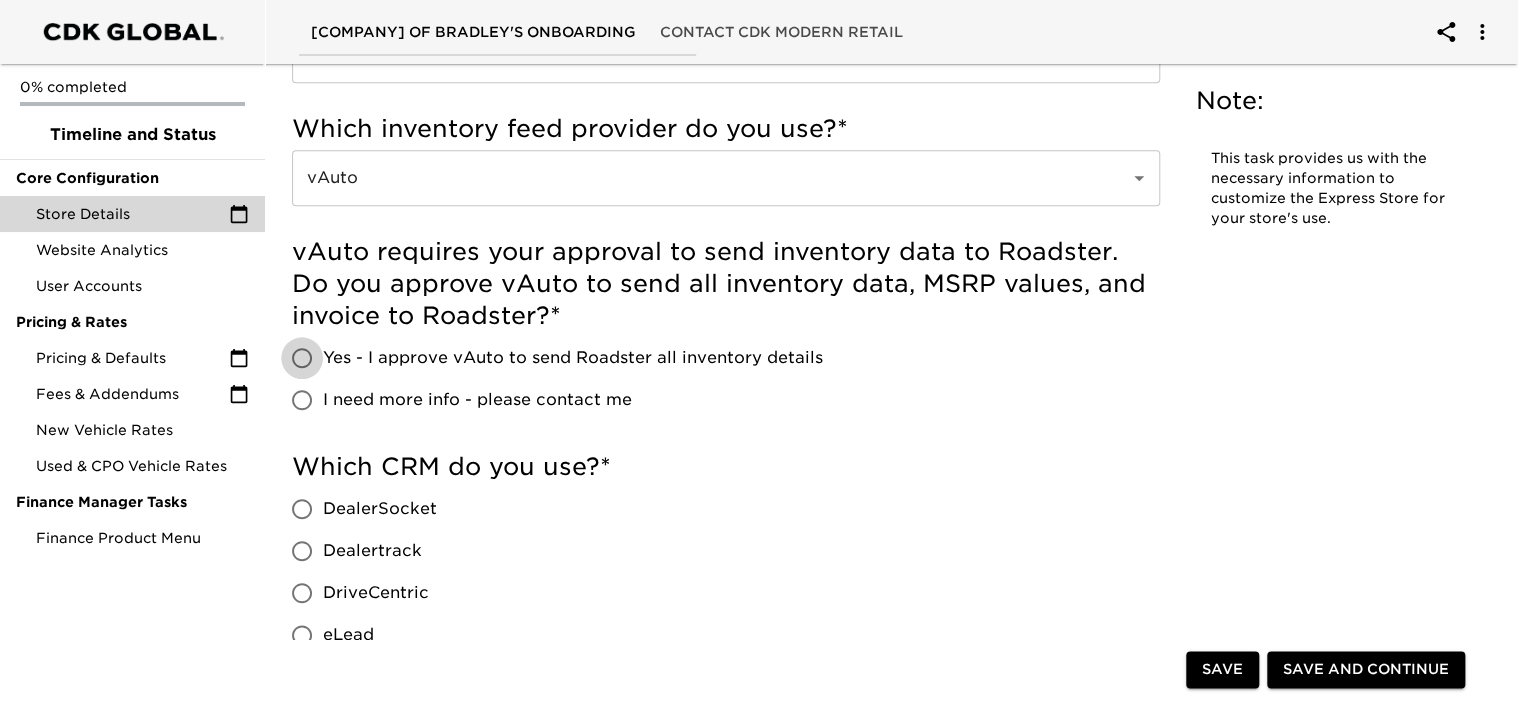 click on "Yes - I approve vAuto to send Roadster all inventory details" at bounding box center (302, 358) 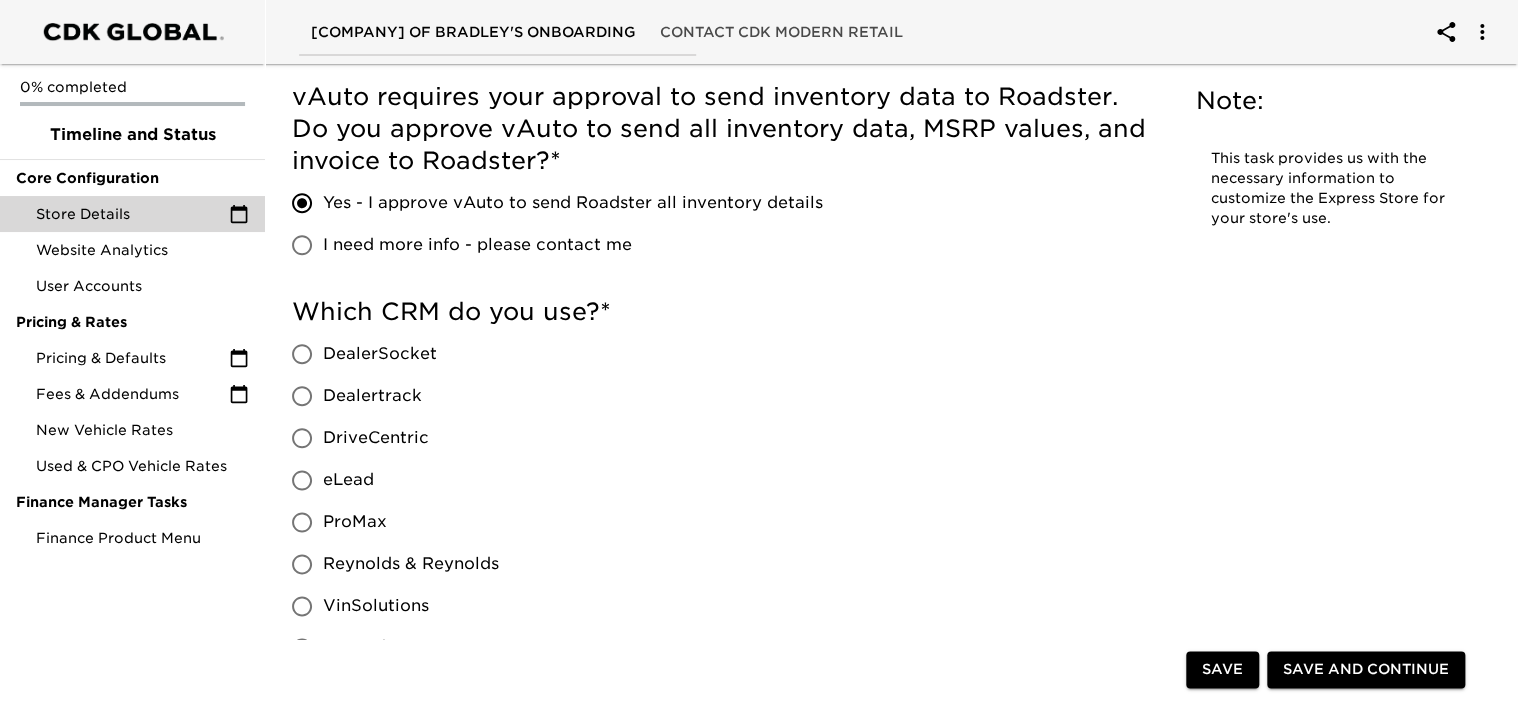 scroll, scrollTop: 1000, scrollLeft: 0, axis: vertical 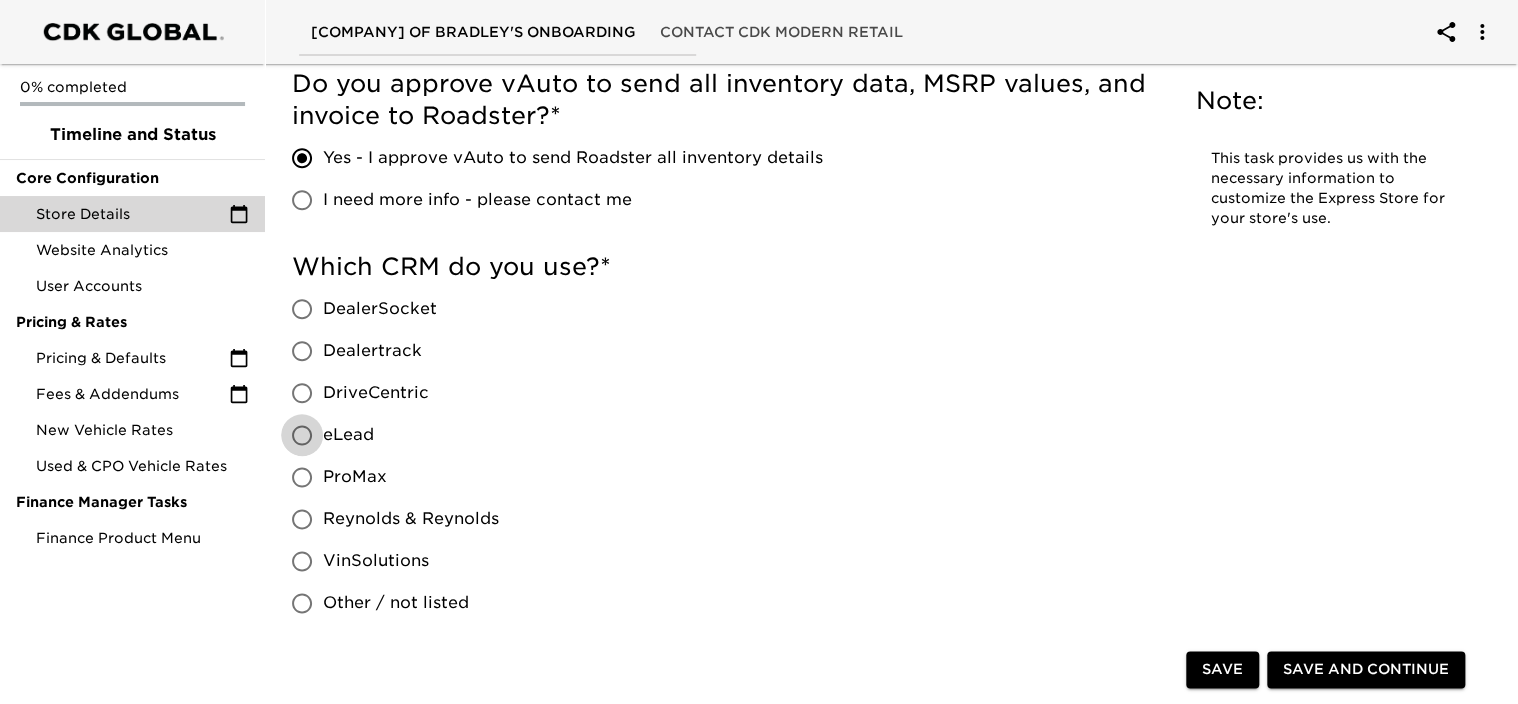 click on "eLead" at bounding box center [302, 435] 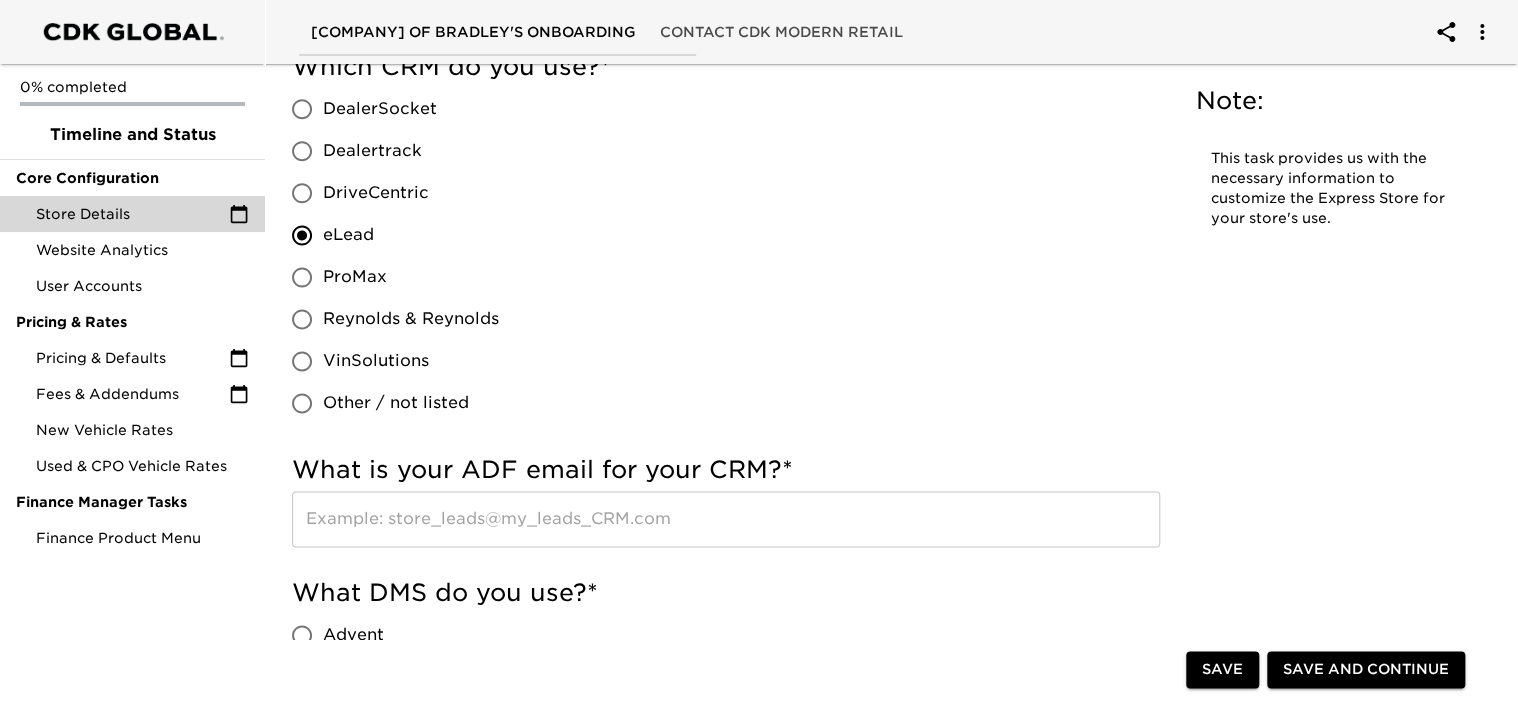 scroll, scrollTop: 1400, scrollLeft: 0, axis: vertical 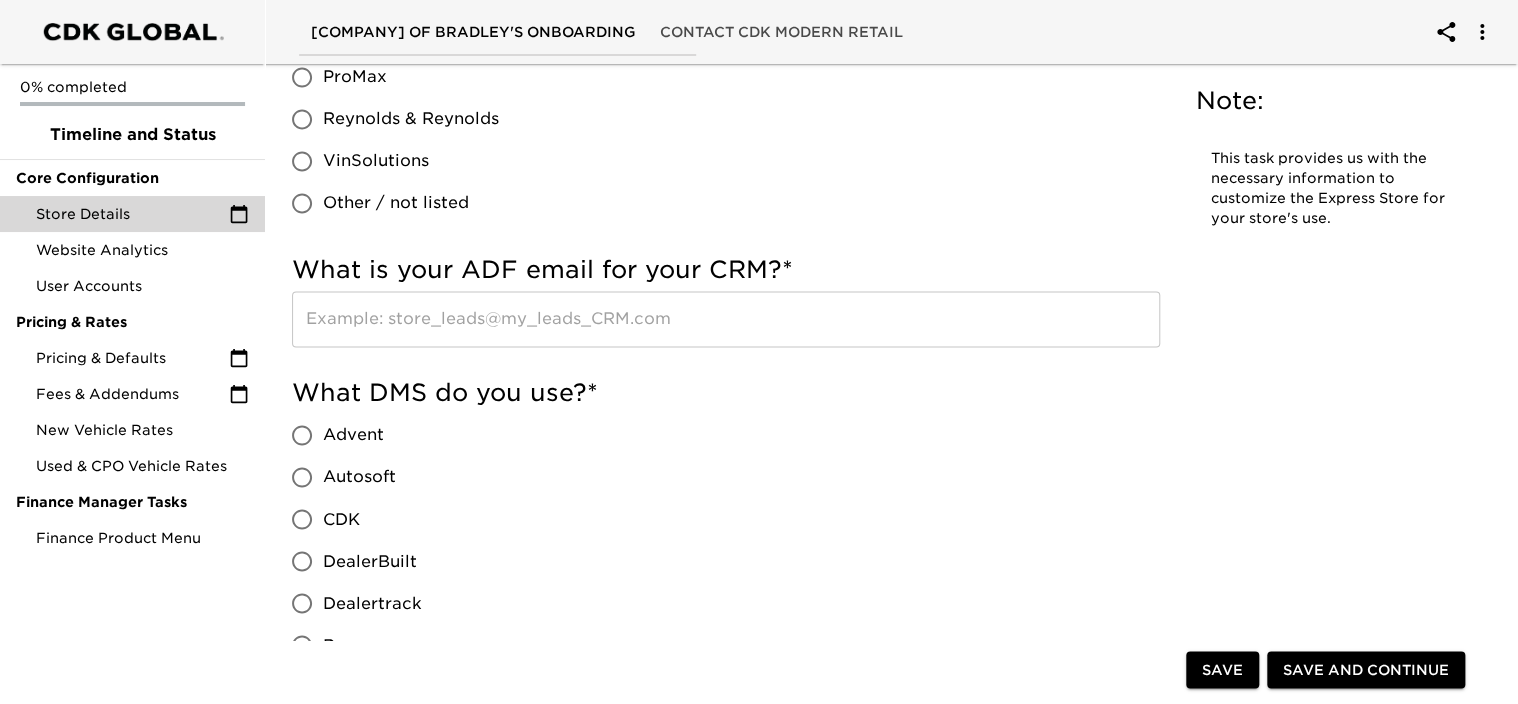 click at bounding box center (726, 319) 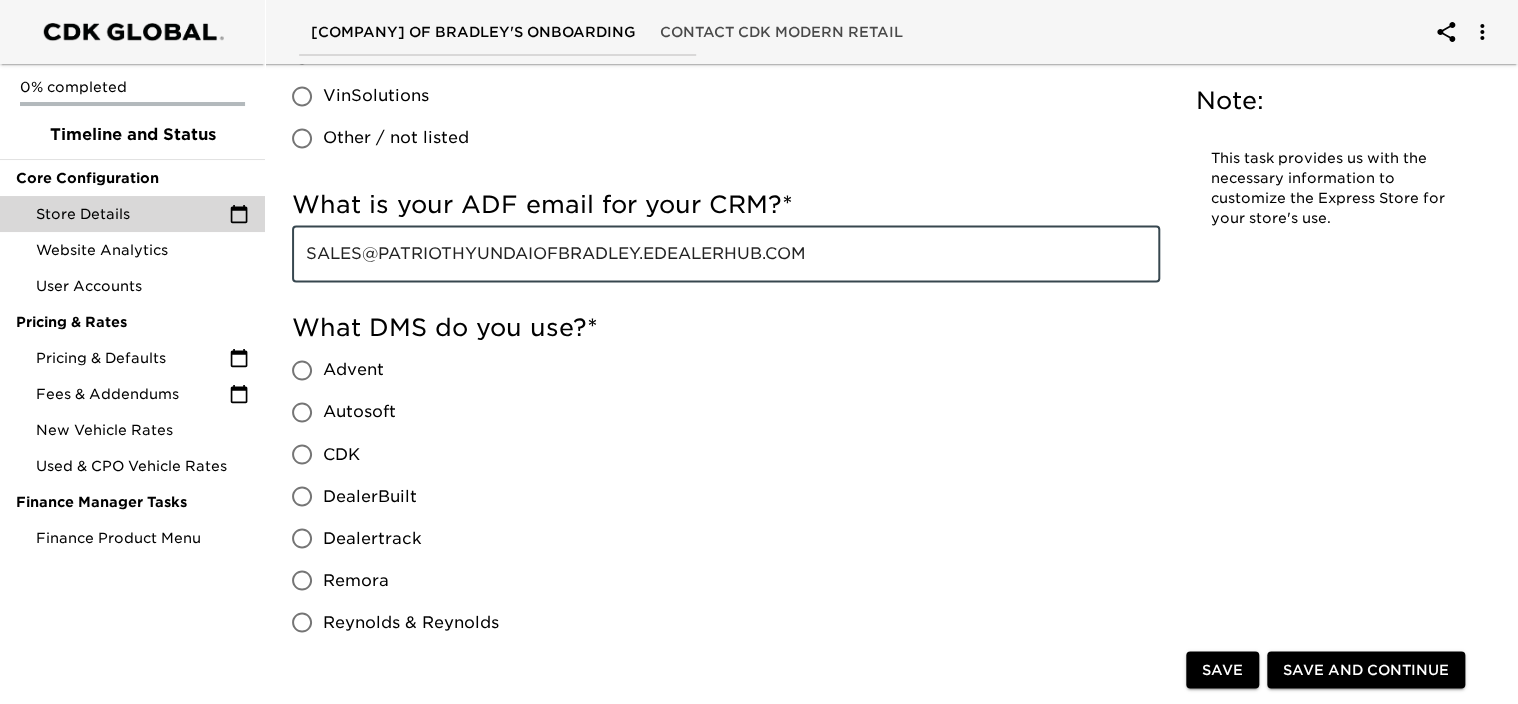 scroll, scrollTop: 1500, scrollLeft: 0, axis: vertical 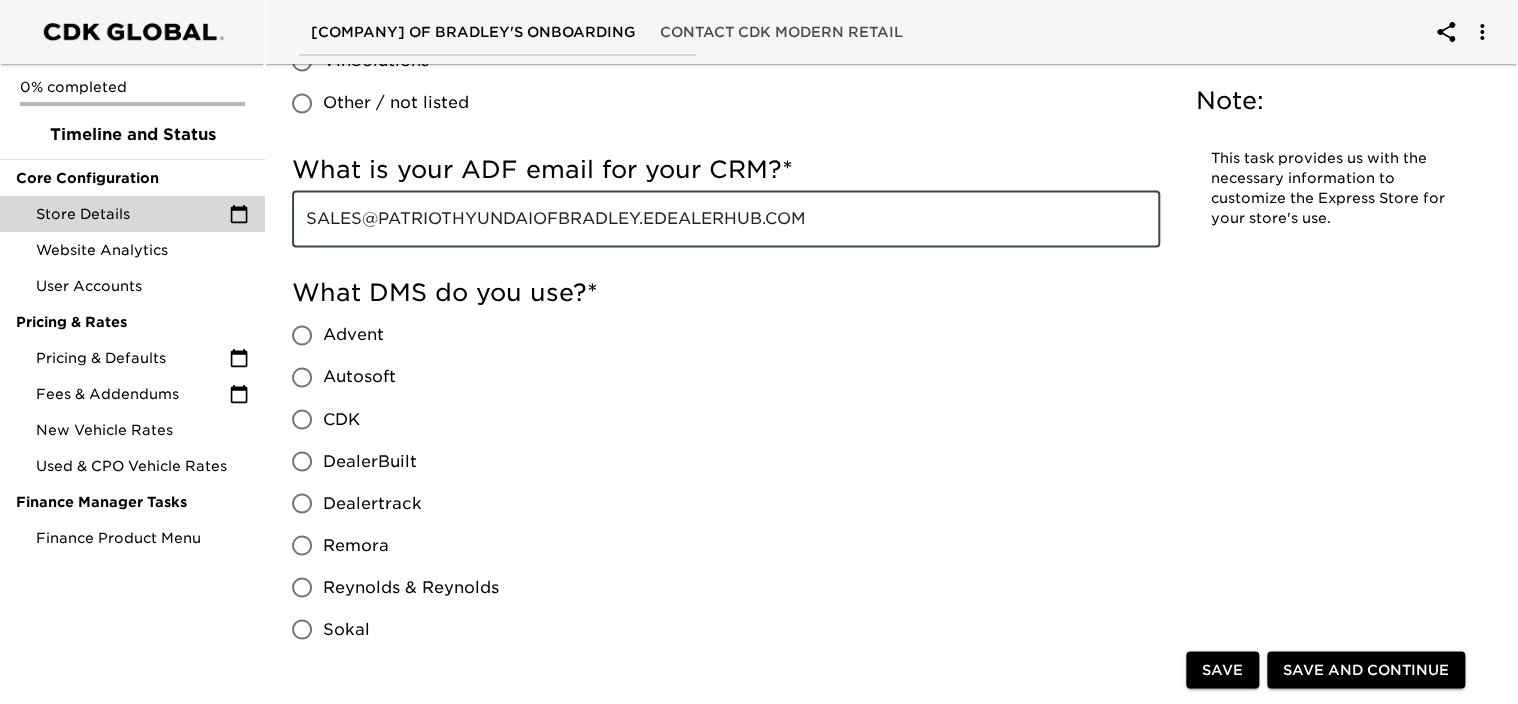 type on "SALES@PATRIOTHYUNDAIOFBRADLEY.EDEALERHUB.COM" 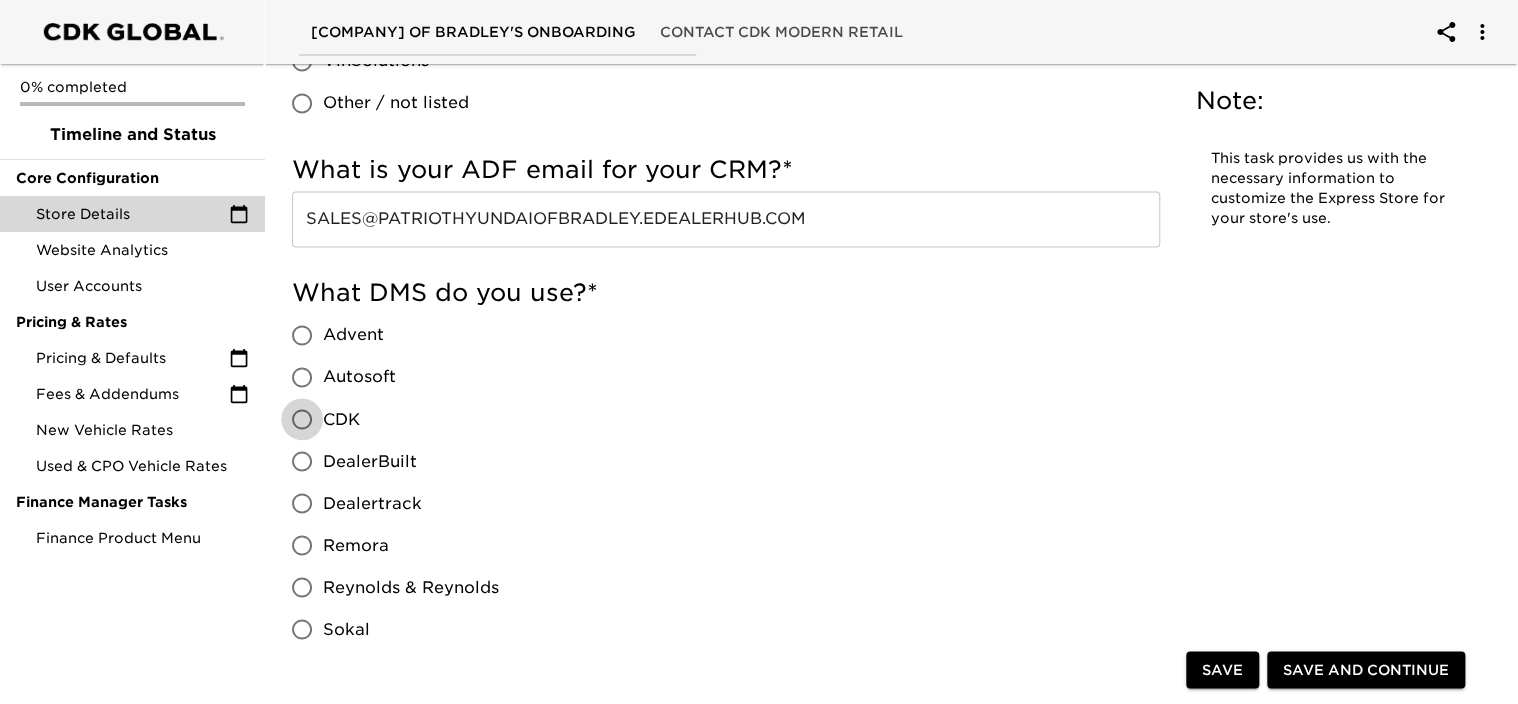 click on "CDK" at bounding box center (302, 419) 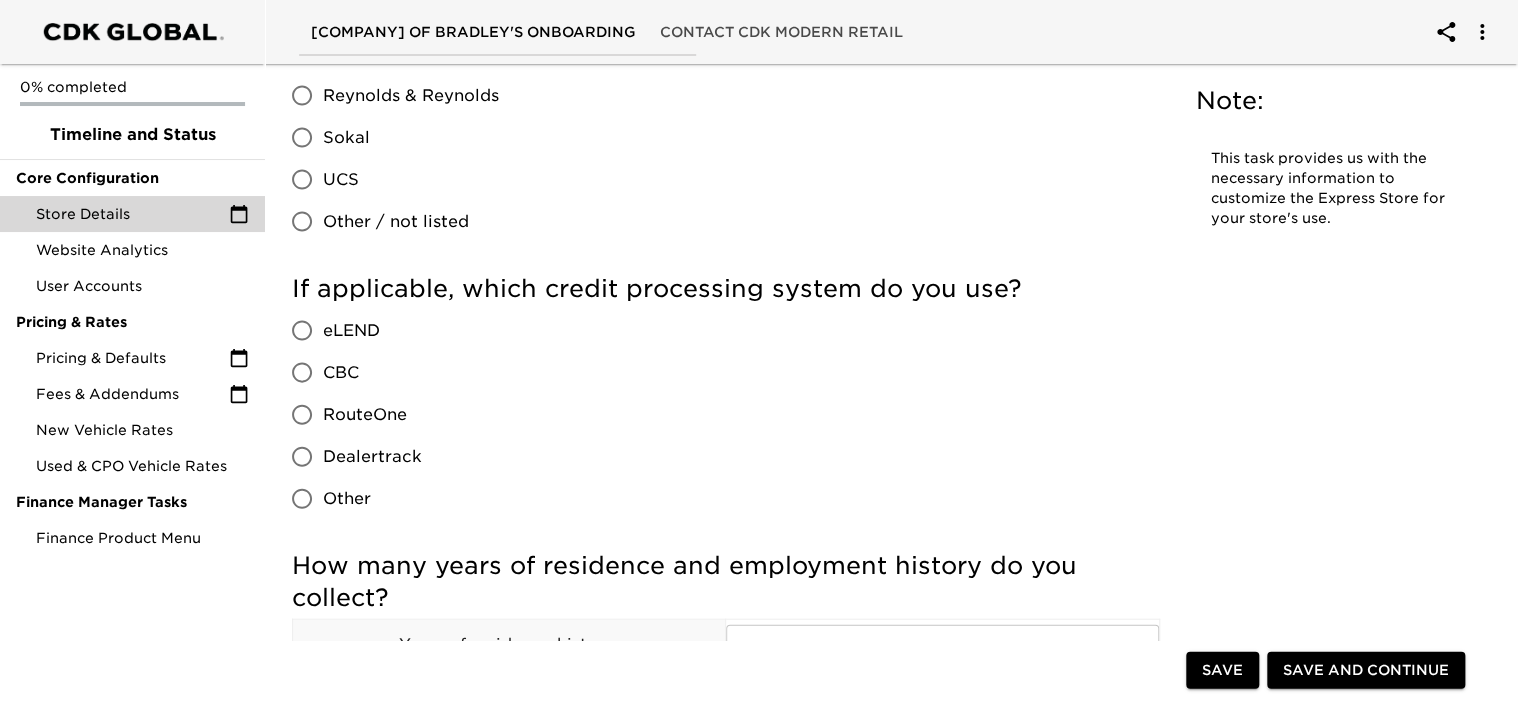 scroll, scrollTop: 2000, scrollLeft: 0, axis: vertical 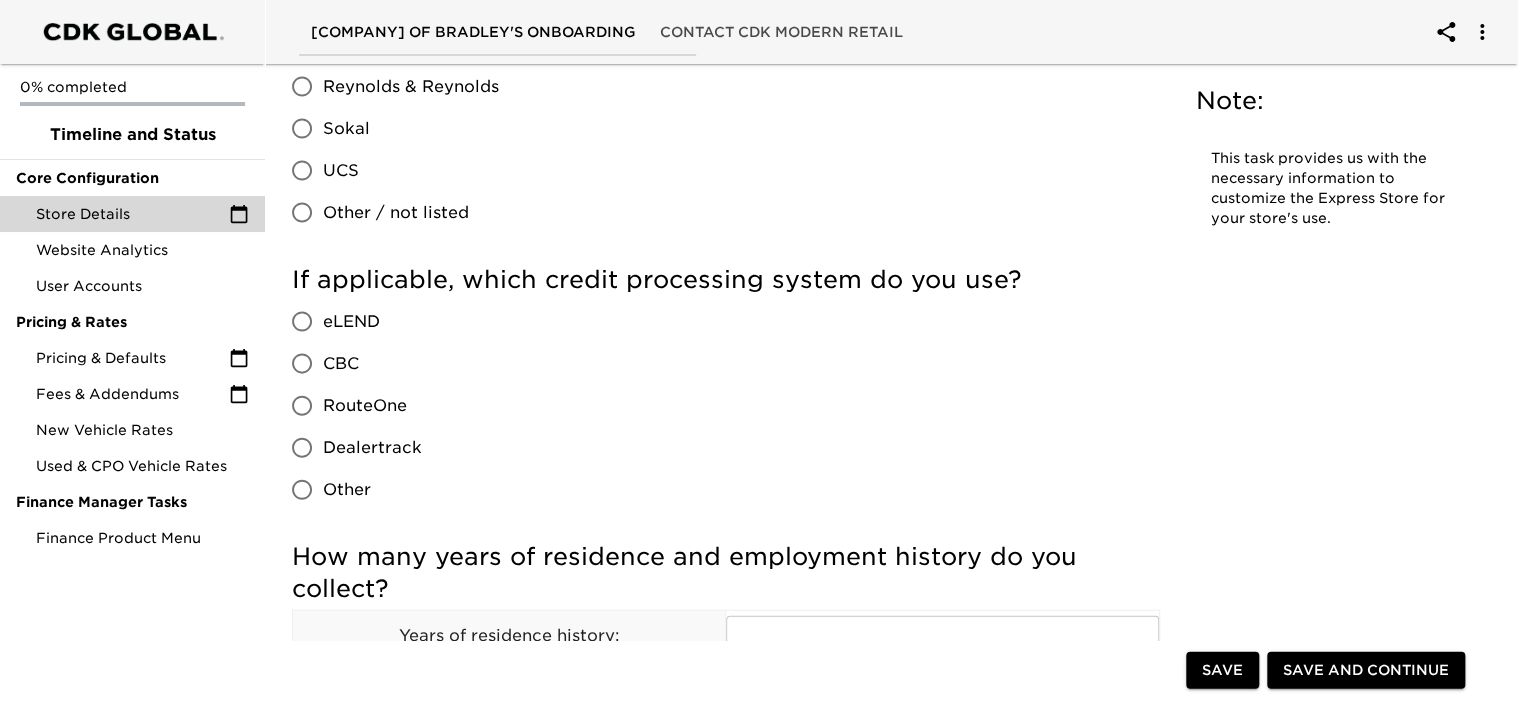 click on "RouteOne" at bounding box center (302, 406) 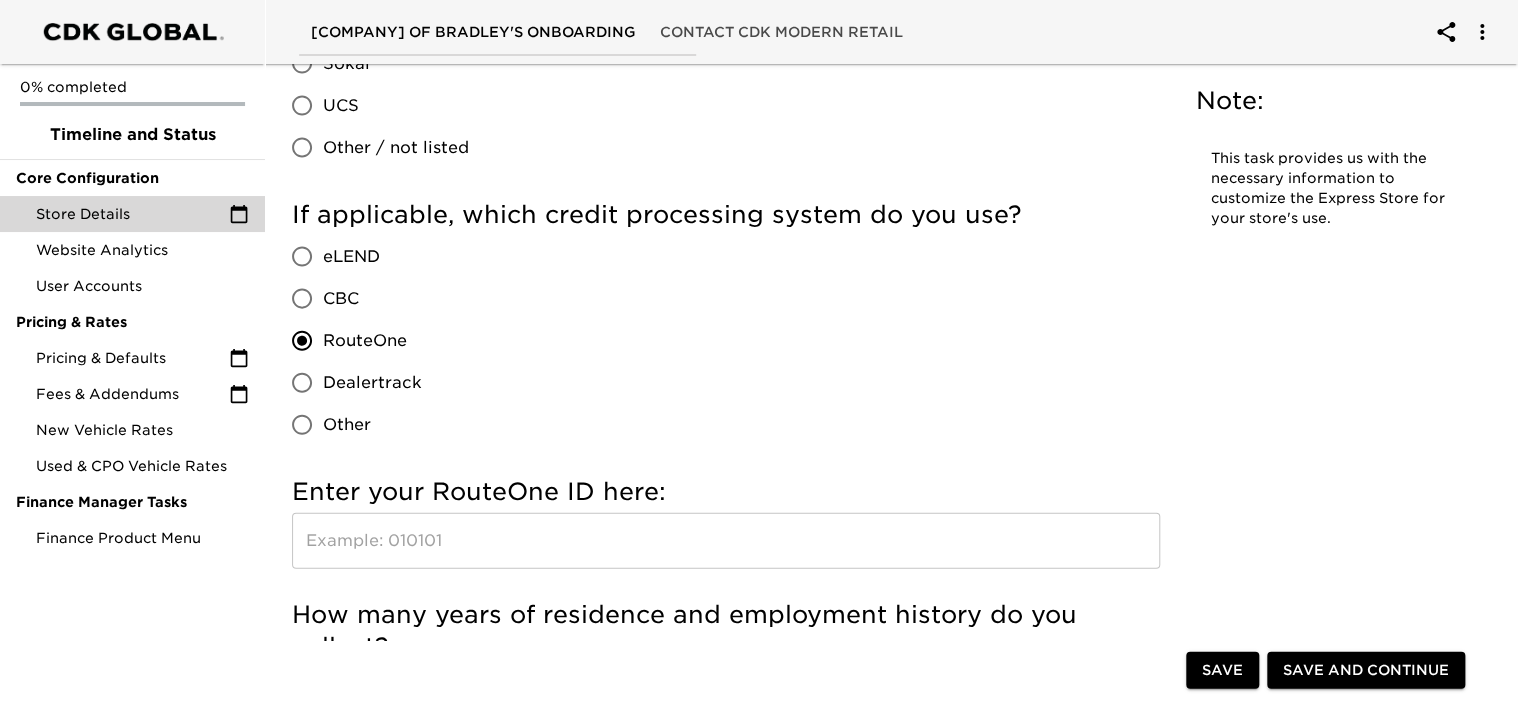scroll, scrollTop: 2100, scrollLeft: 0, axis: vertical 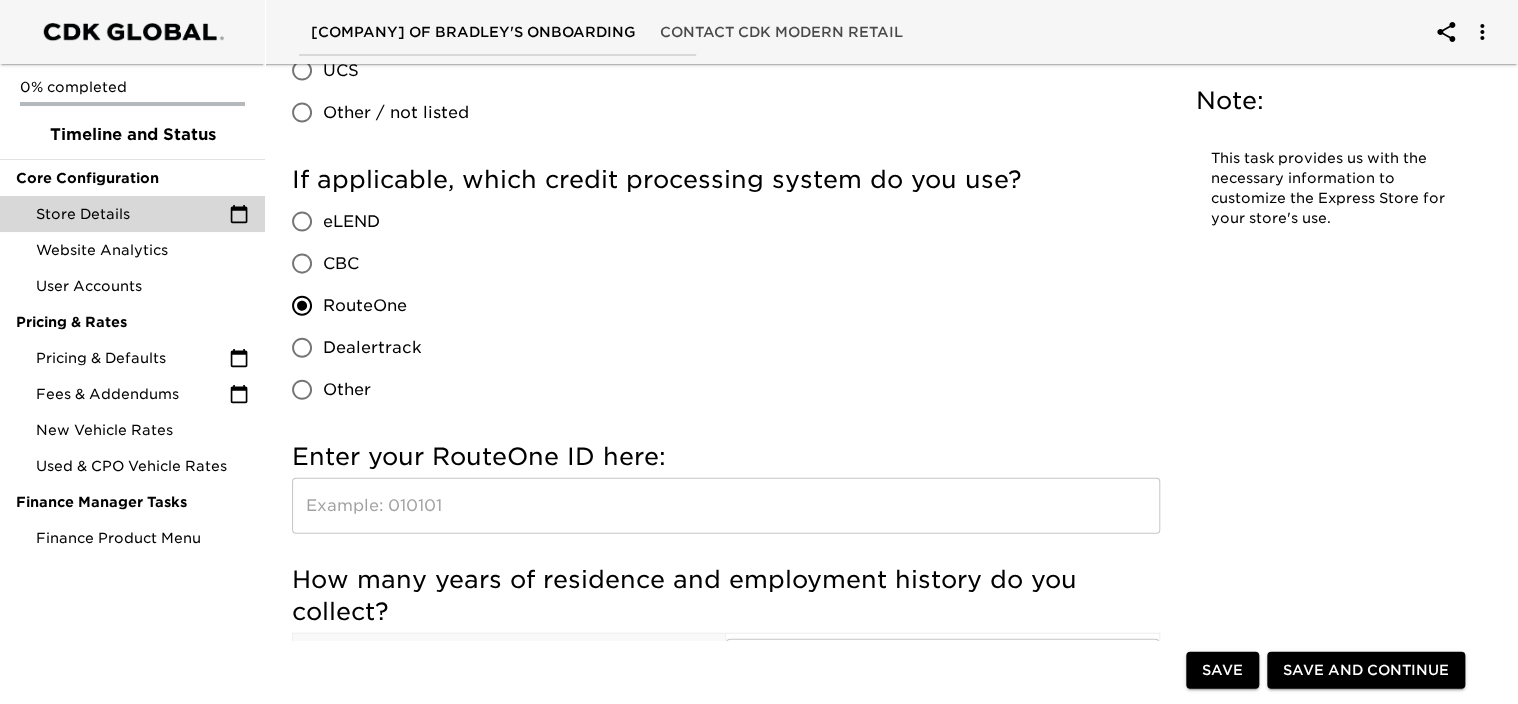 click at bounding box center (726, 506) 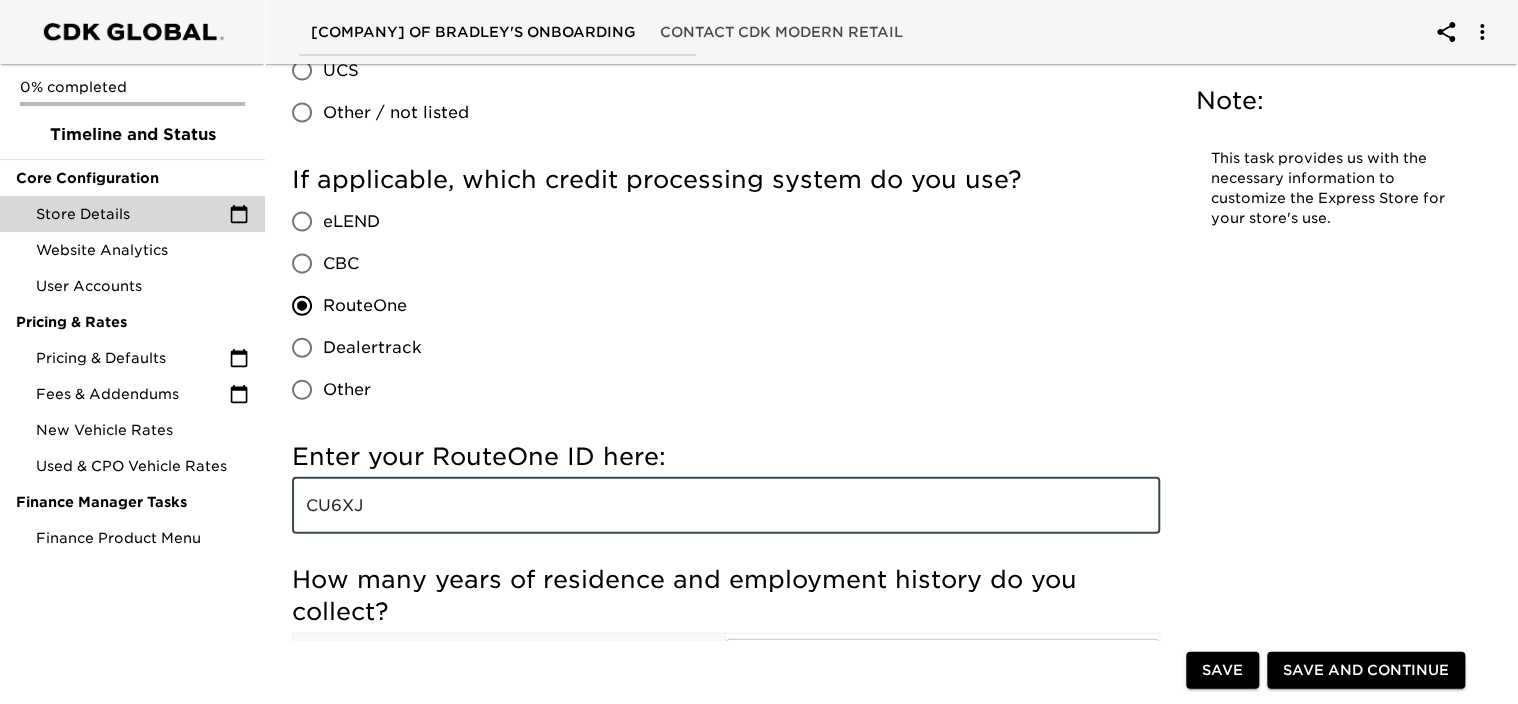 type on "CU6XJ" 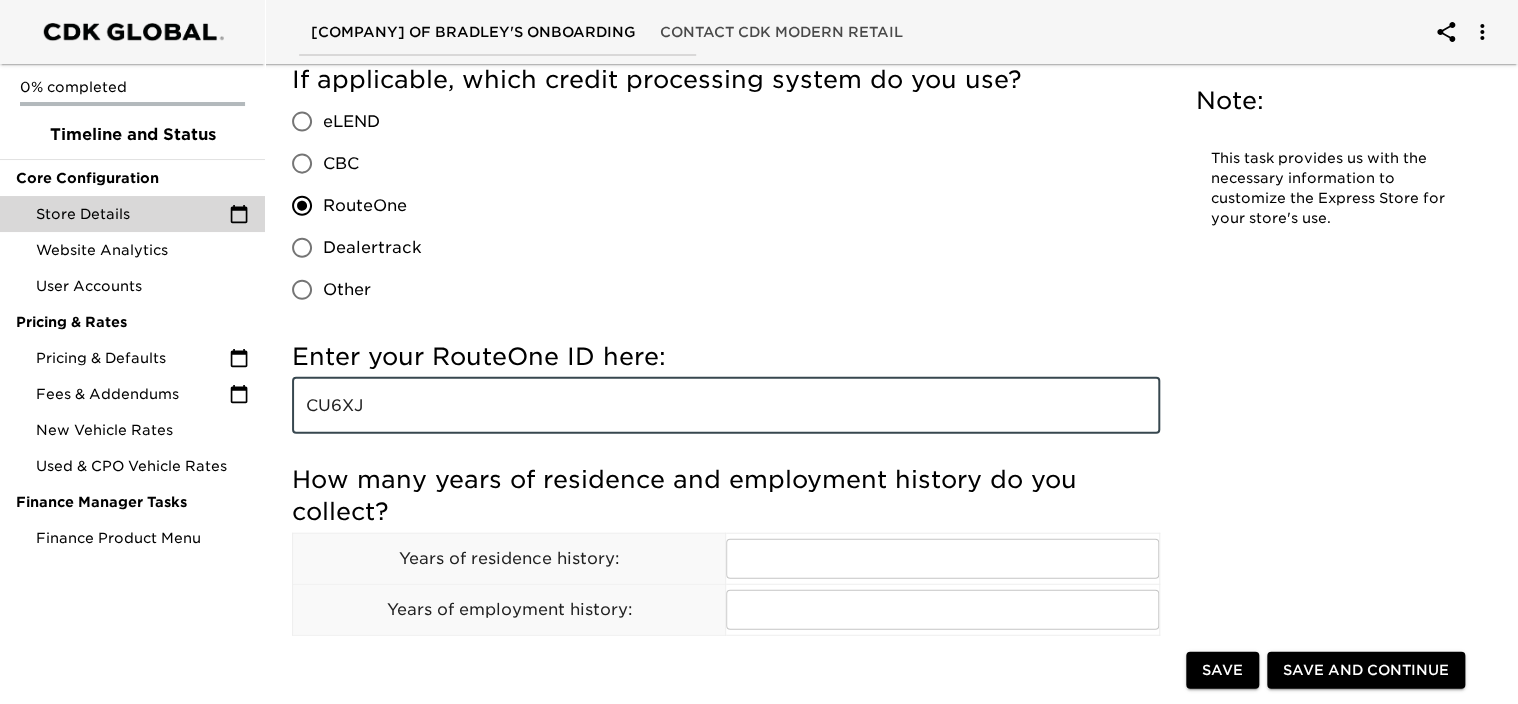 scroll, scrollTop: 2300, scrollLeft: 0, axis: vertical 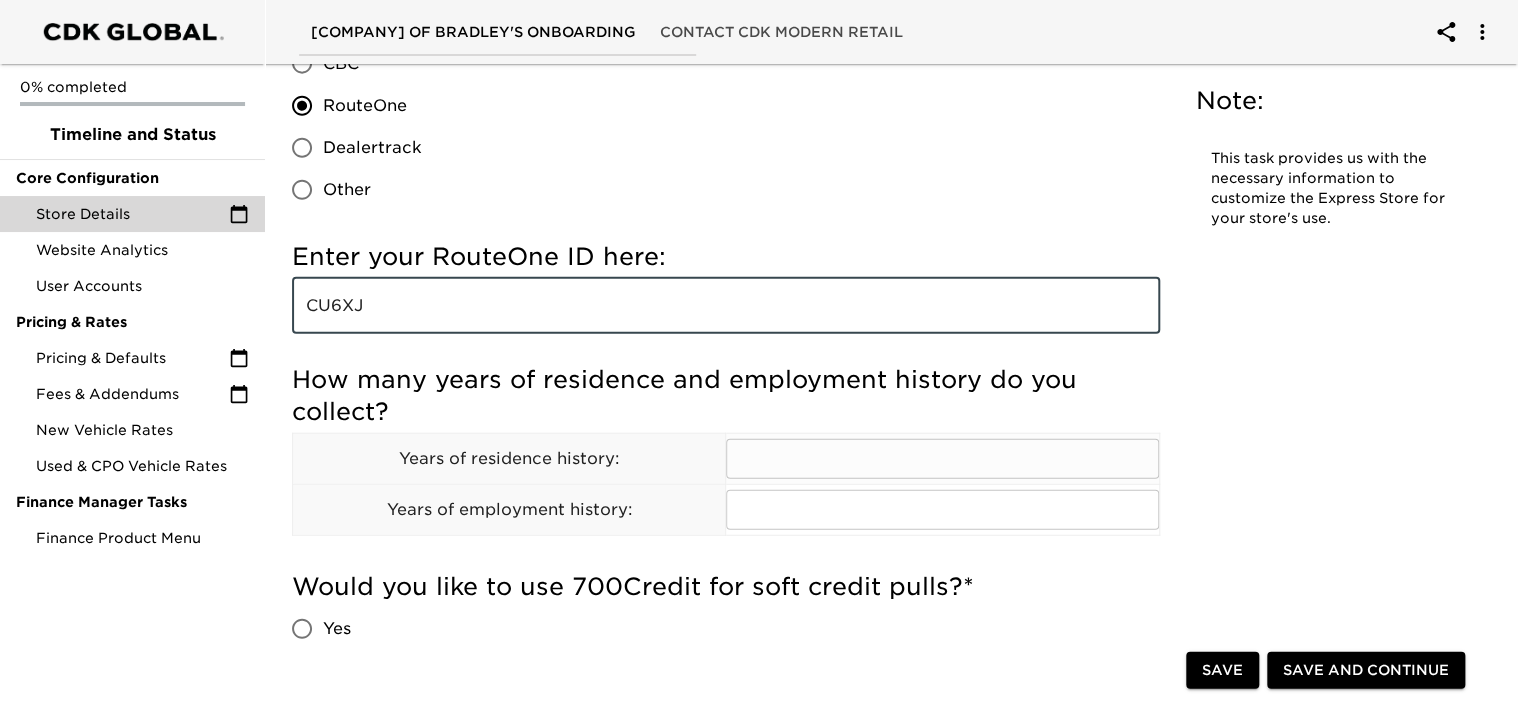 click at bounding box center (942, 459) 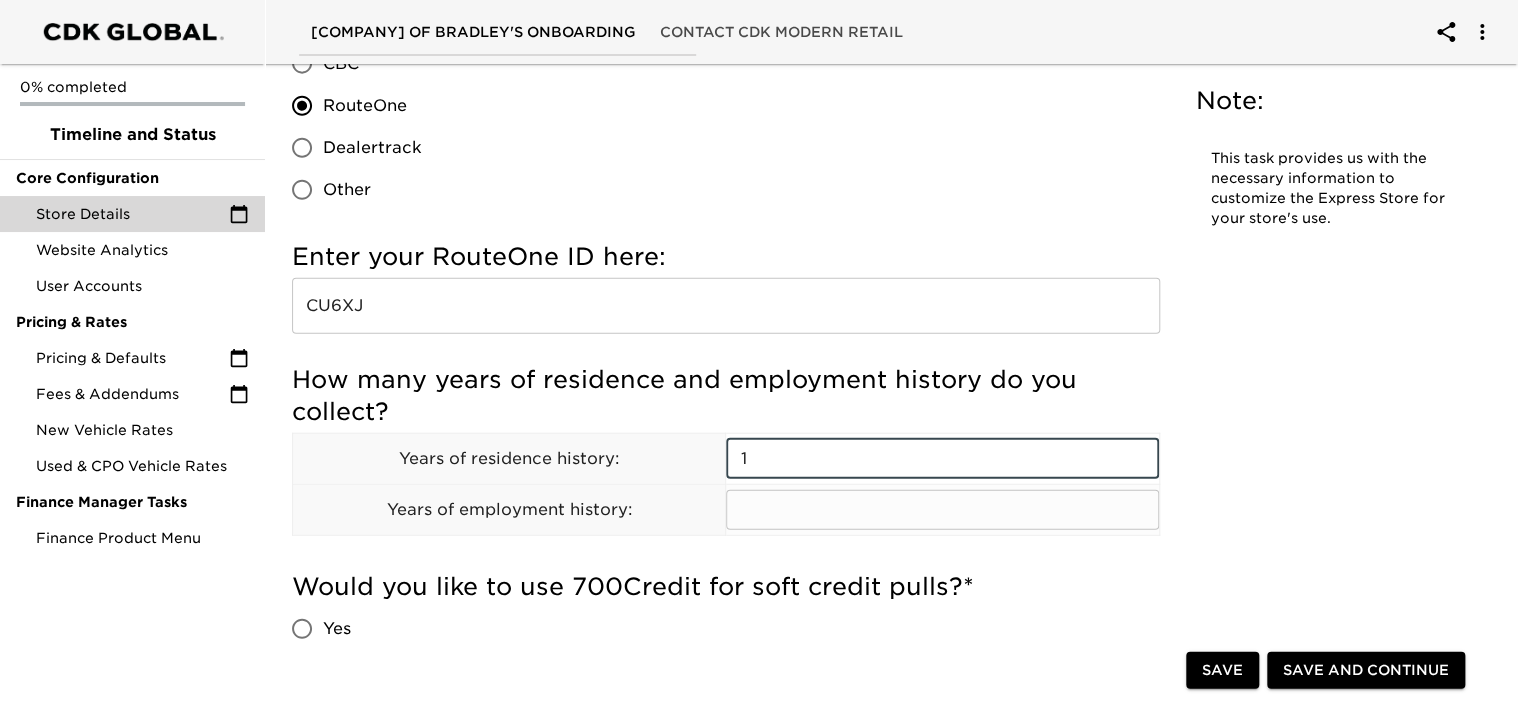 type on "1" 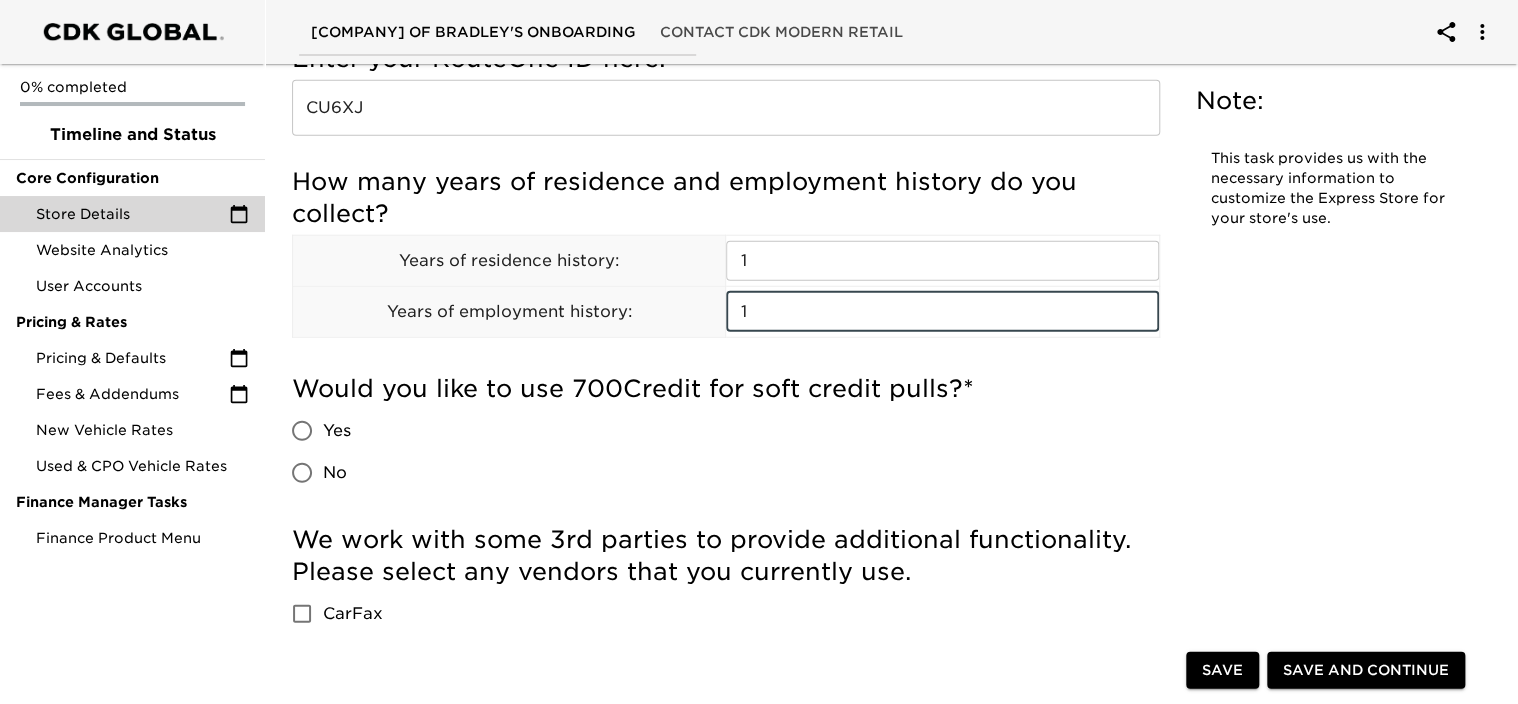 scroll, scrollTop: 2500, scrollLeft: 0, axis: vertical 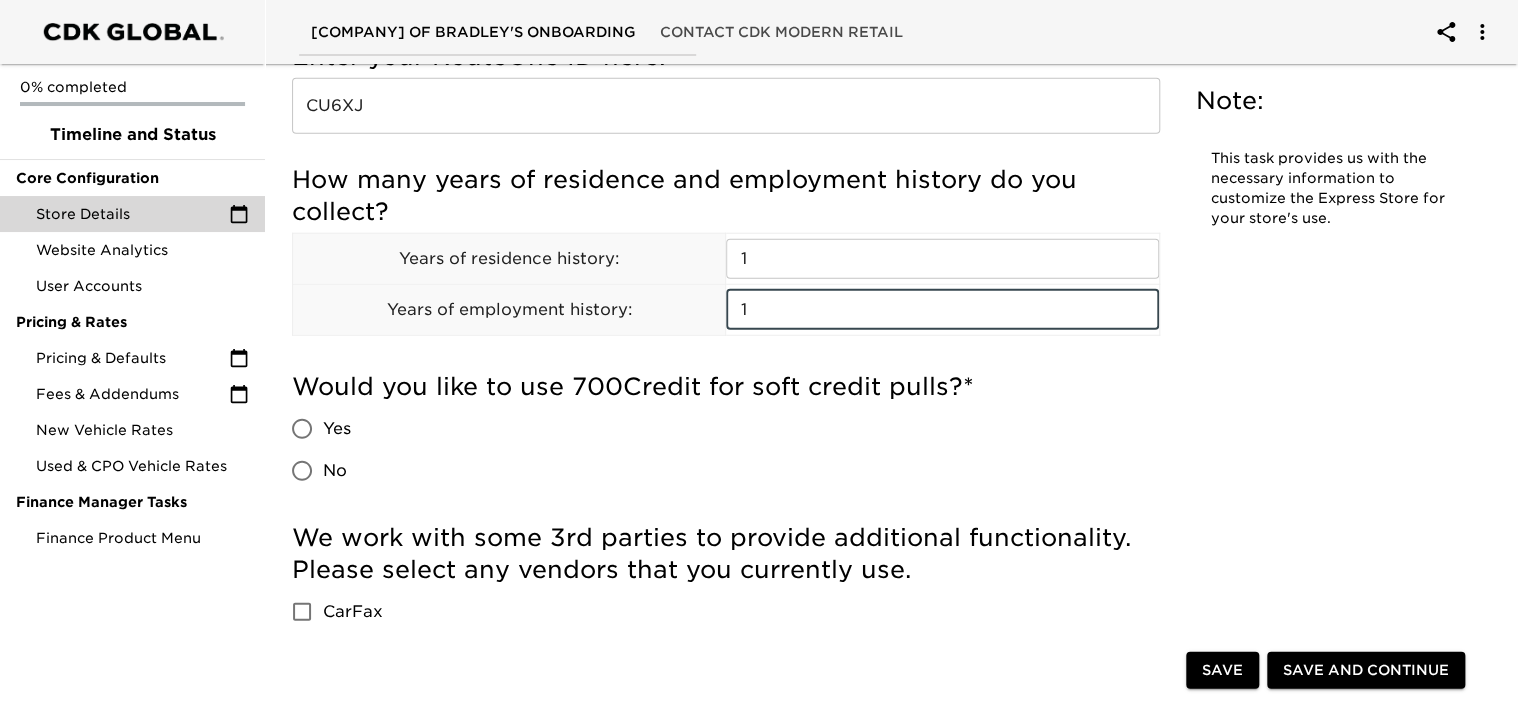type on "1" 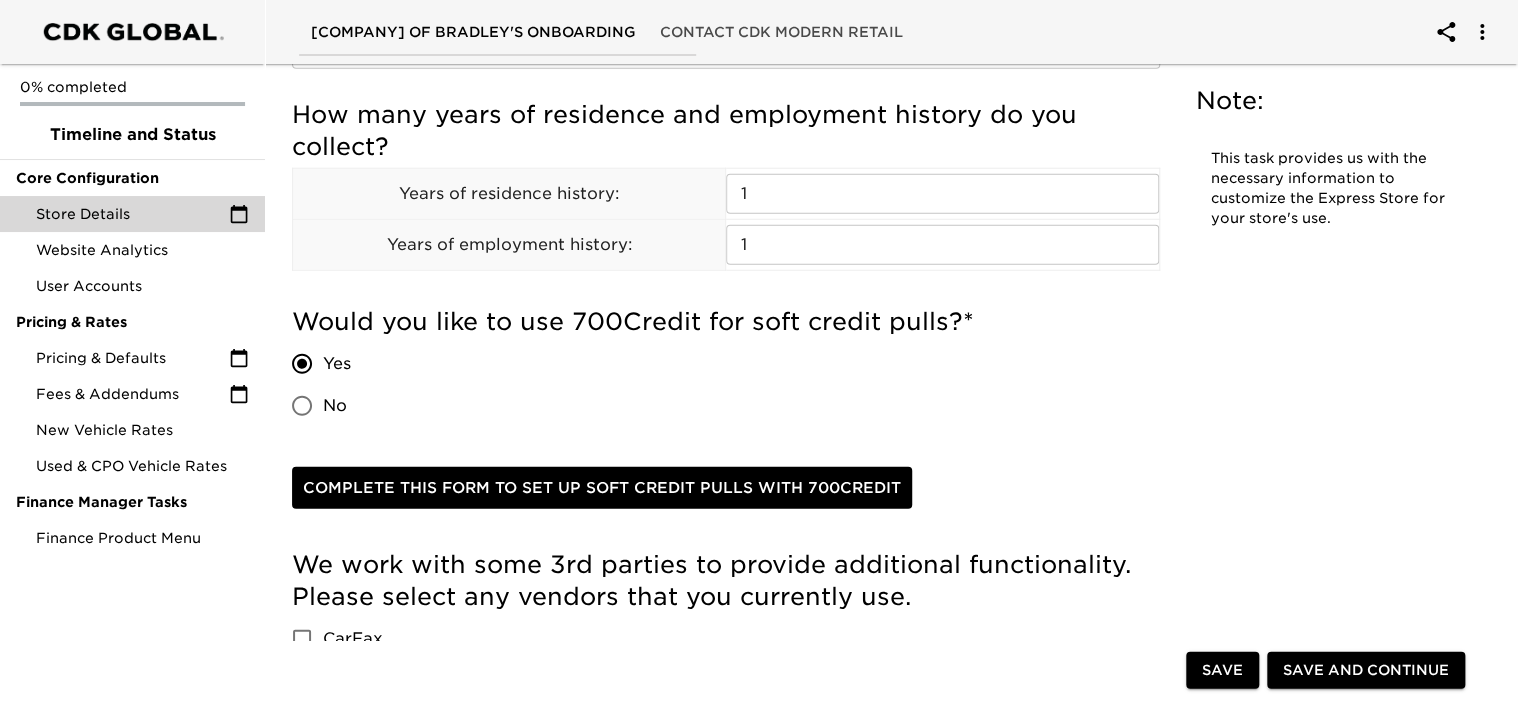 scroll, scrollTop: 2600, scrollLeft: 0, axis: vertical 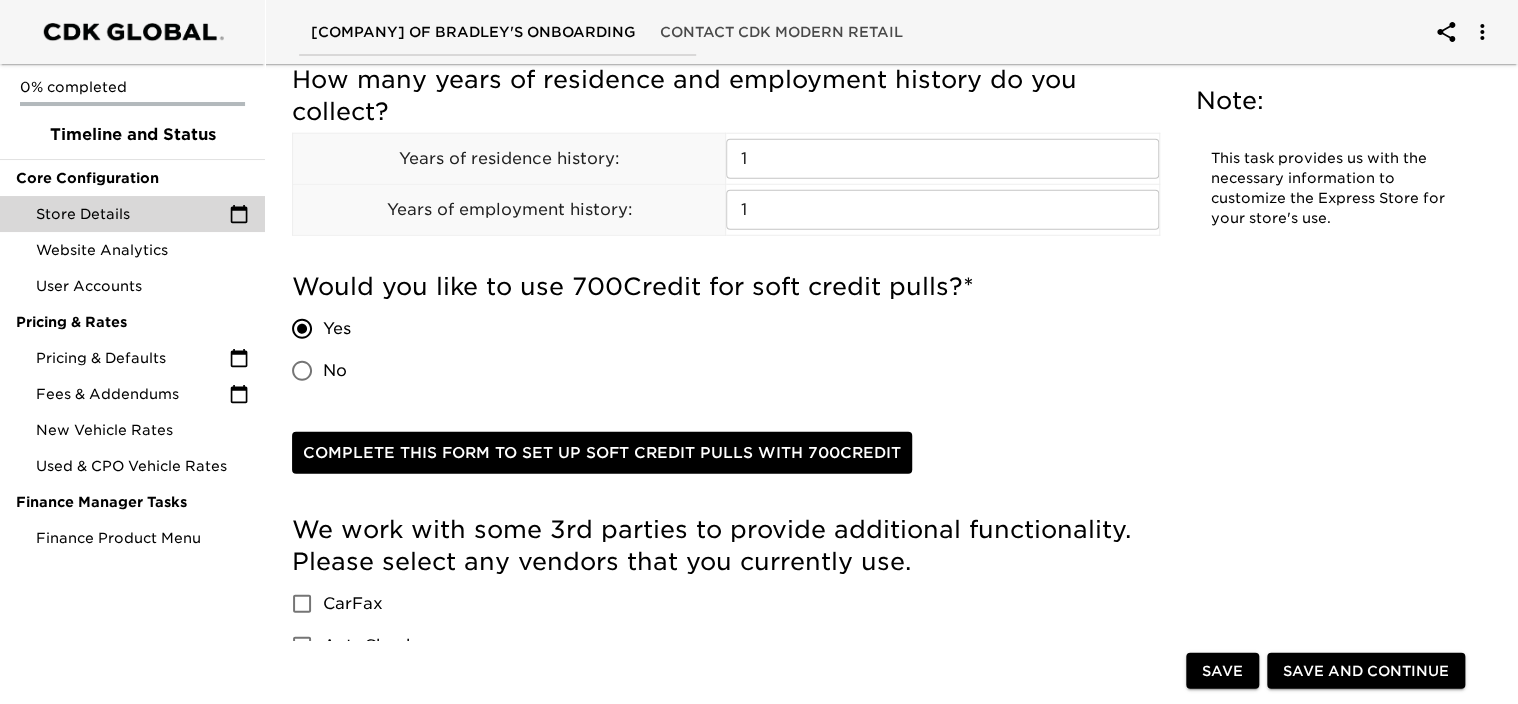 click on "No" at bounding box center [302, 371] 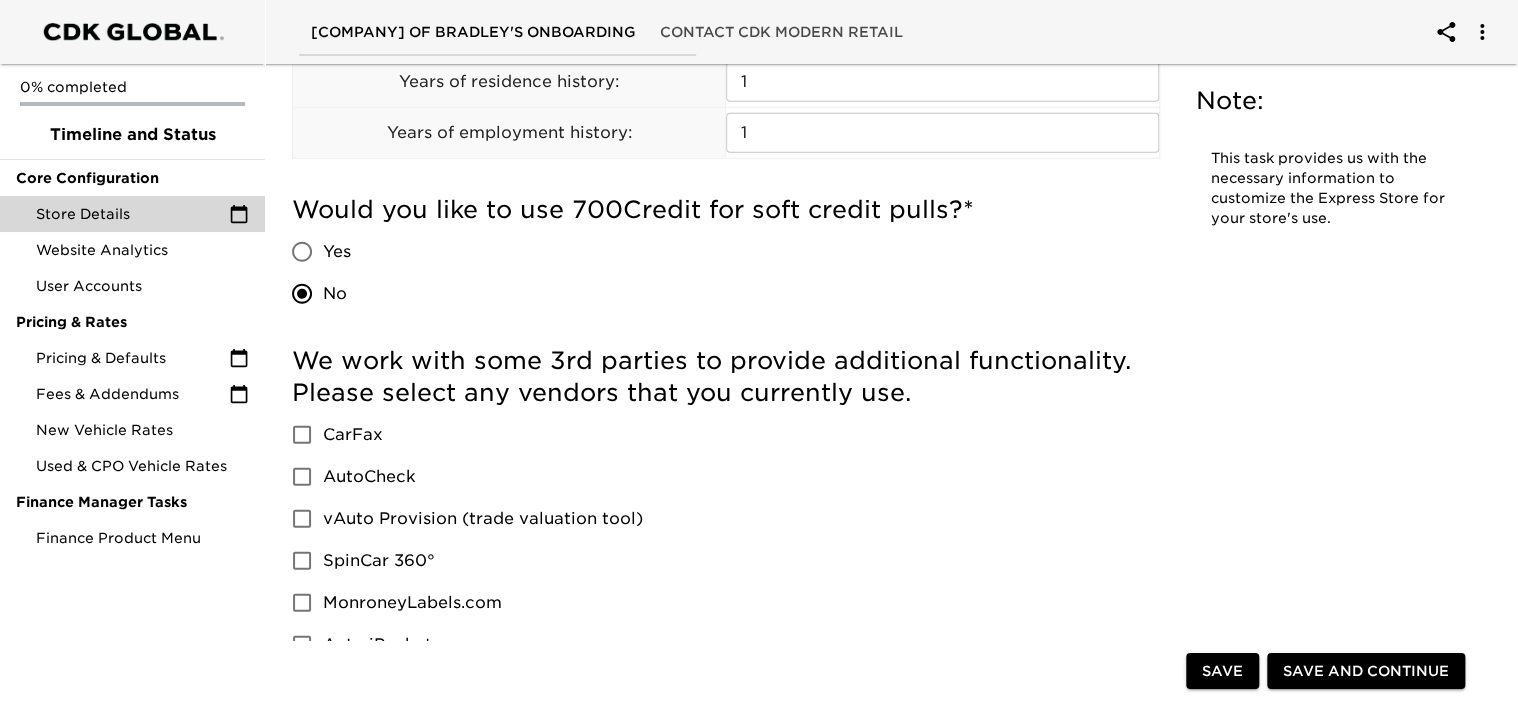 scroll, scrollTop: 2800, scrollLeft: 0, axis: vertical 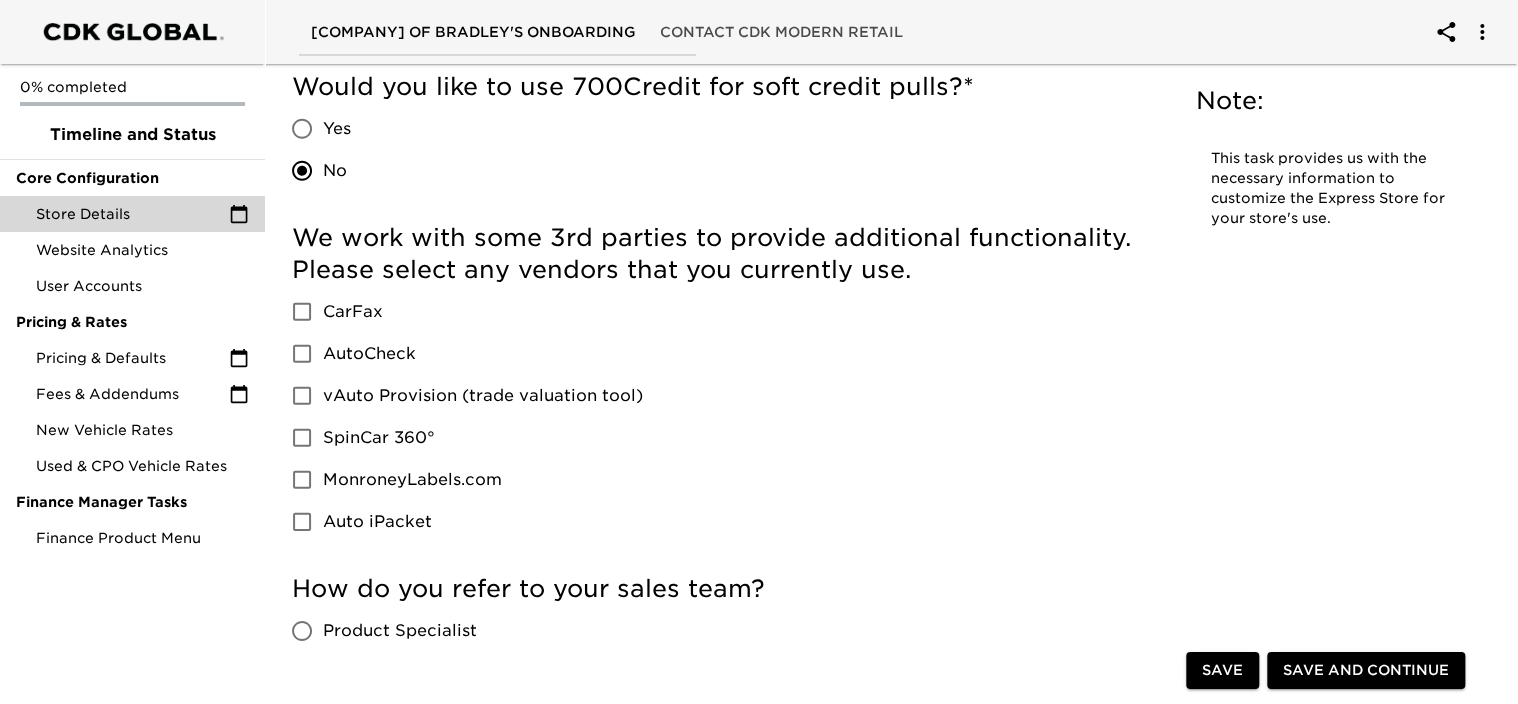 click on "CarFax" at bounding box center [302, 312] 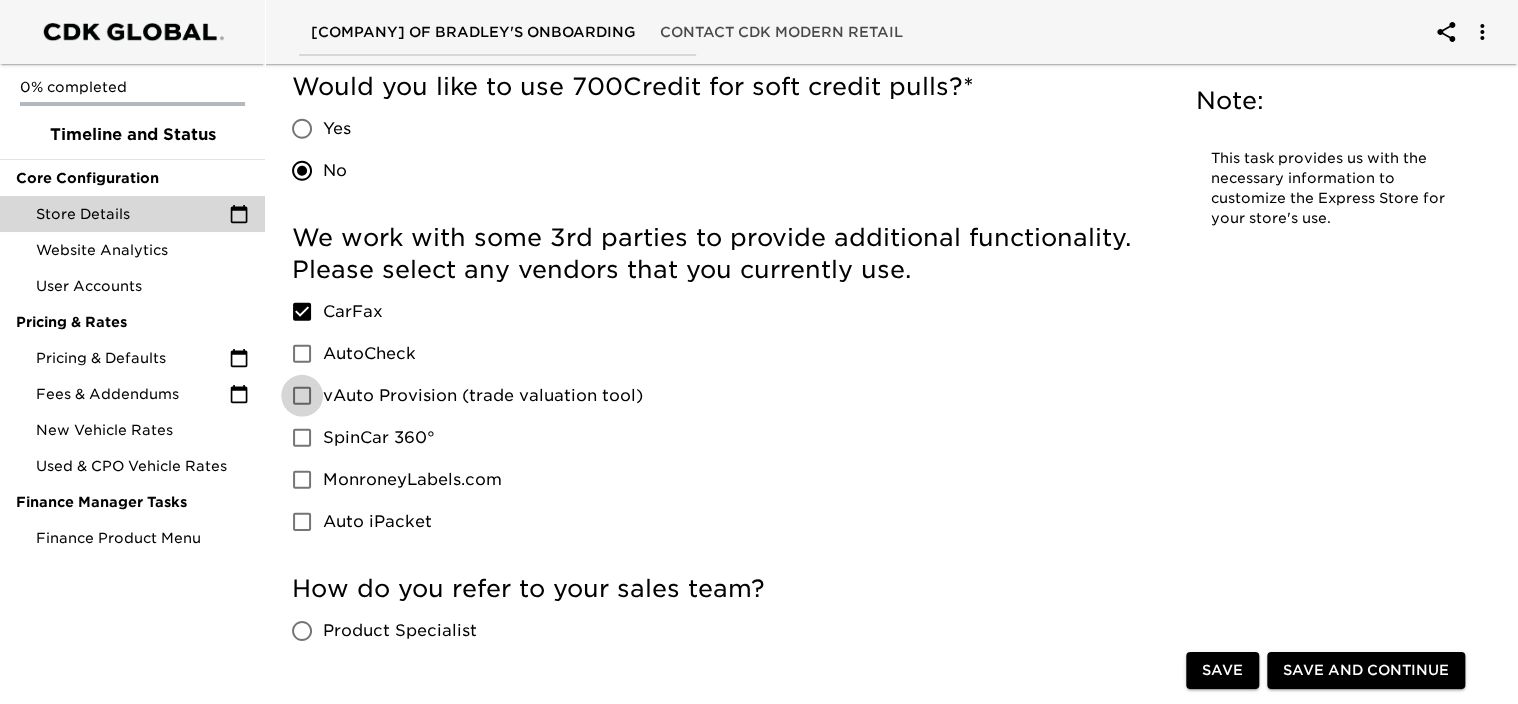 click on "vAuto Provision (trade valuation tool)" at bounding box center [302, 396] 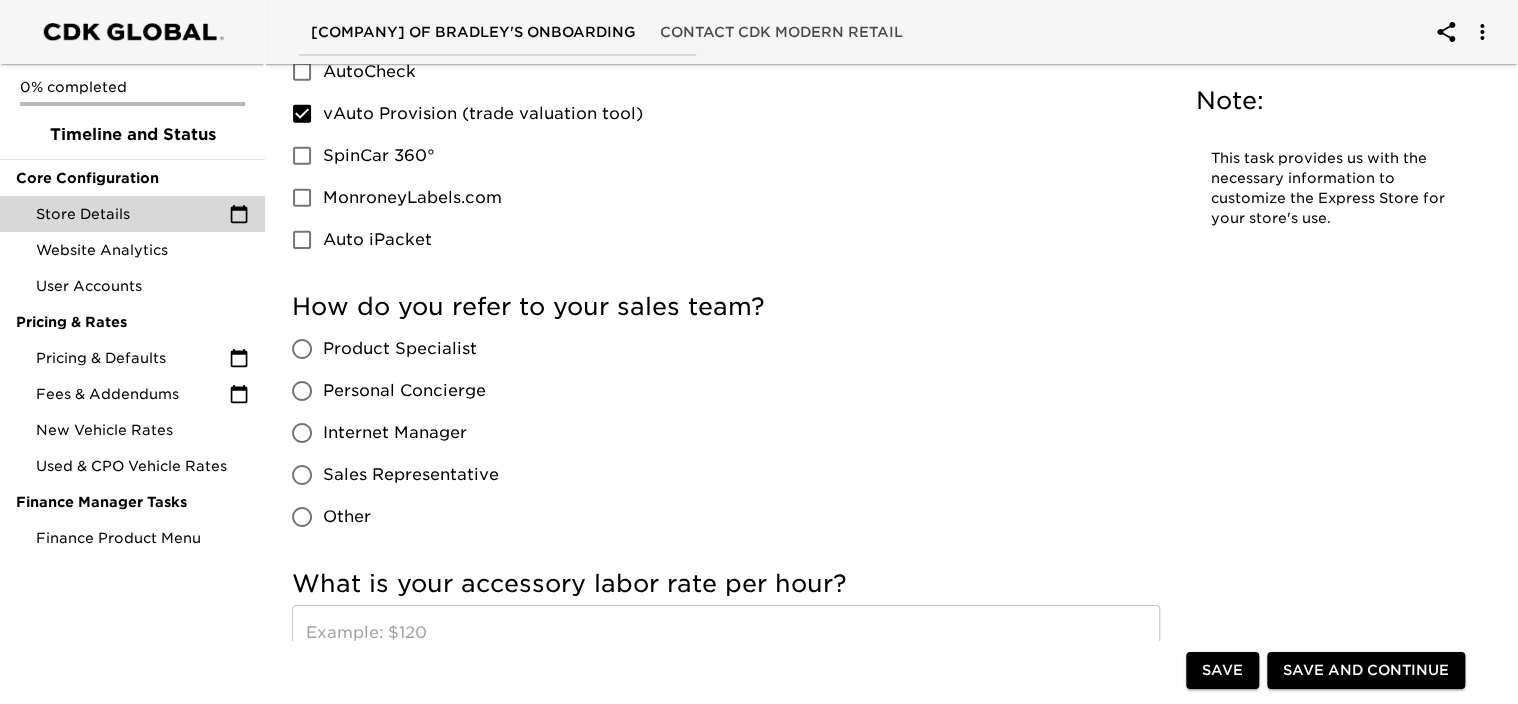 scroll, scrollTop: 3200, scrollLeft: 0, axis: vertical 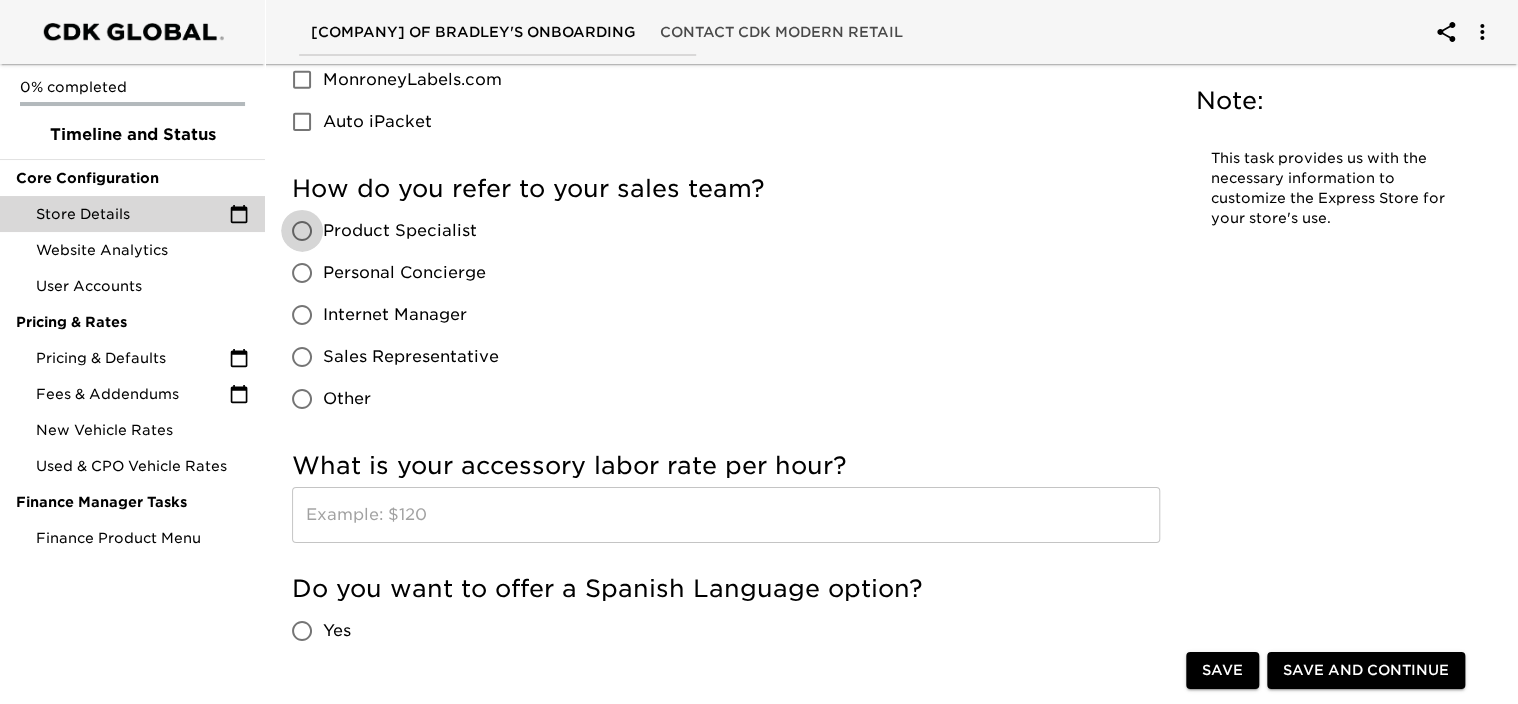click on "Product Specialist" at bounding box center (302, 231) 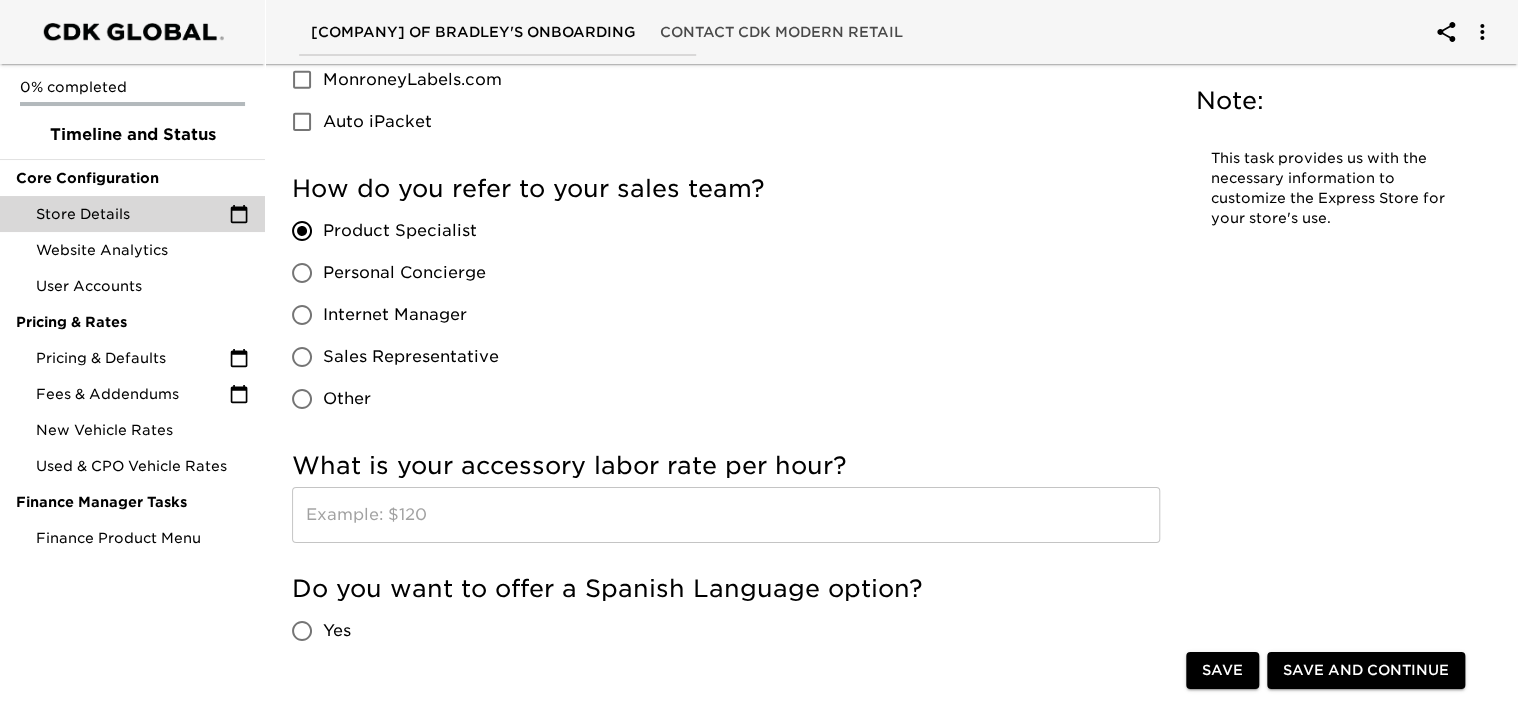 click on "Sales Representative" at bounding box center (302, 357) 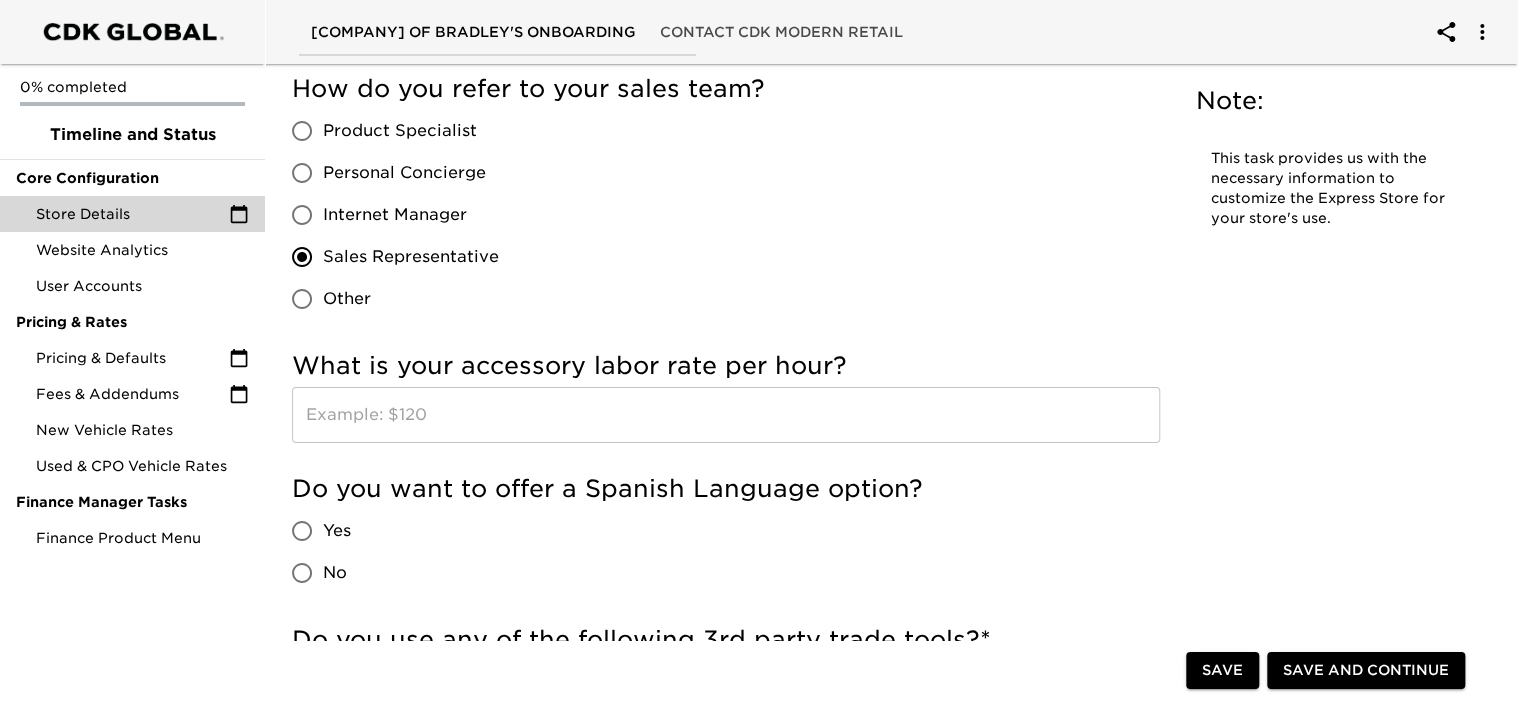 scroll, scrollTop: 3400, scrollLeft: 0, axis: vertical 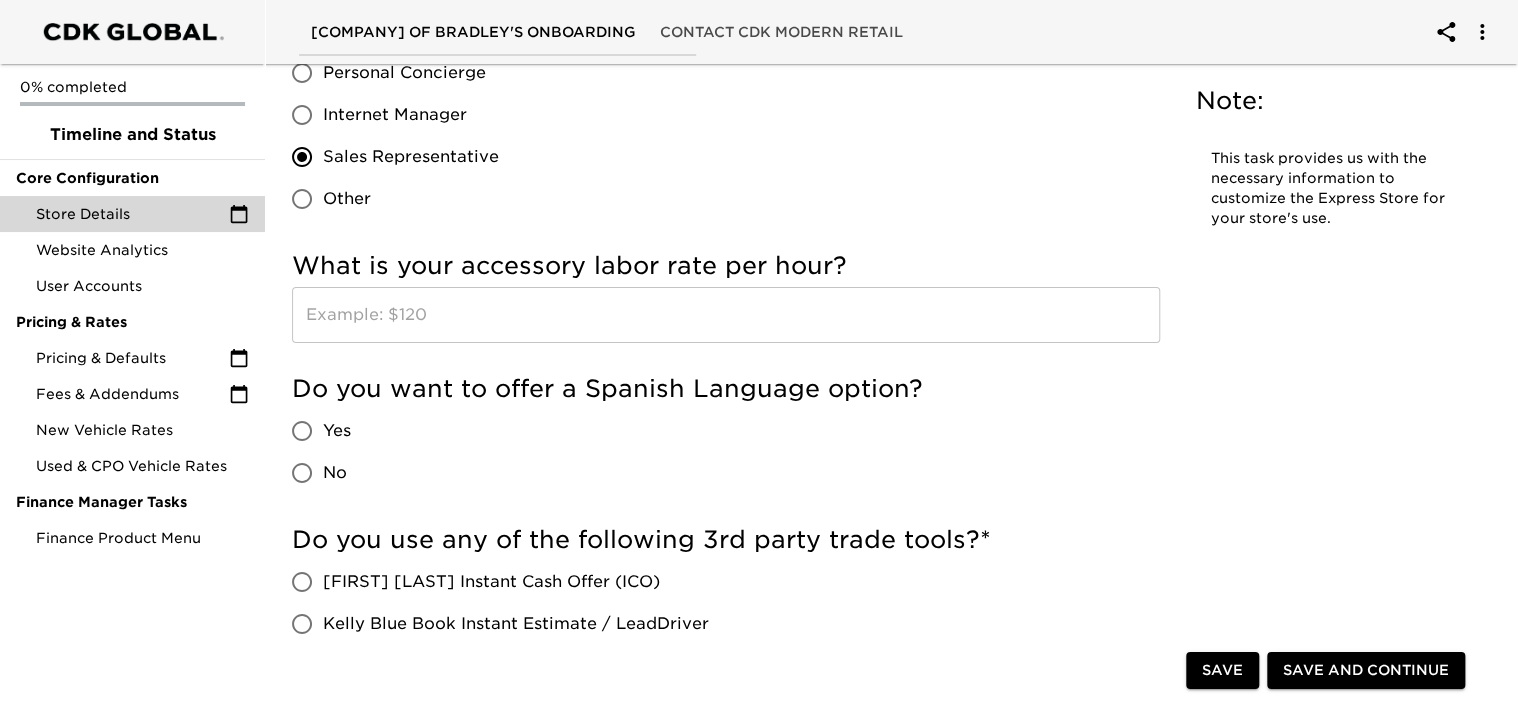 click at bounding box center (726, 315) 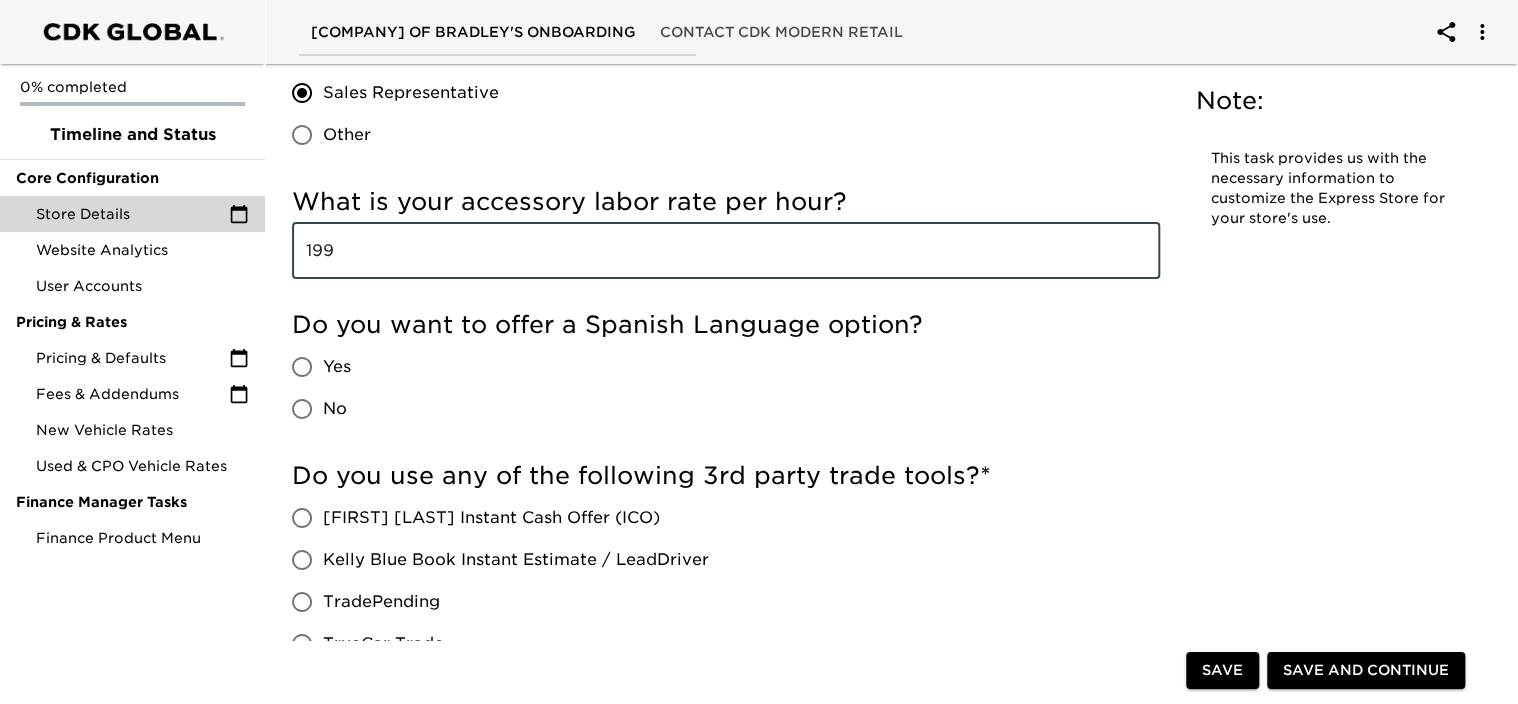 scroll, scrollTop: 3500, scrollLeft: 0, axis: vertical 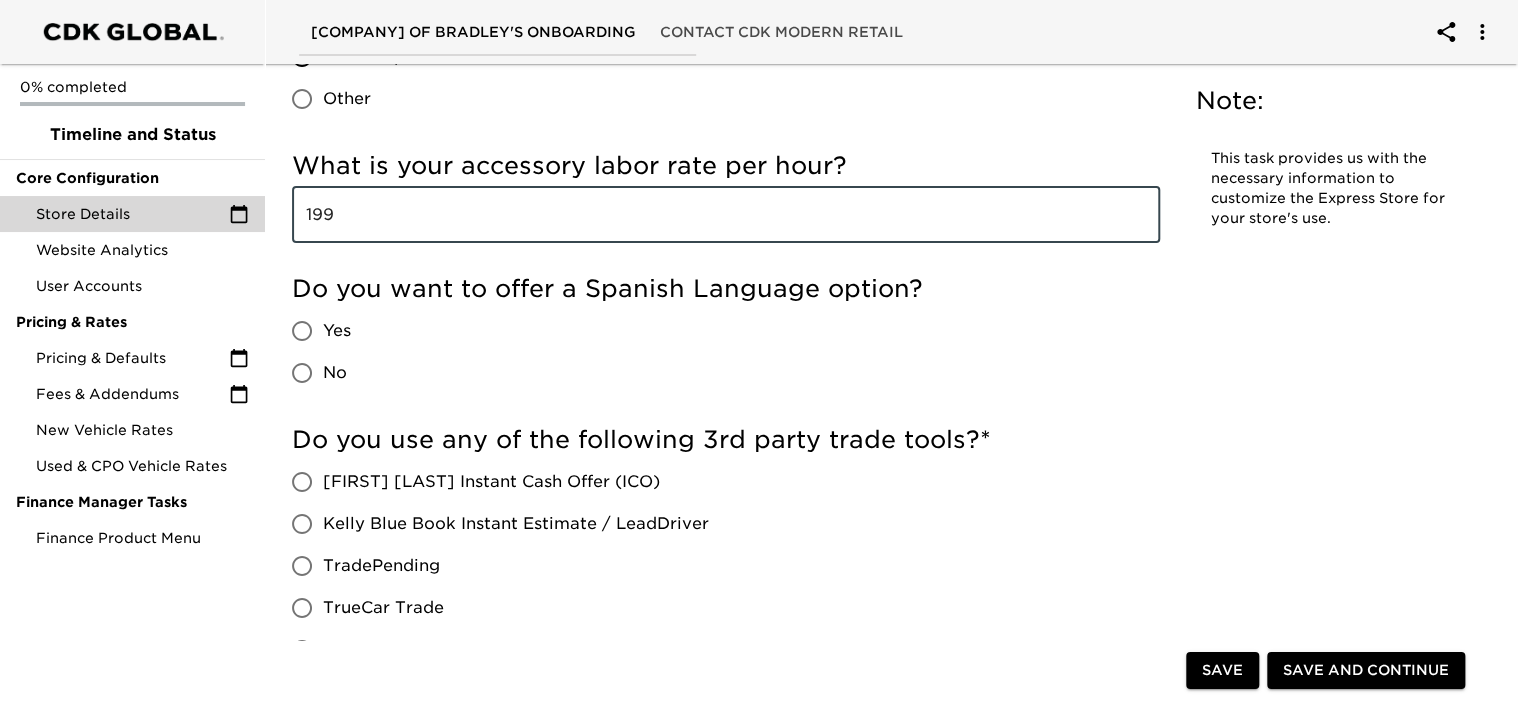 type on "199" 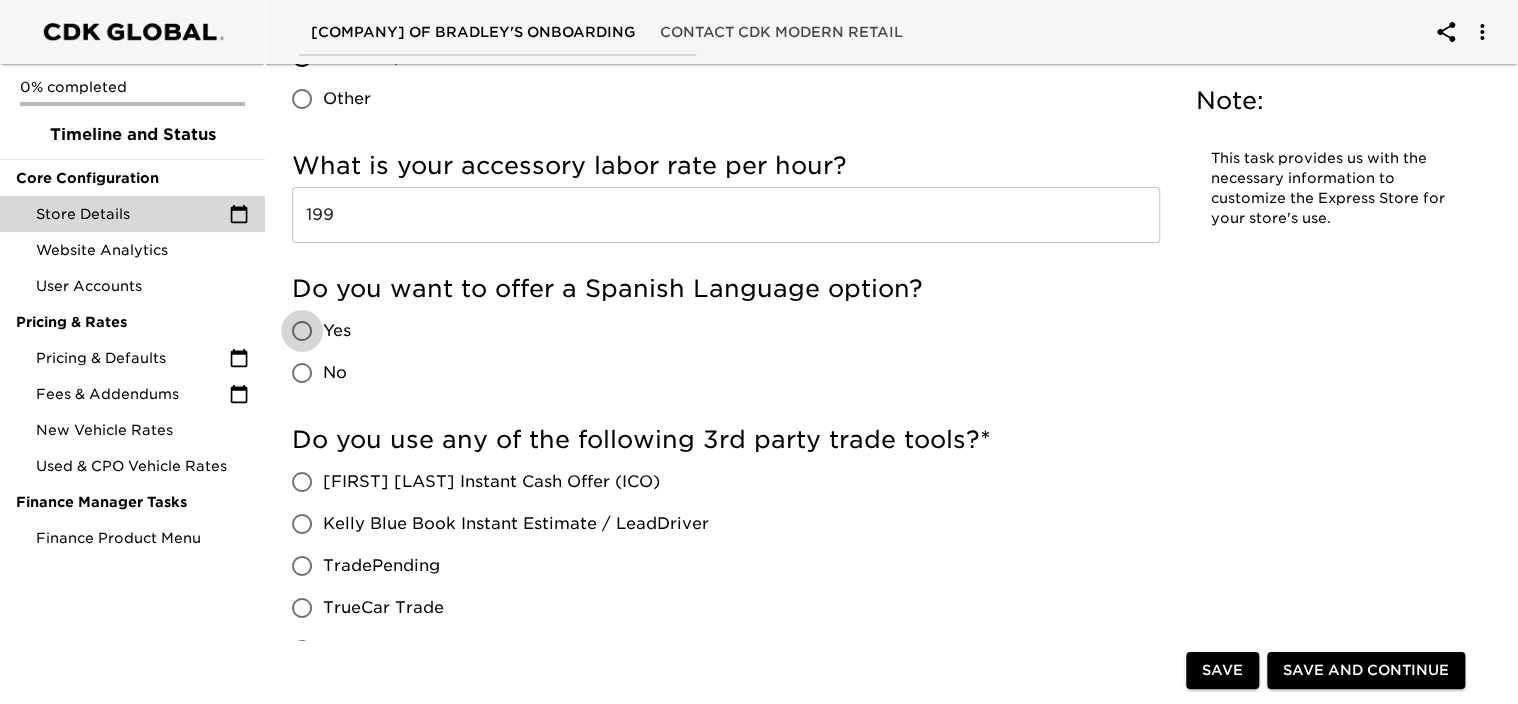 drag, startPoint x: 308, startPoint y: 332, endPoint x: 327, endPoint y: 328, distance: 19.416489 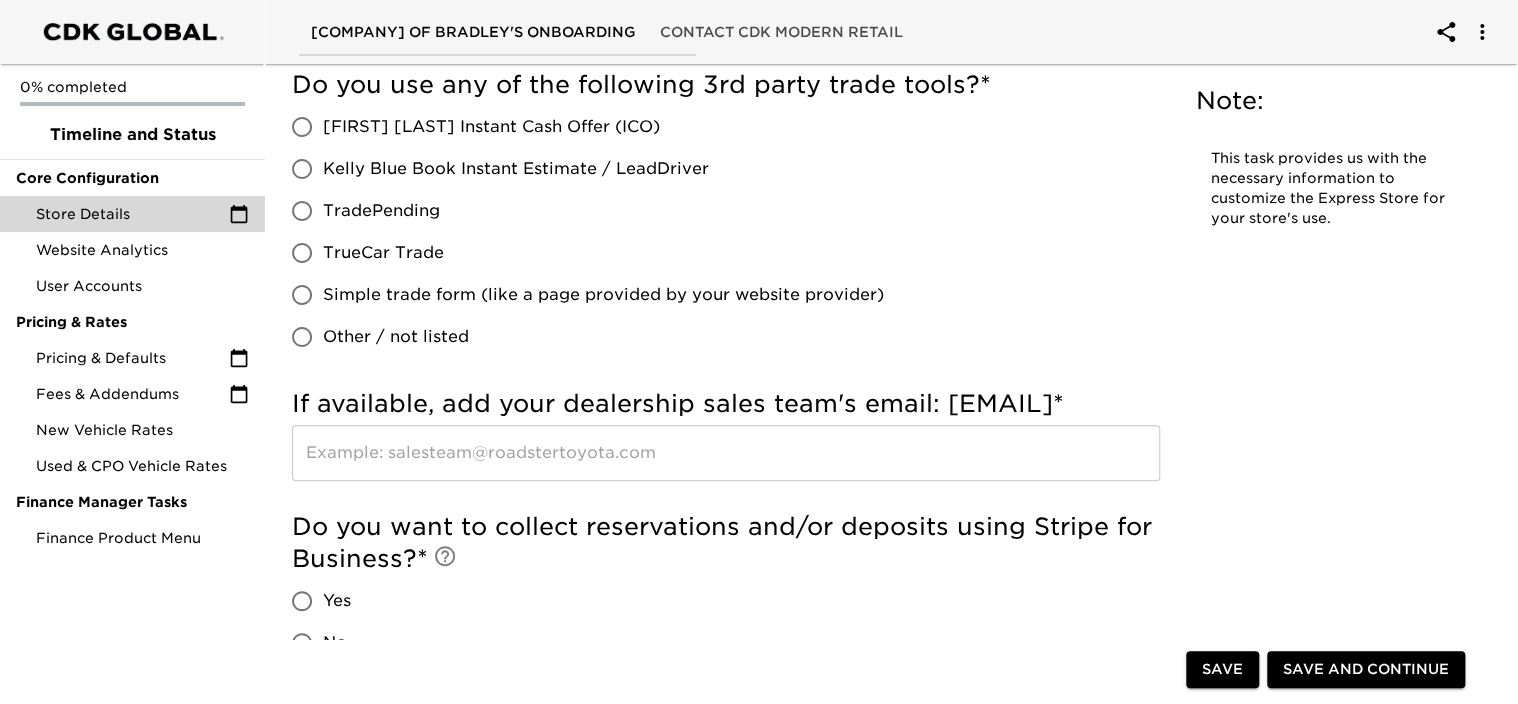 scroll, scrollTop: 3900, scrollLeft: 0, axis: vertical 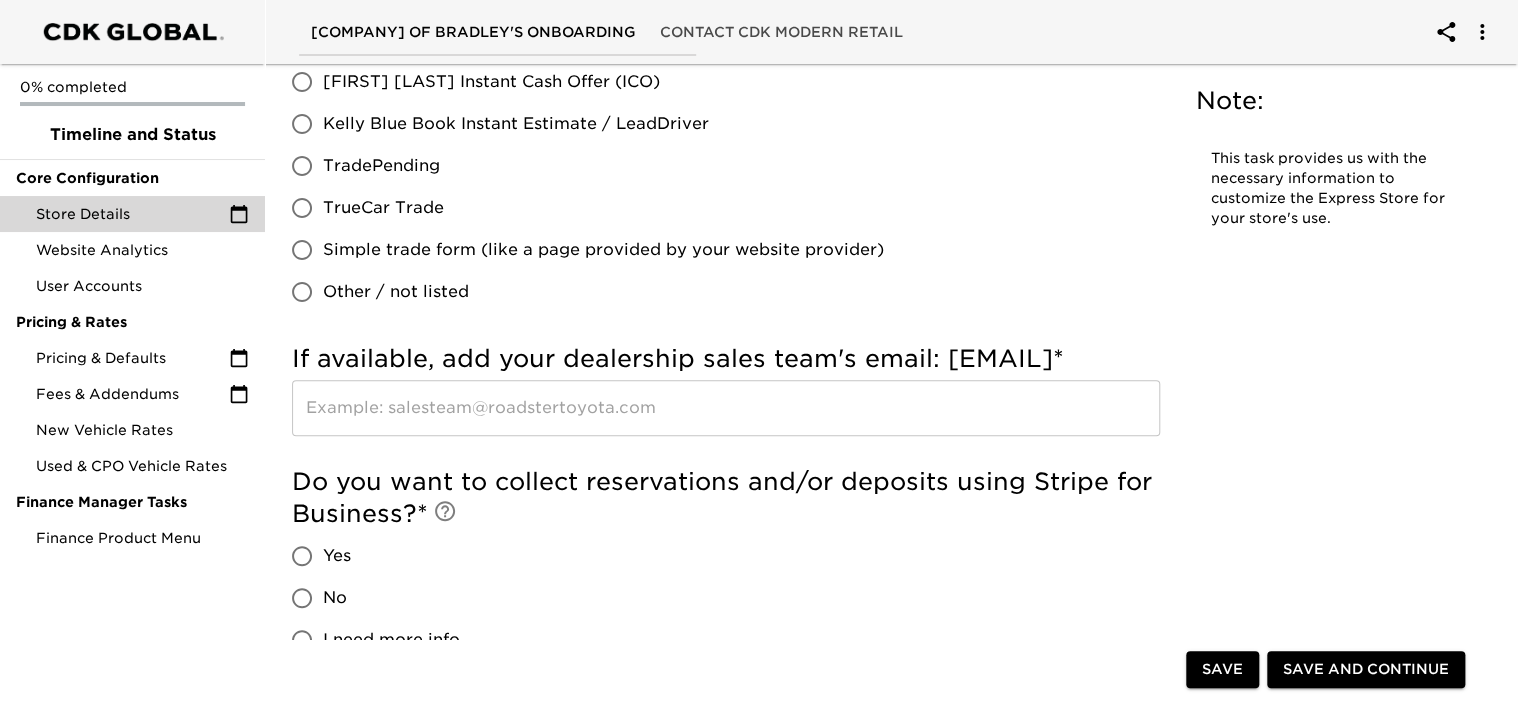 click at bounding box center [726, 408] 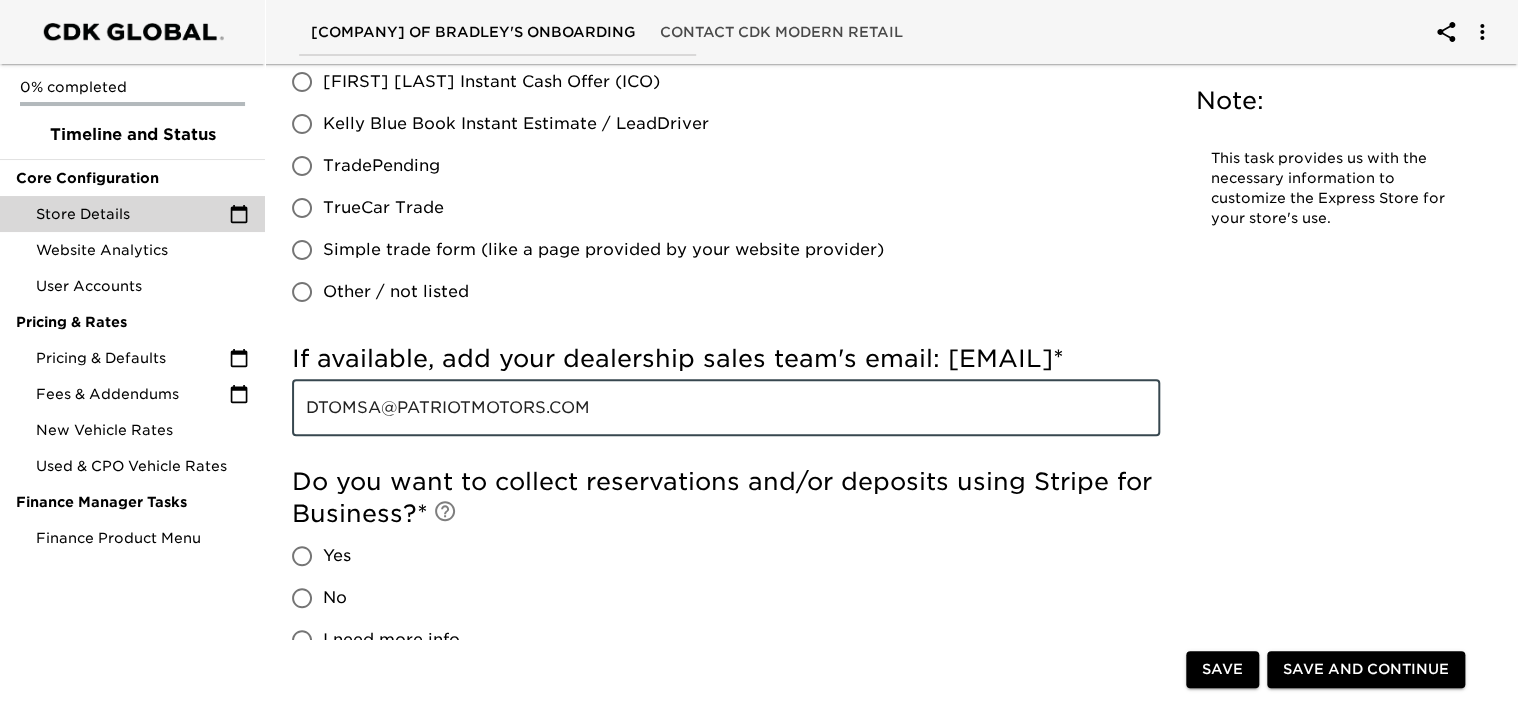 type on "DTOMSA@PATRIOTMOTORS.COM" 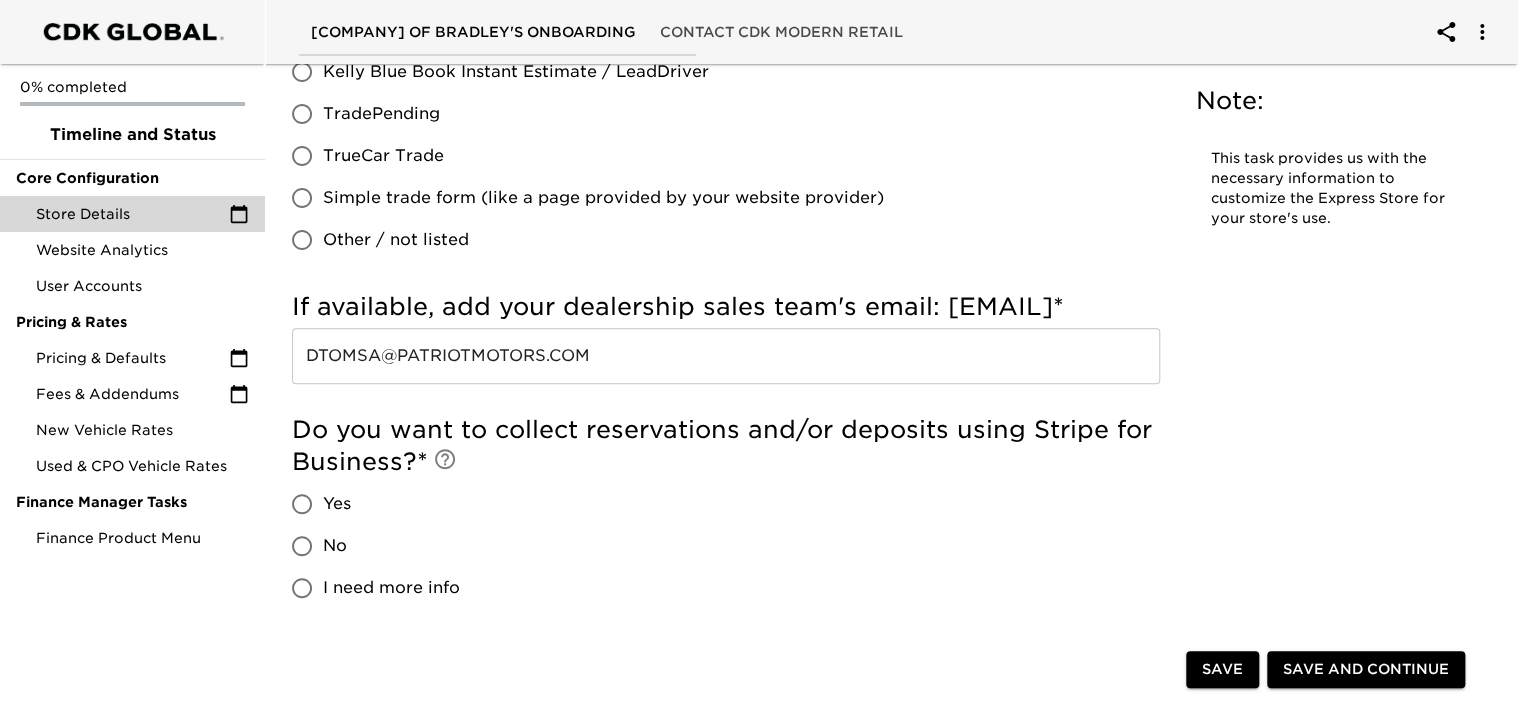 scroll, scrollTop: 4000, scrollLeft: 0, axis: vertical 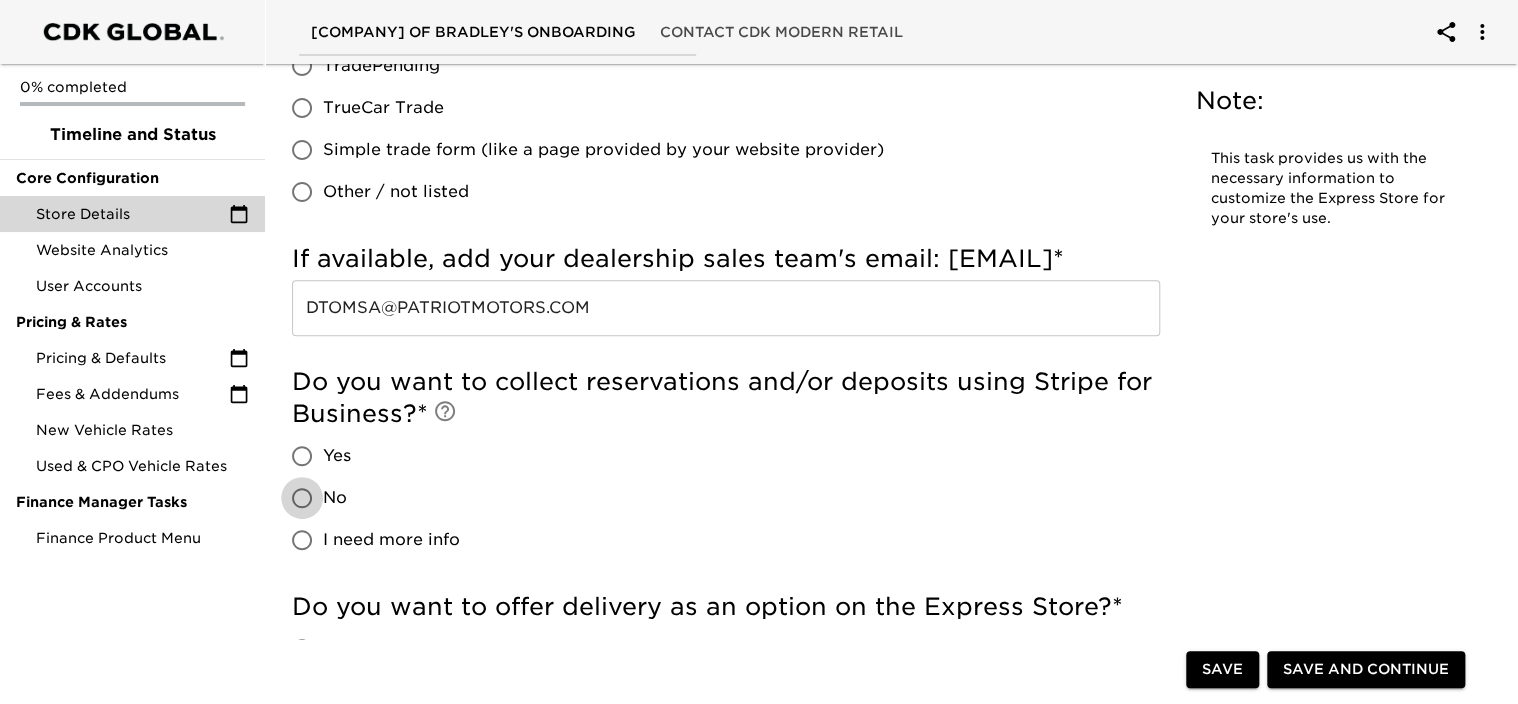 click on "No" at bounding box center (302, 498) 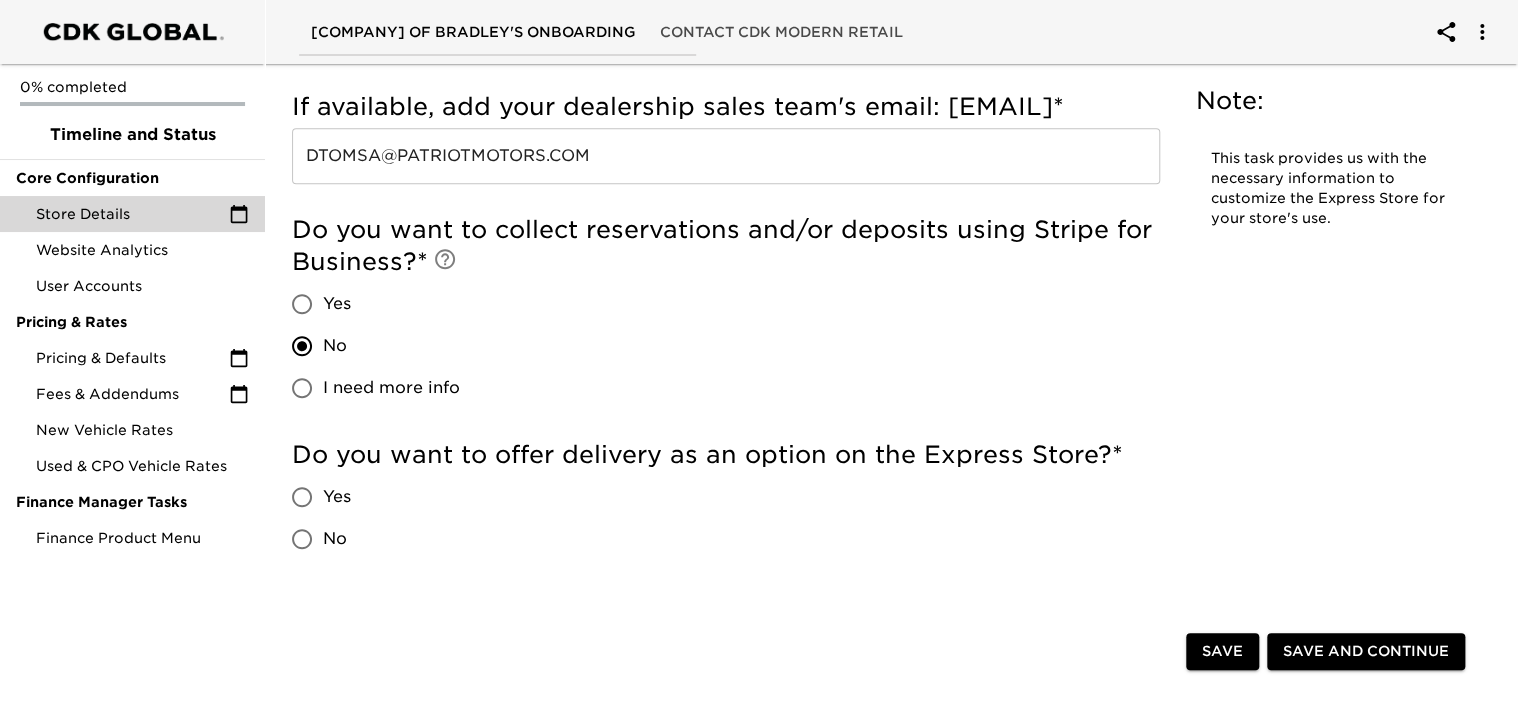 scroll, scrollTop: 4200, scrollLeft: 0, axis: vertical 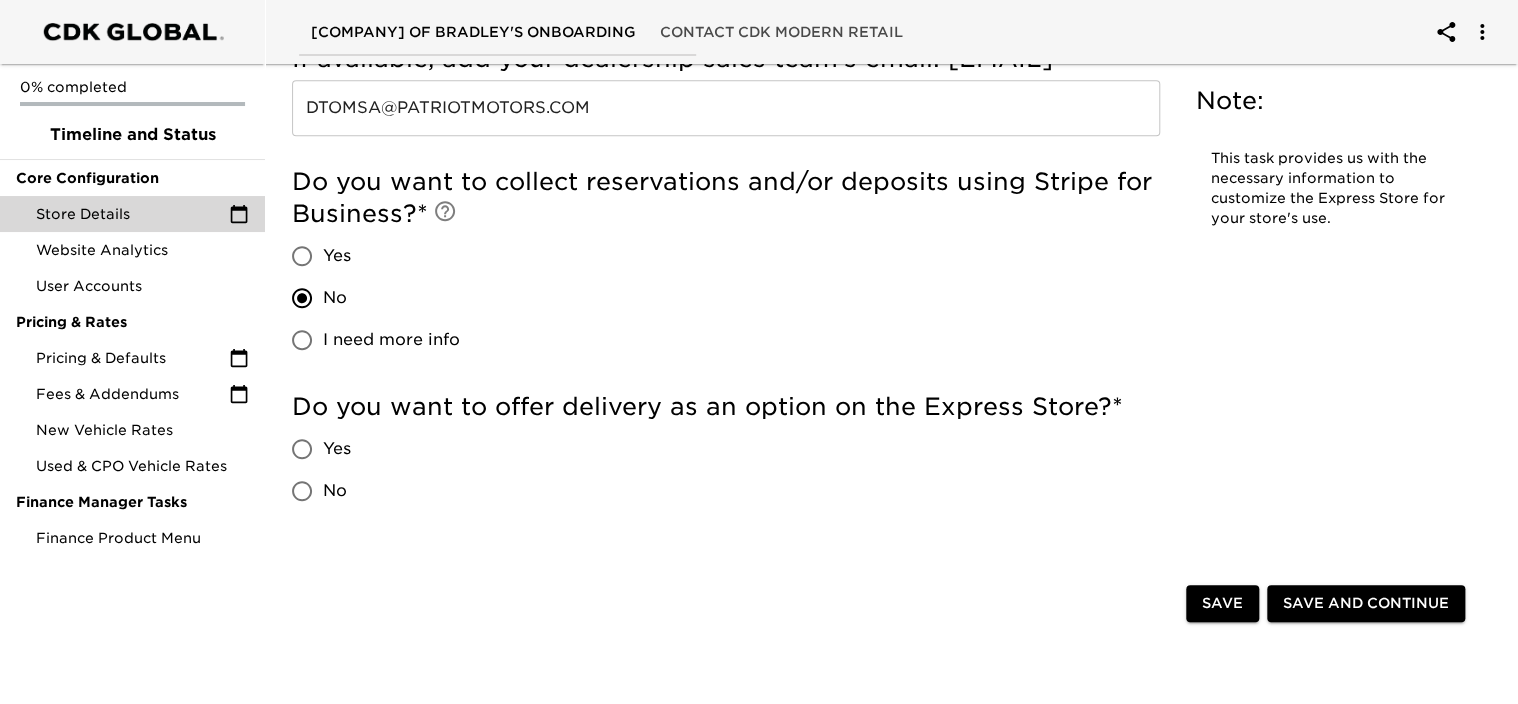 click on "No" at bounding box center [302, 491] 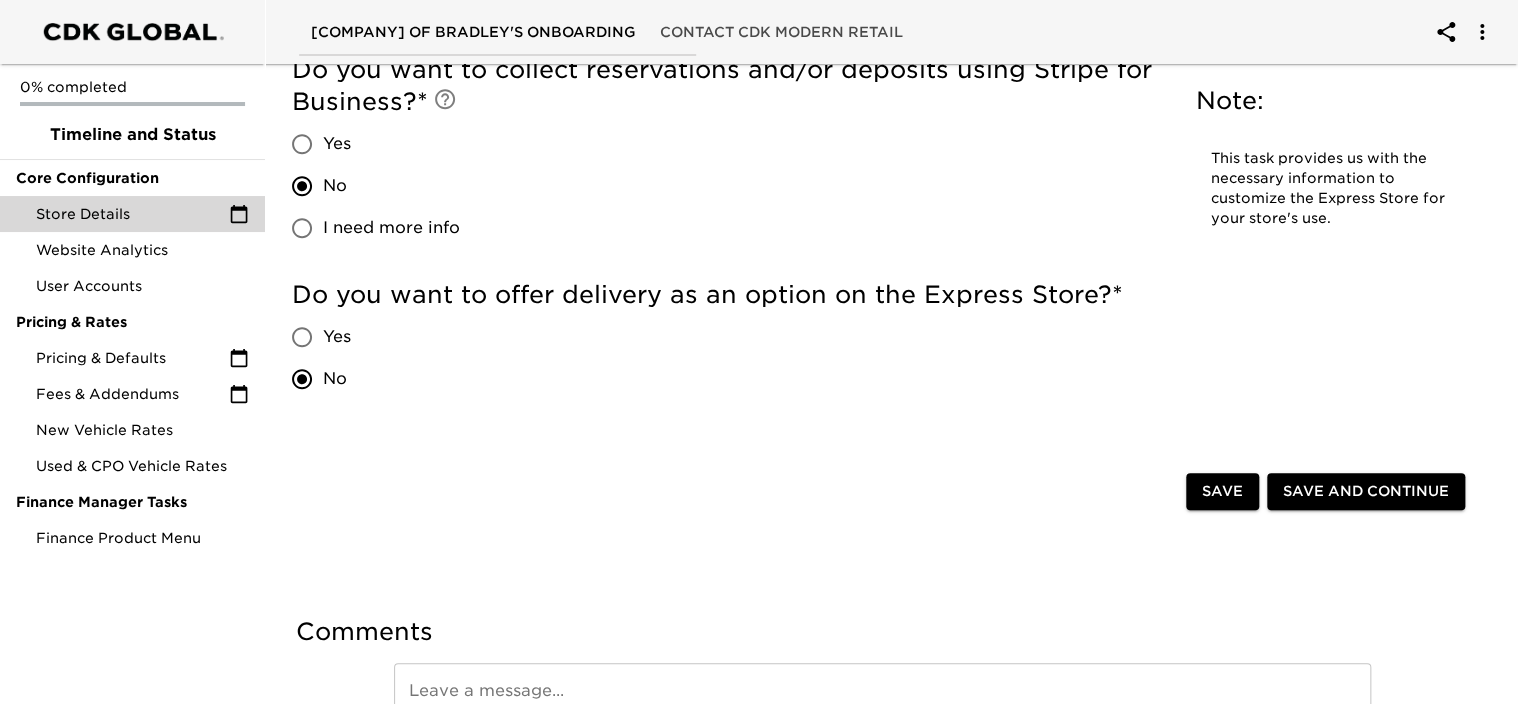 scroll, scrollTop: 4419, scrollLeft: 0, axis: vertical 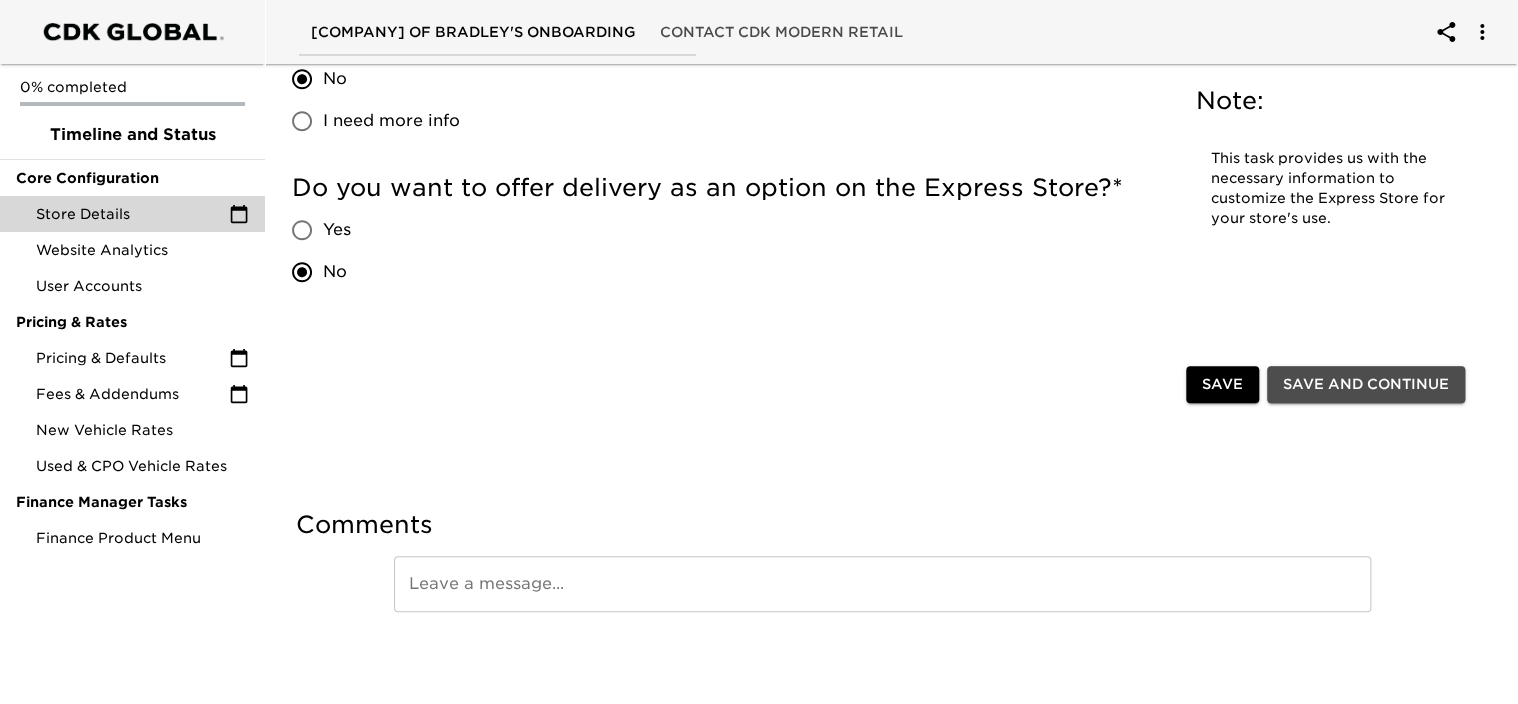 click on "Save and Continue" at bounding box center [1366, 384] 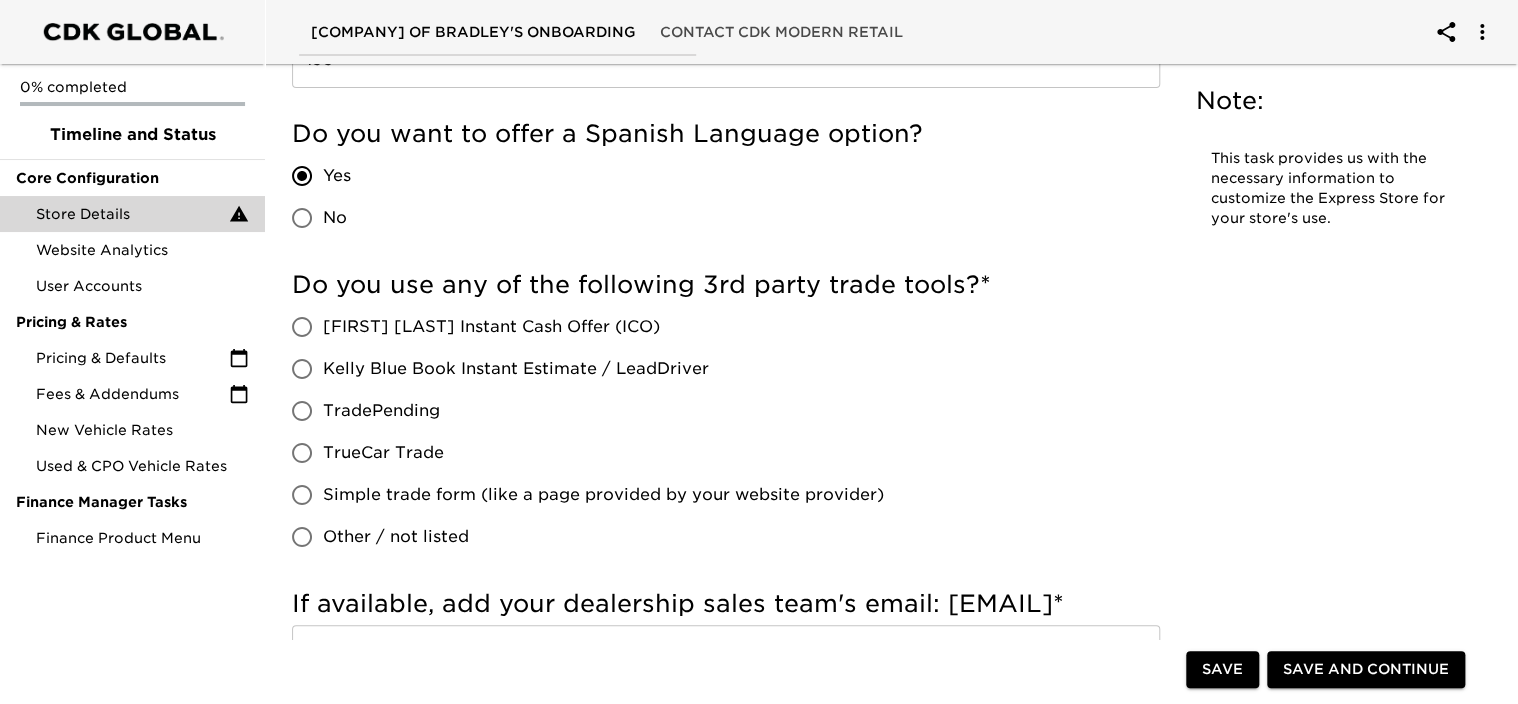 scroll, scrollTop: 3800, scrollLeft: 0, axis: vertical 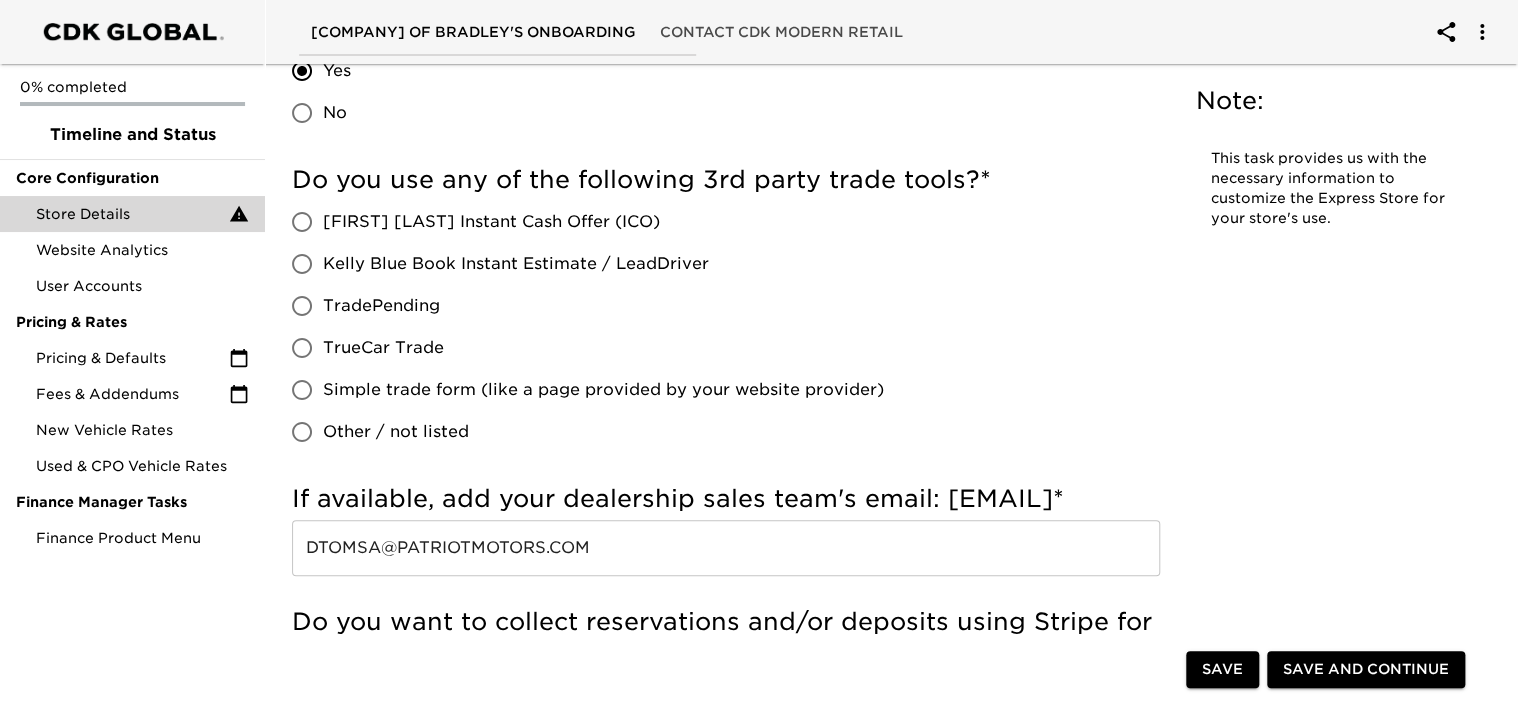 click on "Other / not listed" at bounding box center (302, 432) 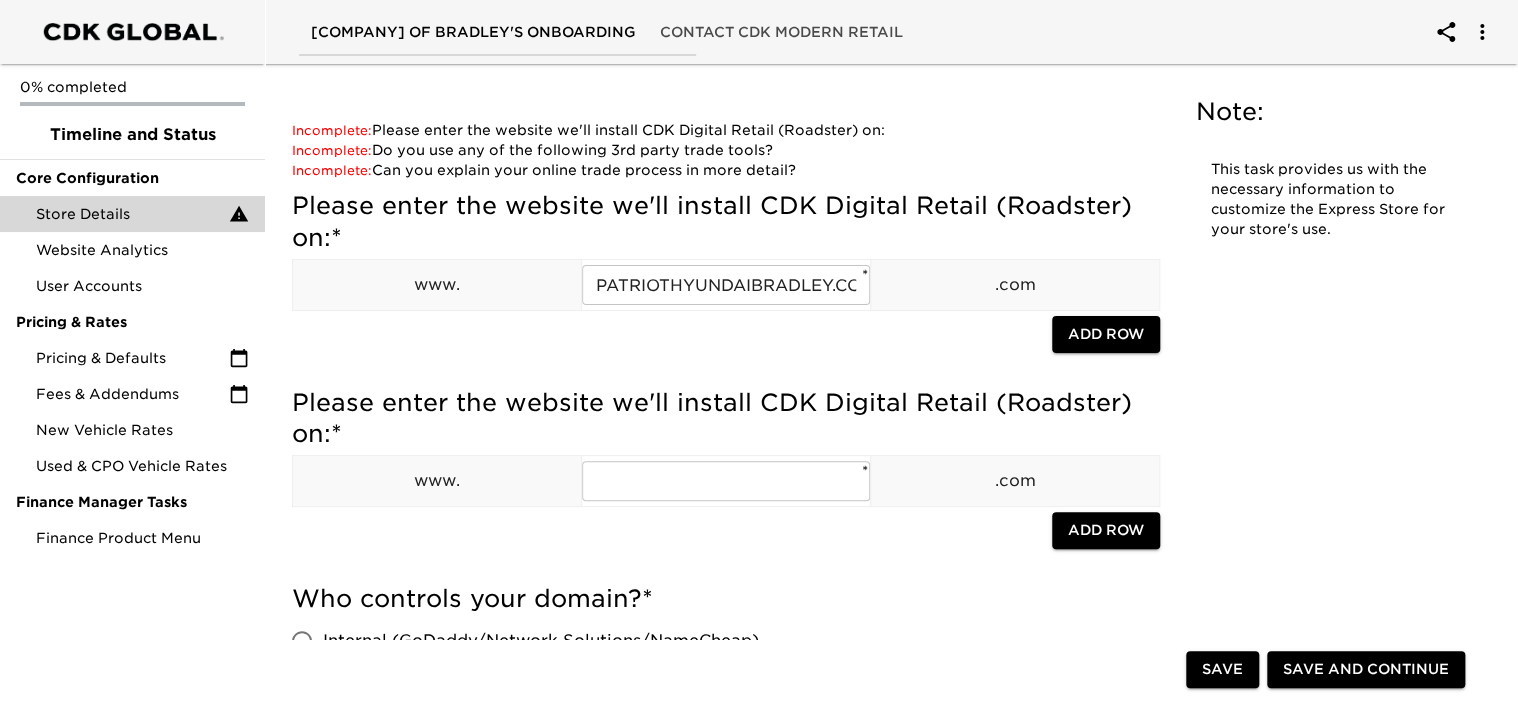 scroll, scrollTop: 0, scrollLeft: 0, axis: both 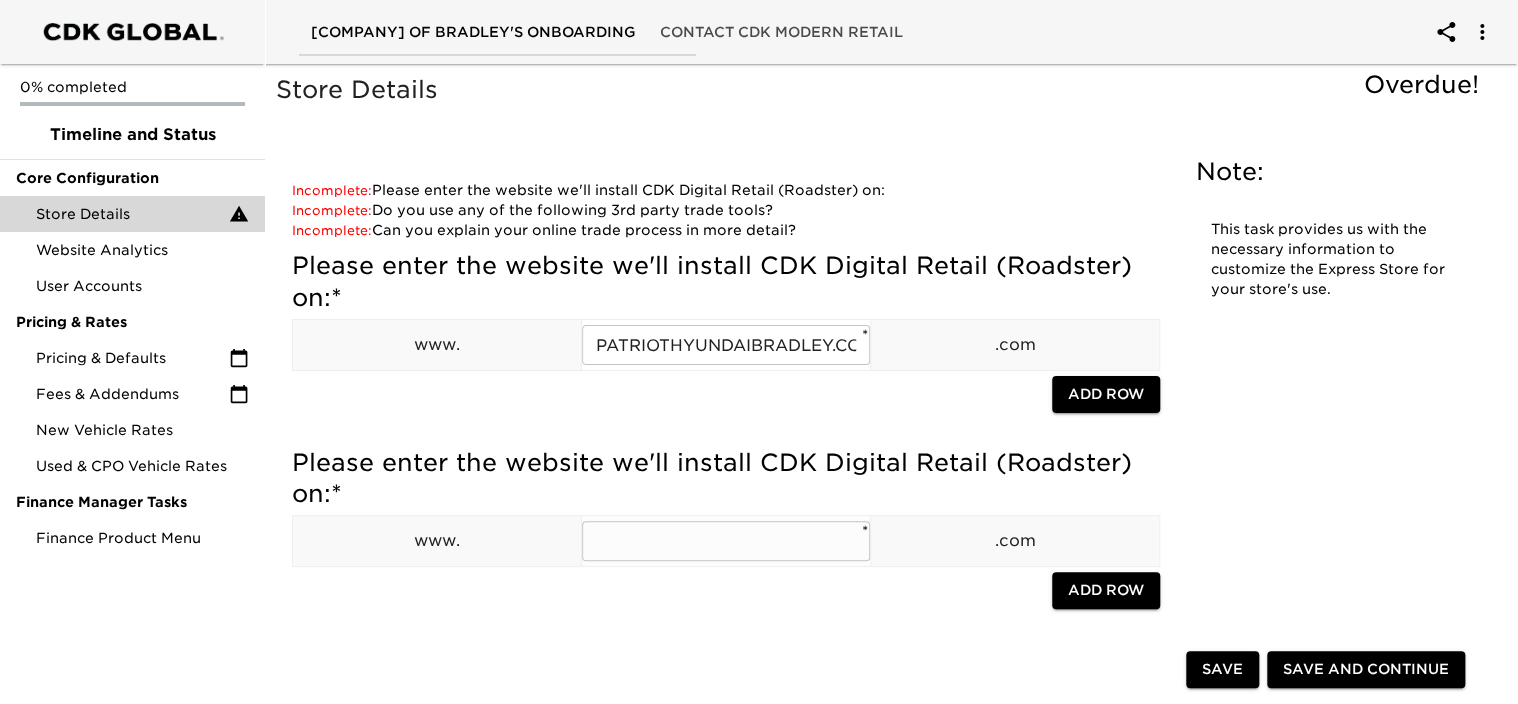 click at bounding box center [726, 541] 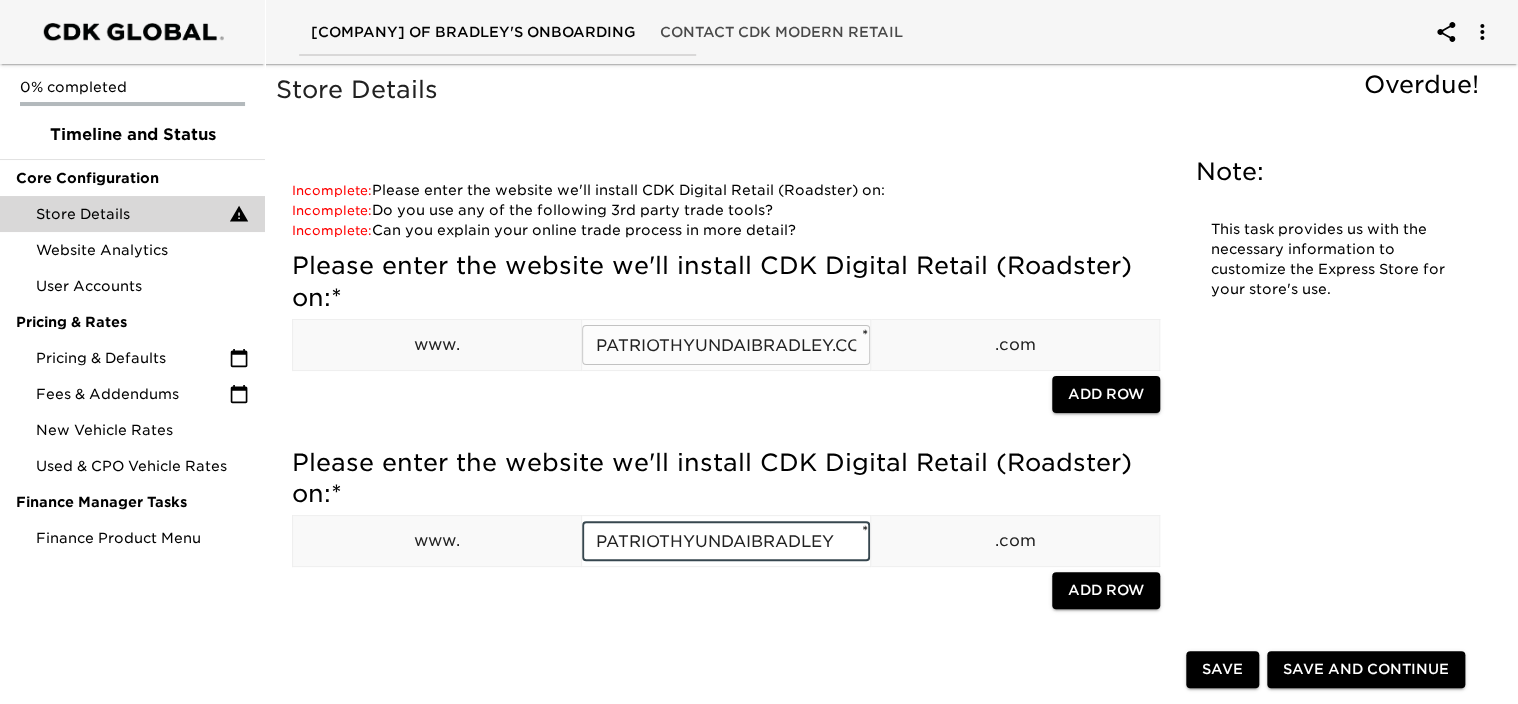 type on "PATRIOTHYUNDAIBRADLEY" 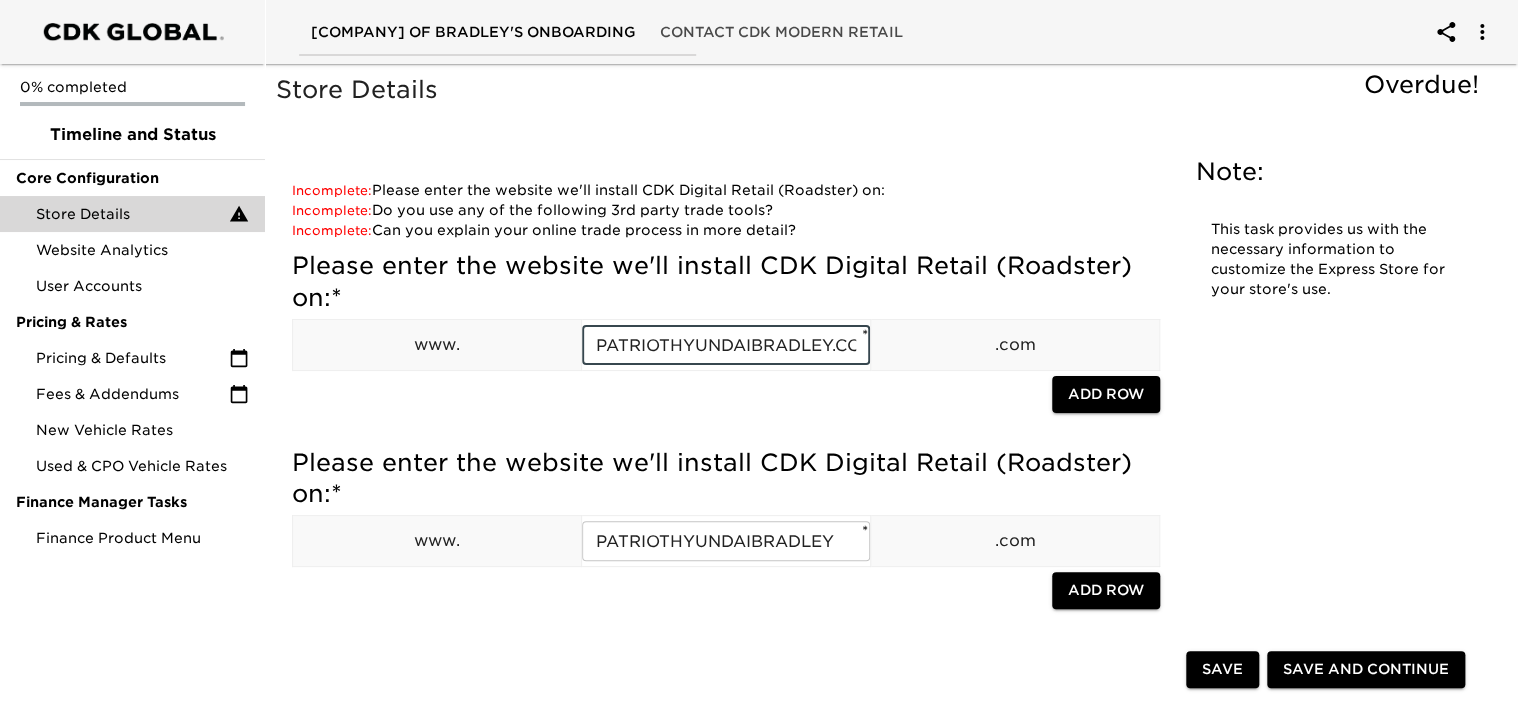 scroll, scrollTop: 0, scrollLeft: 23, axis: horizontal 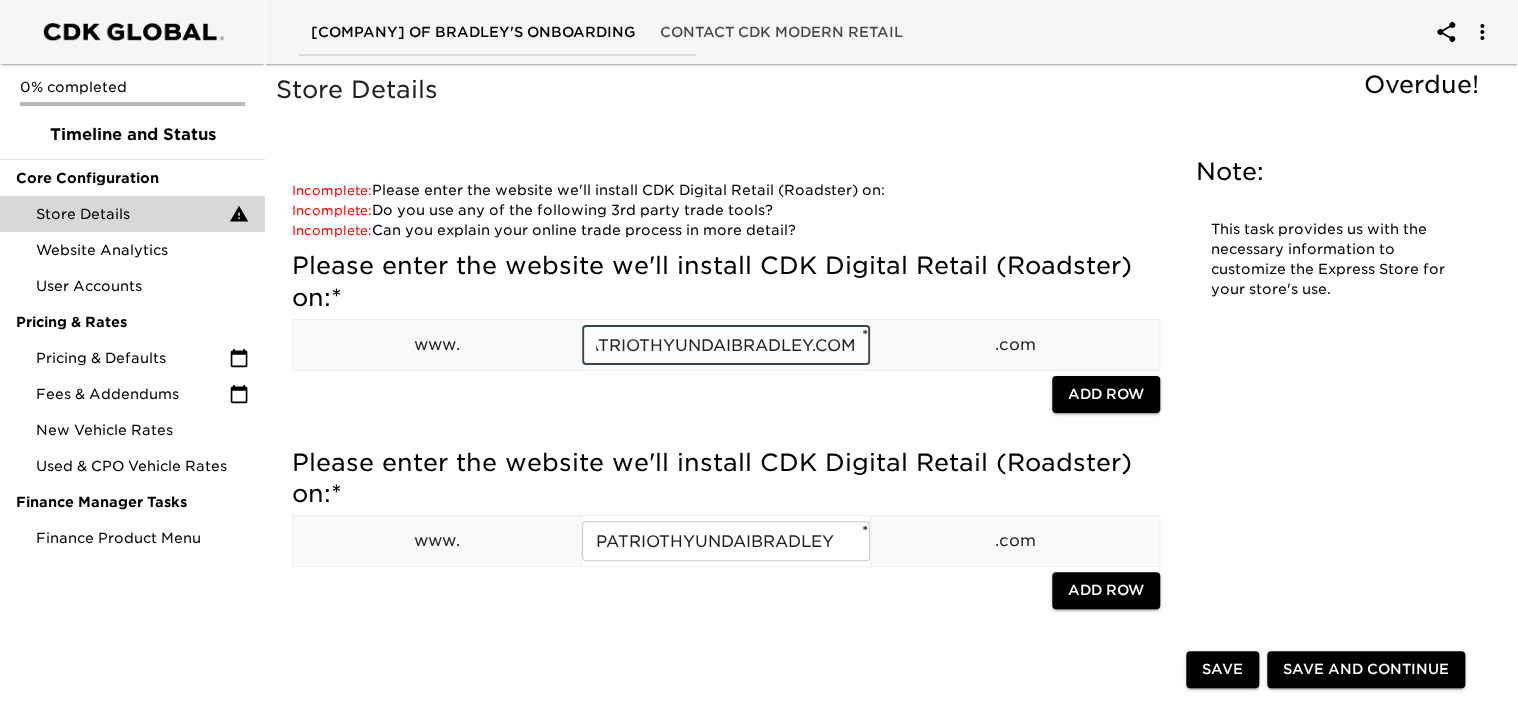 drag, startPoint x: 836, startPoint y: 342, endPoint x: 931, endPoint y: 332, distance: 95.524864 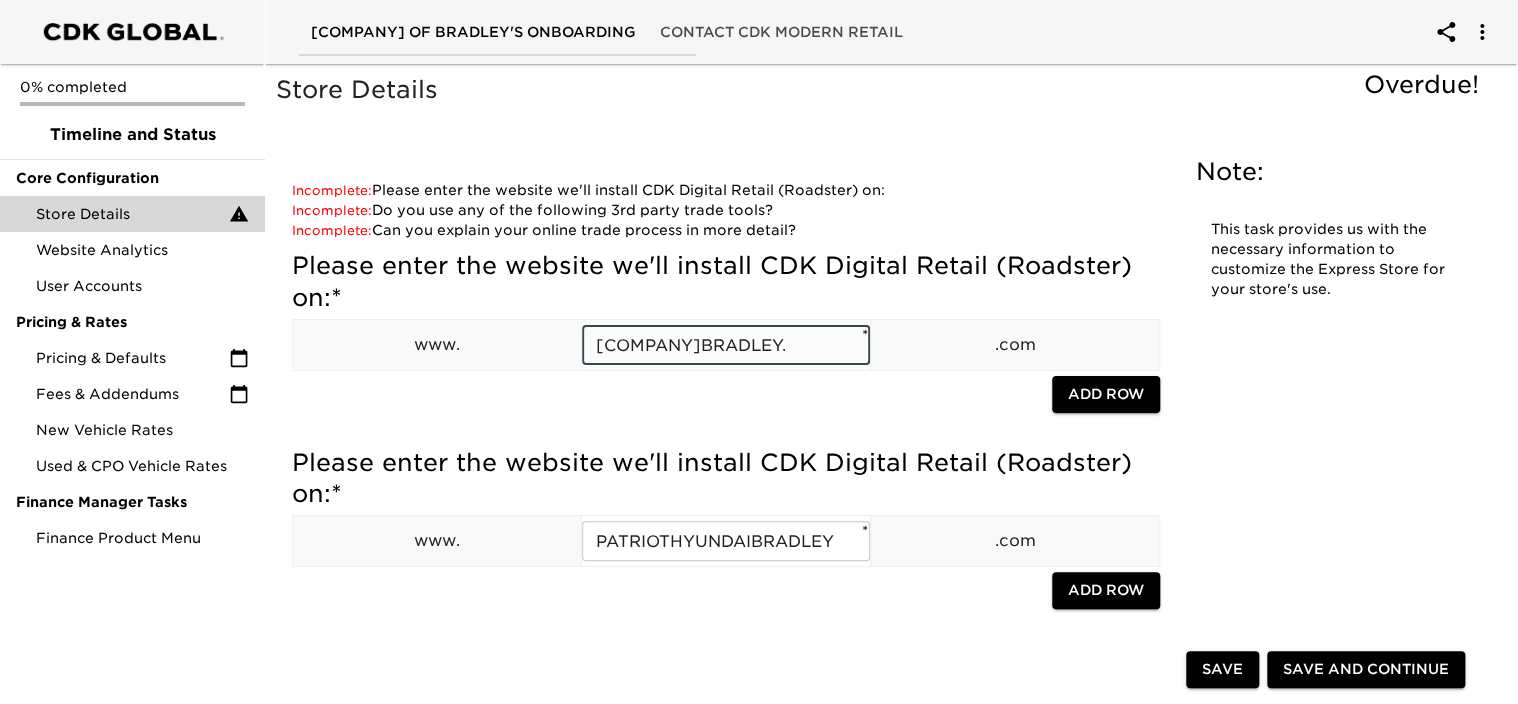 scroll, scrollTop: 0, scrollLeft: 0, axis: both 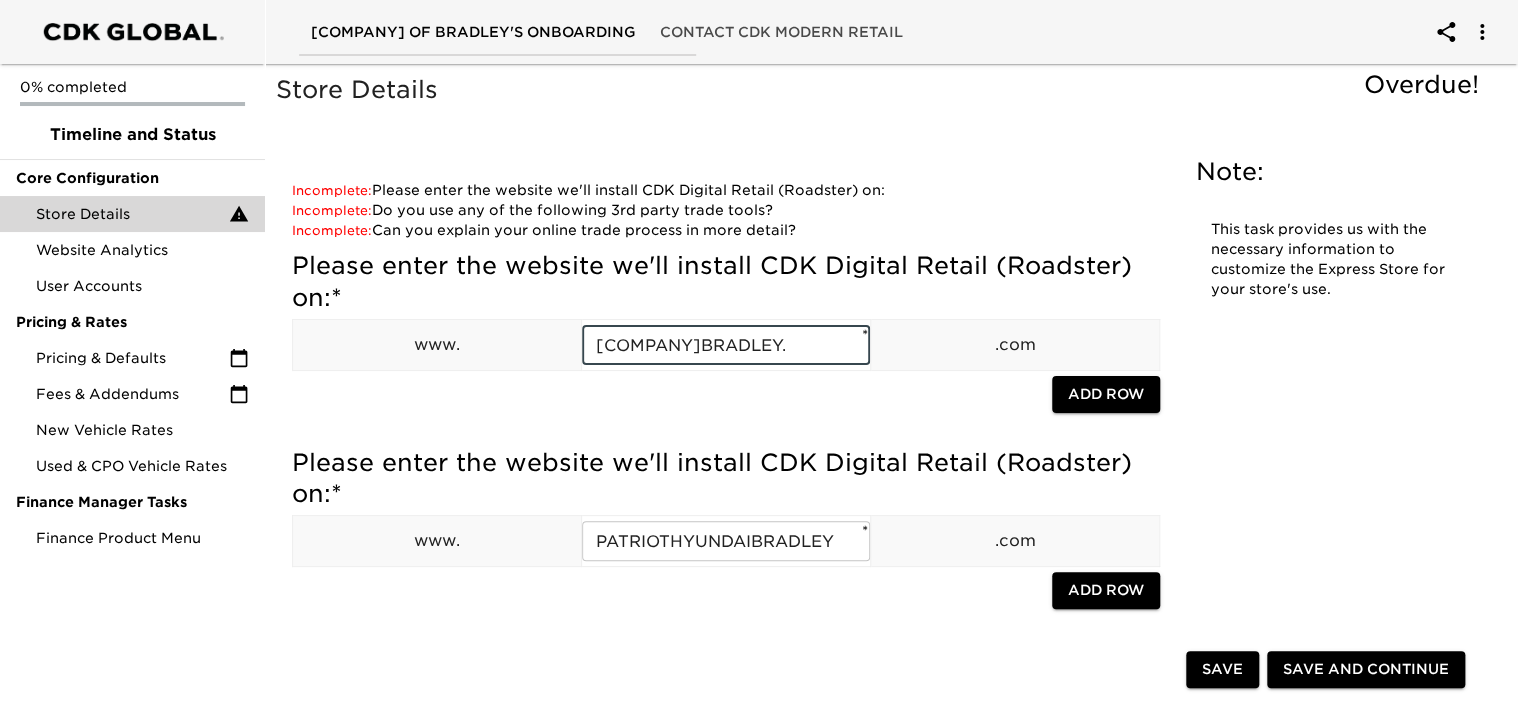 click on "Store Details Overdue! Note: This task provides us with the necessary information to customize the Express Store for your store's use. Incomplete: Please enter the website we'll install CDK Digital Retail (Roadster) on: Incomplete: Who is the best contact for creating a subdomain/CNAME record? Incomplete: We can integrate a new inventory provider, but it can sometimes take a little longer. Please indicate your feed provider below: Incomplete: Enter your store's CRM Site ID#: Incomplete: If your CRM is not listed, please add it below. Incomplete: If your DMS is not listed, please add it below. Incomplete: Enter your eLEND ID here: Incomplete: Enter your CBC ID here: Incomplete: Enter your Dealertrack ID here: Incomplete: Enter your Credit Processor here: Incomplete: What term do you use for your sales staff? Incomplete: Do you use any of the following 3rd party trade tools? Incomplete: Can you explain your online trade process in more detail? Incomplete: A few more questions: Incomplete: * ​" at bounding box center [882, 2513] 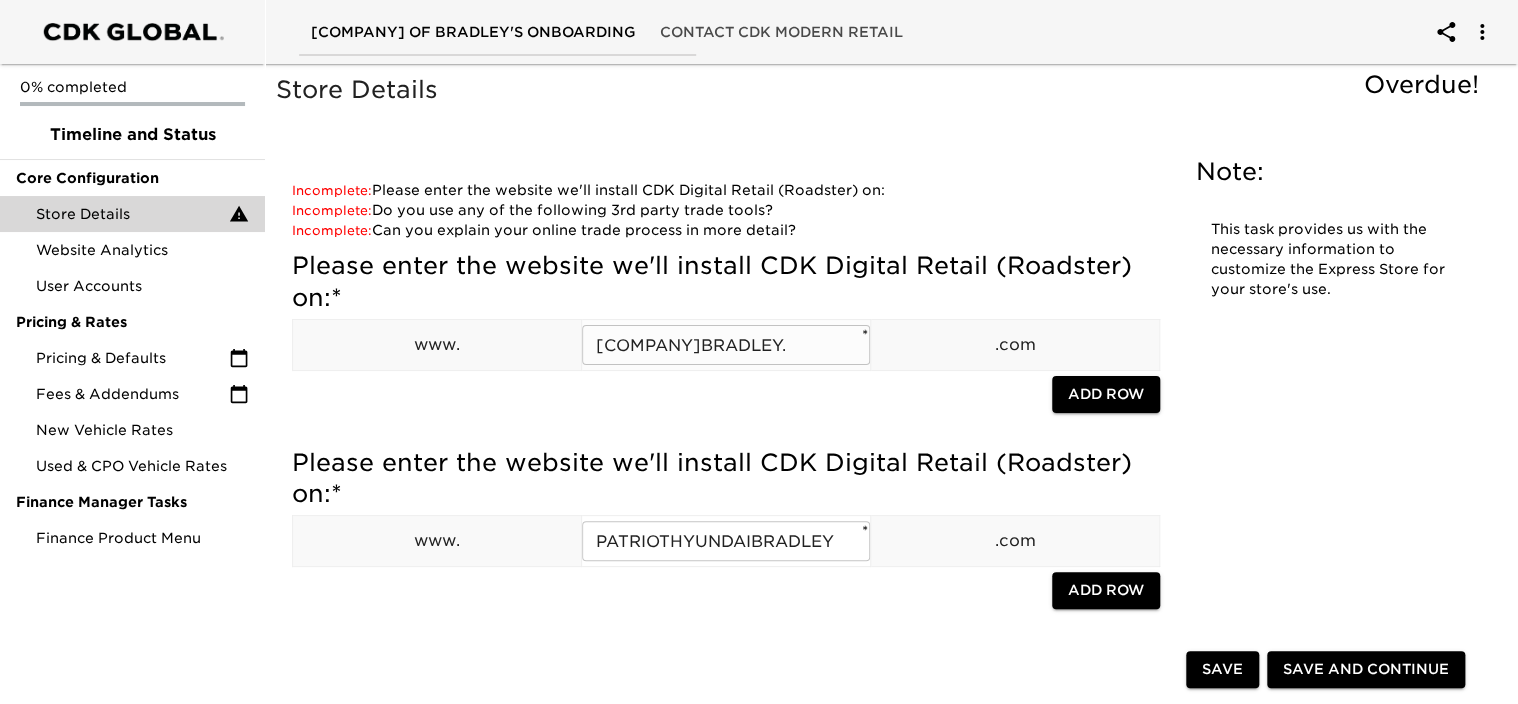 click on "[COMPANY]BRADLEY." at bounding box center (726, 345) 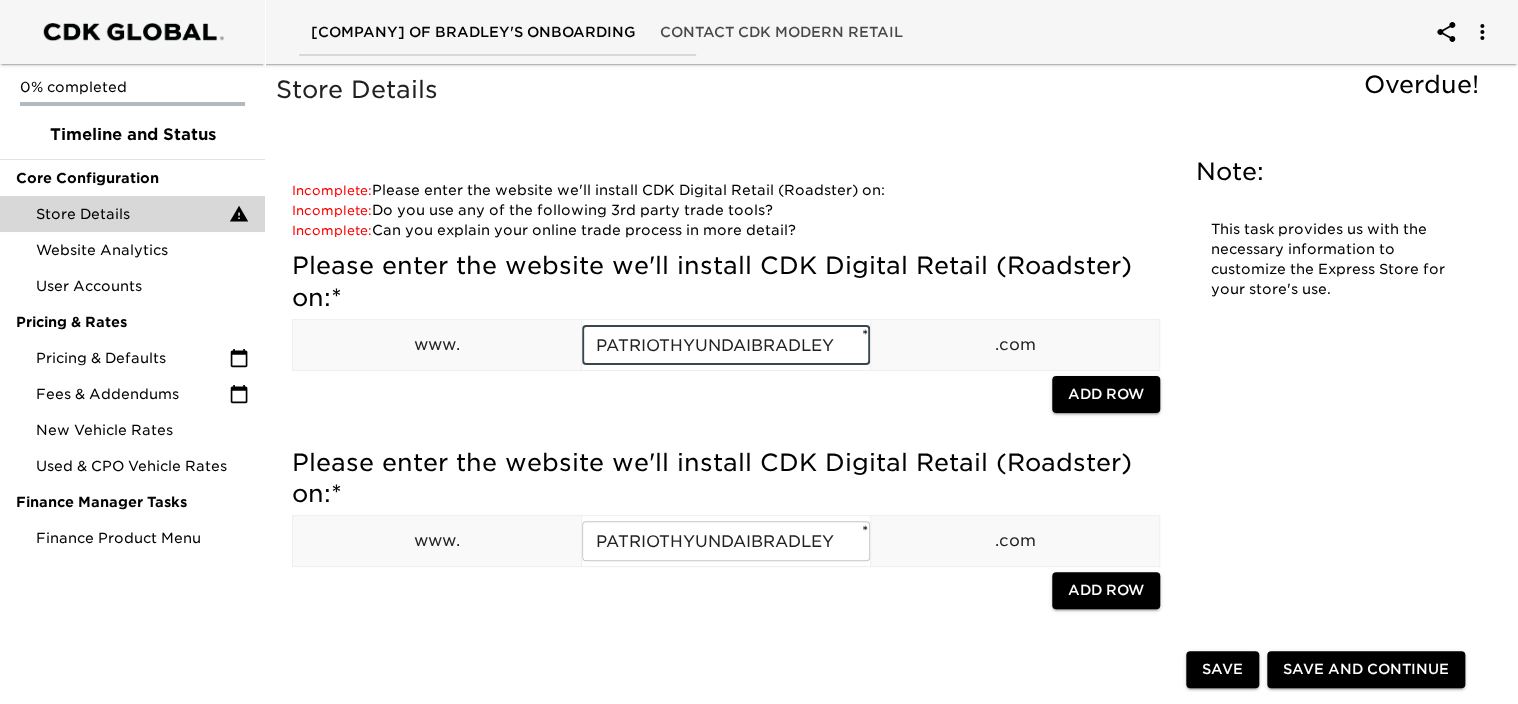type on "PATRIOTHYUNDAIBRADLEY" 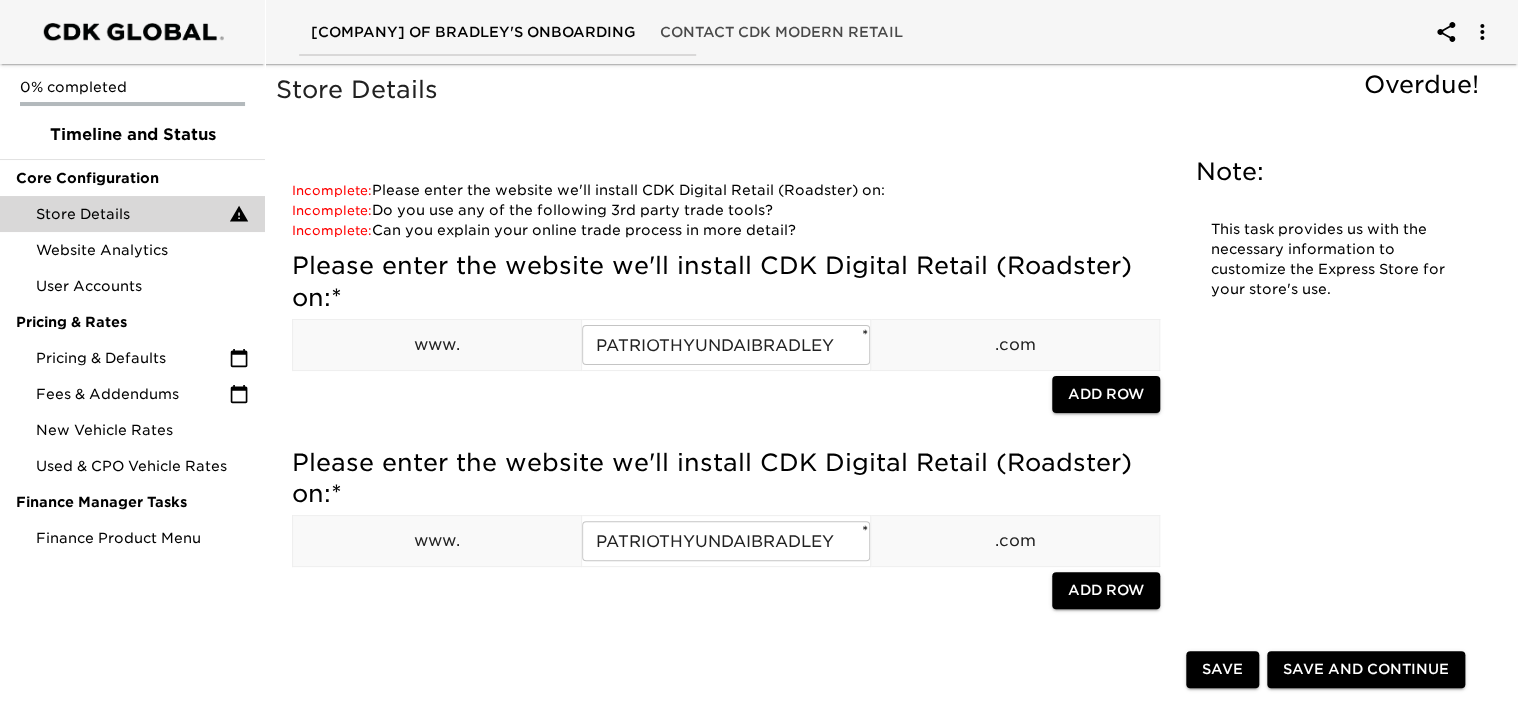 click on "Save and Continue" at bounding box center [1366, 670] 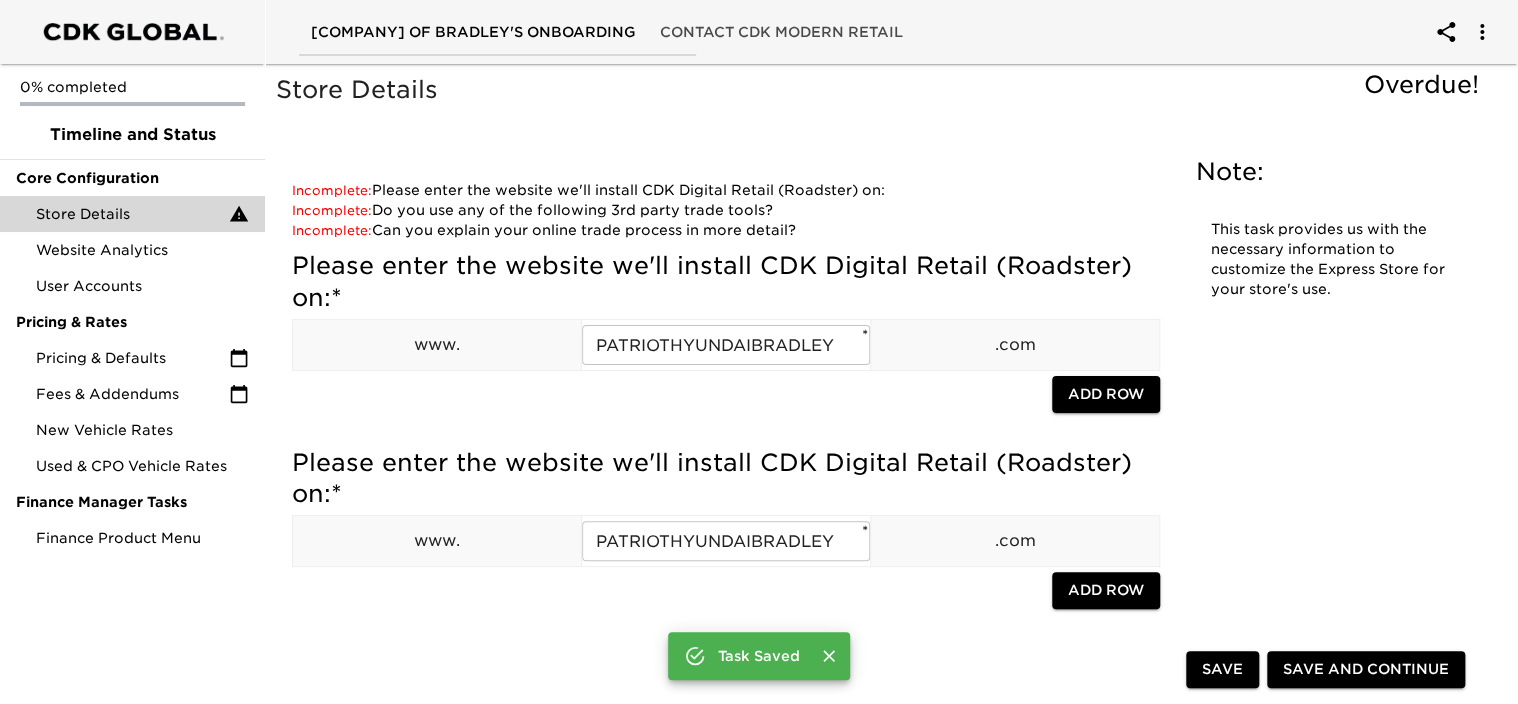 click on "Task Saved" at bounding box center (759, 656) 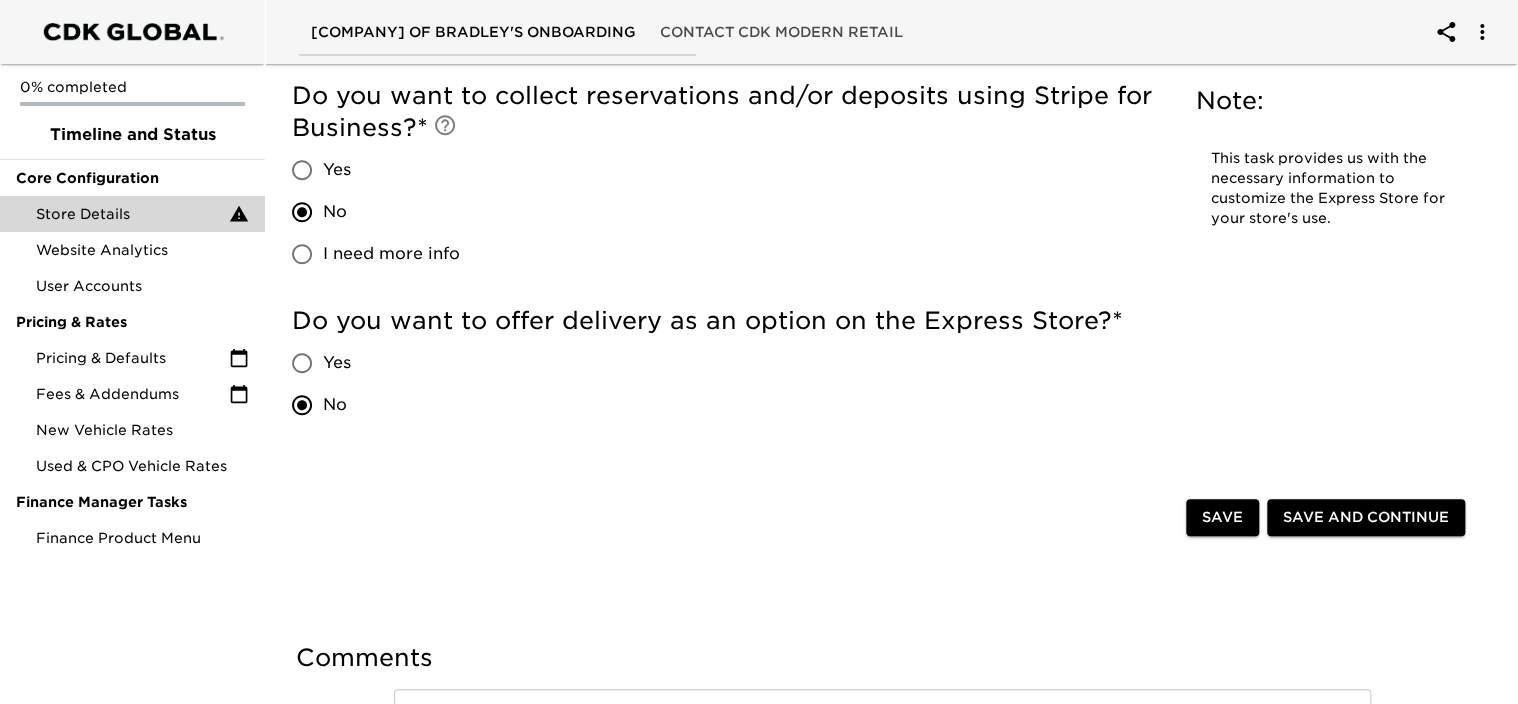 scroll, scrollTop: 4603, scrollLeft: 0, axis: vertical 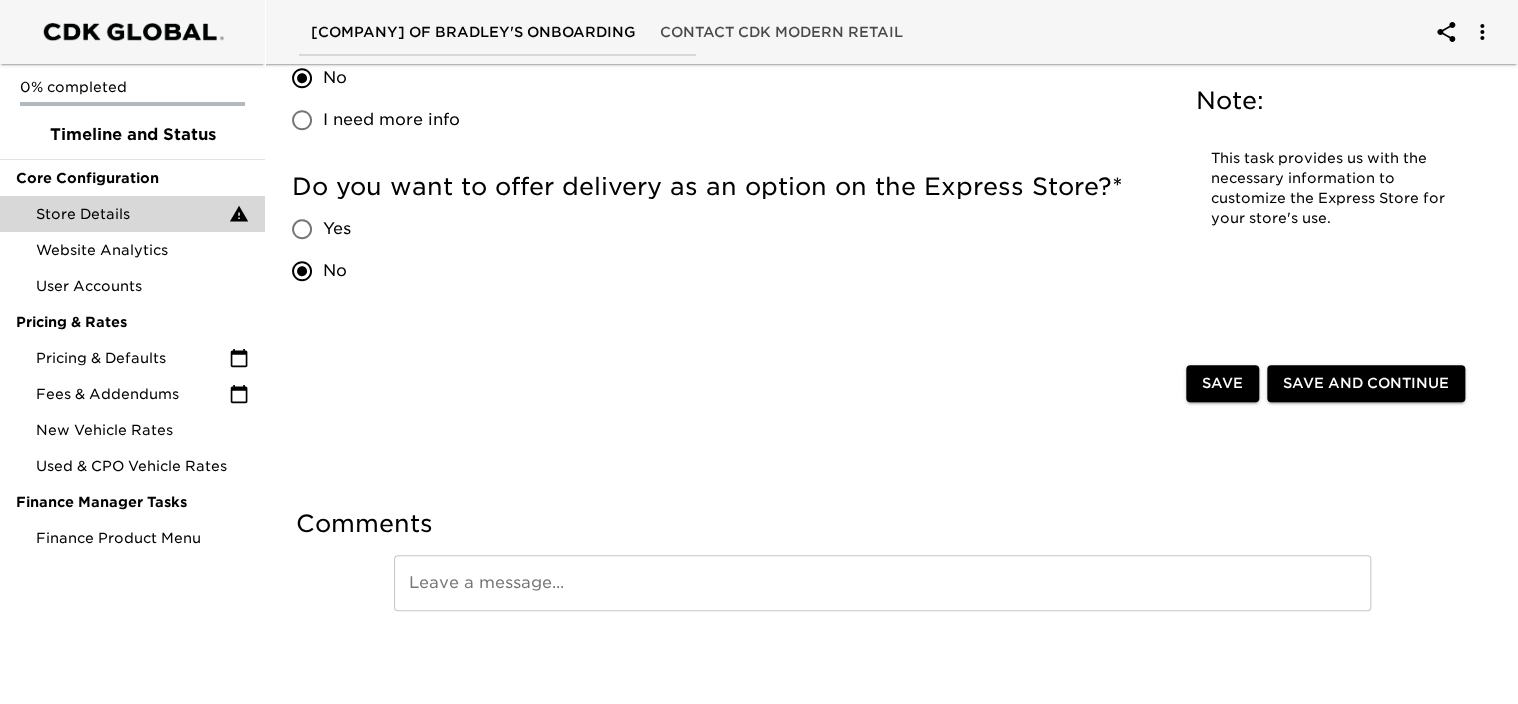 click on "Store Details Overdue! Note: This task provides us with the necessary information to customize the Express Store for your store's use. Incomplete: Please enter the website we'll install CDK Digital Retail (Roadster) on: Incomplete: Who is the best contact for creating a subdomain/CNAME record? Incomplete: We can integrate a new inventory provider, but it can sometimes take a little longer. Please indicate your feed provider below: Incomplete: Enter your store's CRM Site ID#: Incomplete: If your CRM is not listed, please add it below. Incomplete: If your DMS is not listed, please add it below. Incomplete: Enter your eLEND ID here: Incomplete: Enter your CBC ID here: Incomplete: Enter your Dealertrack ID here: Incomplete: Enter your Credit Processor here: Incomplete: What term do you use for your sales staff? Incomplete: Do you use any of the following 3rd party trade tools? Incomplete: Can you explain your online trade process in more detail? Incomplete: A few more questions: Incomplete: * ​" at bounding box center (882, -2090) 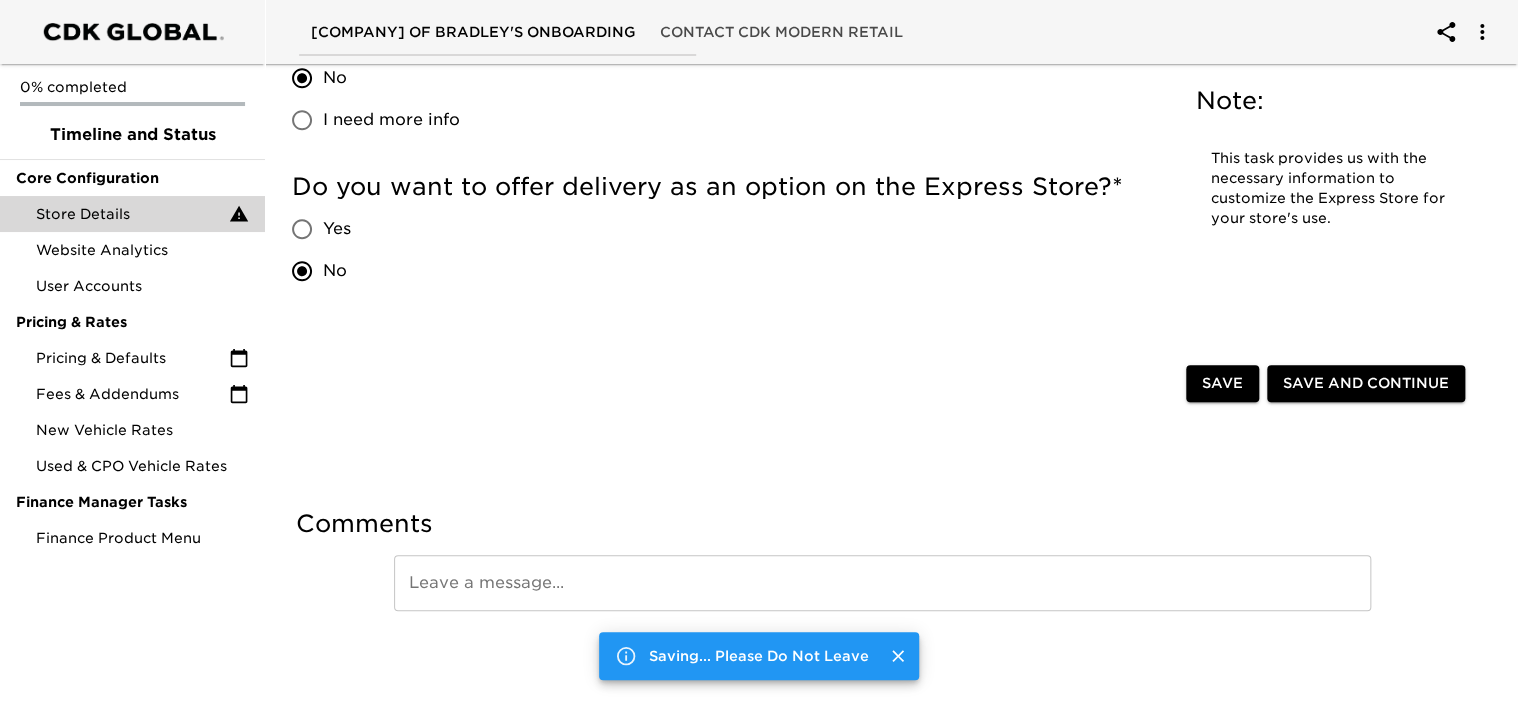scroll, scrollTop: 0, scrollLeft: 0, axis: both 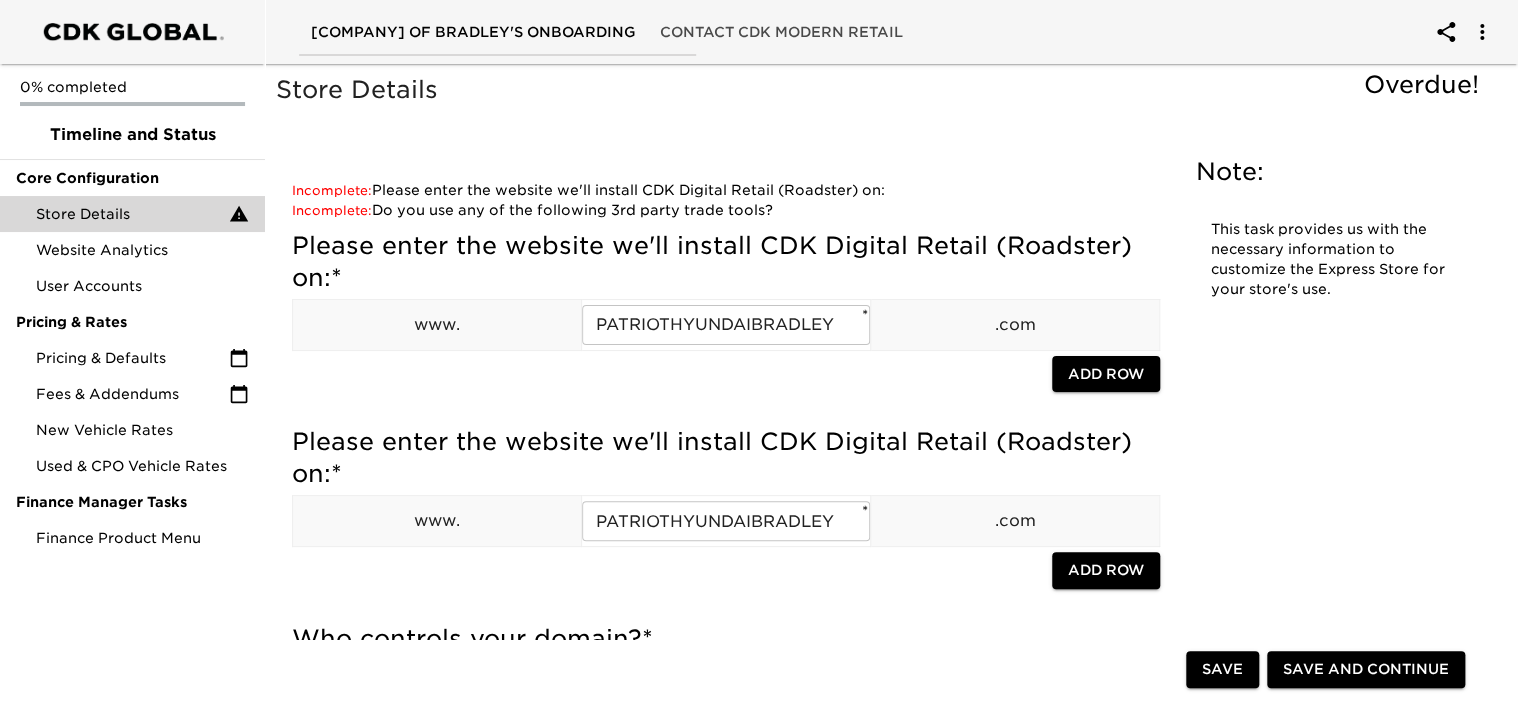 click on "Store Details  Overdue!" at bounding box center [882, 105] 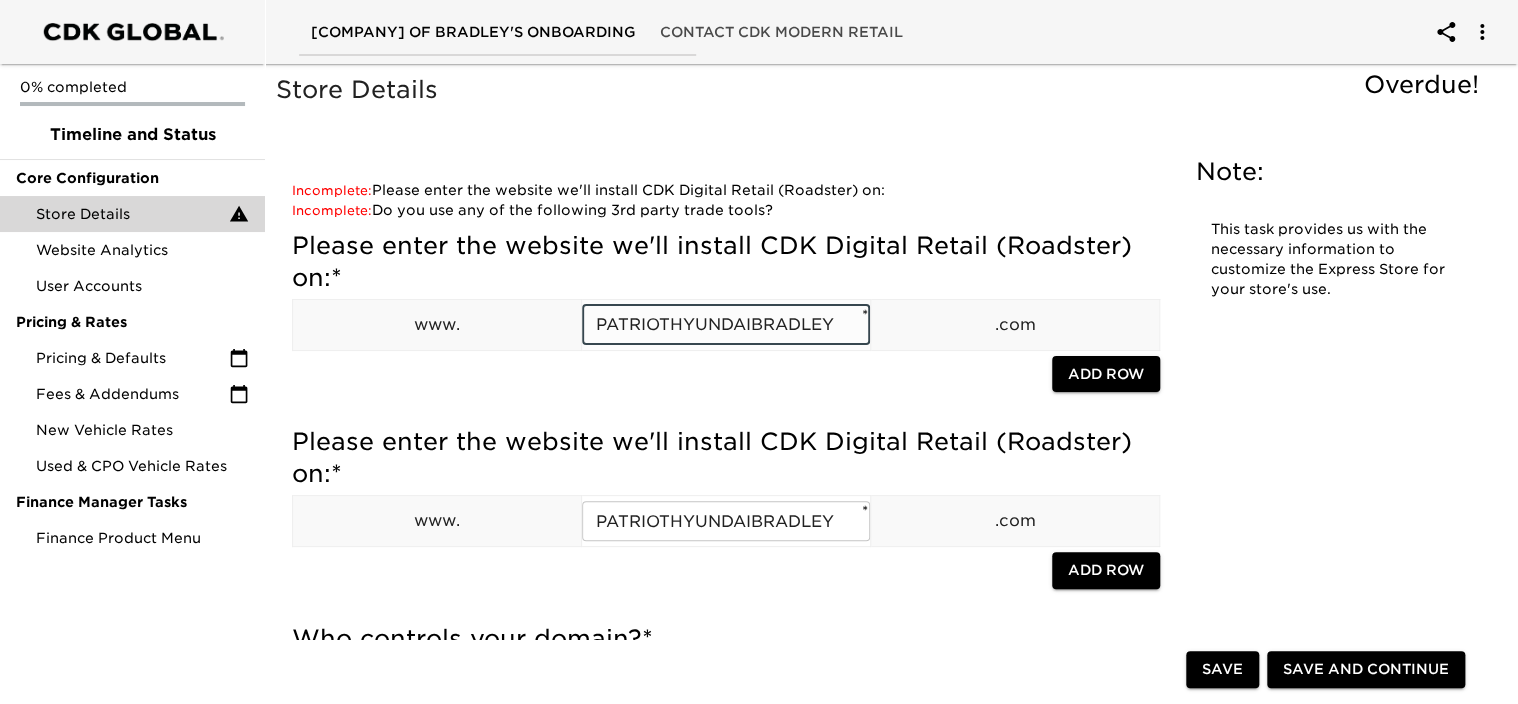 click on "PATRIOTHYUNDAIBRADLEY" at bounding box center [726, 325] 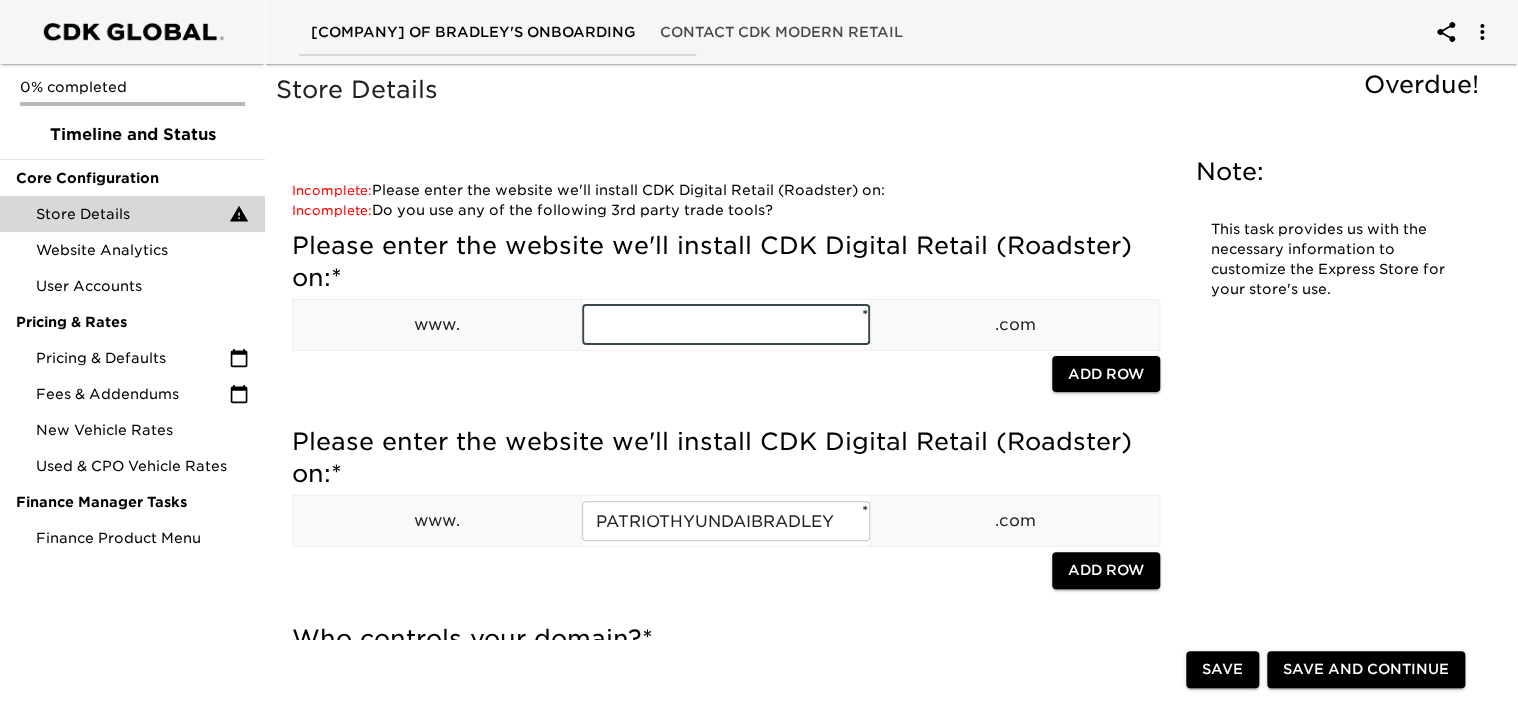 click on "Incomplete: Please enter the website we'll install CDK Digital Retail (Roadster) on: Incomplete: Who is the best contact for creating a subdomain/CNAME record? Incomplete: We can integrate a new inventory provider, but it can sometimes take a little longer. Please indicate your feed provider below: Incomplete: Enter your store's CRM Site ID#: Incomplete: If your CRM is not listed, please add it below. Incomplete: If your DMS is not listed, please add it below. Incomplete: Enter your eLEND ID here: Incomplete: Enter your CBC ID here: Incomplete: Enter your Dealertrack ID here: Incomplete: Enter your Credit Processor here: Incomplete: What term do you use for your sales staff? Incomplete: Do you use any of the following 3rd party trade tools? Incomplete: Can you explain your online trade process in more detail? Incomplete: A few more questions: Incomplete: Do you want to price your delivery fees statically or dynamically via RunBuggy? Incomplete: * www. * .com Add Row * www. * .com Add" at bounding box center (726, 190) 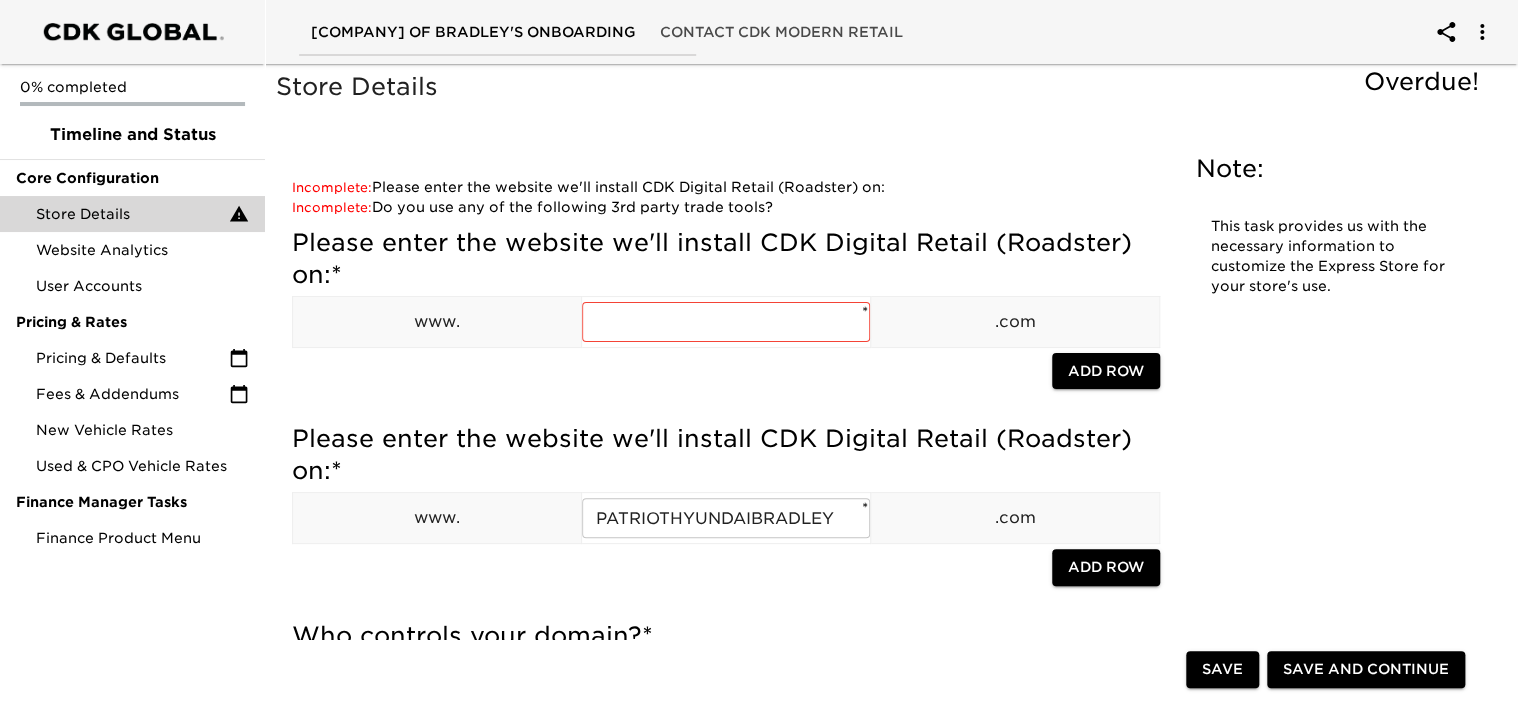 scroll, scrollTop: 0, scrollLeft: 0, axis: both 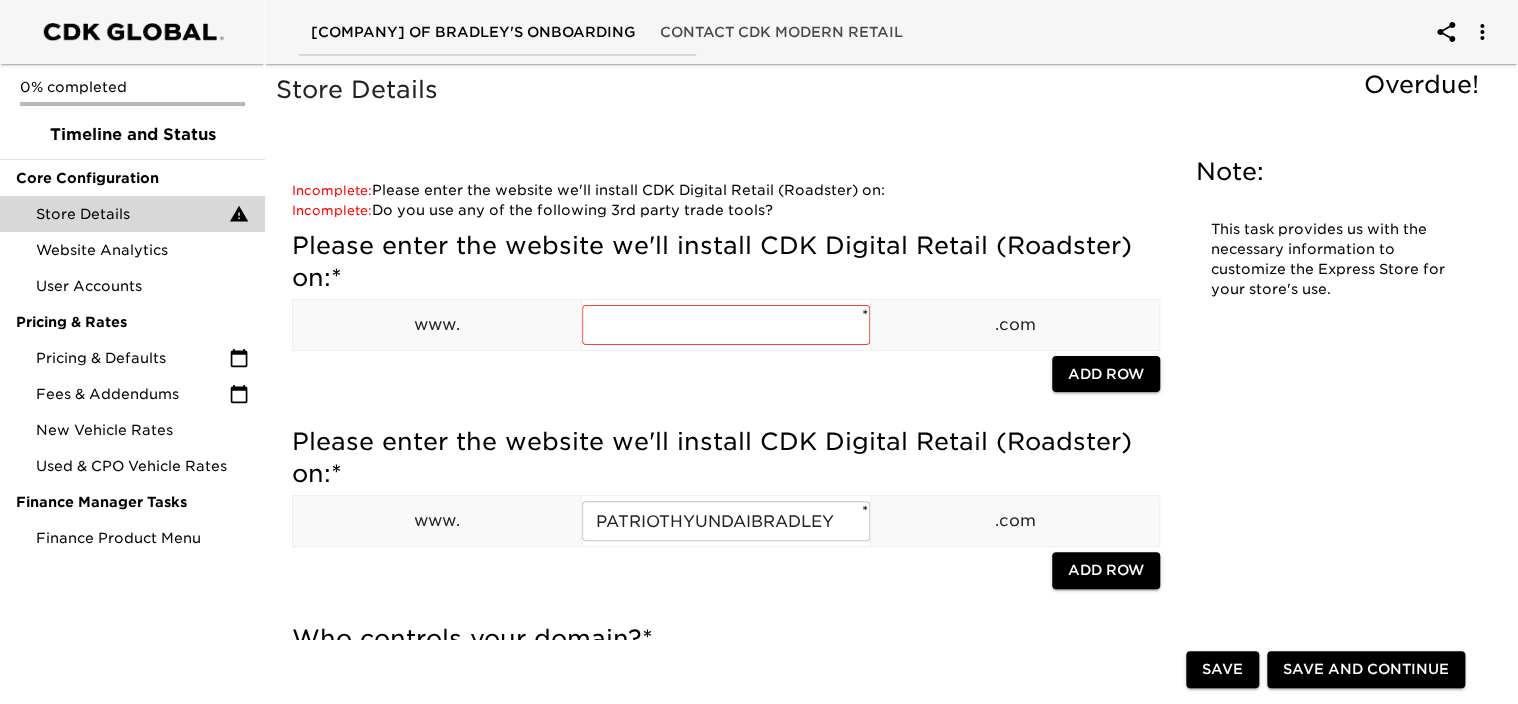 click on "Incomplete: Please enter the website we'll install CDK Digital Retail (Roadster) on: Incomplete: Who is the best contact for creating a subdomain/CNAME record? Incomplete: We can integrate a new inventory provider, but it can sometimes take a little longer. Please indicate your feed provider below: Incomplete: Enter your store's CRM Site ID#: Incomplete: If your CRM is not listed, please add it below. Incomplete: If your DMS is not listed, please add it below. Incomplete: Enter your eLEND ID here: Incomplete: Enter your CBC ID here: Incomplete: Enter your Dealertrack ID here: Incomplete: Enter your Credit Processor here: Incomplete: What term do you use for your sales staff? Incomplete: Do you use any of the following 3rd party trade tools? Incomplete: Can you explain your online trade process in more detail? Incomplete: A few more questions: Incomplete: Do you want to price your delivery fees statically or dynamically via RunBuggy? Incomplete: * www. * .com Add Row * www. * .com Add" at bounding box center [726, 2485] 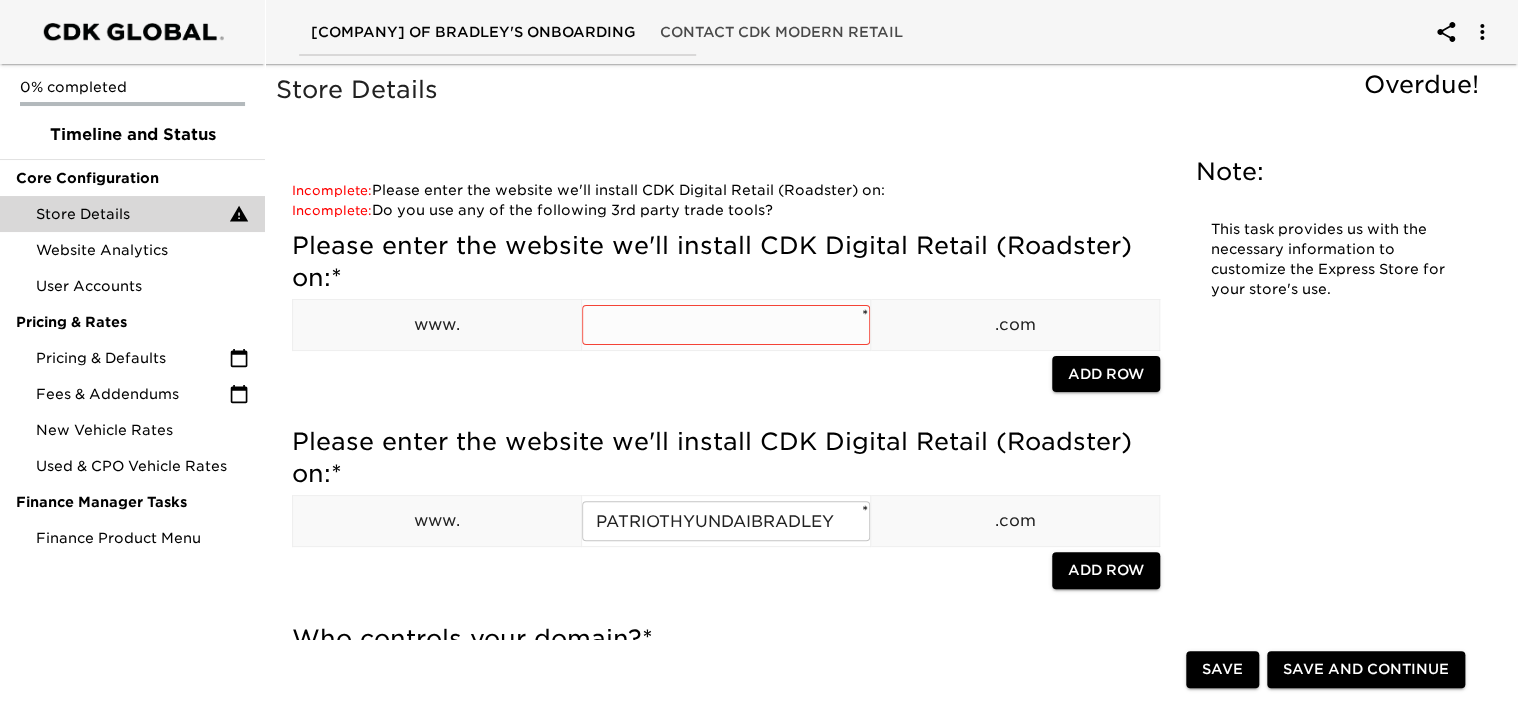 click at bounding box center (726, 325) 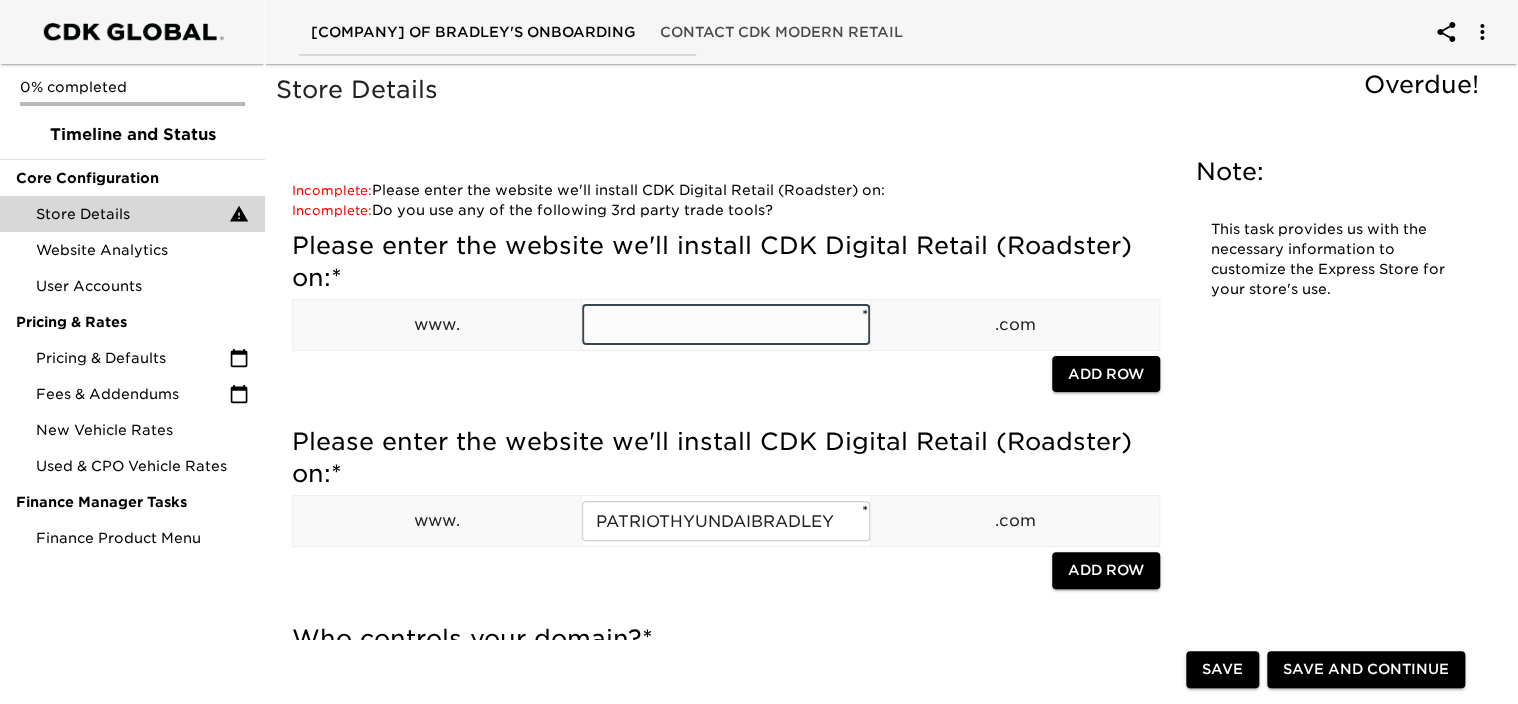 type on "PATRIOTHYUNDAIBRADLEY" 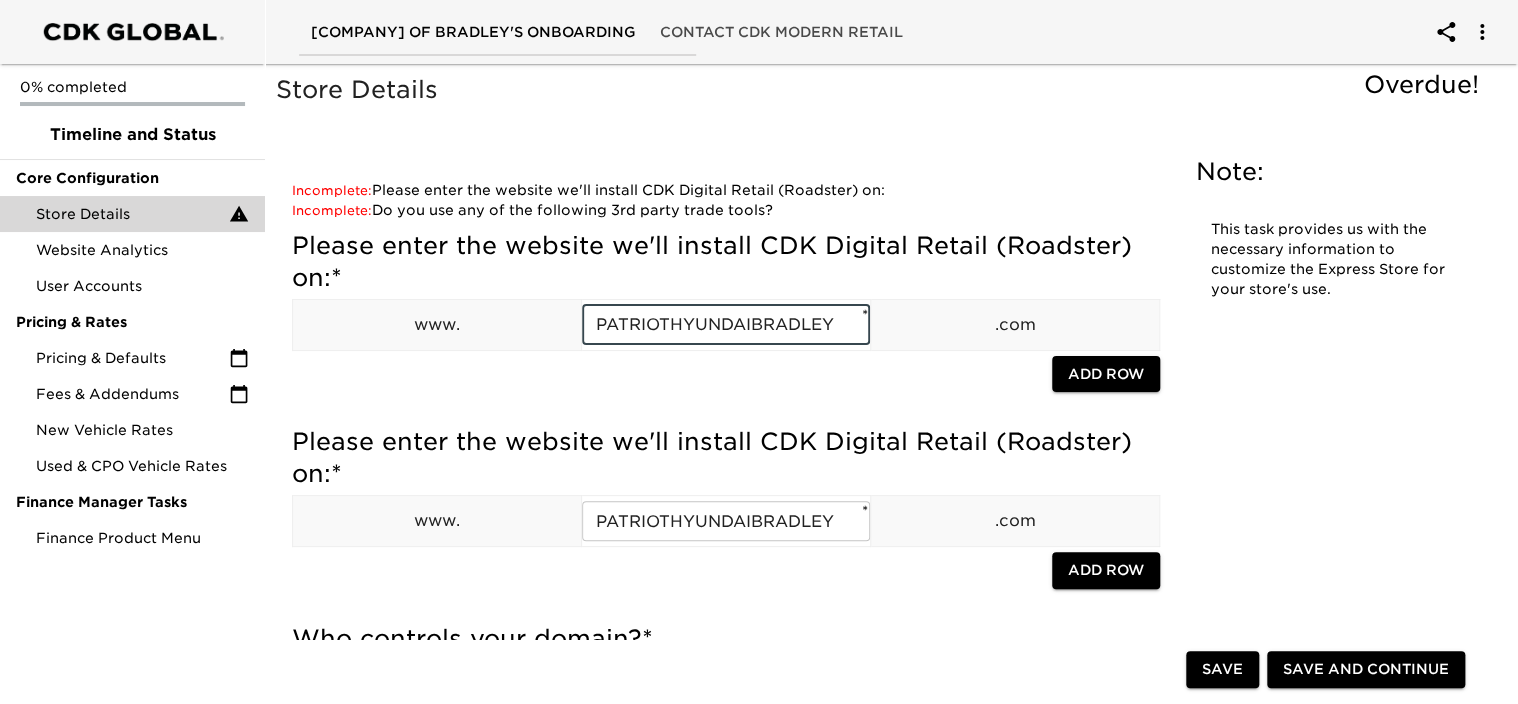 click on "Incomplete: Please enter the website we'll install CDK Digital Retail (Roadster) on: Incomplete: Who is the best contact for creating a subdomain/CNAME record? Incomplete: We can integrate a new inventory provider, but it can sometimes take a little longer. Please indicate your feed provider below: Incomplete: Enter your store's CRM Site ID#: Incomplete: If your CRM is not listed, please add it below. Incomplete: If your DMS is not listed, please add it below. Incomplete: Enter your eLEND ID here: Incomplete: Enter your CBC ID here: Incomplete: Enter your Dealertrack ID here: Incomplete: Enter your Credit Processor here: Incomplete: What term do you use for your sales staff? Incomplete: Do you use any of the following 3rd party trade tools? Incomplete: Can you explain your online trade process in more detail? Incomplete: A few more questions: Incomplete: * www.[EXAMPLE.COM] * .com Add Row" 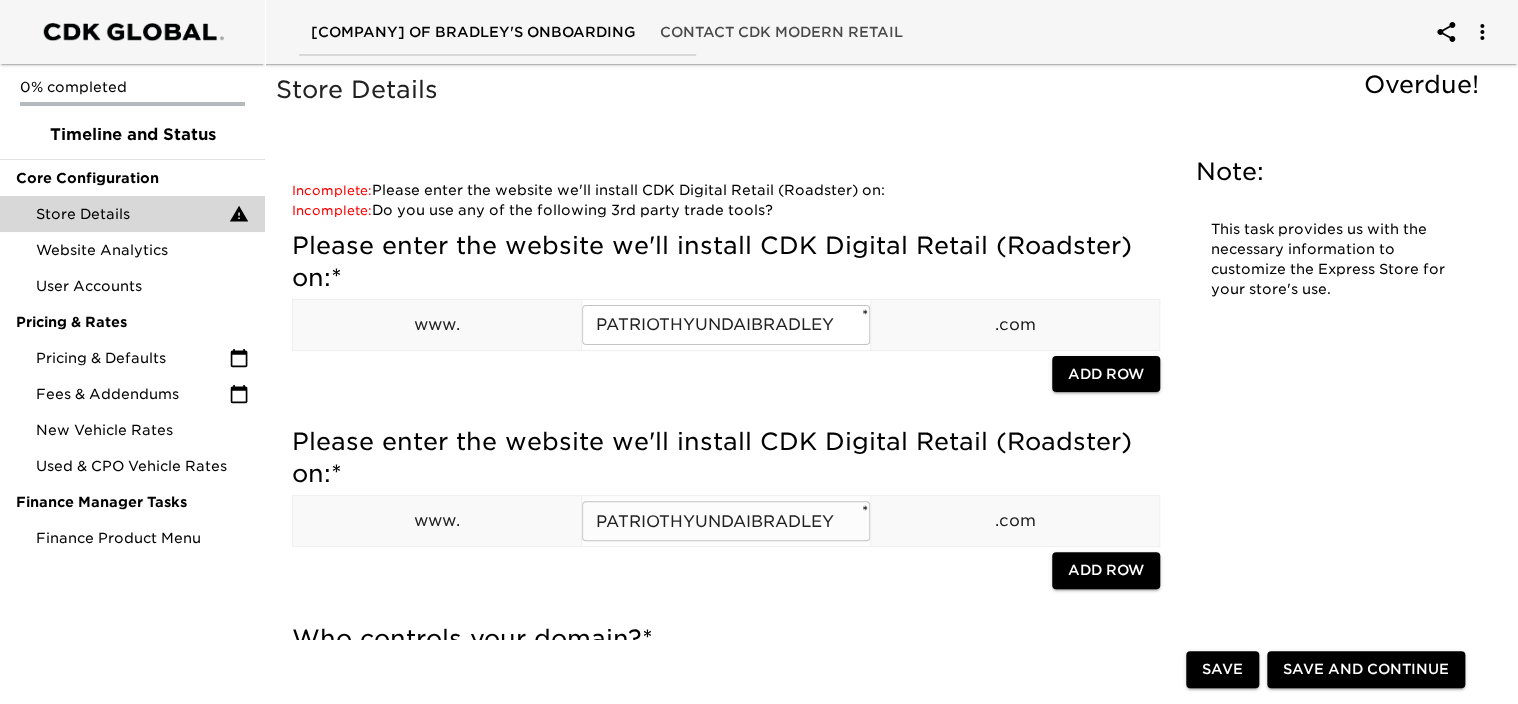 click on "PATRIOTHYUNDAIBRADLEY" at bounding box center (726, 521) 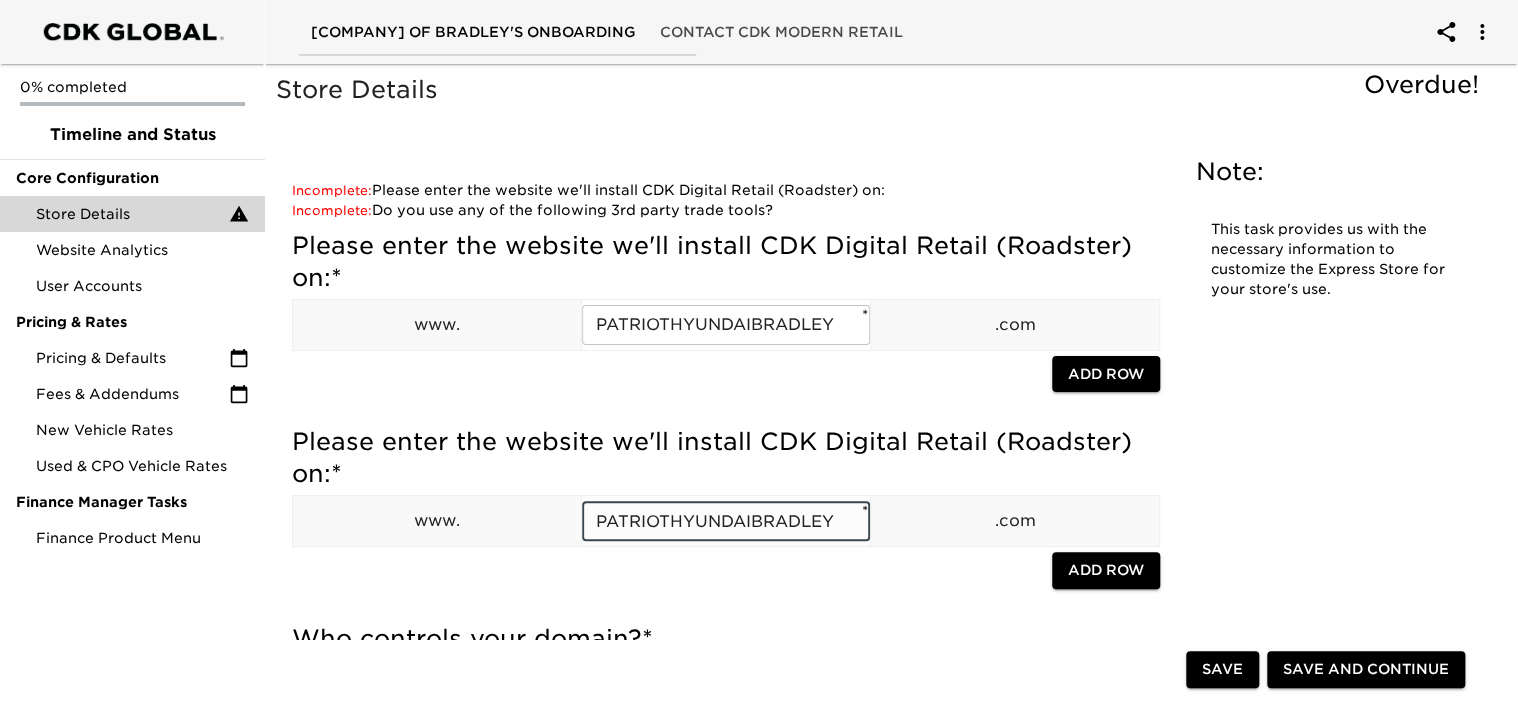 click on "PATRIOTHYUNDAIBRADLEY" at bounding box center (726, 521) 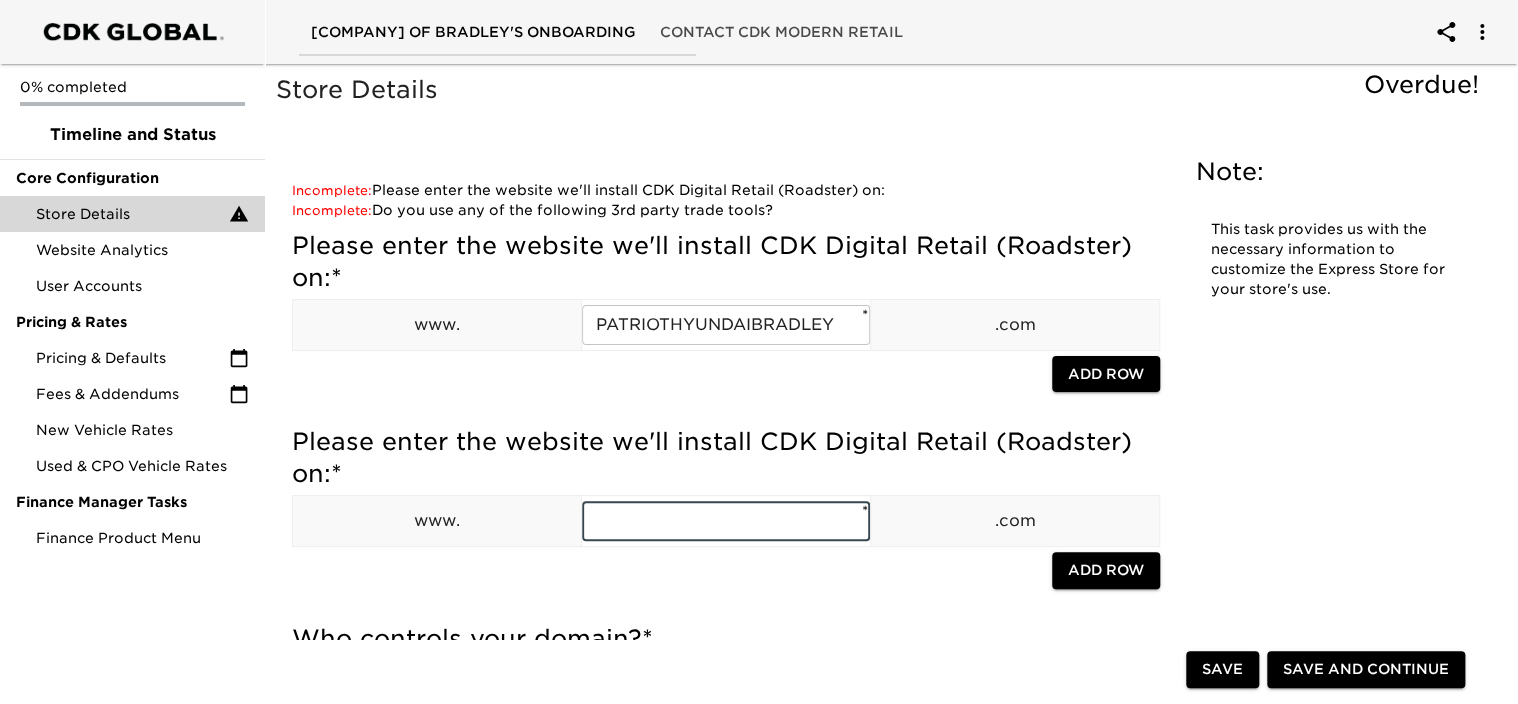 type 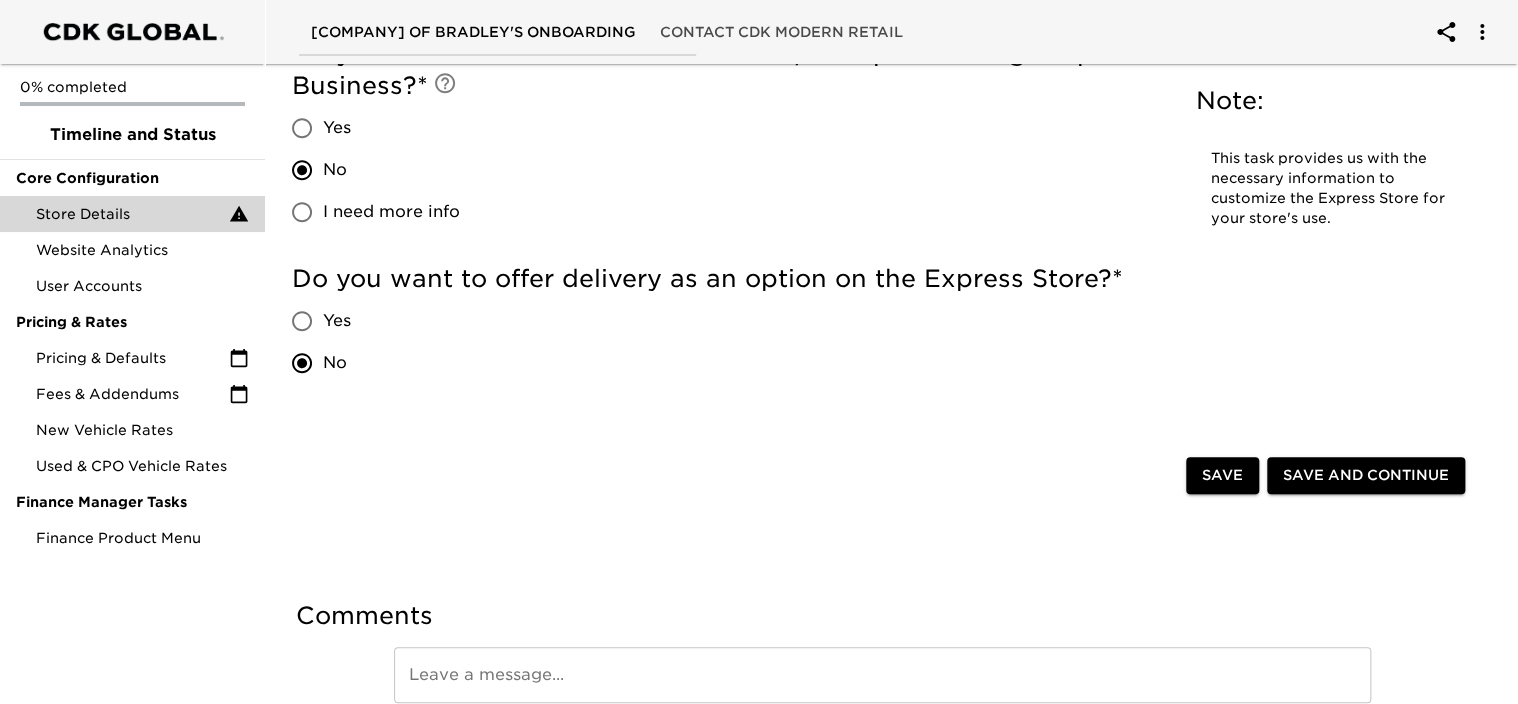 scroll, scrollTop: 4400, scrollLeft: 0, axis: vertical 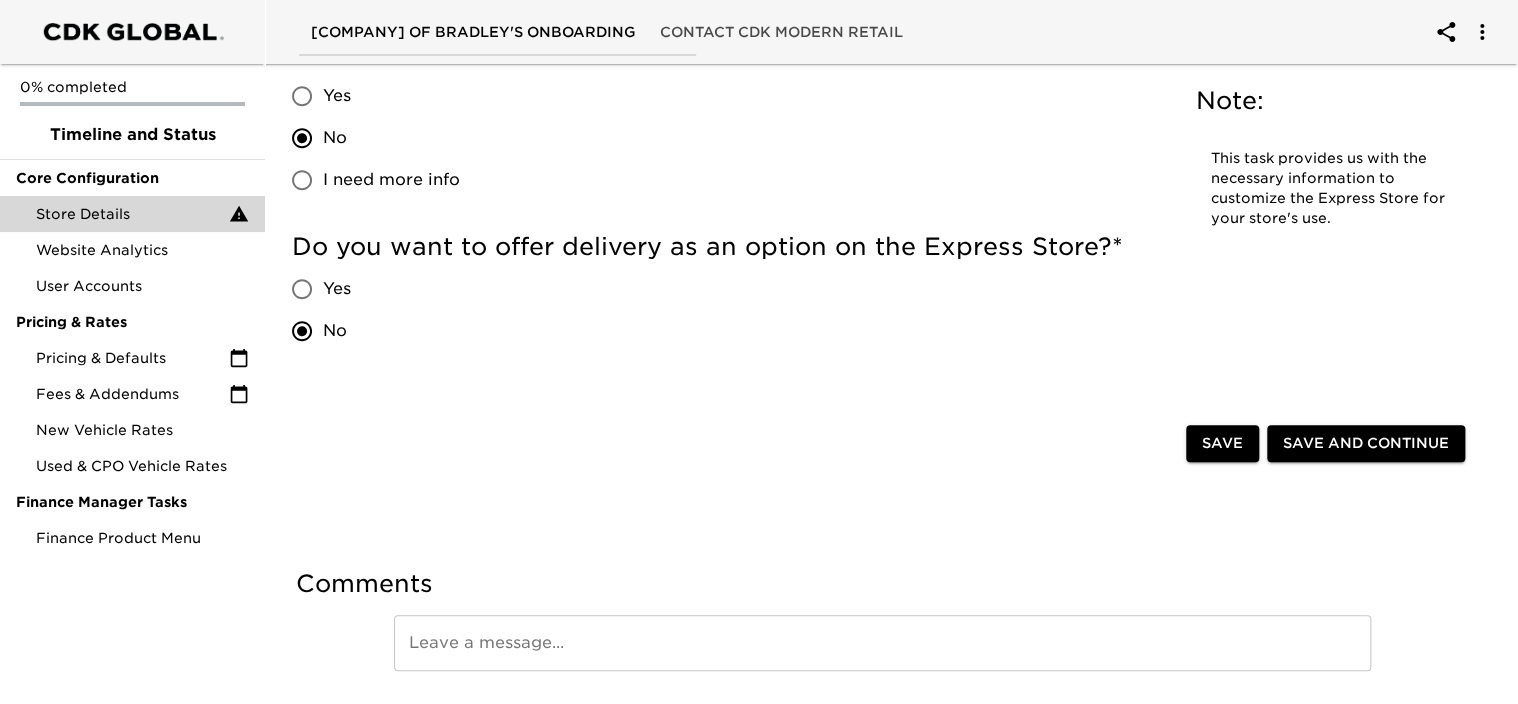 click on "Save and Continue" at bounding box center [1366, 443] 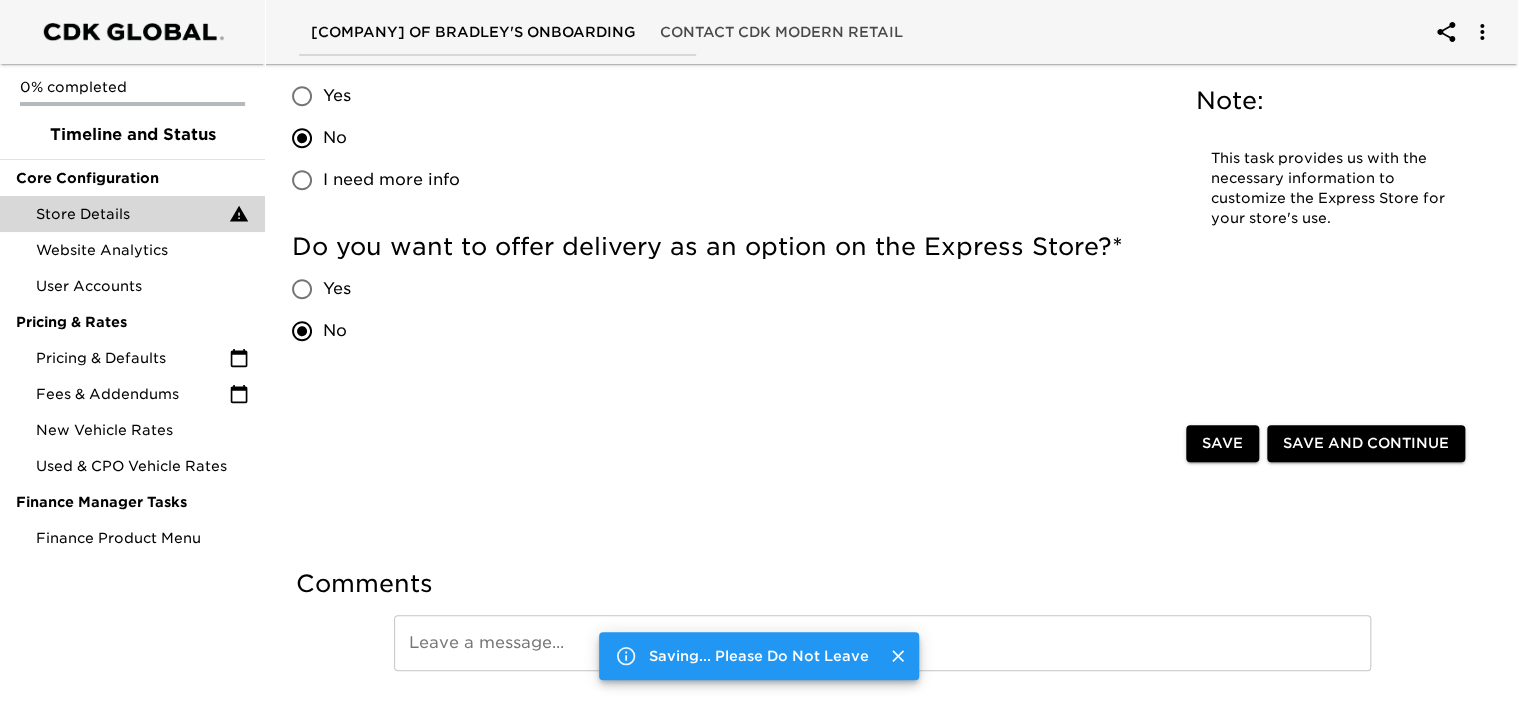 scroll, scrollTop: 0, scrollLeft: 0, axis: both 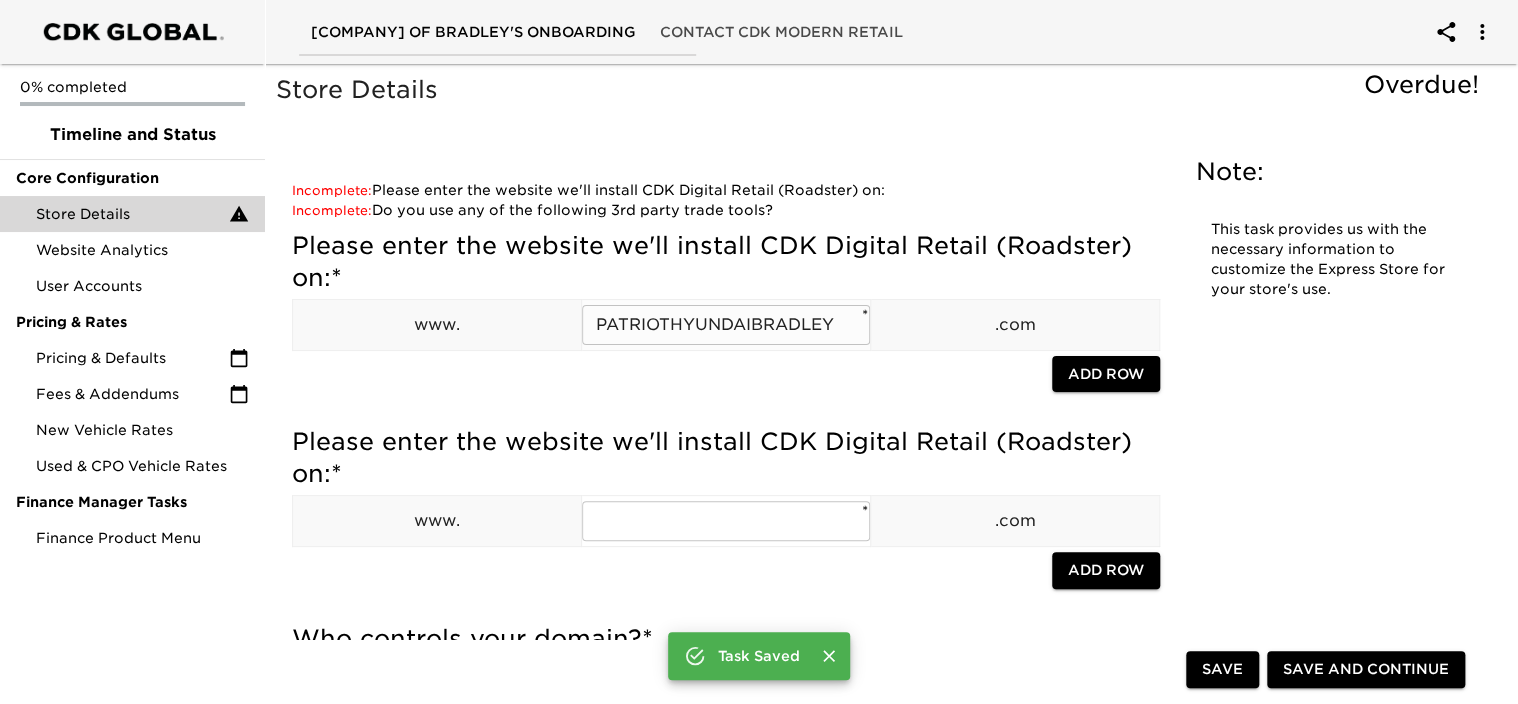 click on "PATRIOTHYUNDAIBRADLEY" at bounding box center (726, 325) 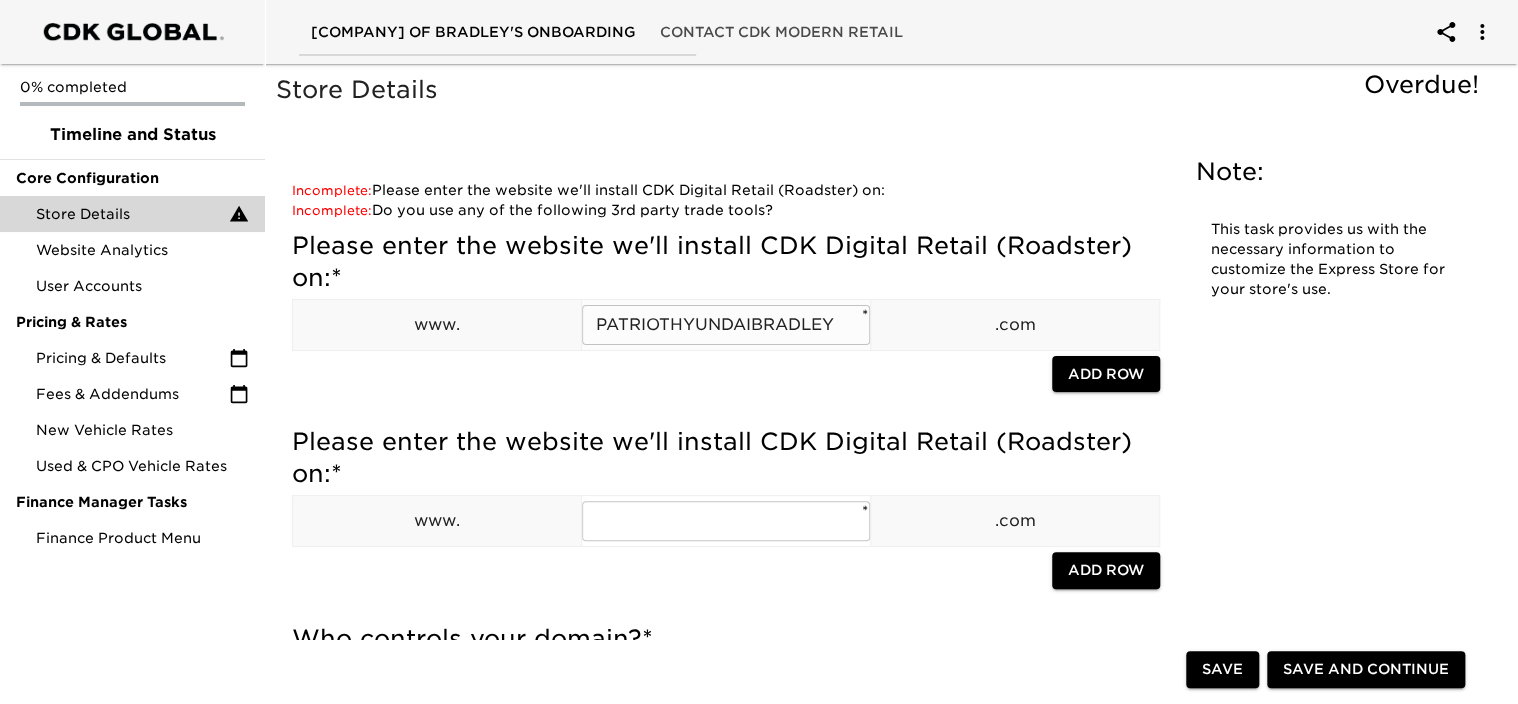 click on "PATRIOTHYUNDAIBRADLEY" at bounding box center (726, 325) 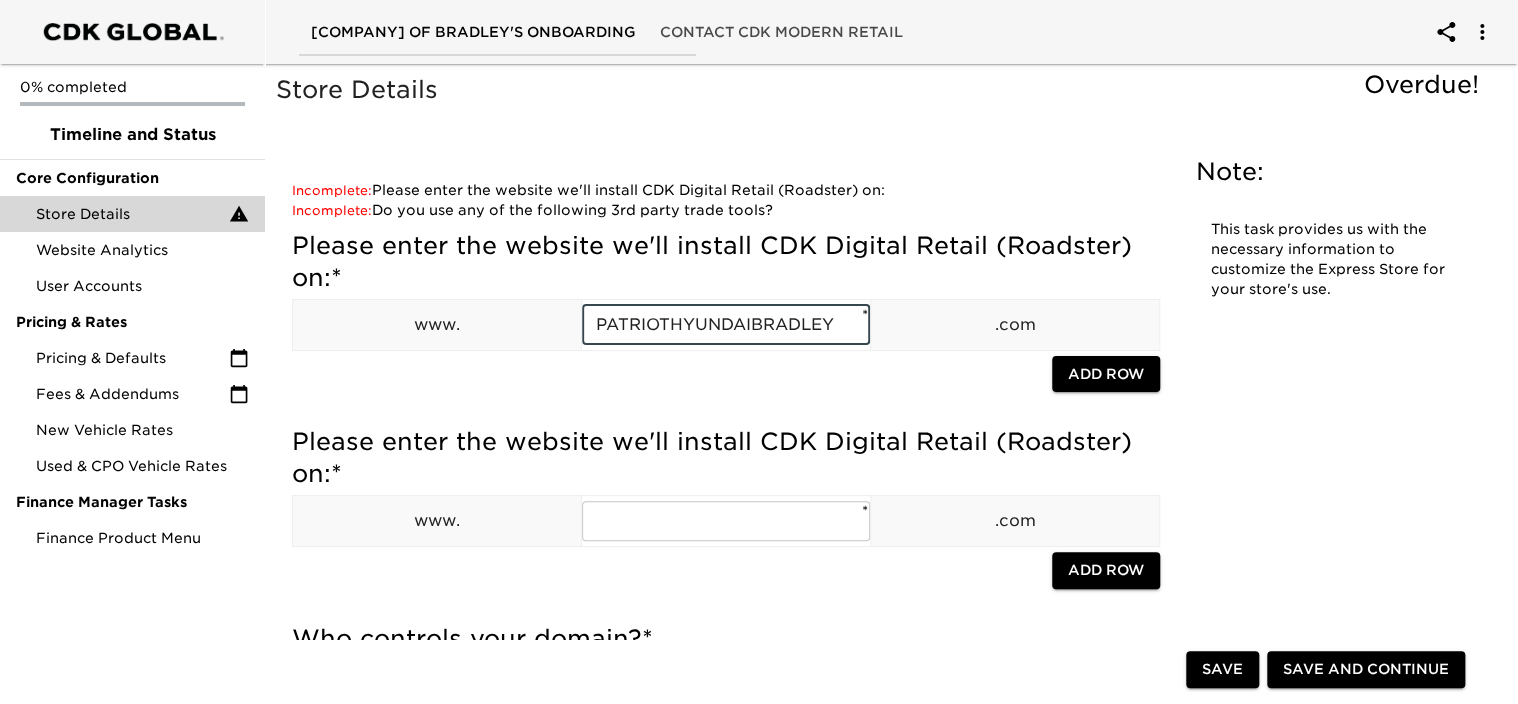 click on "Add   Row" at bounding box center [1106, 374] 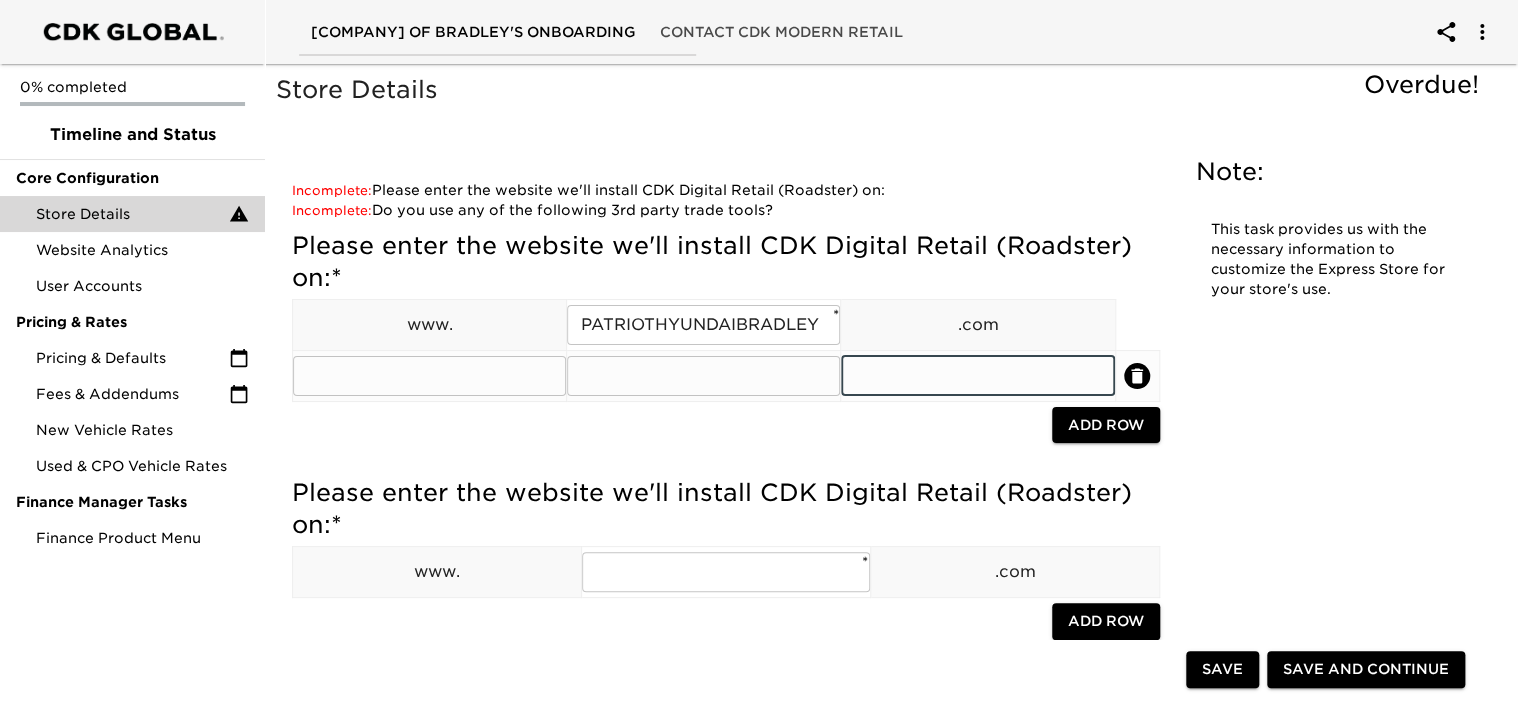 click at bounding box center (977, 376) 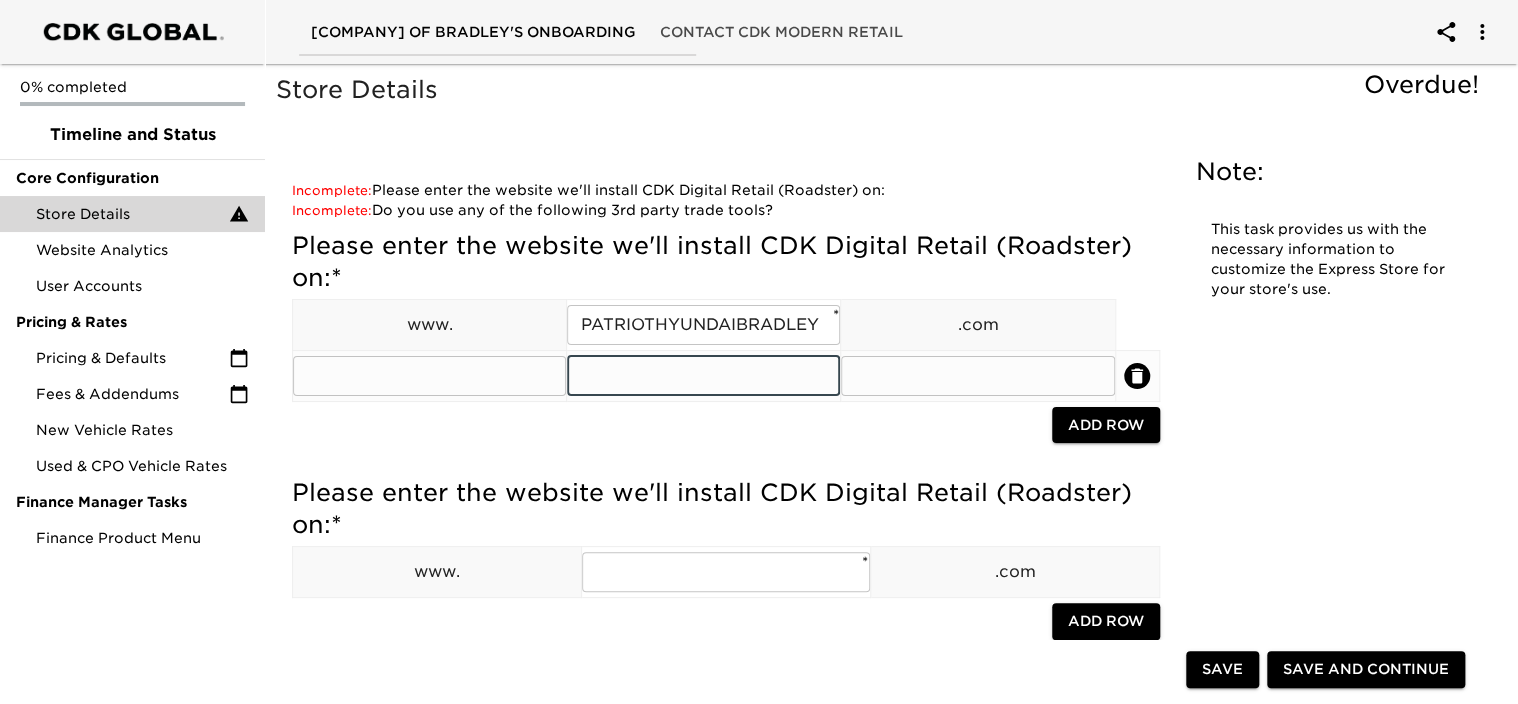 click at bounding box center [429, 376] 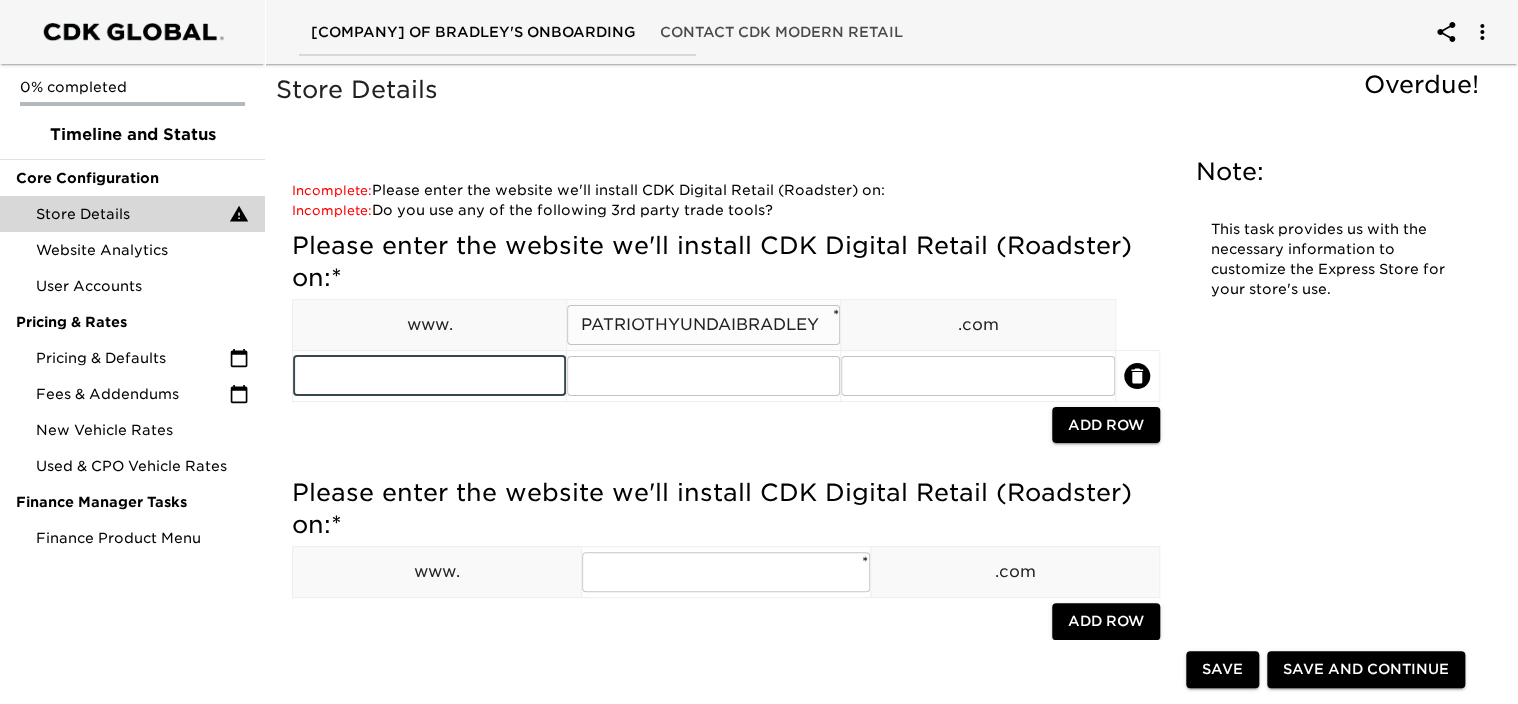 click on "PATRIOTHYUNDAIBRADLEY" at bounding box center [703, 325] 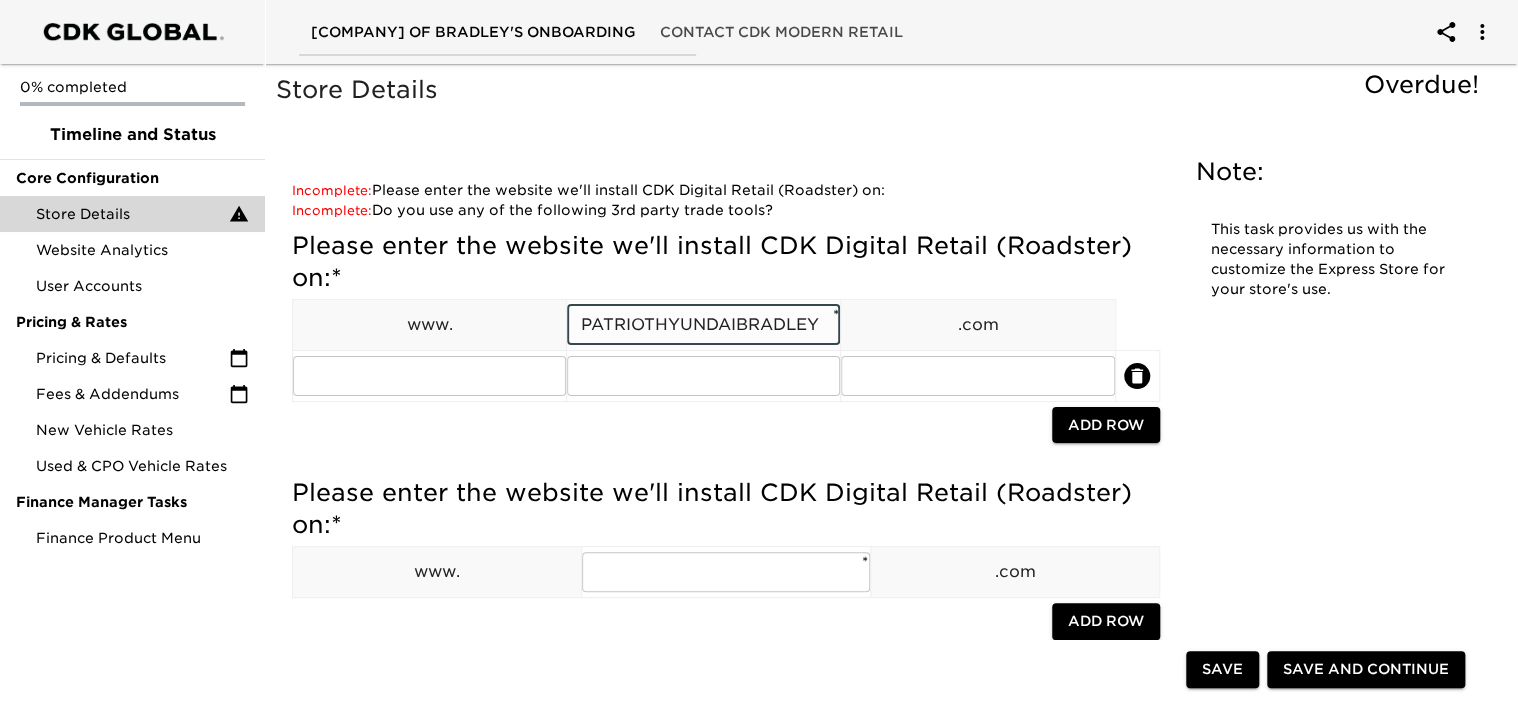 click on "PATRIOTHYUNDAIBRADLEY" at bounding box center [703, 325] 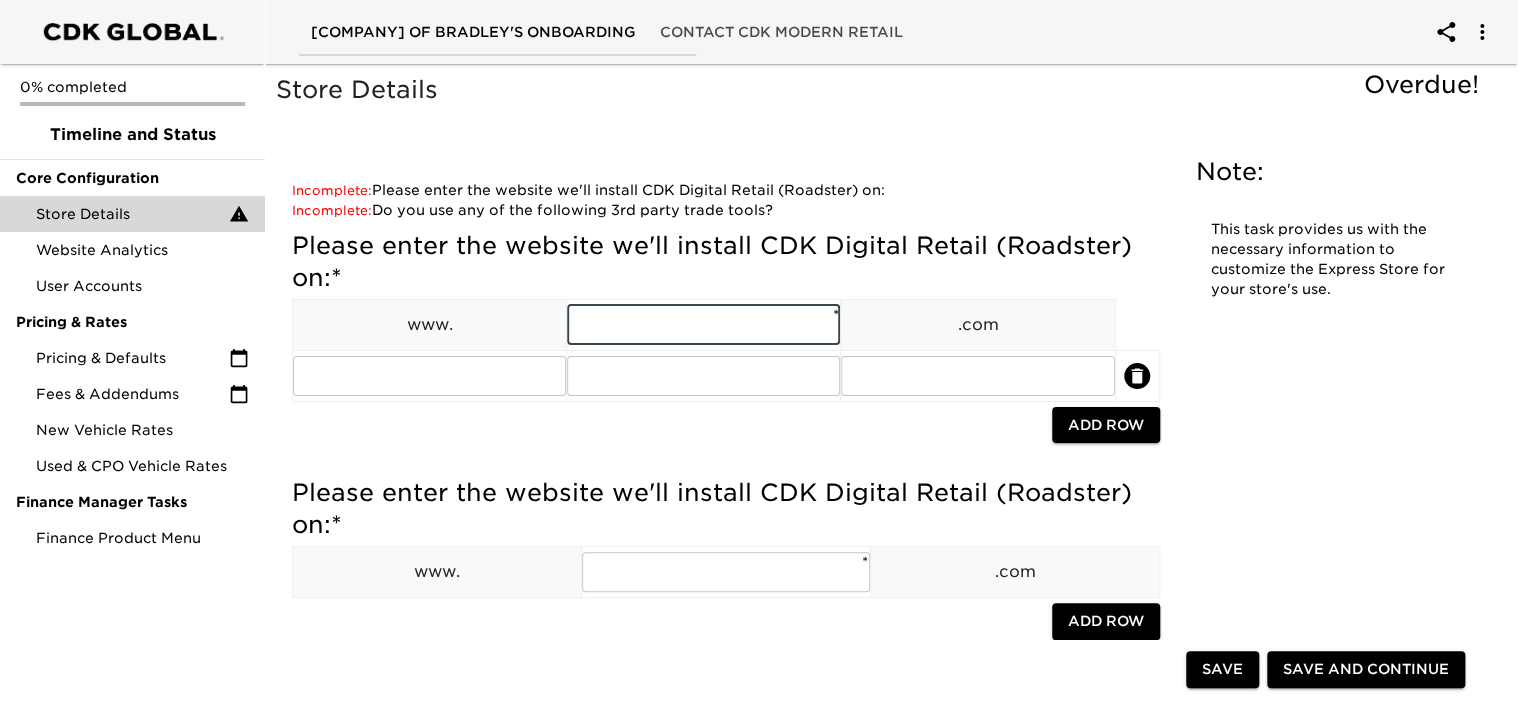 type 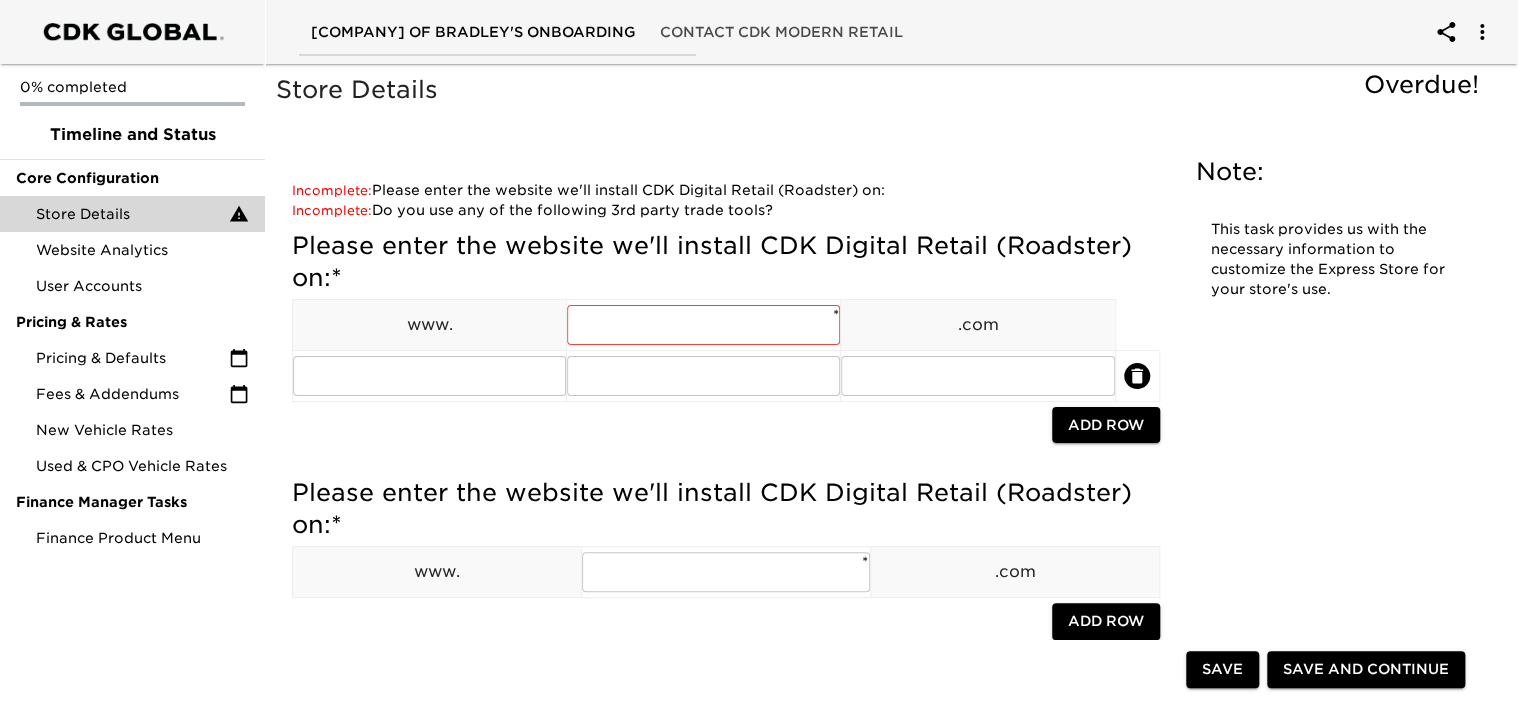 click on "Incomplete: Please enter the website we'll install CDK Digital Retail (Roadster) on: Incomplete: Who is the best contact for creating a subdomain/CNAME record? Incomplete: We can integrate a new inventory provider, but it can sometimes take a little longer. Please indicate your feed provider below: Incomplete: Enter your store's CRM Site ID#: Incomplete: If your CRM is not listed, please add it below. Incomplete: If your DMS is not listed, please add it below. Incomplete: Enter your eLEND ID here: Incomplete: Enter your CBC ID here: Incomplete: Enter your Dealertrack ID here: Incomplete: Enter your Credit Processor here: Incomplete: What term do you use for your sales staff? Incomplete: Do you use any of the following 3rd party trade tools? Incomplete: Can you explain your online trade process in more detail? Incomplete: A few more questions: Incomplete: Do you want to price your delivery fees statically or dynamically via RunBuggy? Incomplete: * www. * .com Add Row * www. *" at bounding box center (726, 2505) 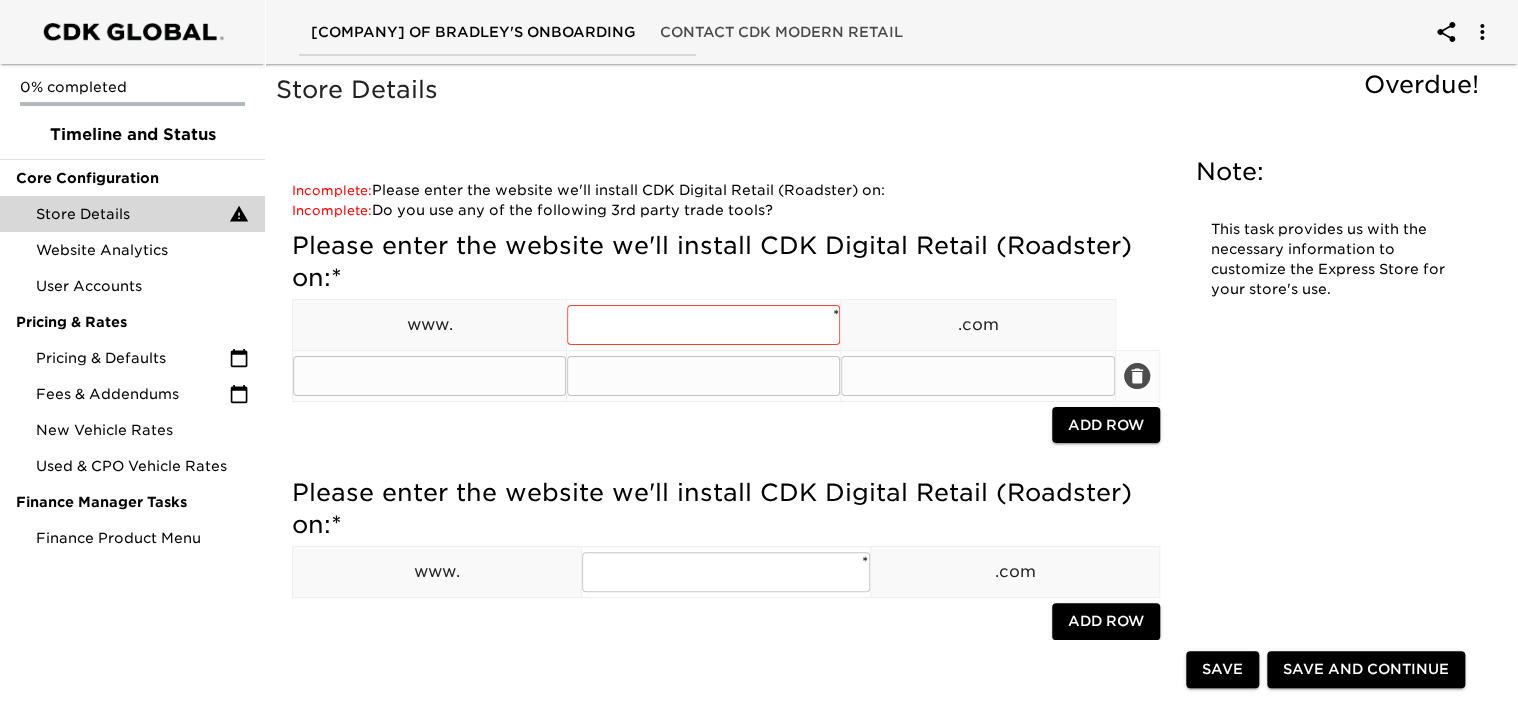 click 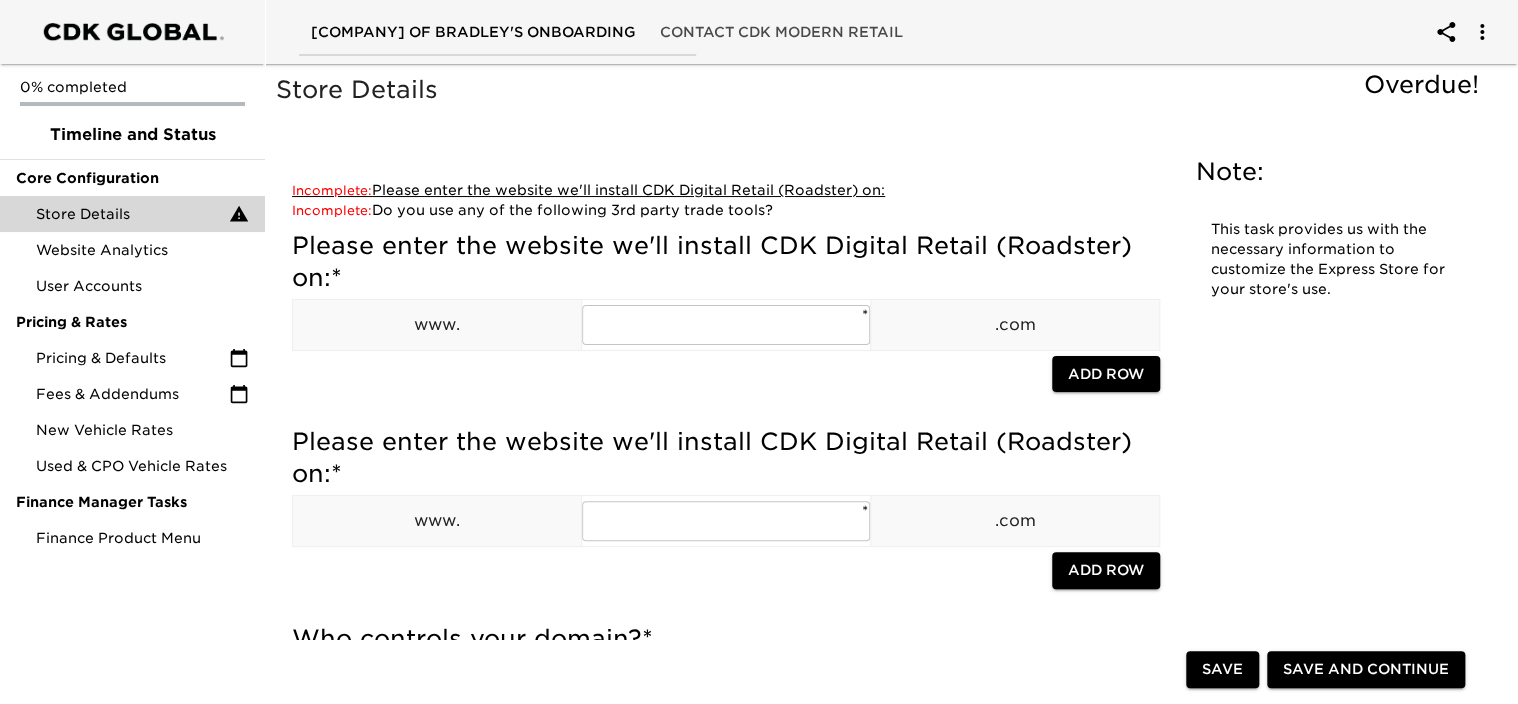 click on "Incomplete: Please enter the website we'll install CDK Digital Retail (Roadster) on: Incomplete: Who is the best contact for creating a subdomain/CNAME record? Incomplete: We can integrate a new inventory provider, but it can sometimes take a little longer. Please indicate your feed provider below: Incomplete: Enter your store's CRM Site ID#: Incomplete: If your CRM is not listed, please add it below. Incomplete: If your DMS is not listed, please add it below. Incomplete: Enter your eLEND ID here: Incomplete: Enter your CBC ID here: Incomplete: Enter your Dealertrack ID here: Incomplete: Enter your Credit Processor here: Incomplete: What term do you use for your sales staff? Incomplete: Do you use any of the following 3rd party trade tools? Incomplete: Can you explain your online trade process in more detail? Incomplete: A few more questions: Incomplete: Do you want to price your delivery fees statically or dynamically via RunBuggy? Incomplete: * www. * .com Add Row * www. * .com Add" at bounding box center [588, 190] 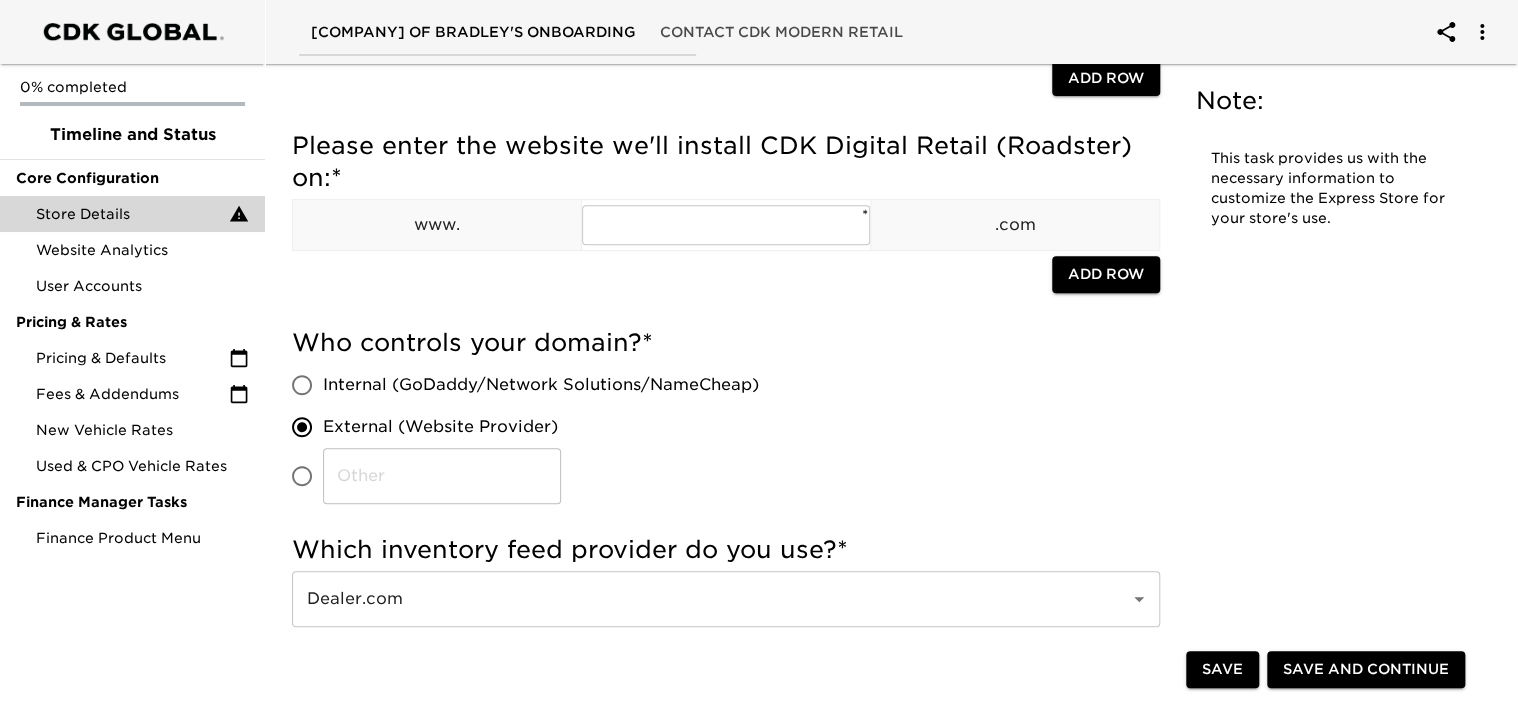 scroll, scrollTop: 263, scrollLeft: 0, axis: vertical 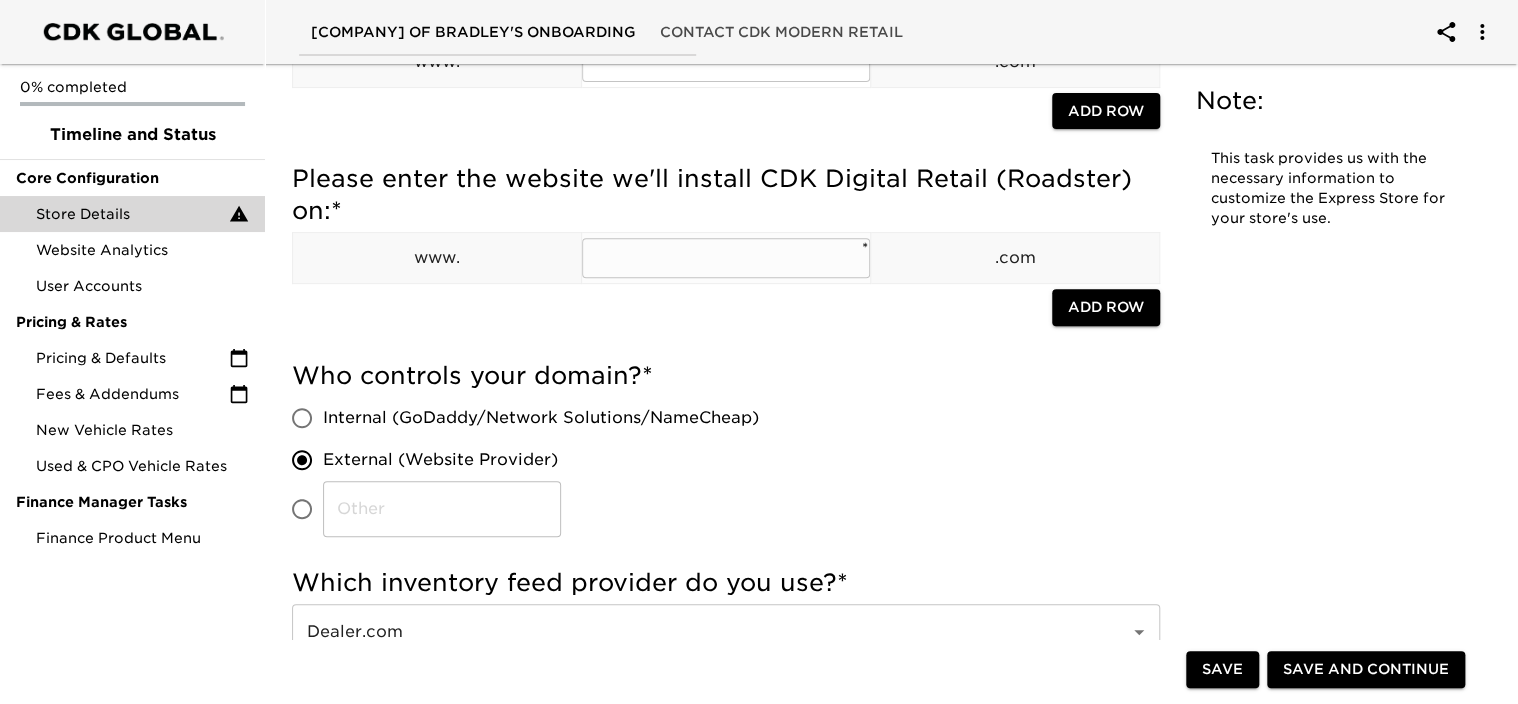 click at bounding box center [726, 258] 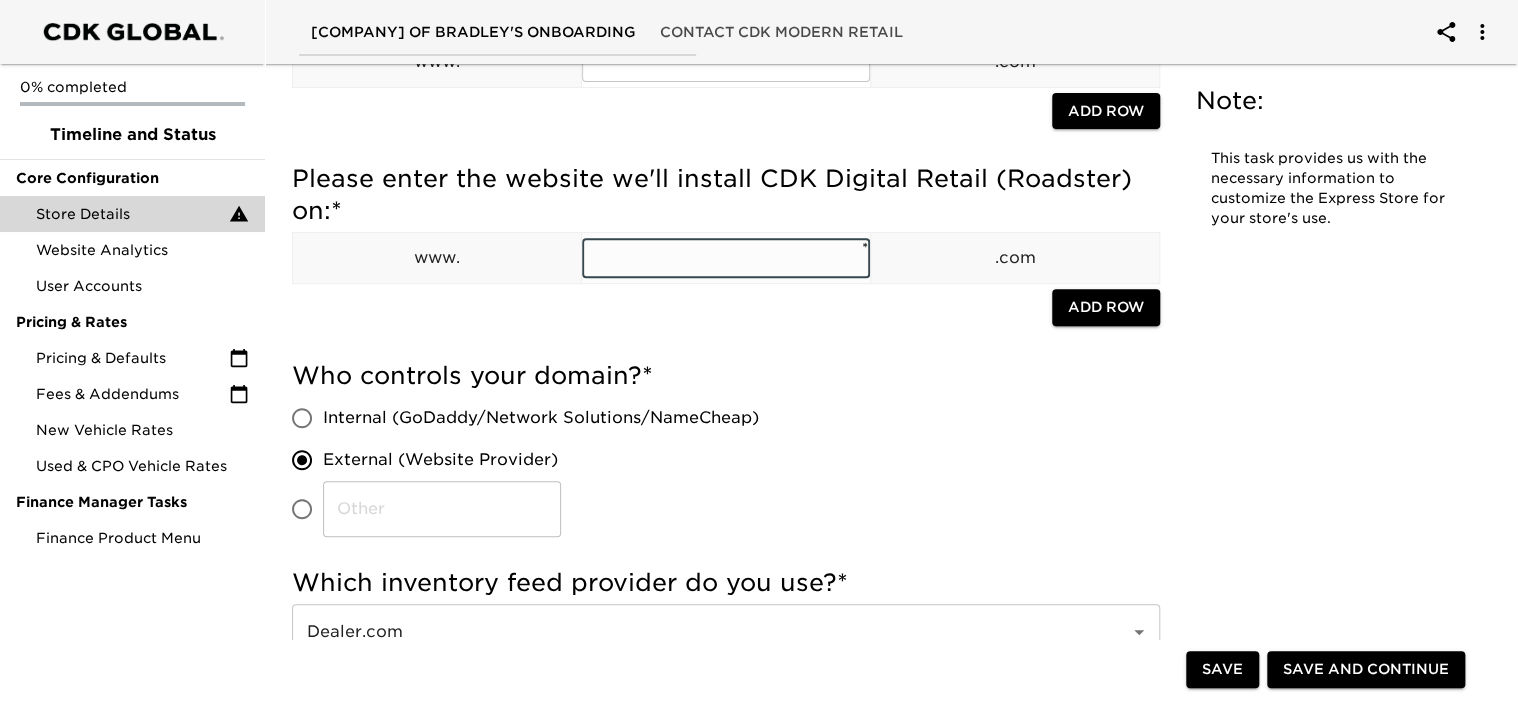 type on "PATRIOTHYUNDAIBRADLEY" 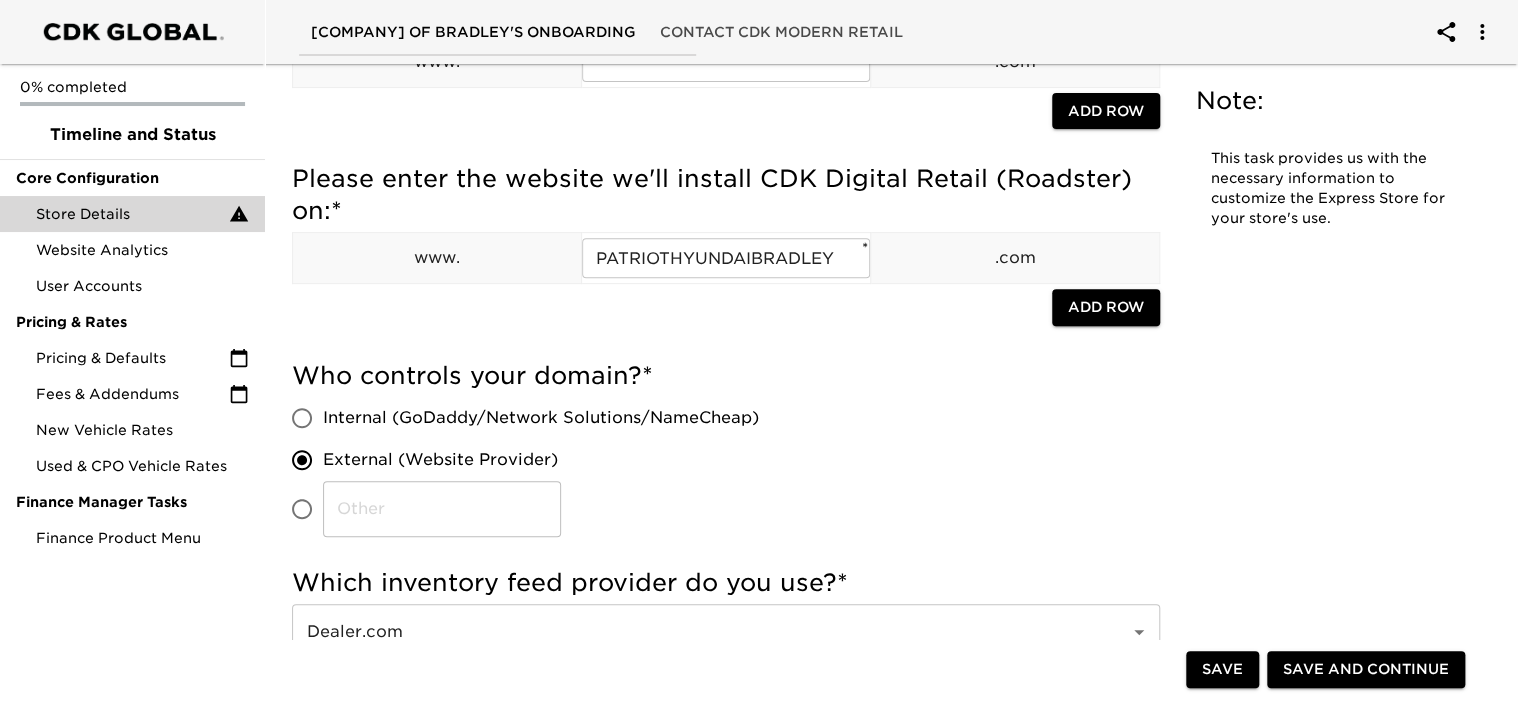 click on "Save Save and Continue" at bounding box center [882, 672] 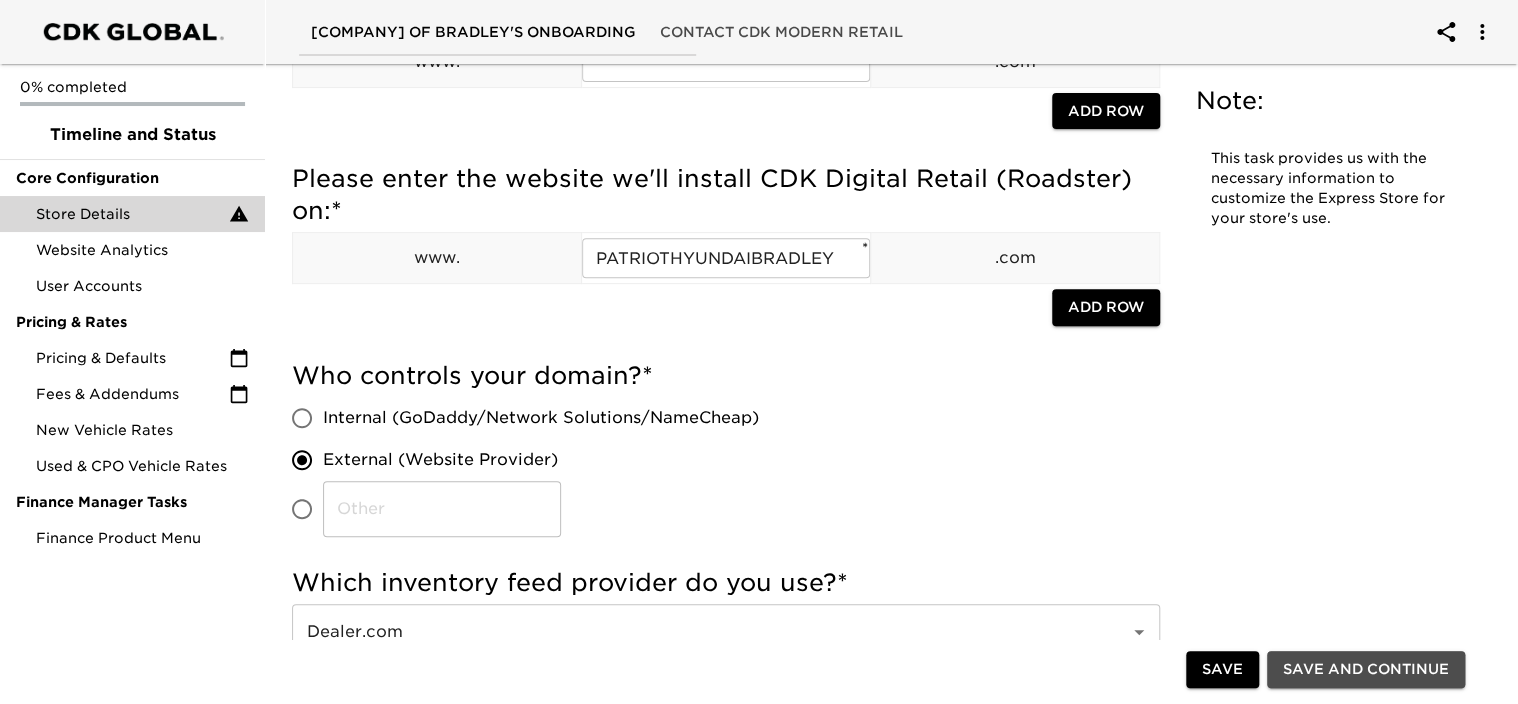click on "Save and Continue" at bounding box center (1366, 670) 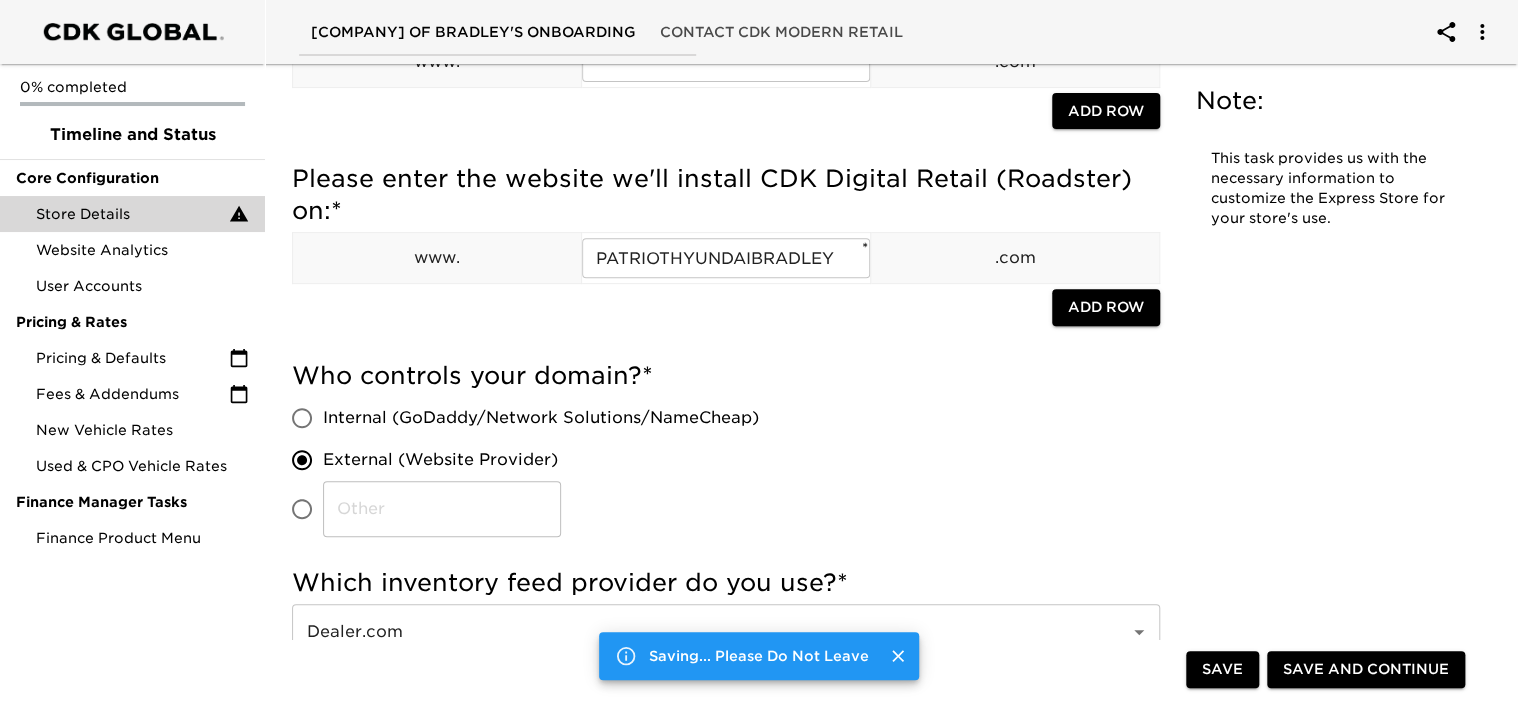 scroll, scrollTop: 0, scrollLeft: 0, axis: both 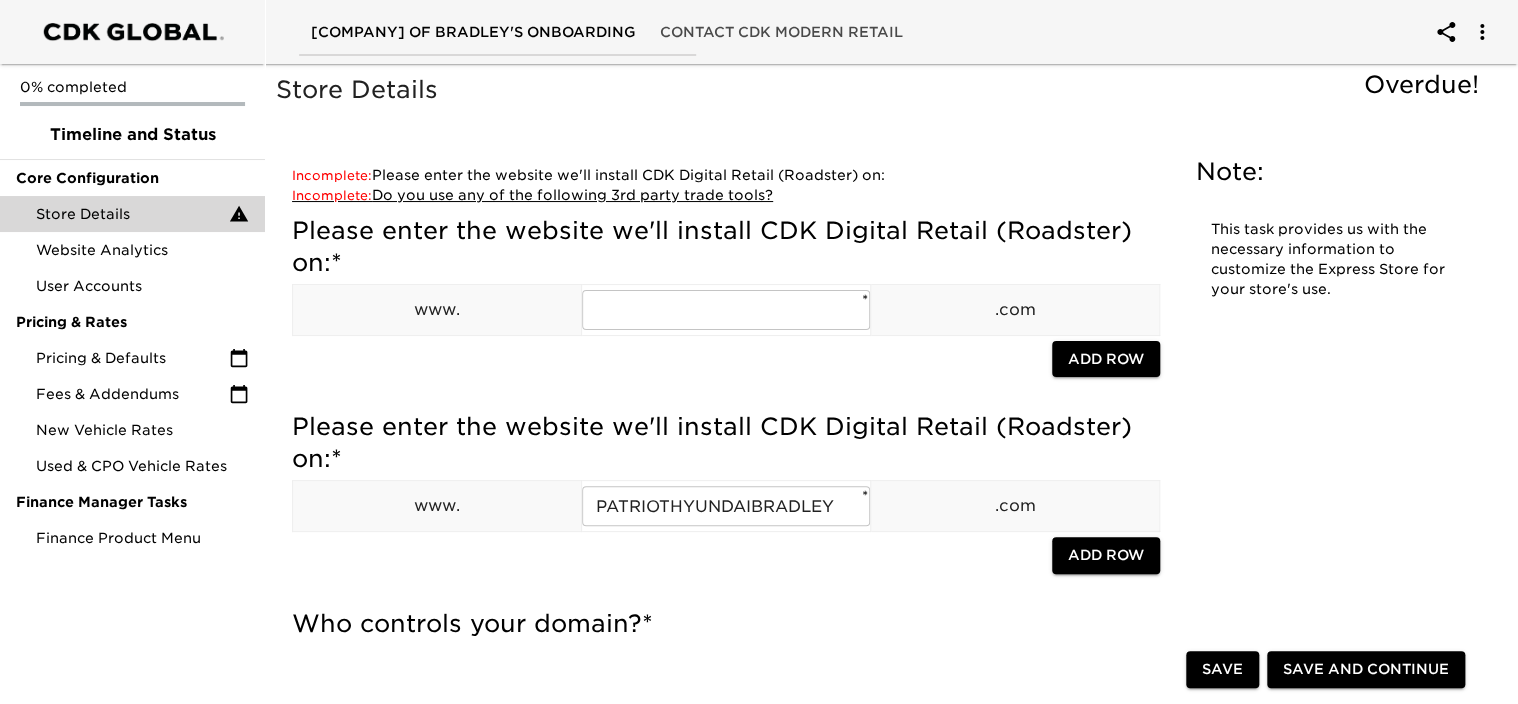 click on "Incomplete: Do you use any of the following 3rd party trade tools?" at bounding box center [532, 195] 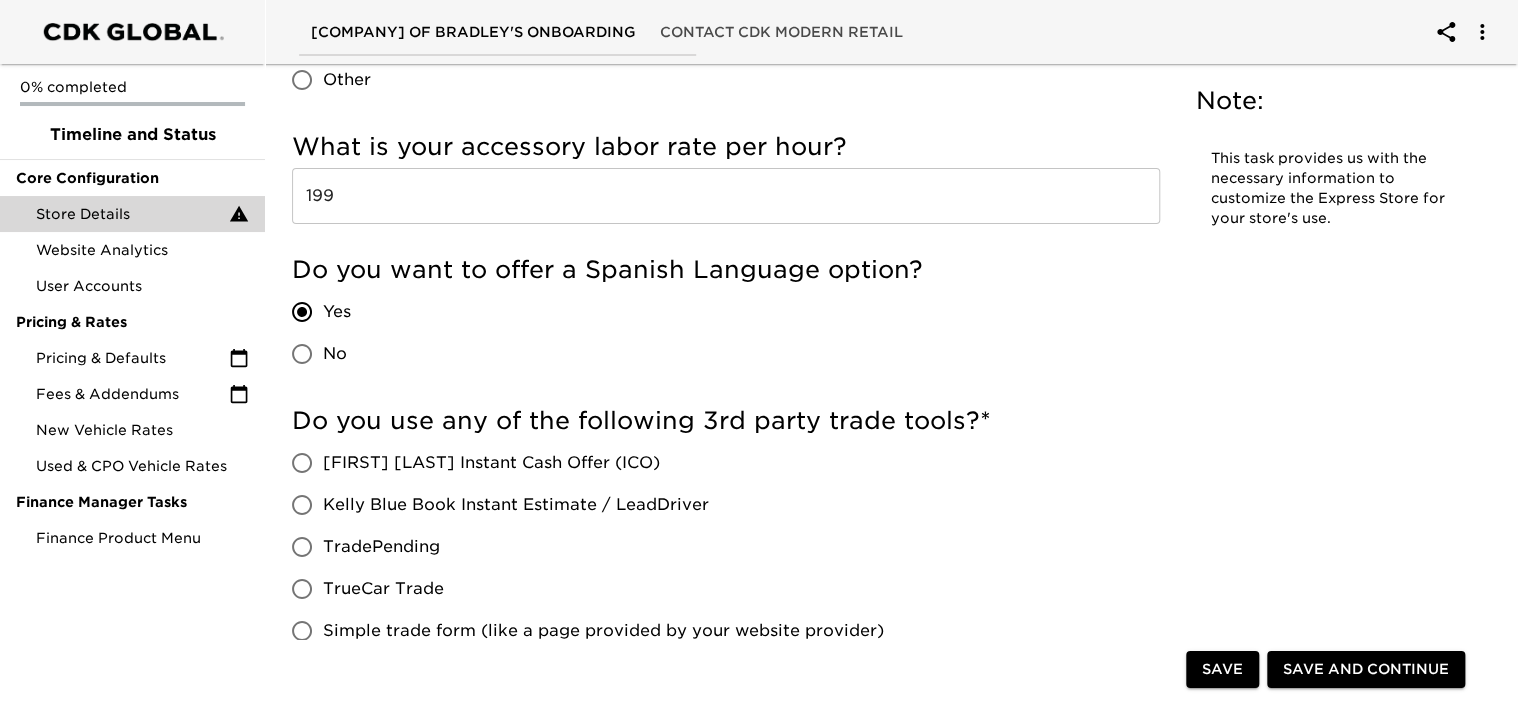 scroll, scrollTop: 3744, scrollLeft: 0, axis: vertical 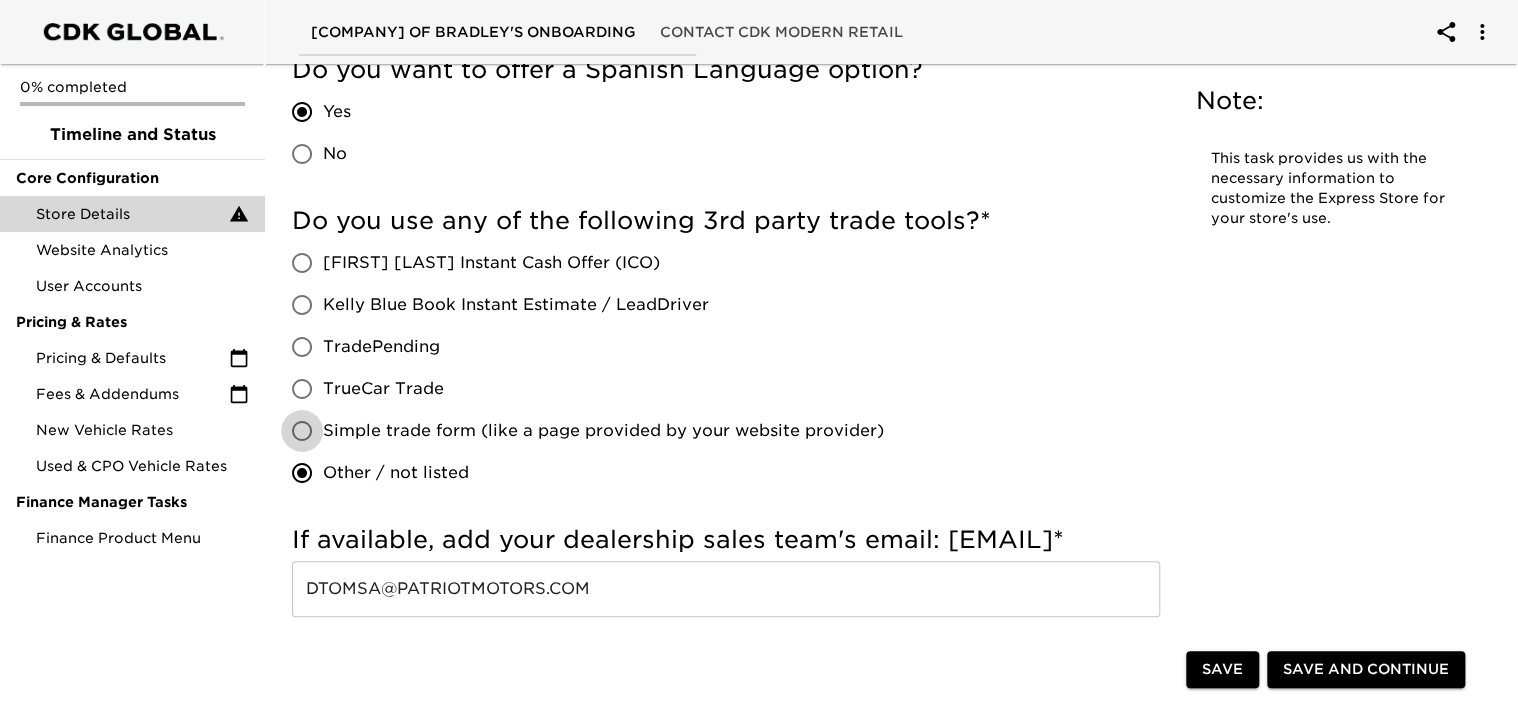 click on "Simple trade form (like a page provided by your website provider)" at bounding box center [302, 431] 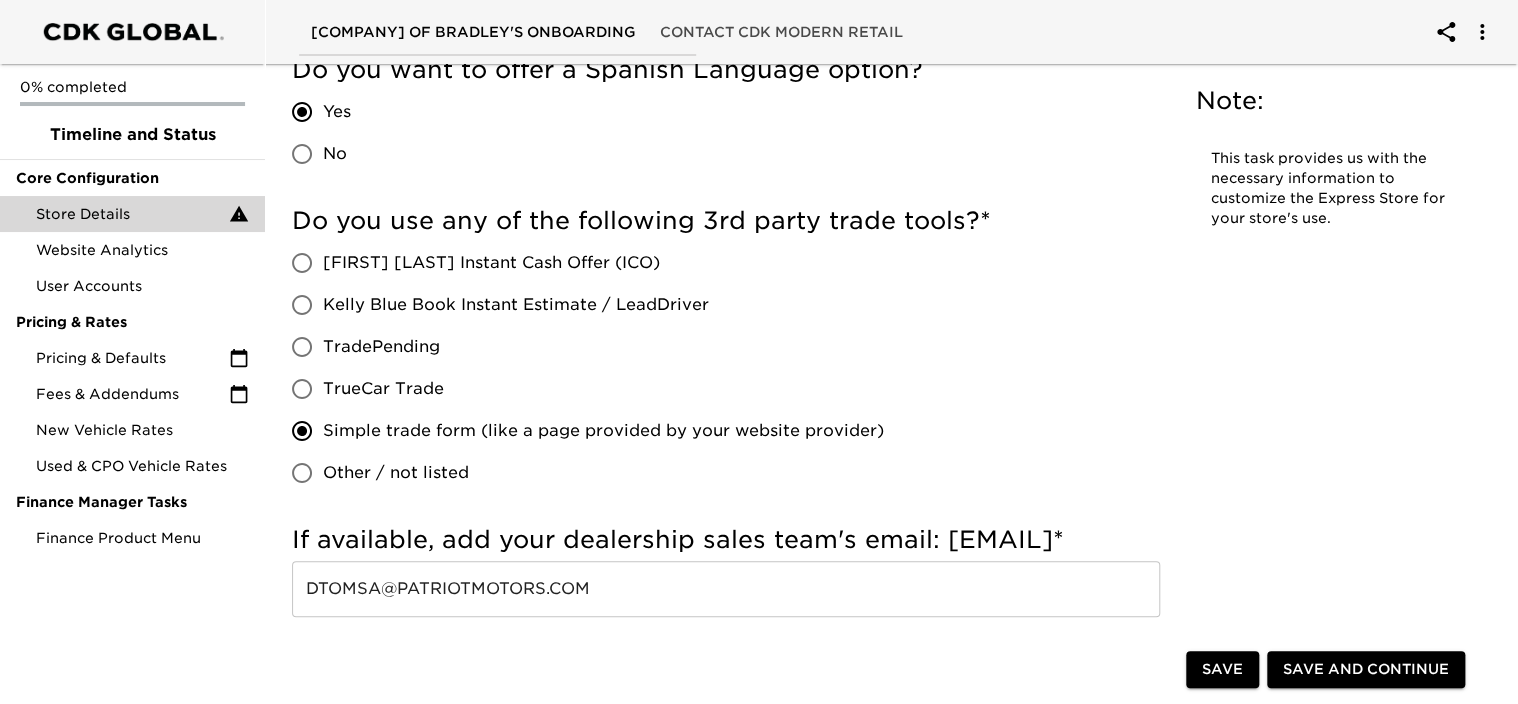 click on "Save and Continue" at bounding box center [1366, 670] 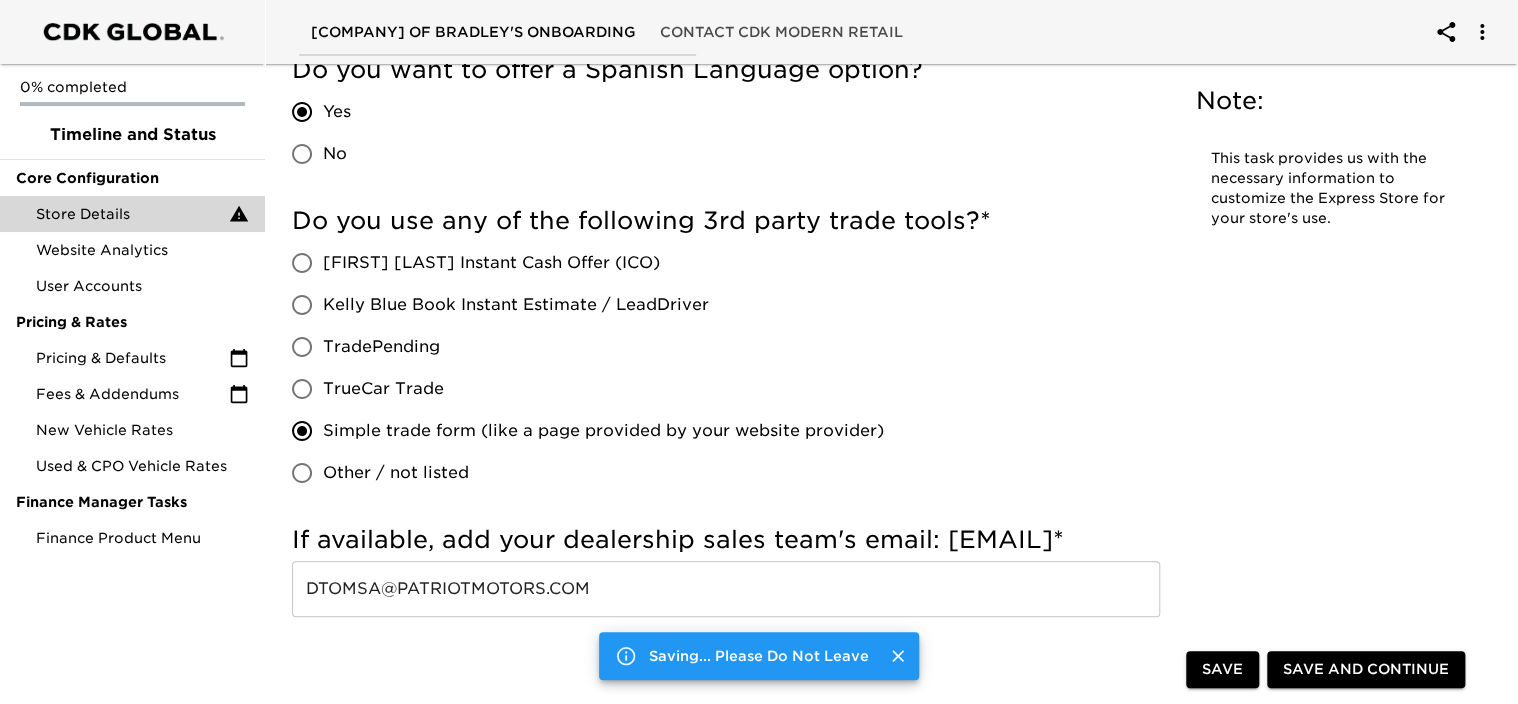 scroll, scrollTop: 0, scrollLeft: 0, axis: both 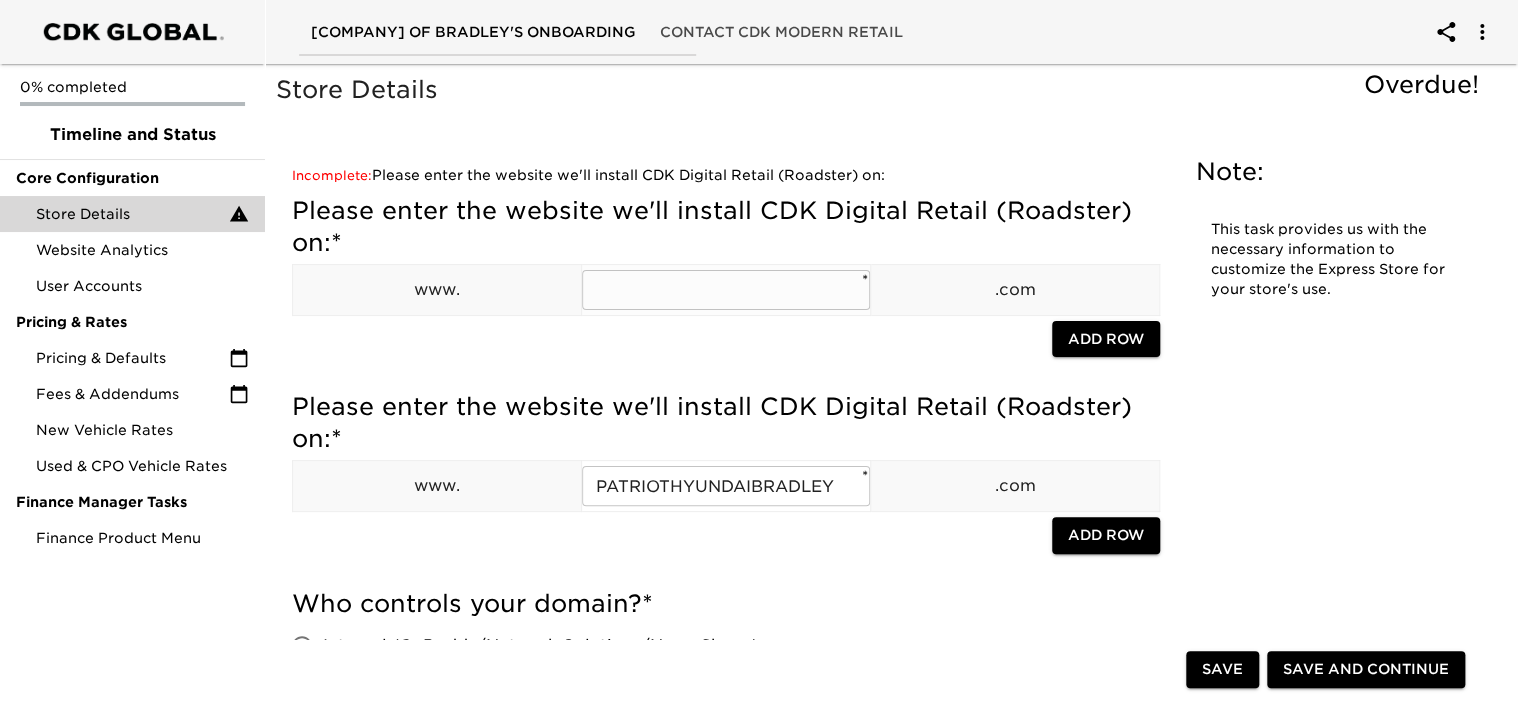 click at bounding box center (726, 290) 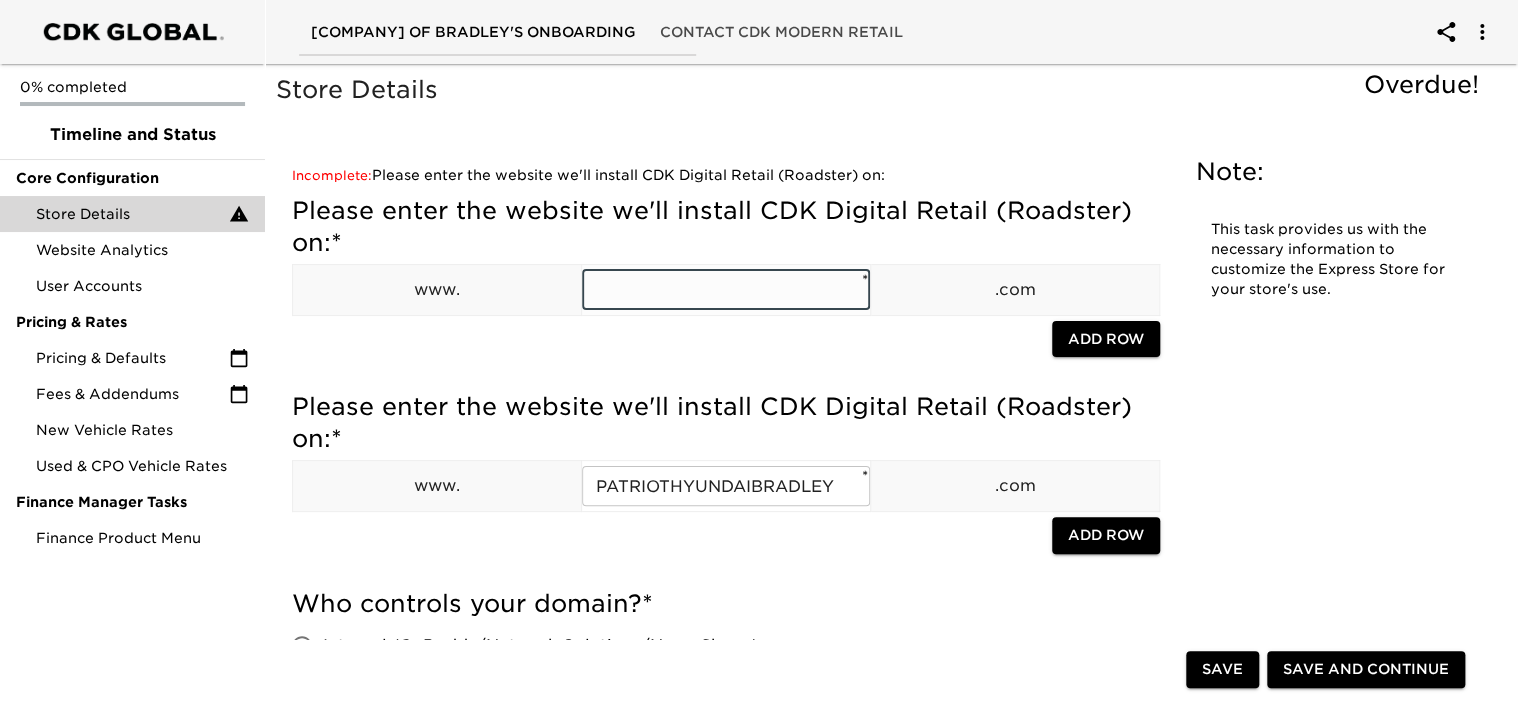 click at bounding box center [726, 290] 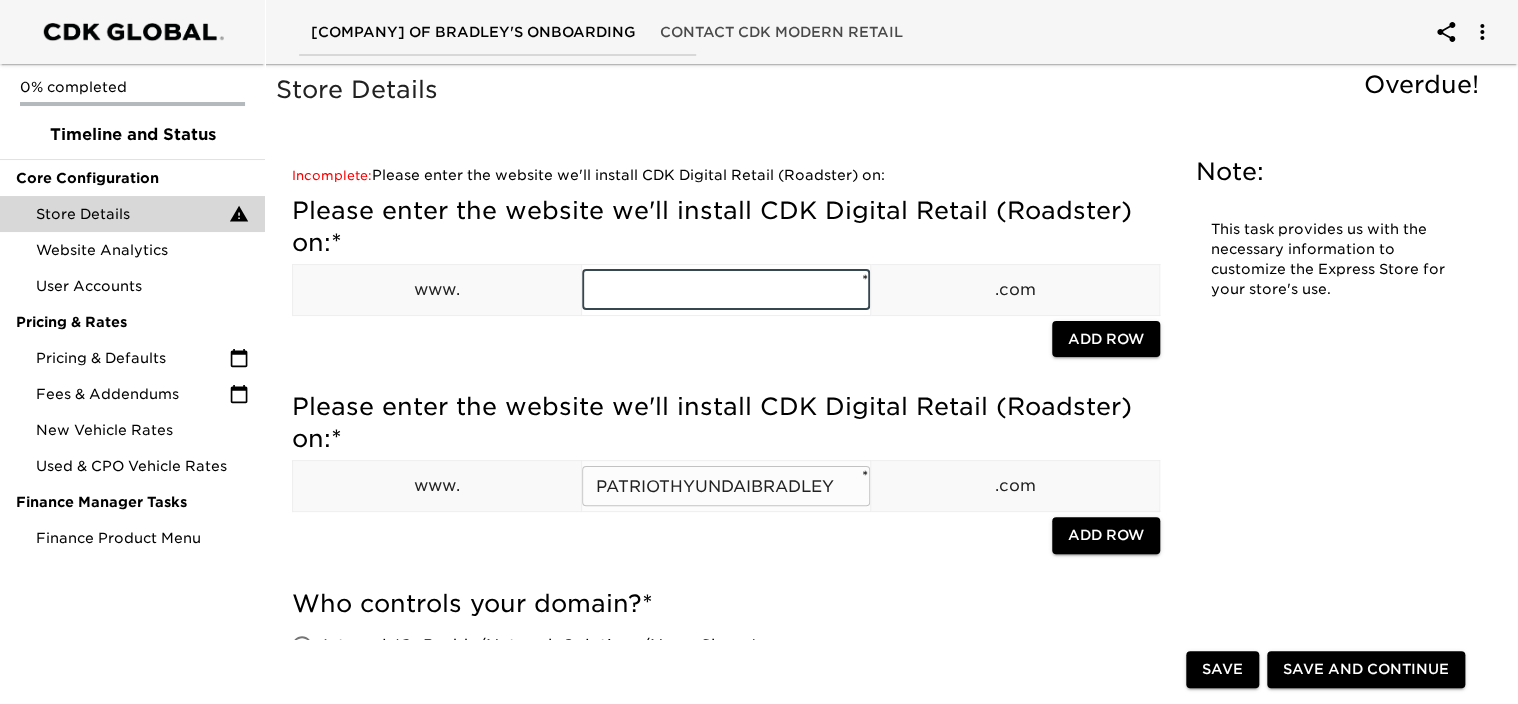 click on "PATRIOTHYUNDAIBRADLEY" at bounding box center [726, 486] 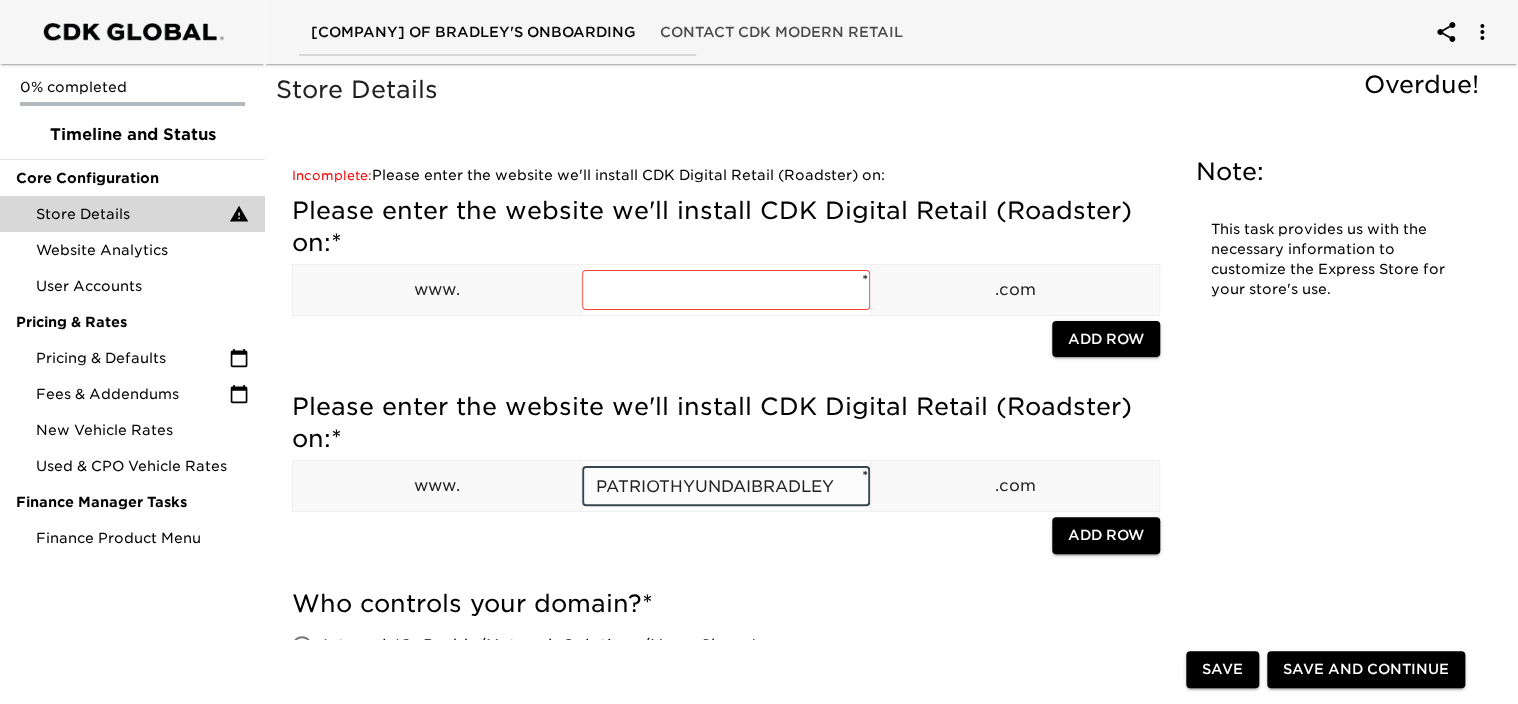 click on "PATRIOTHYUNDAIBRADLEY" at bounding box center (726, 486) 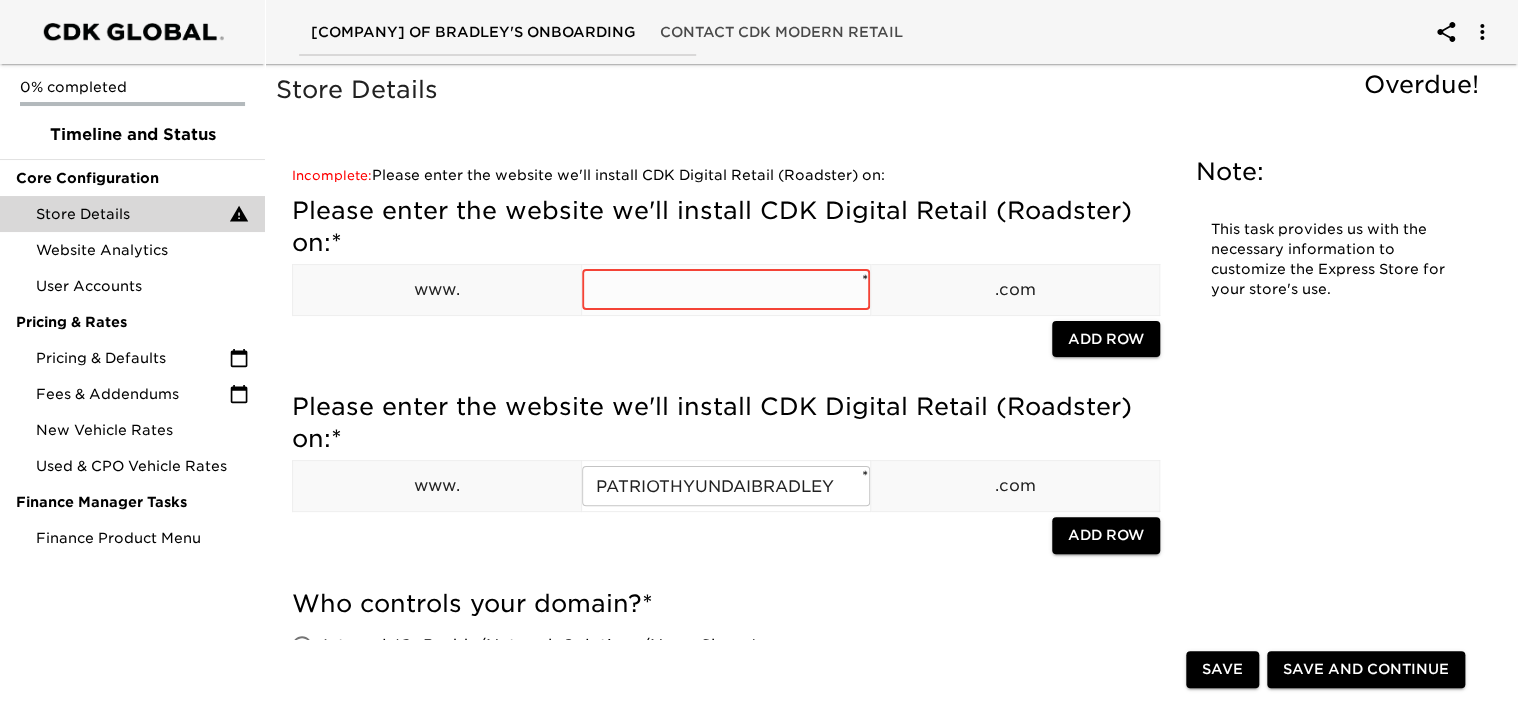 click at bounding box center (726, 290) 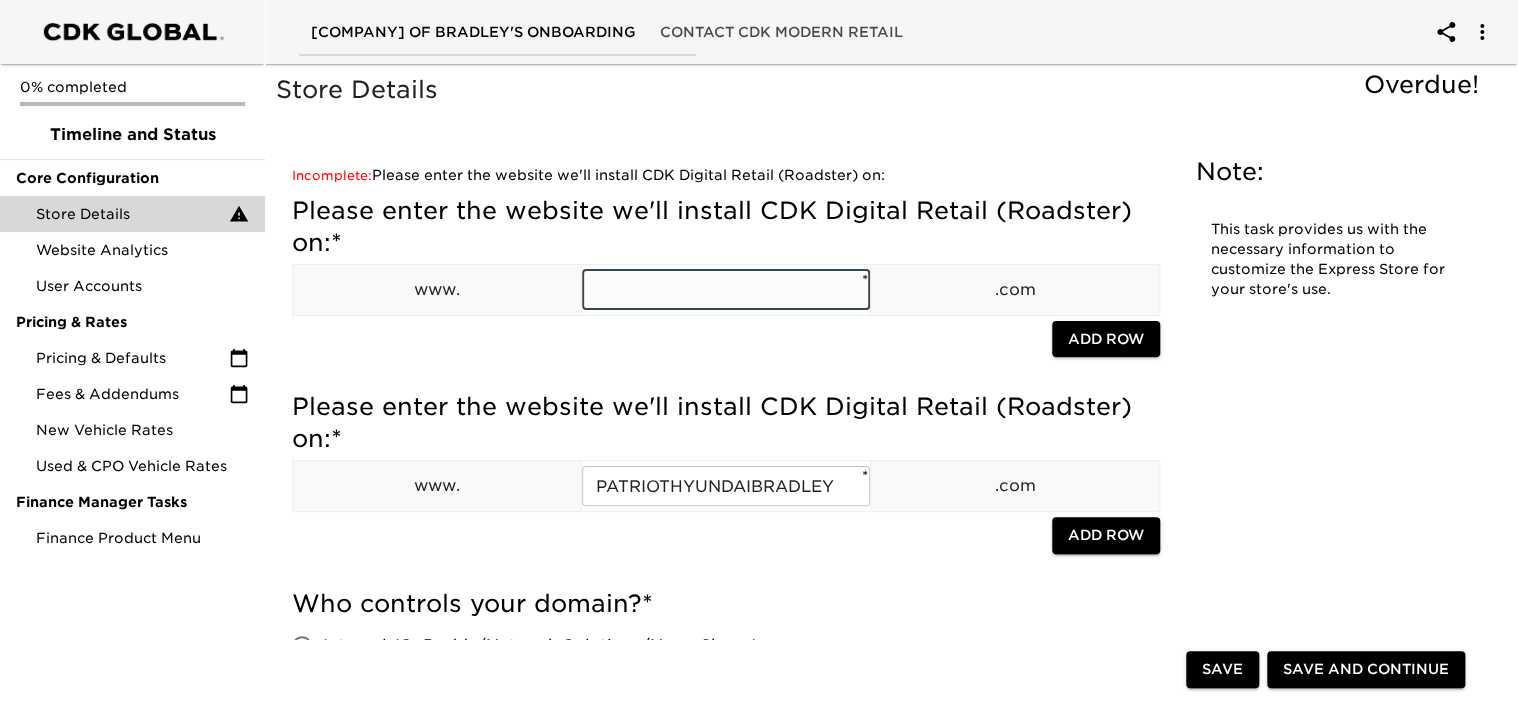 paste on "PATRIOTHYUNDAIBRADLEY" 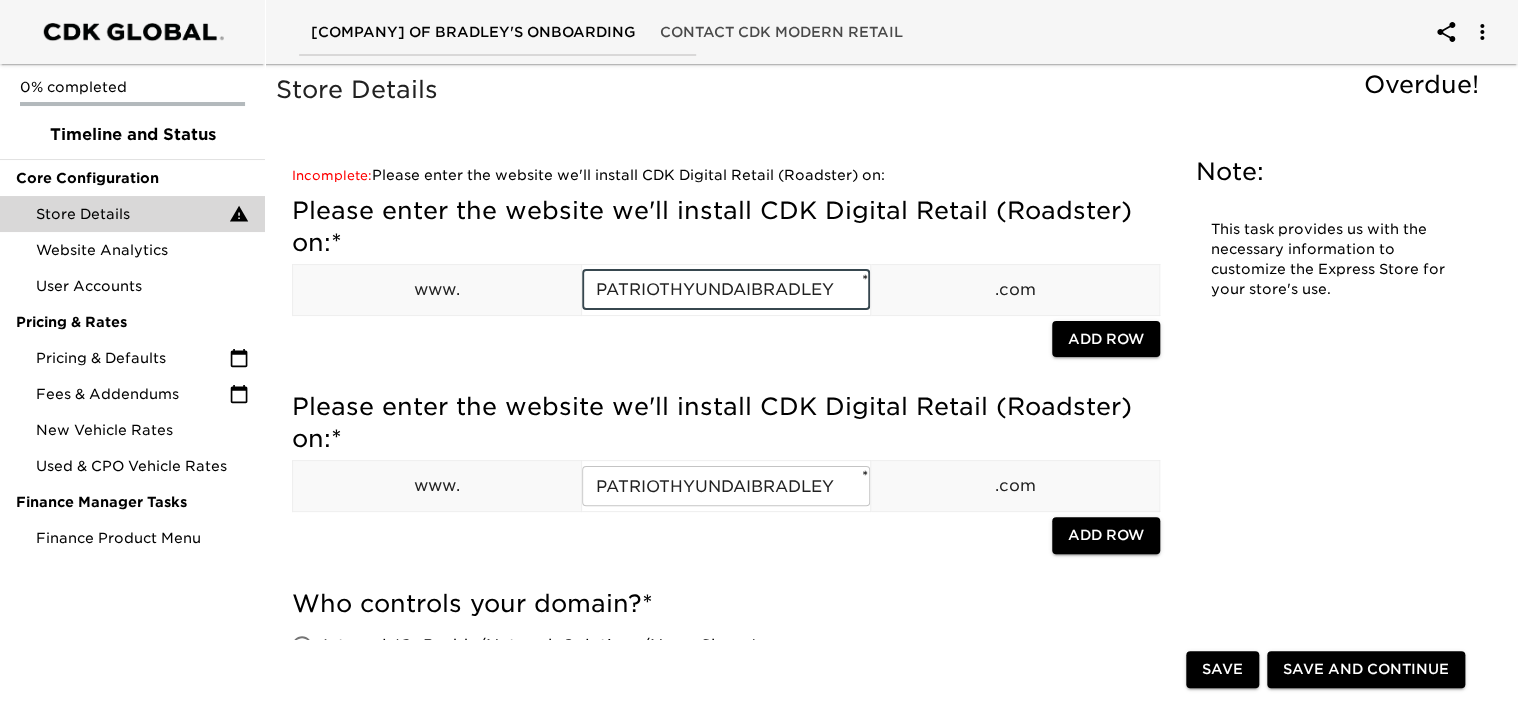 type on "PATRIOTHYUNDAIBRADLEY" 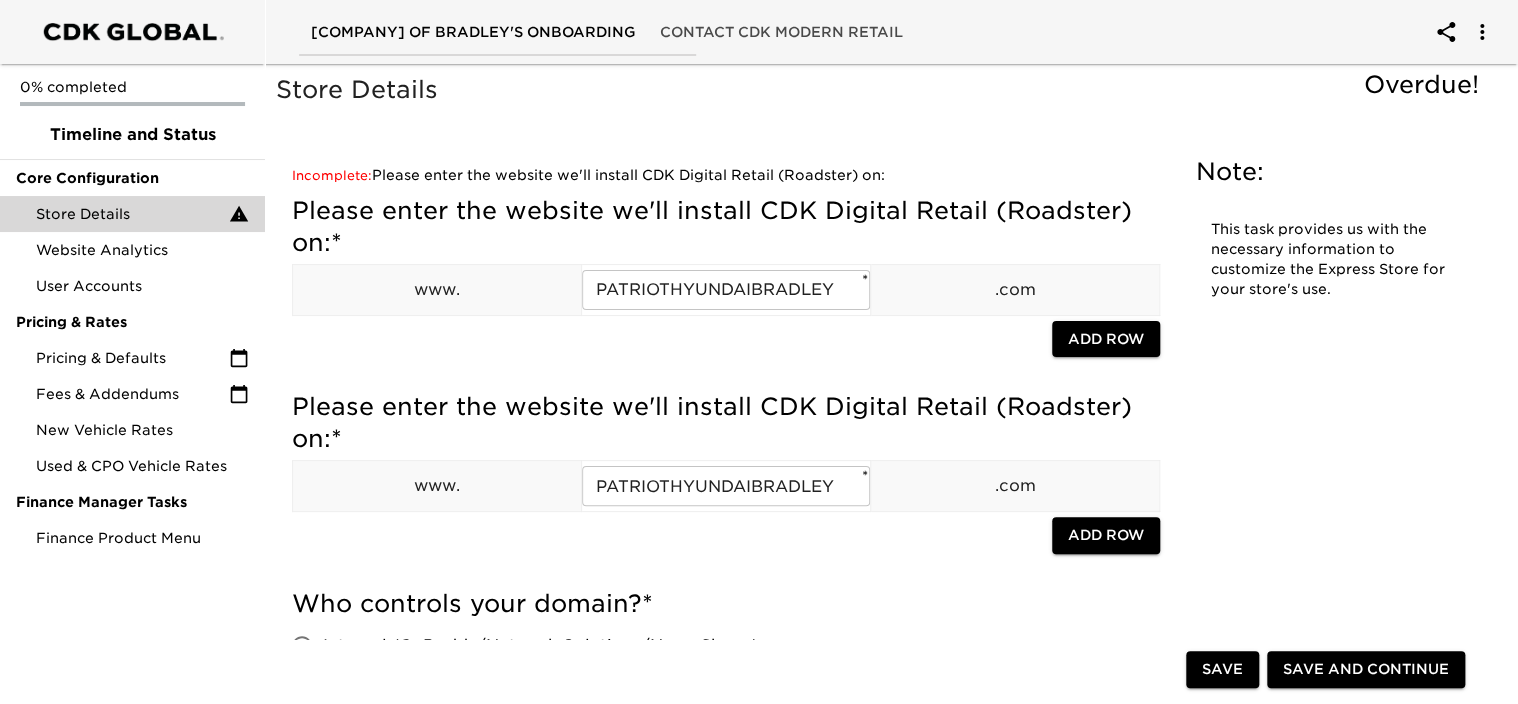 click at bounding box center (672, 341) 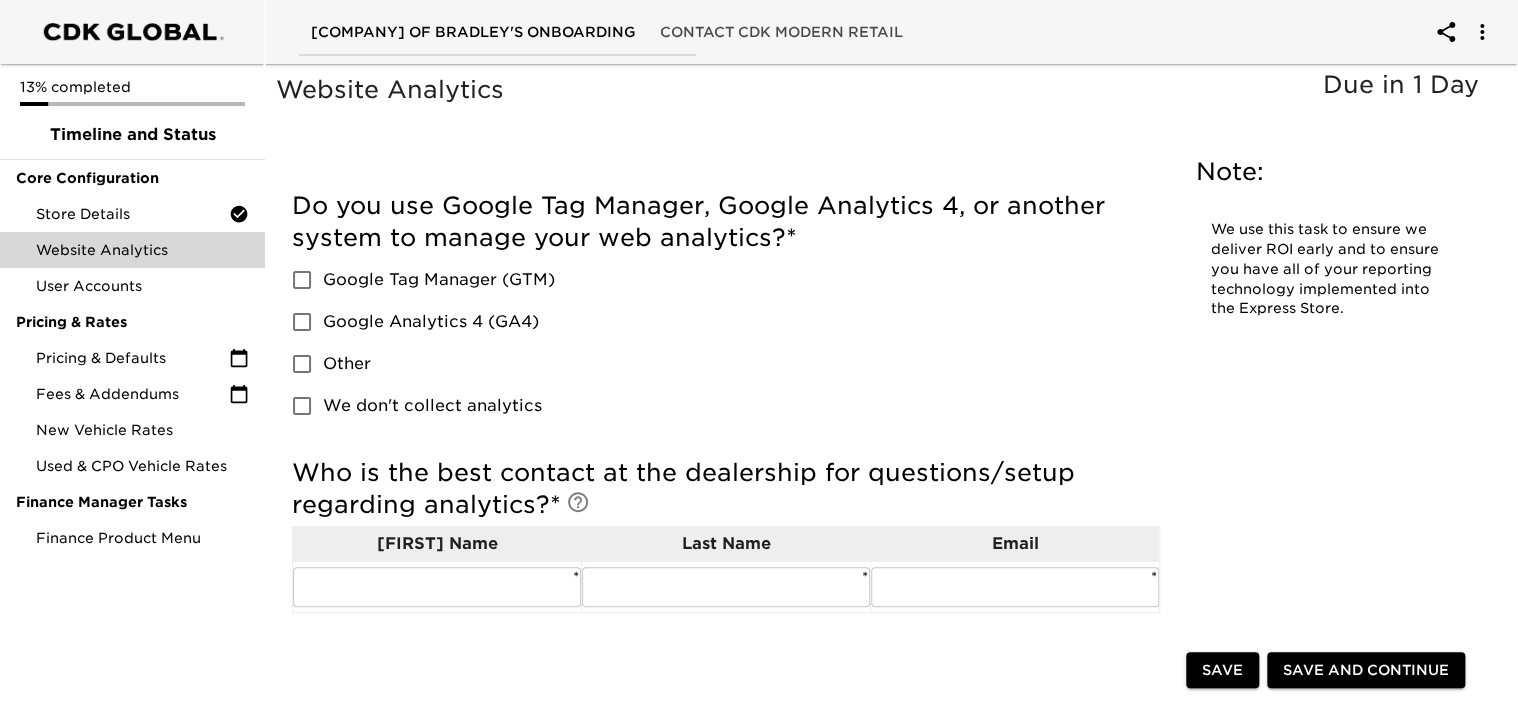 drag, startPoint x: 789, startPoint y: 231, endPoint x: 308, endPoint y: 204, distance: 481.7572 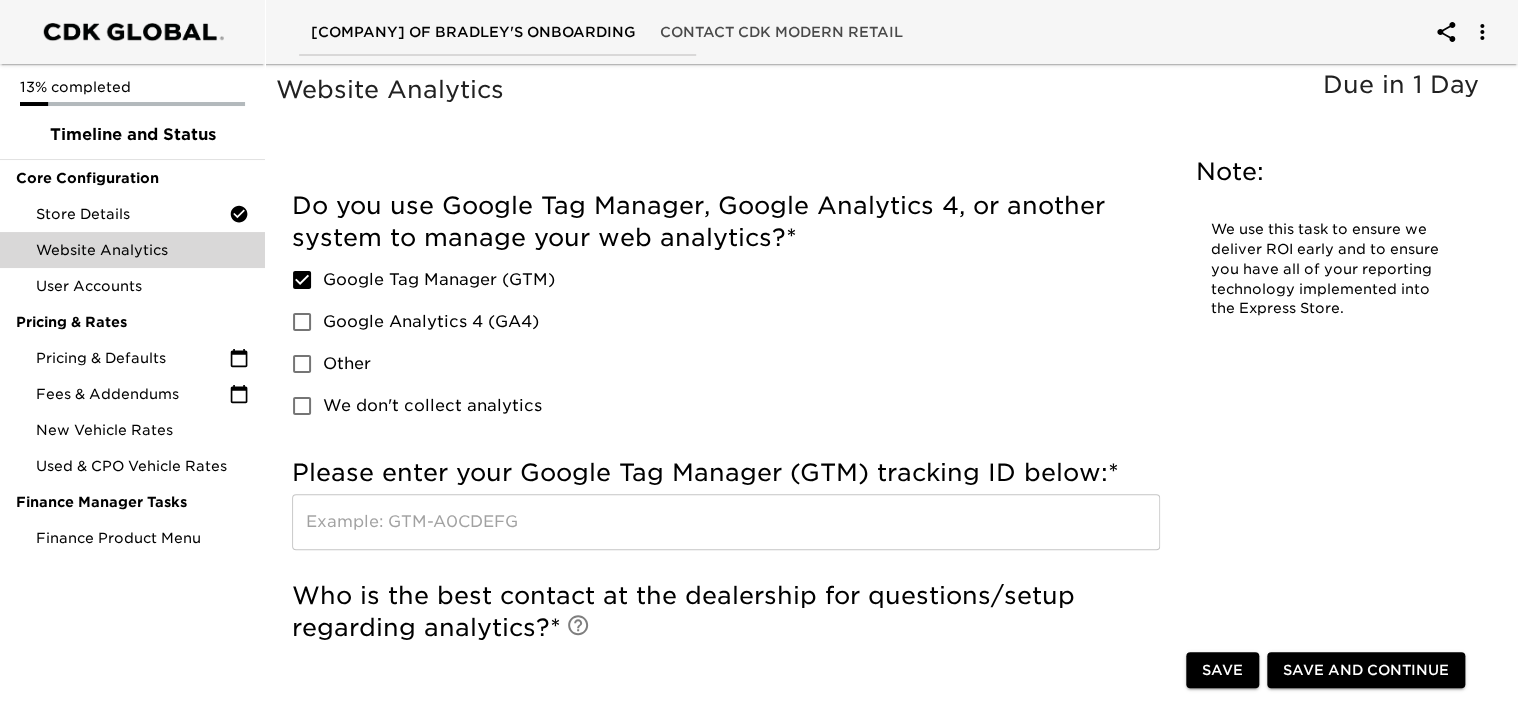 click on "Google Analytics 4 (GA4)" at bounding box center [302, 322] 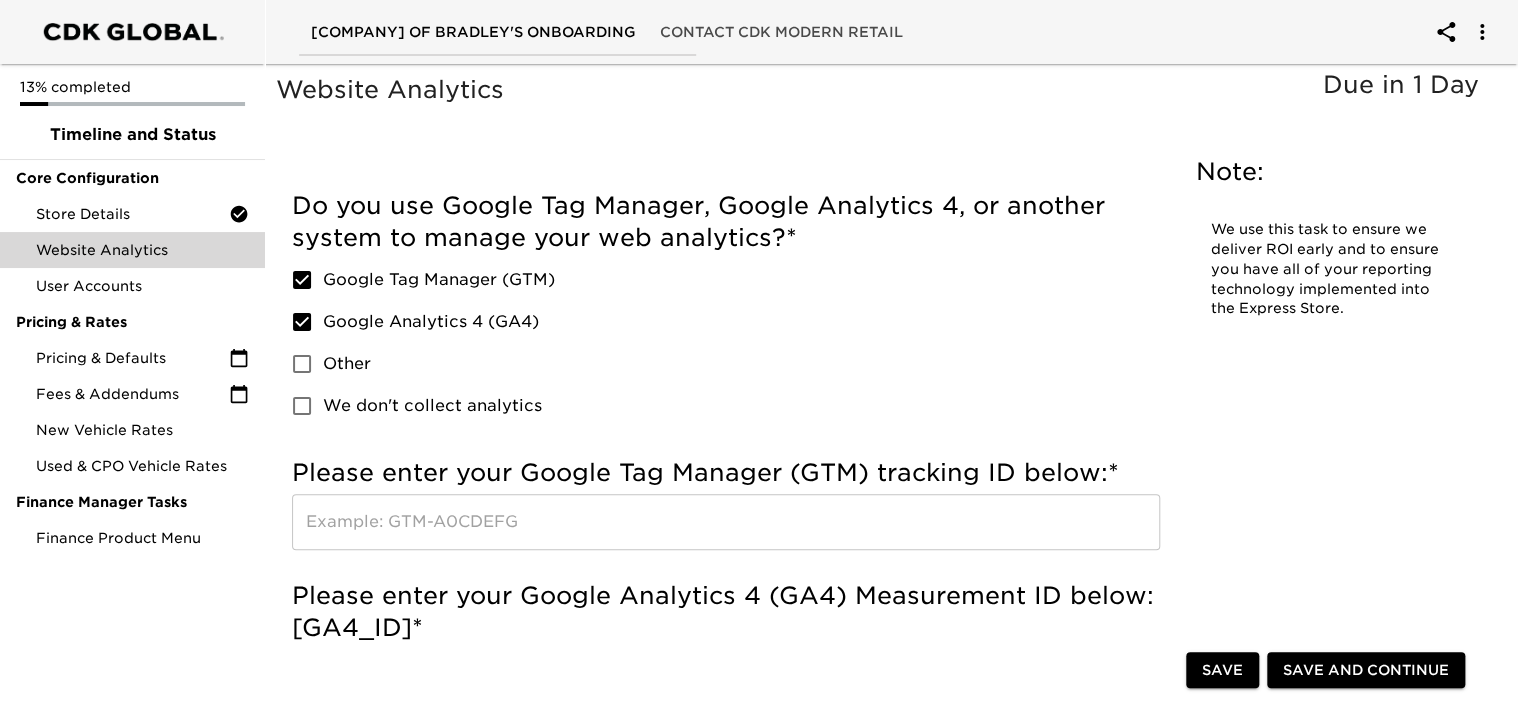 click on "Google Tag Manager (GTM)" at bounding box center [302, 280] 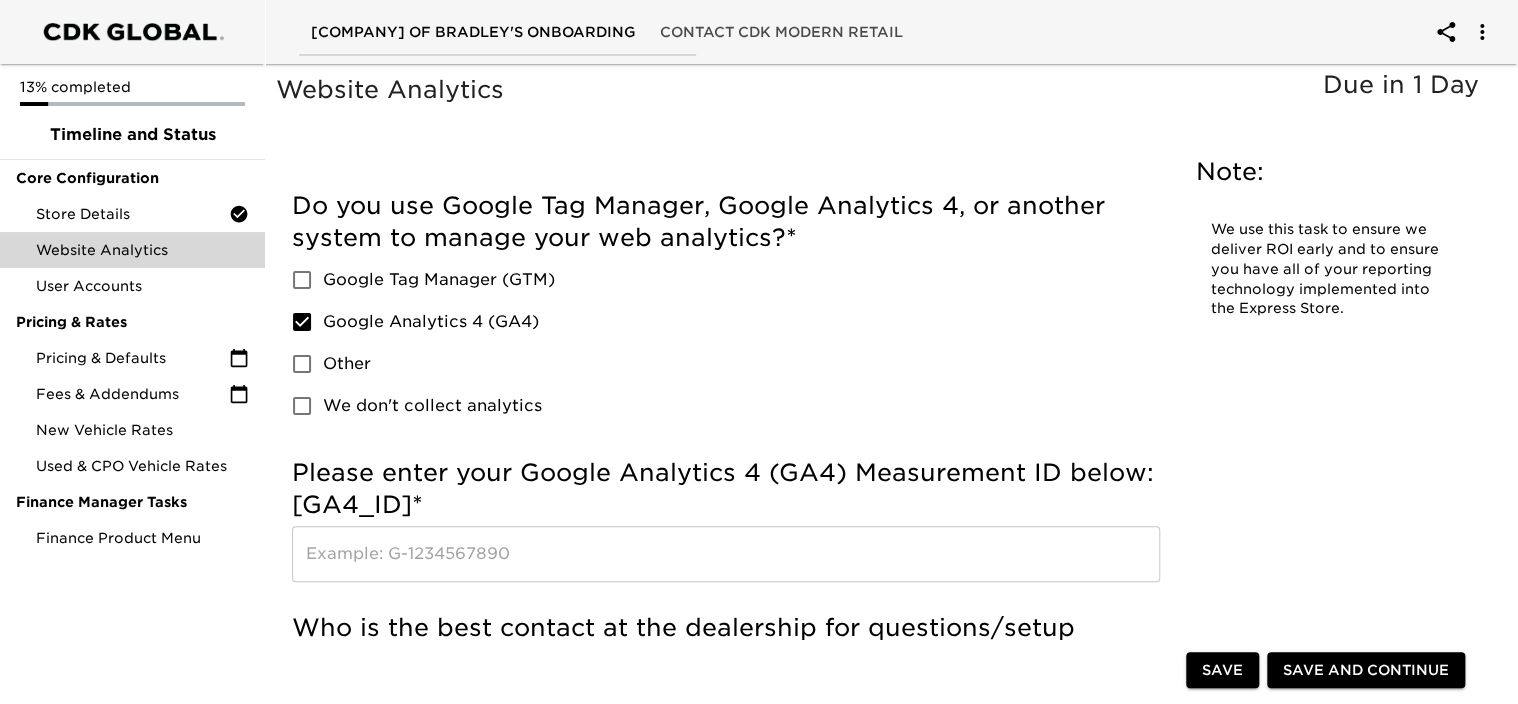 click on "Google Analytics 4 (GA4)" at bounding box center (302, 322) 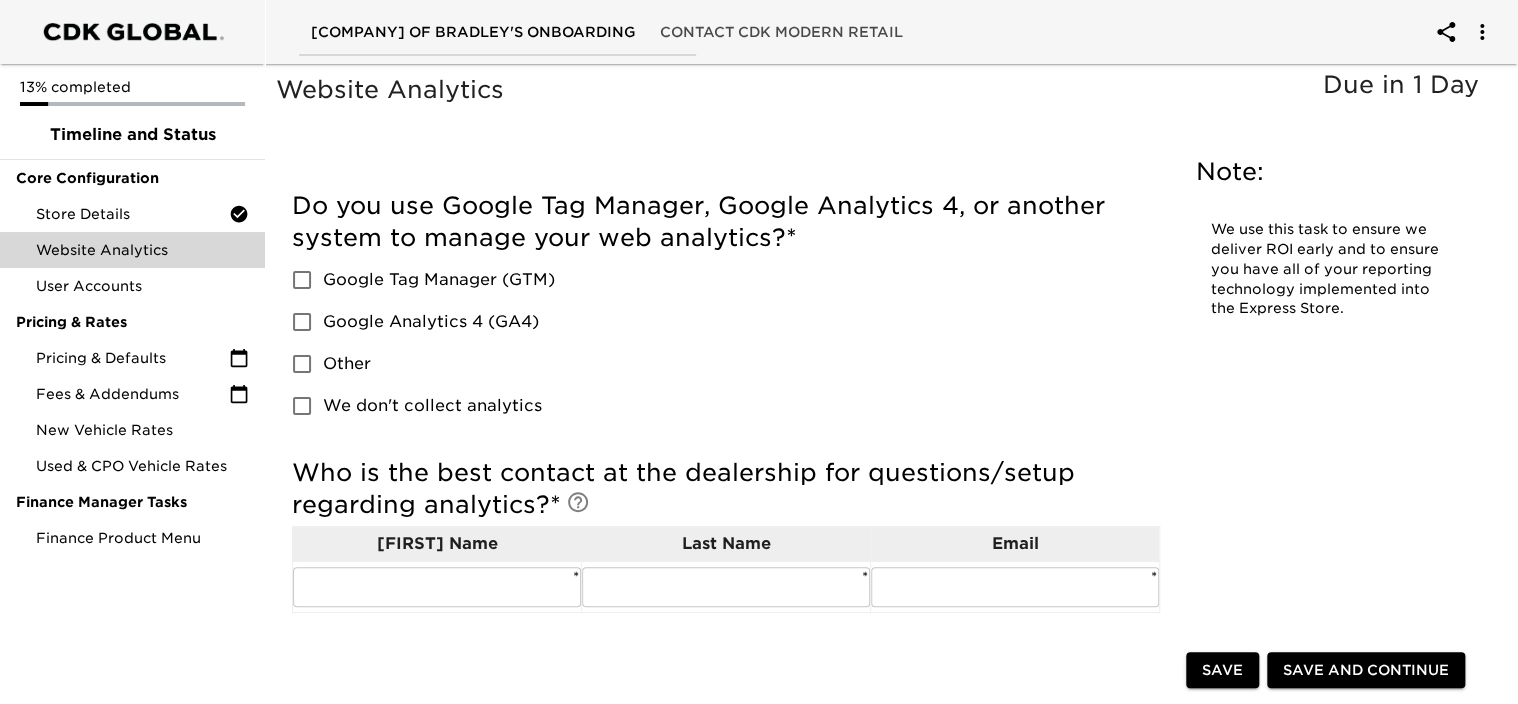 click on "We don't collect analytics" at bounding box center [302, 406] 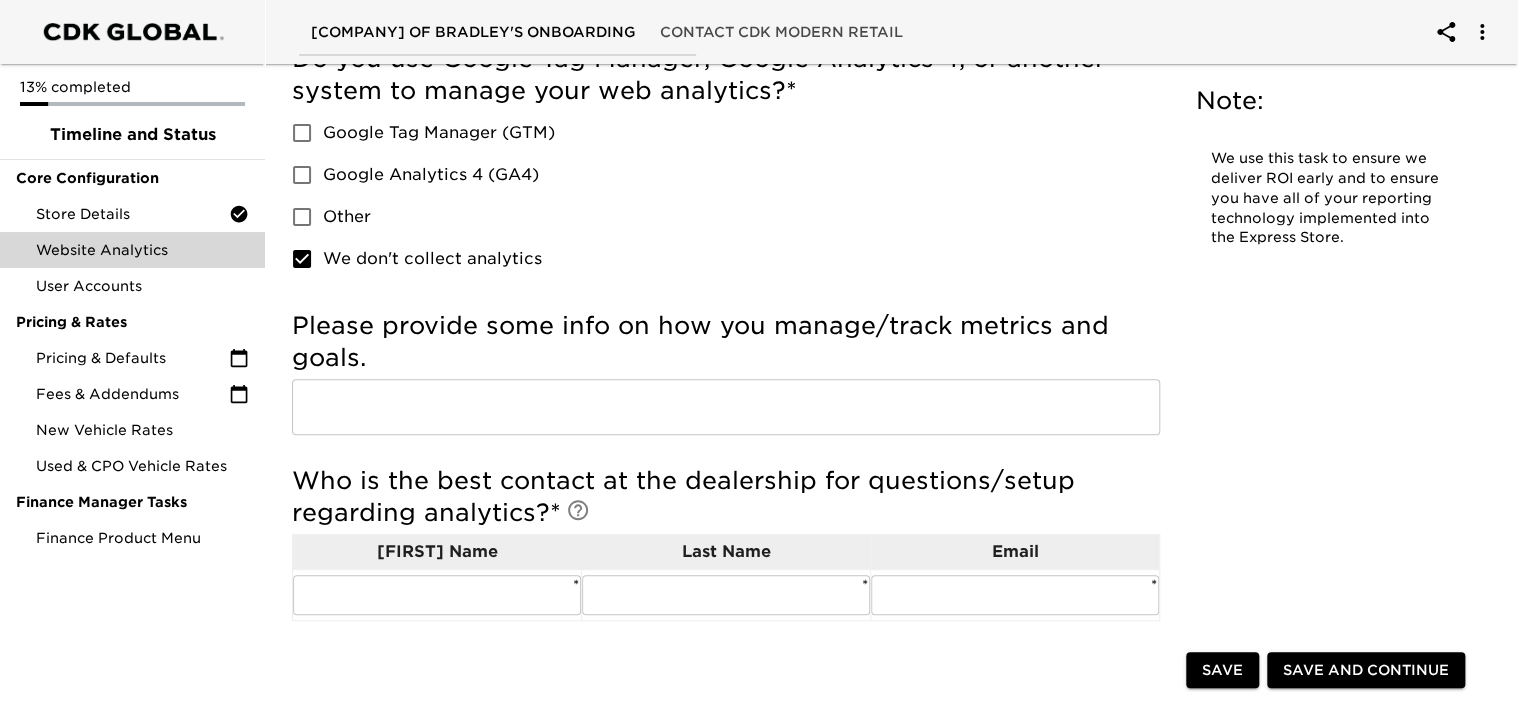 scroll, scrollTop: 100, scrollLeft: 0, axis: vertical 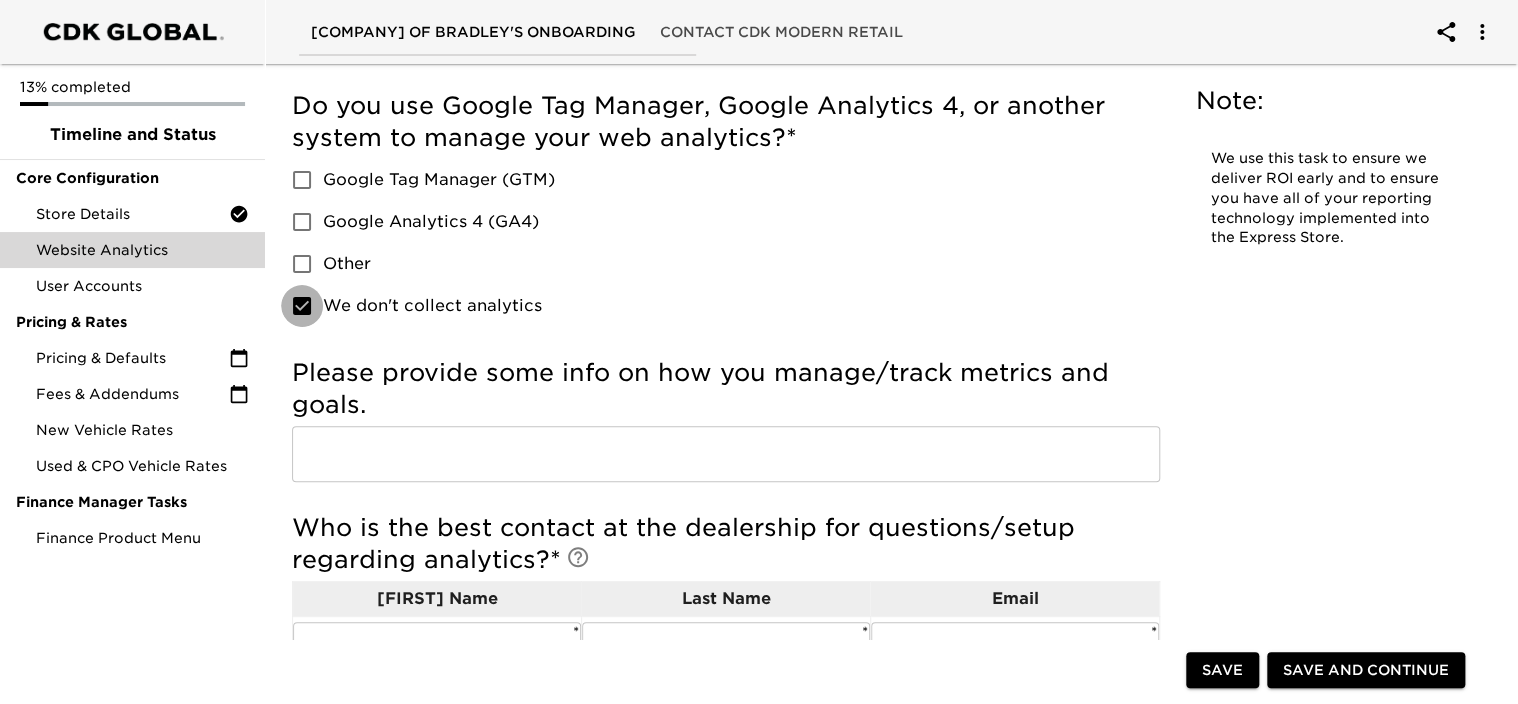 click on "We don't collect analytics" at bounding box center [302, 306] 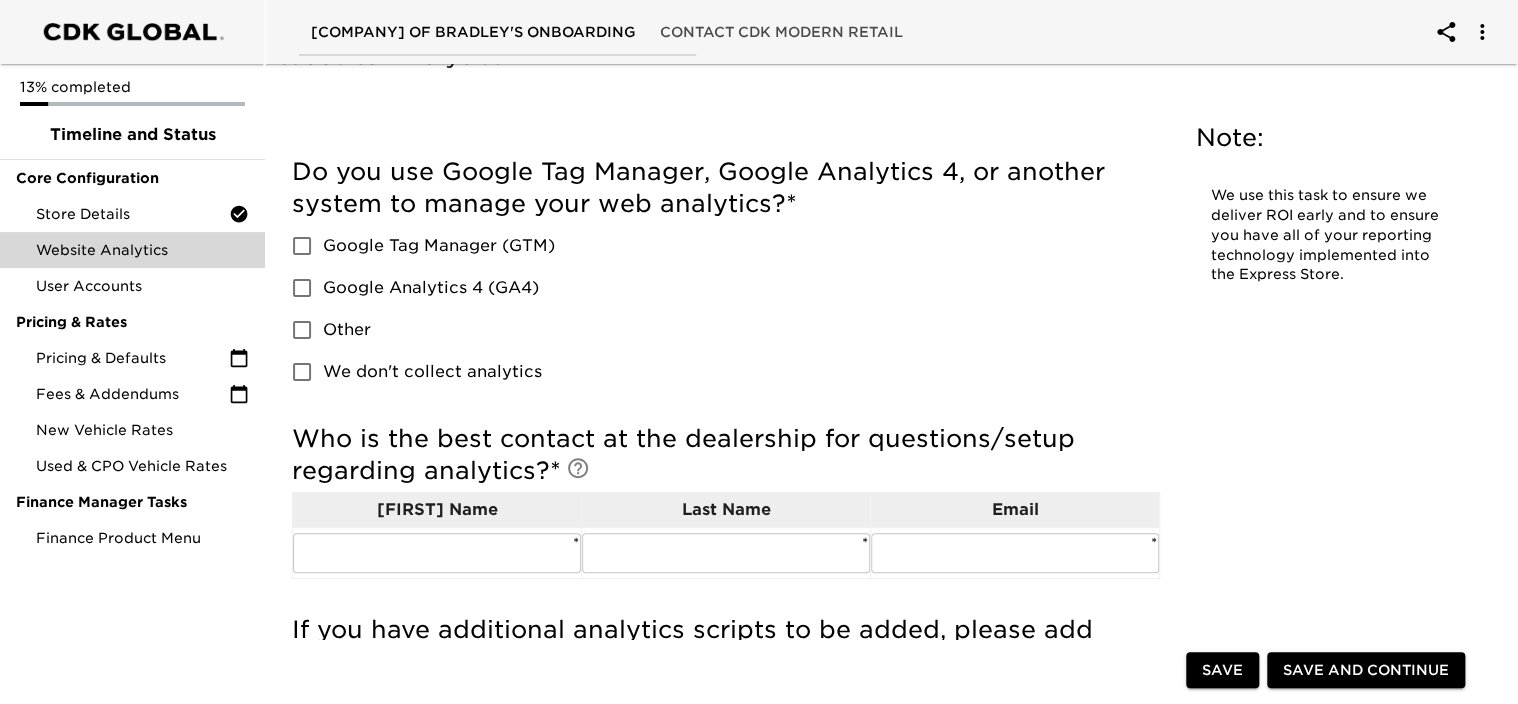 scroll, scrollTop: 0, scrollLeft: 0, axis: both 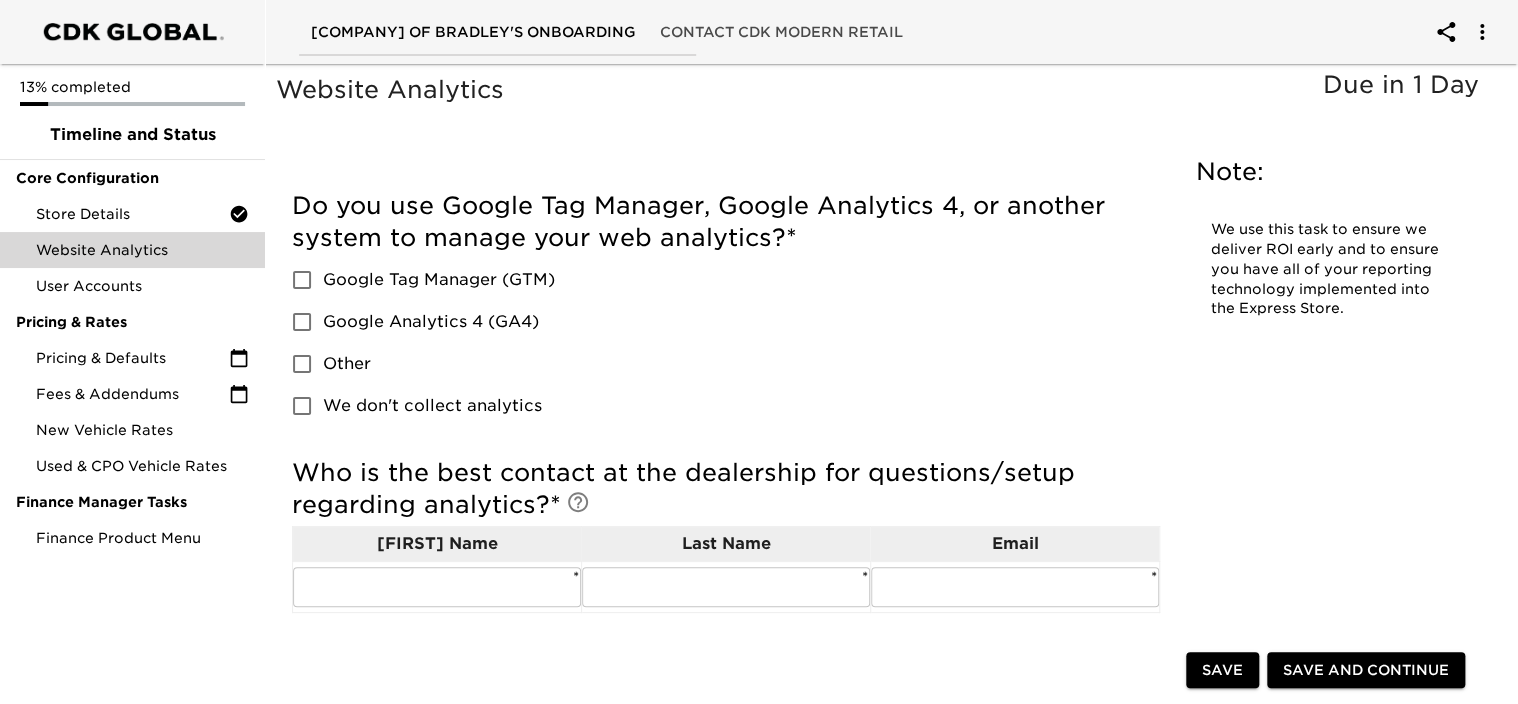 click on "Other" at bounding box center [302, 364] 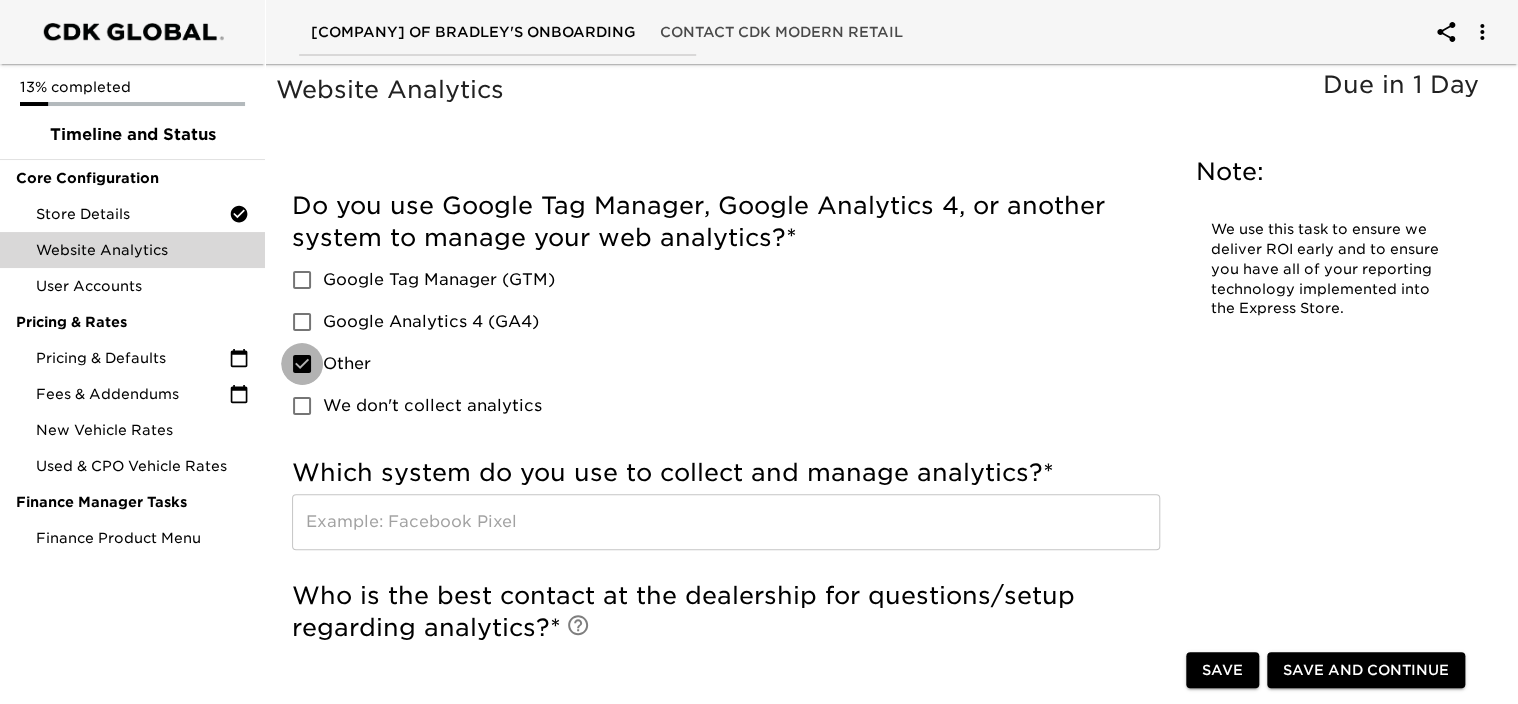 click on "Other" at bounding box center [302, 364] 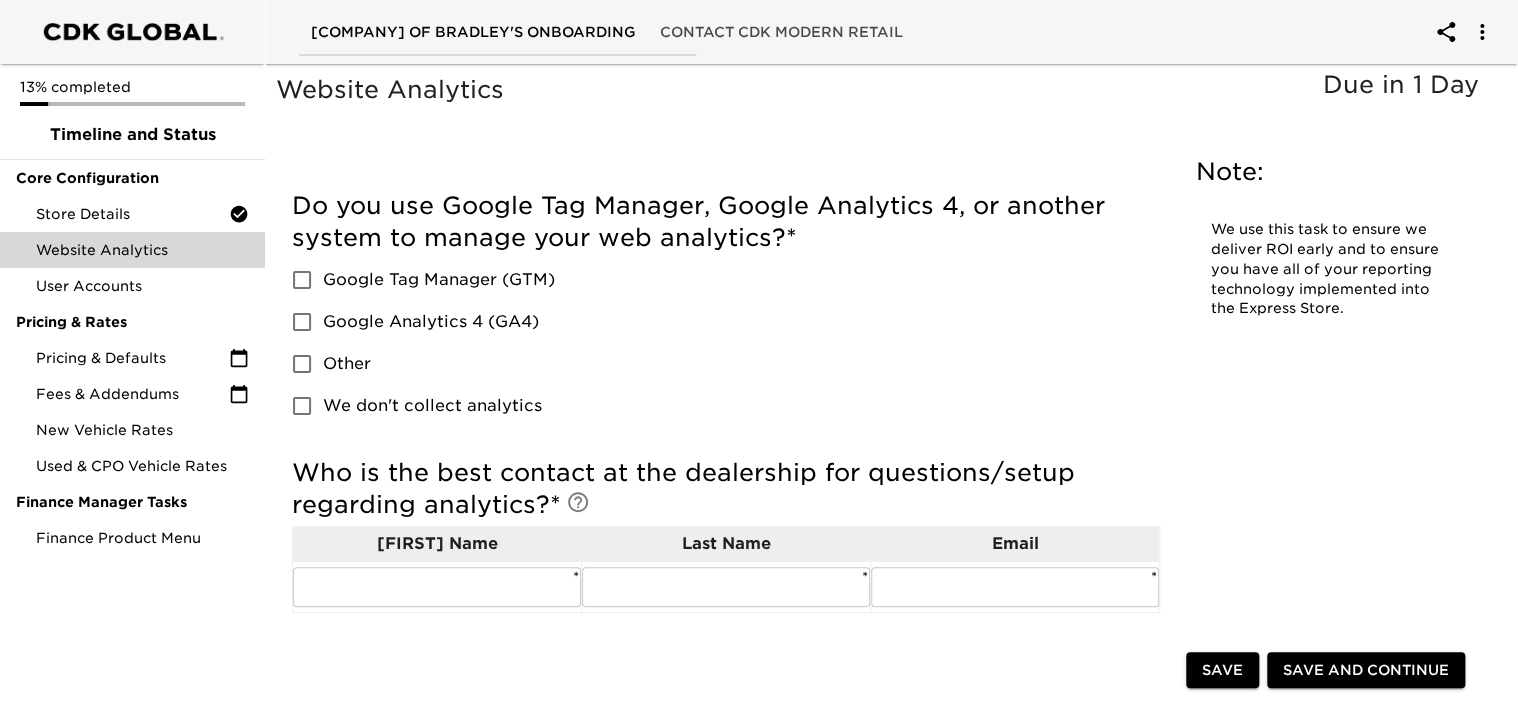 click on "We don't collect analytics" at bounding box center (302, 406) 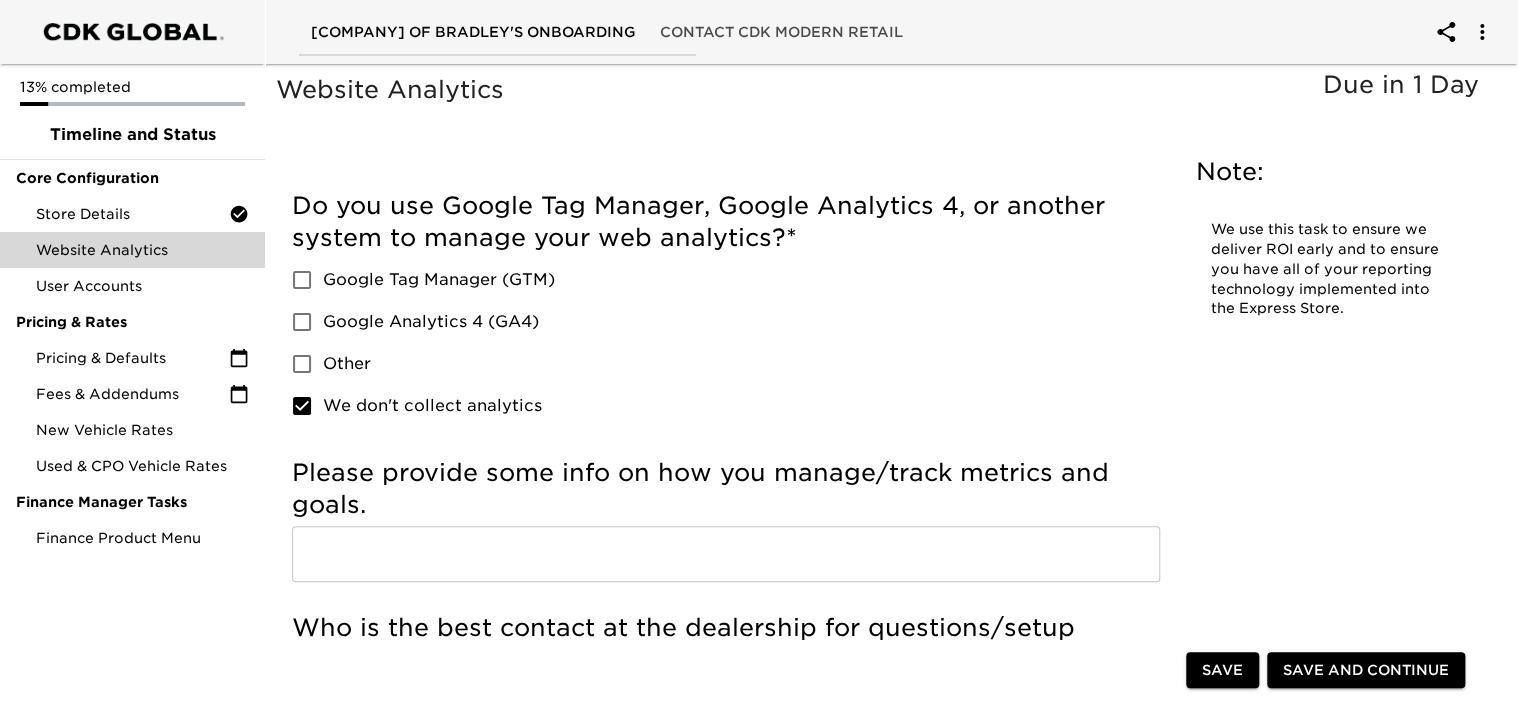 click at bounding box center [726, 554] 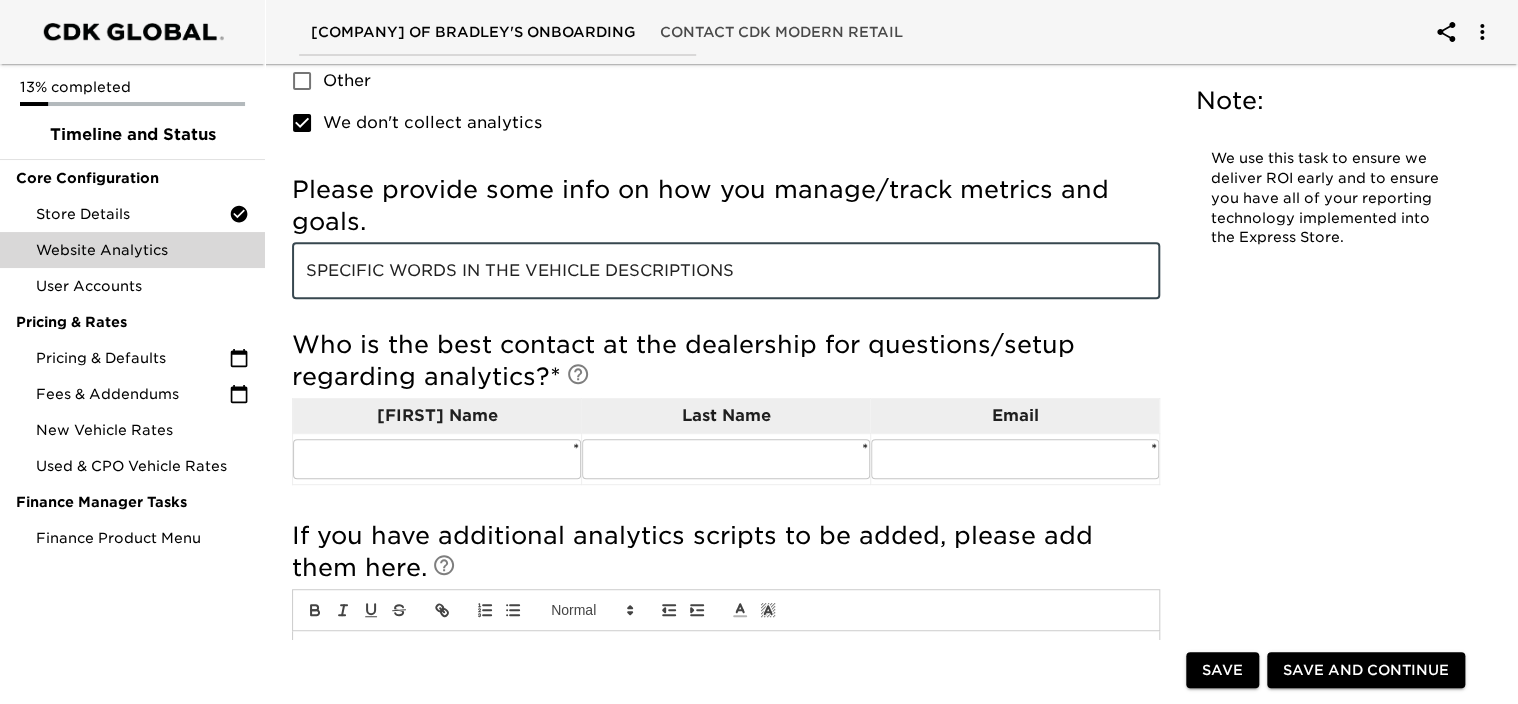 scroll, scrollTop: 300, scrollLeft: 0, axis: vertical 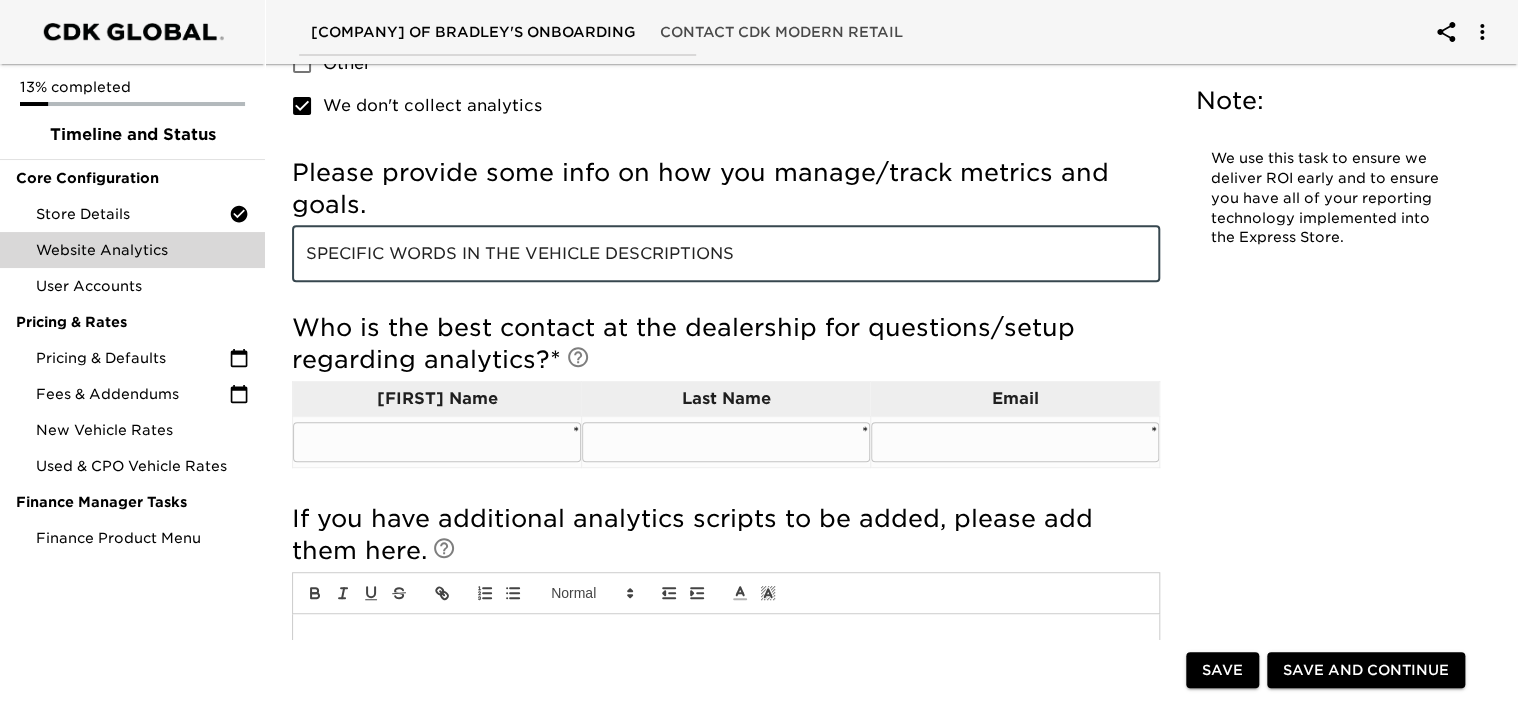 type on "SPECIFIC WORDS IN THE VEHICLE DESCRIPTIONS" 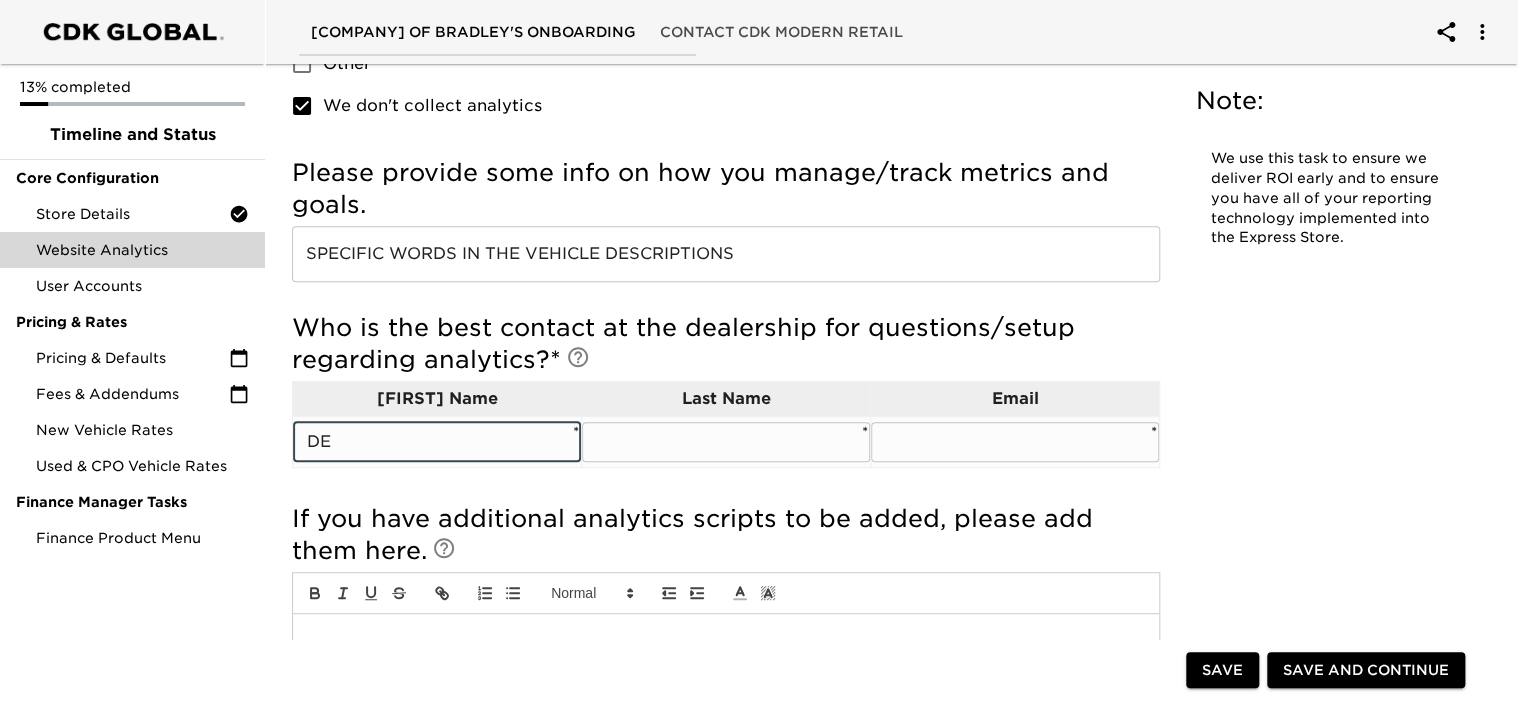 type on "D" 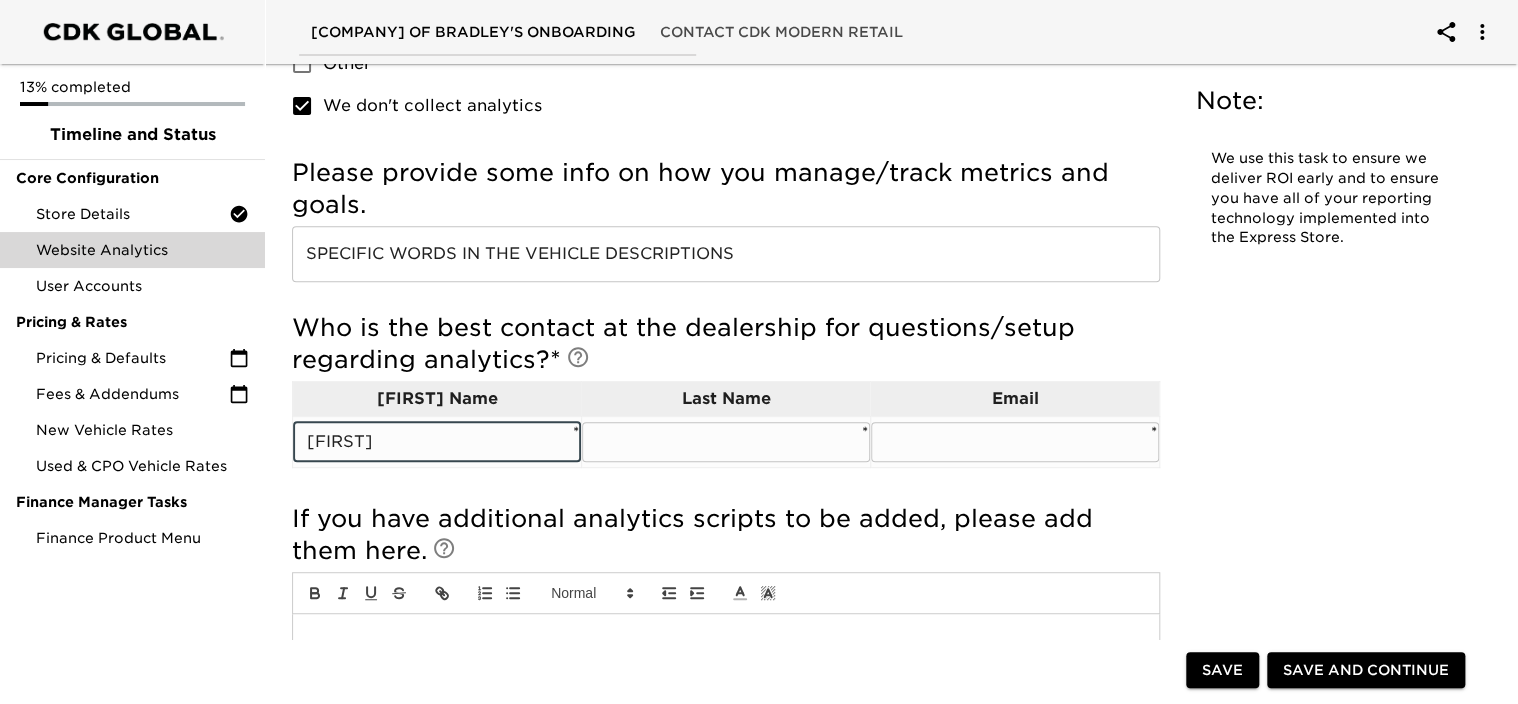 type on "[FIRST]" 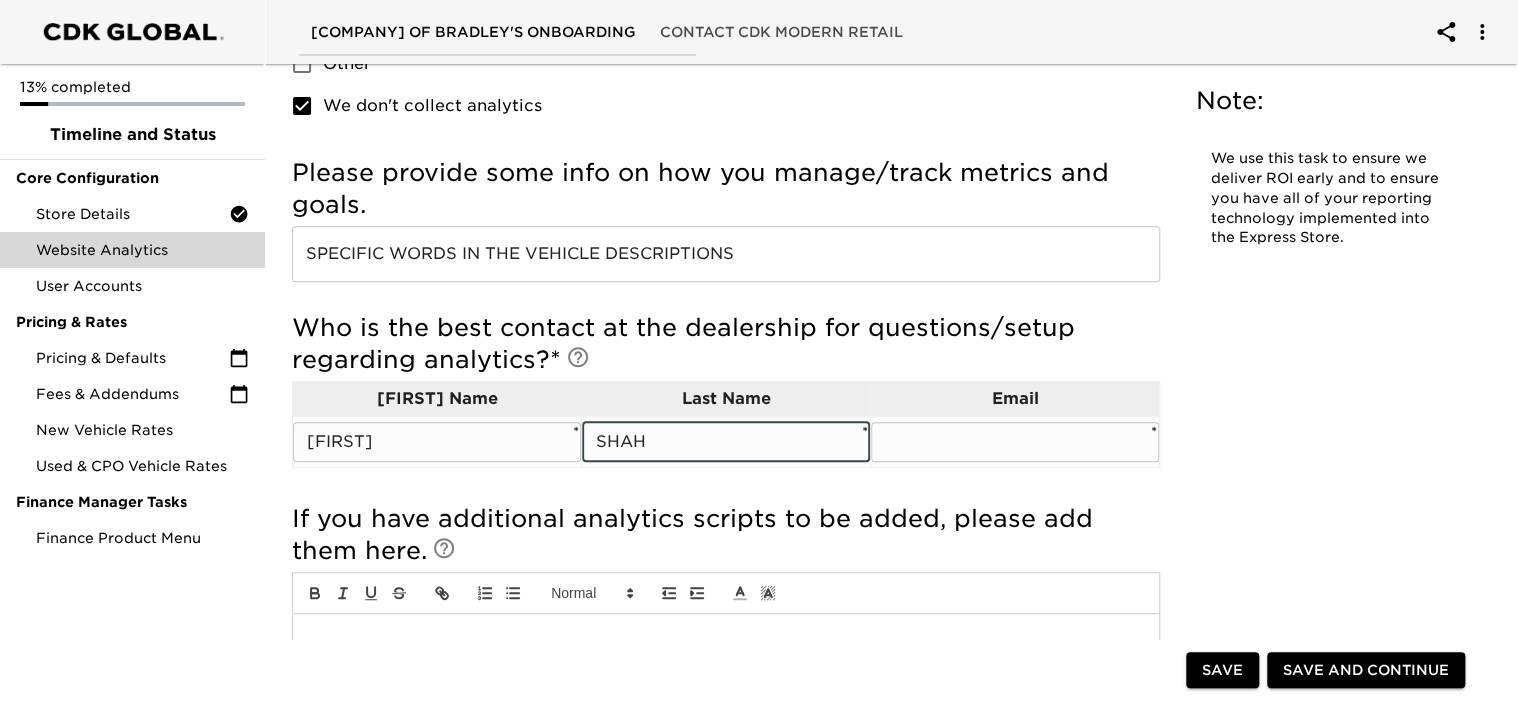 type on "SHAH" 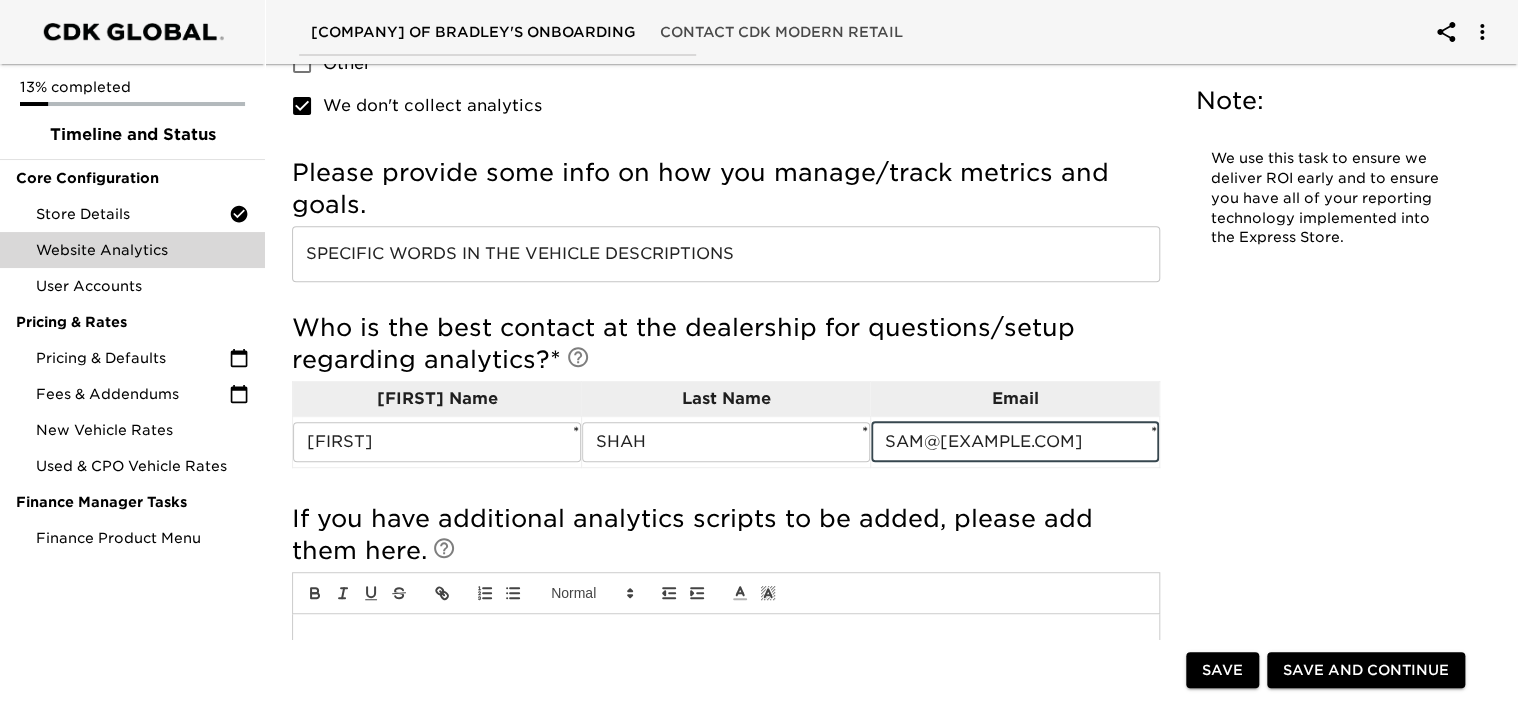 scroll, scrollTop: 0, scrollLeft: 12, axis: horizontal 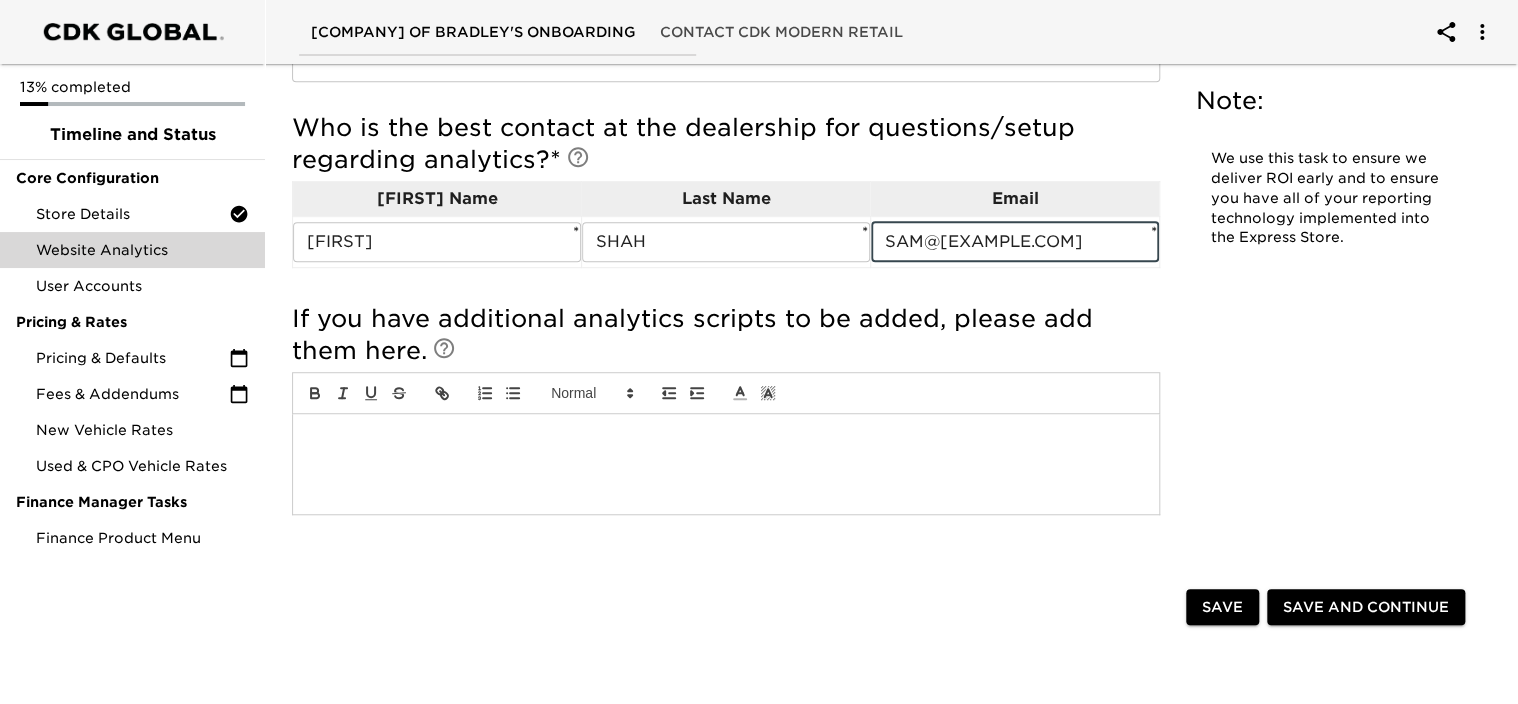 type on "SAM@[EXAMPLE.COM]" 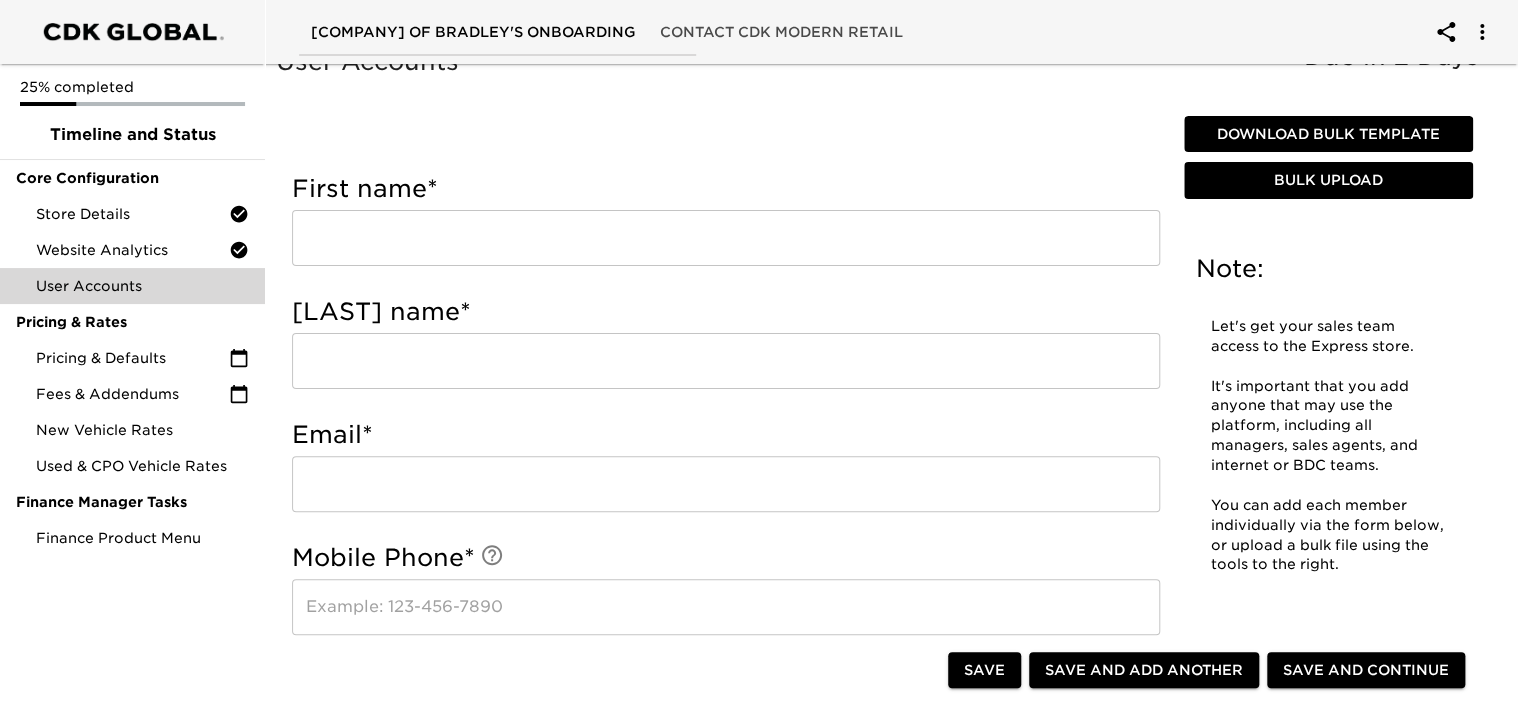 scroll, scrollTop: 0, scrollLeft: 0, axis: both 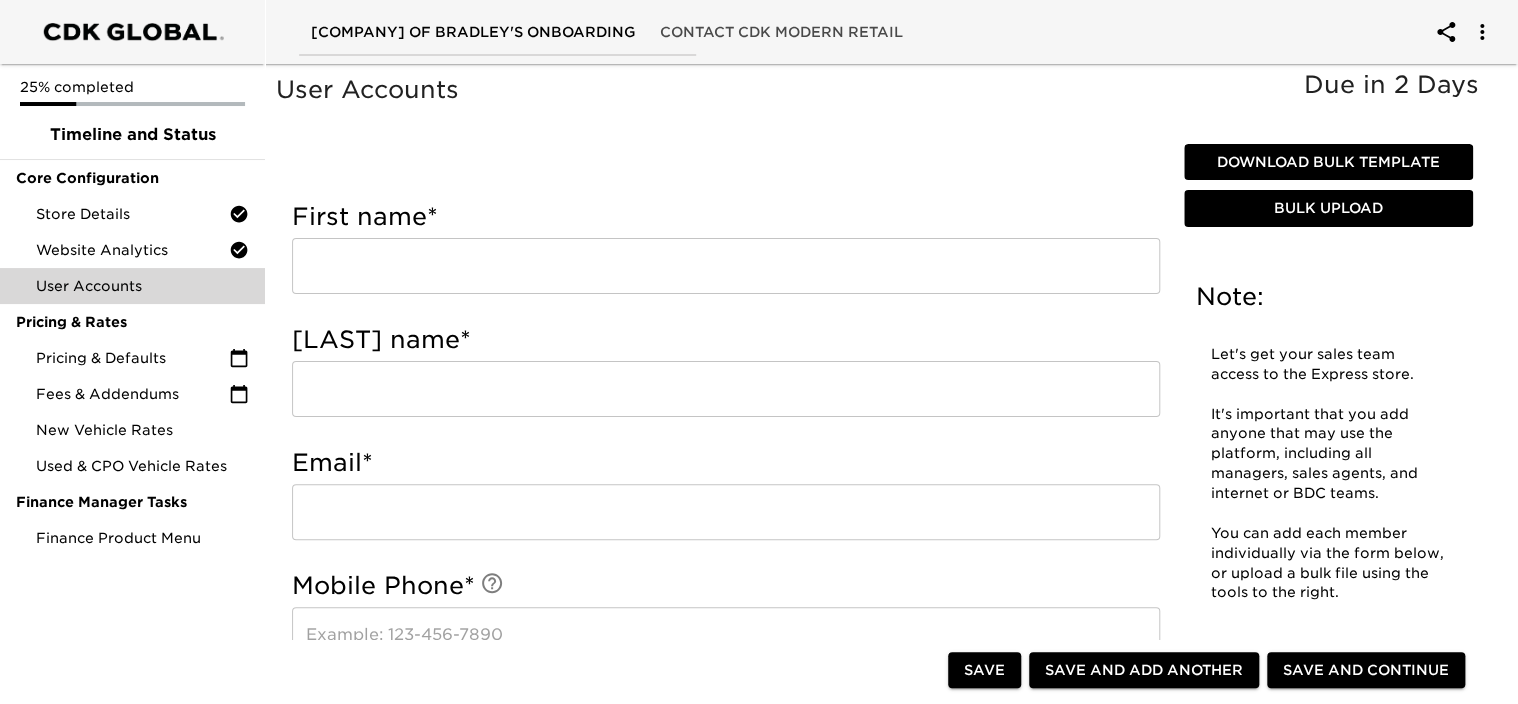 click at bounding box center (726, 266) 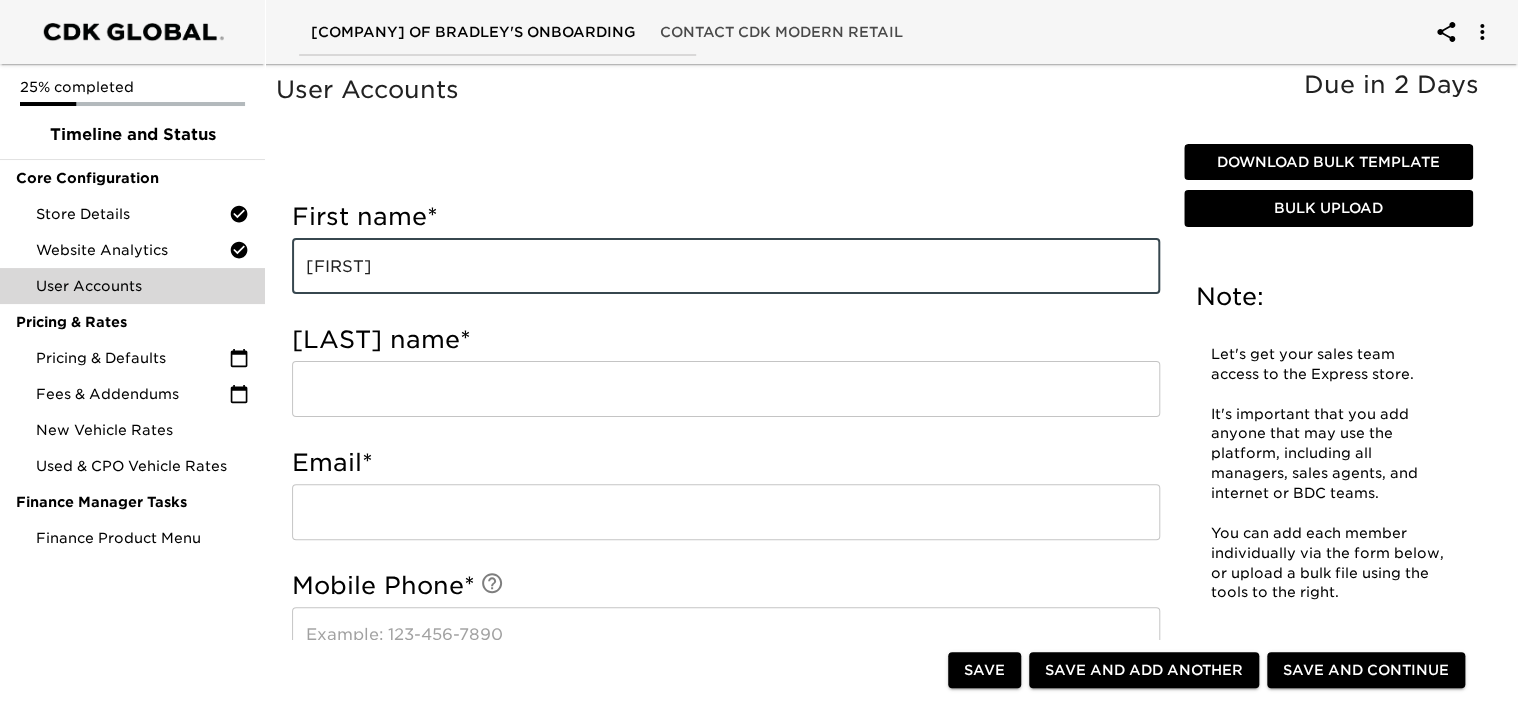 type on "[FIRST]" 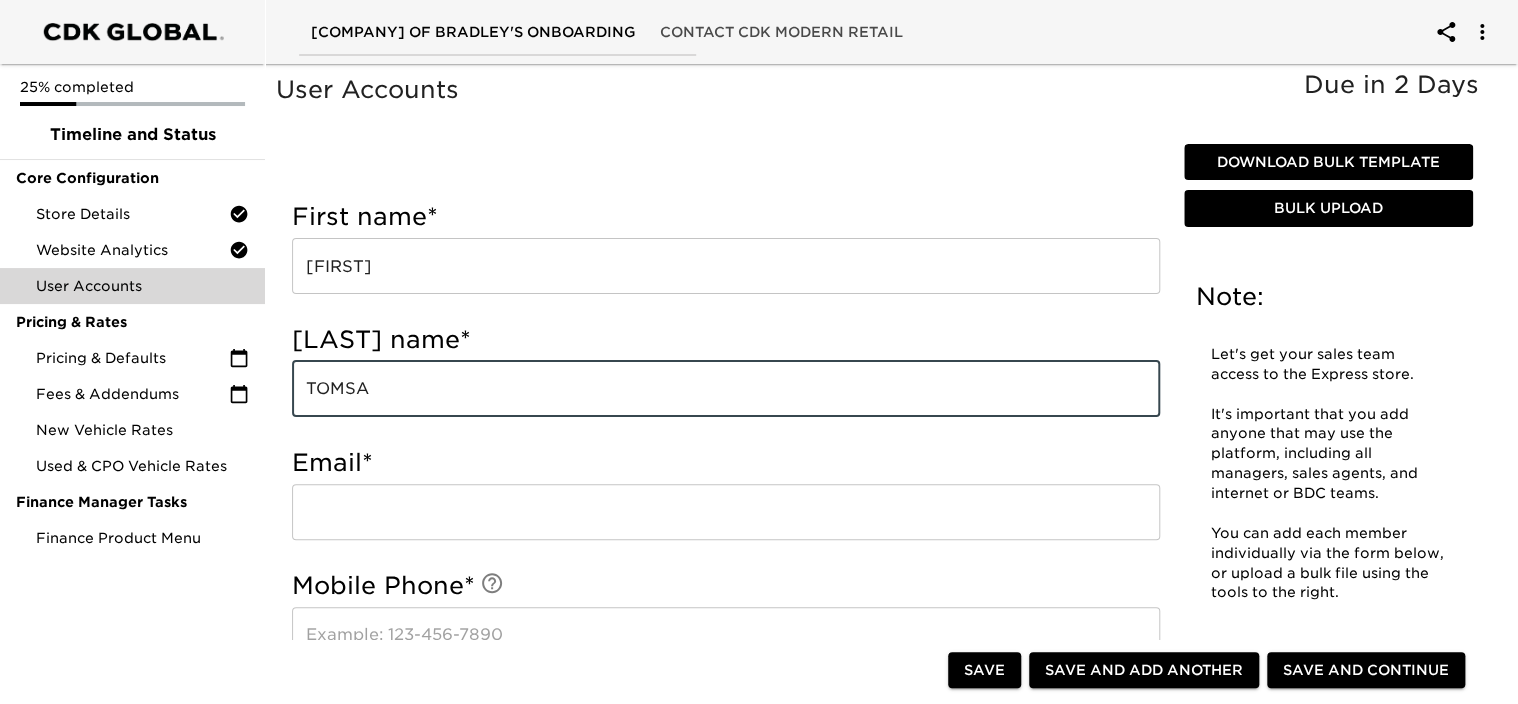 type on "TOMSA" 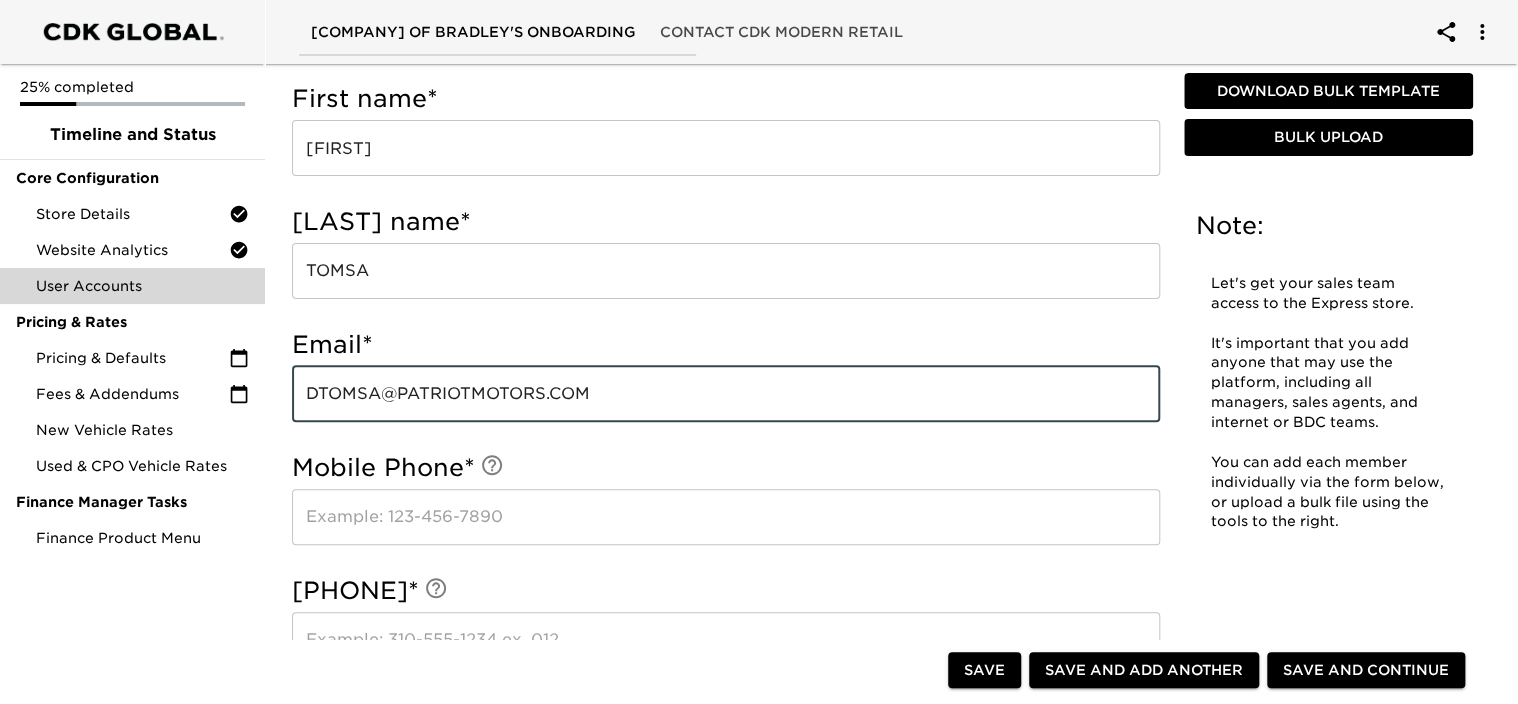 scroll, scrollTop: 300, scrollLeft: 0, axis: vertical 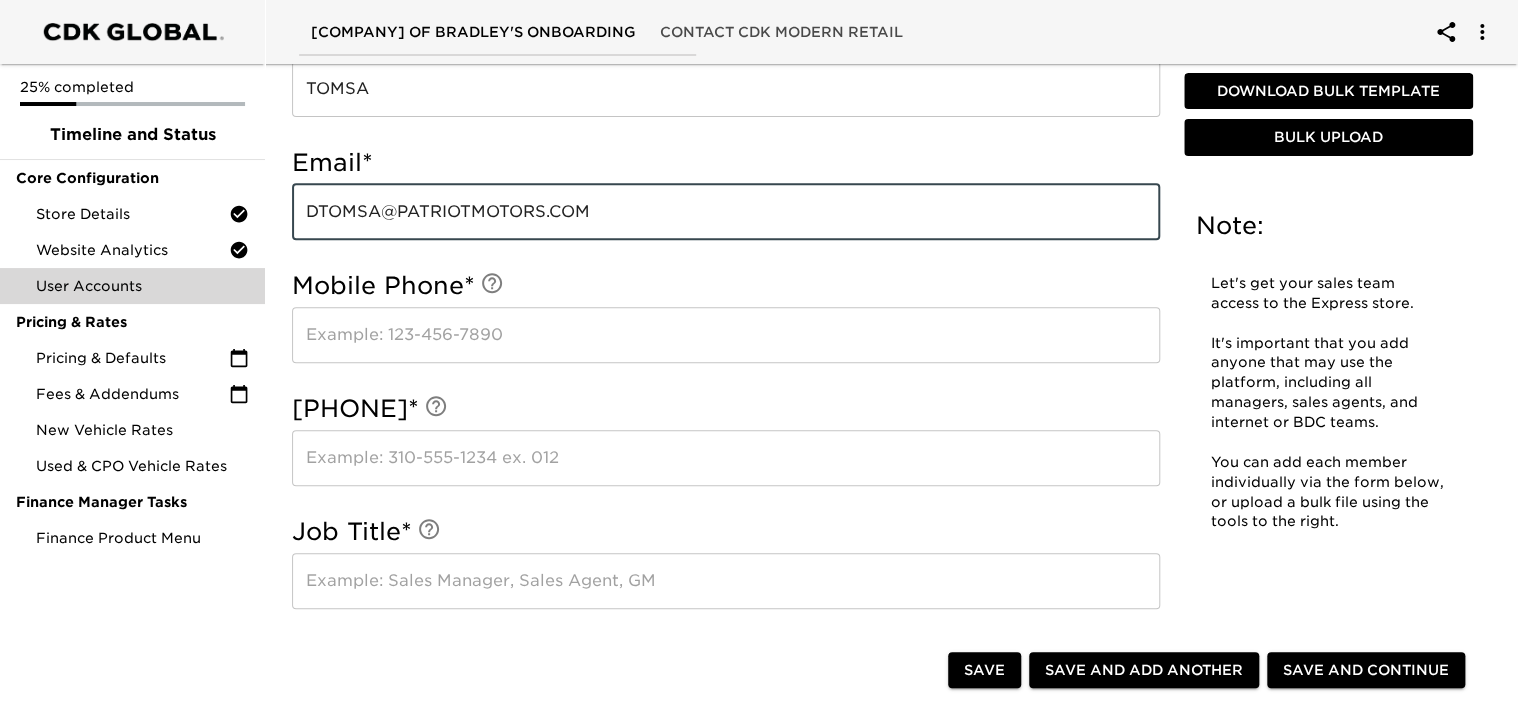 type on "DTOMSA@PATRIOTMOTORS.COM" 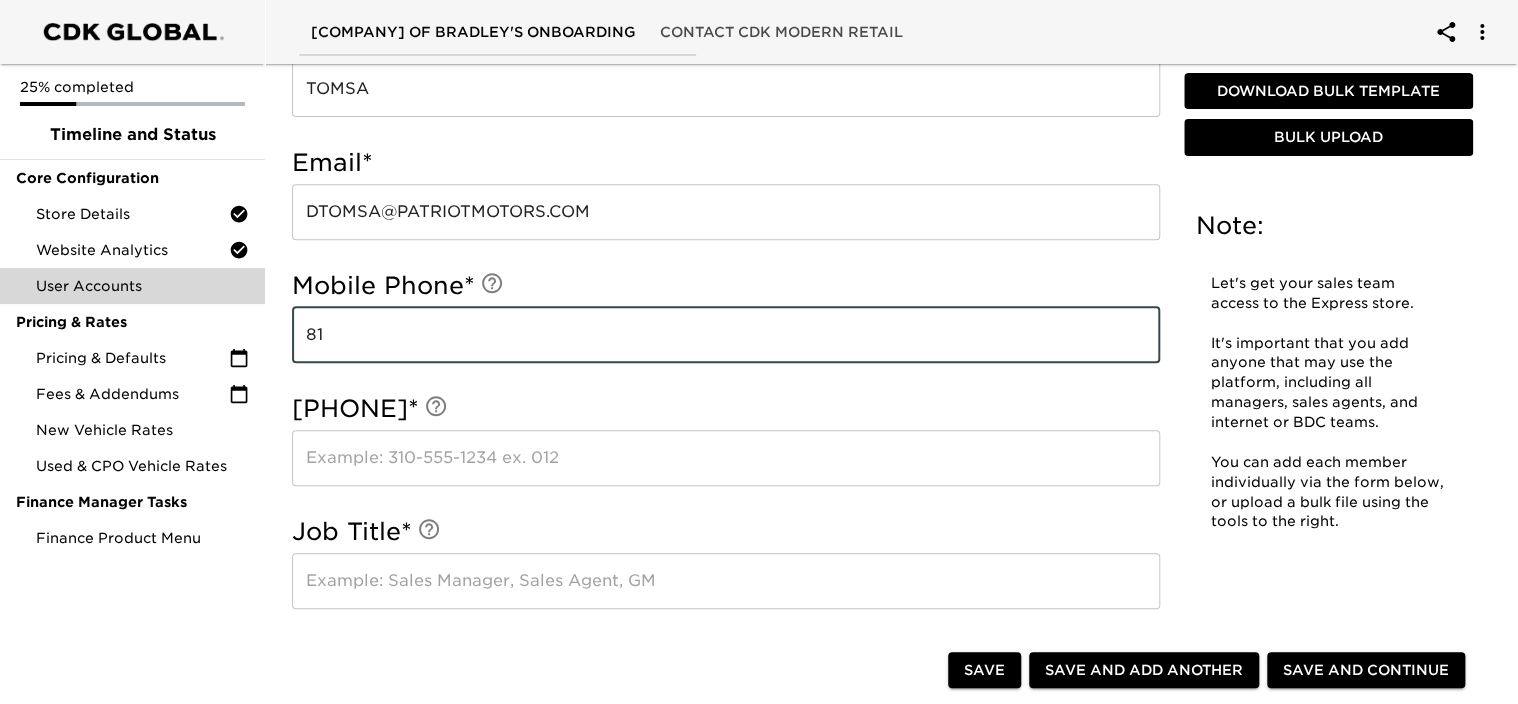type on "8" 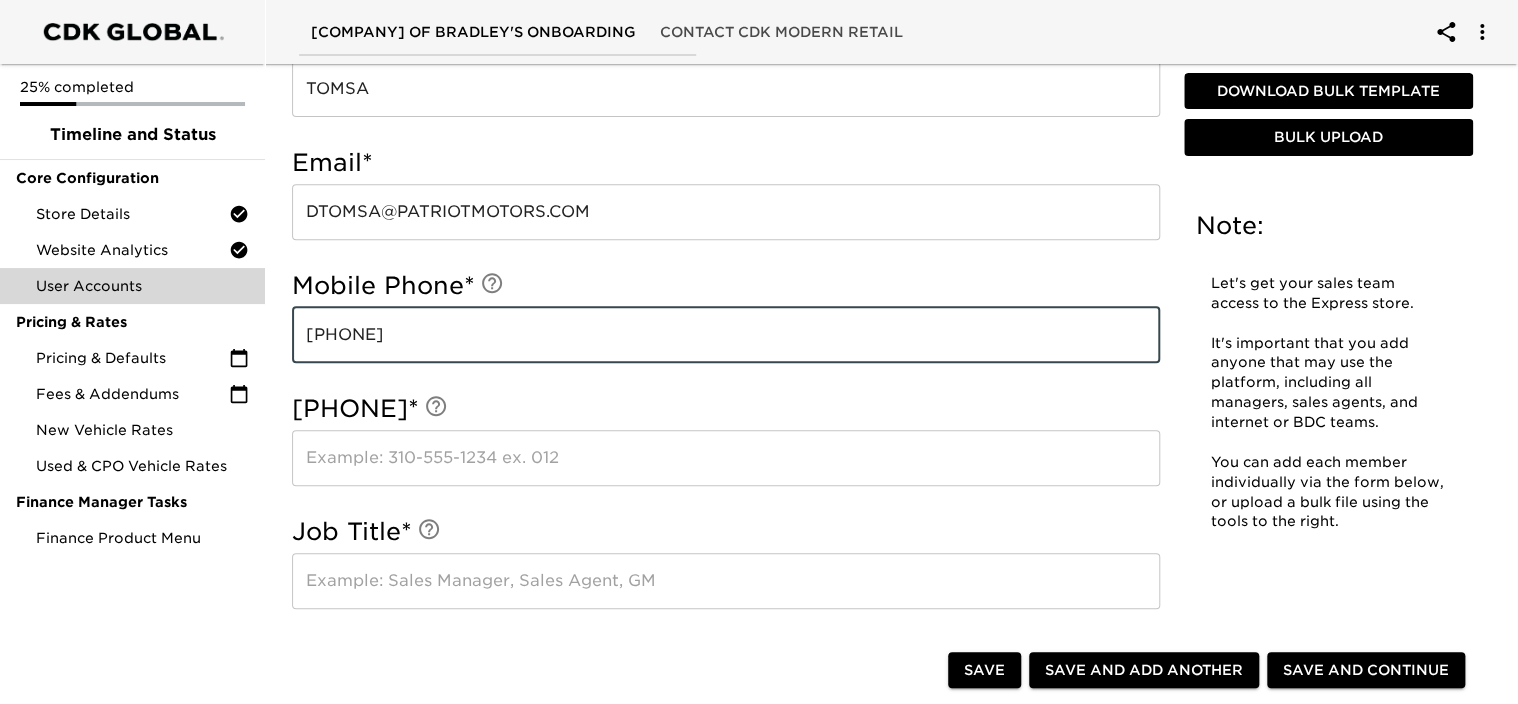 type on "[PHONE]" 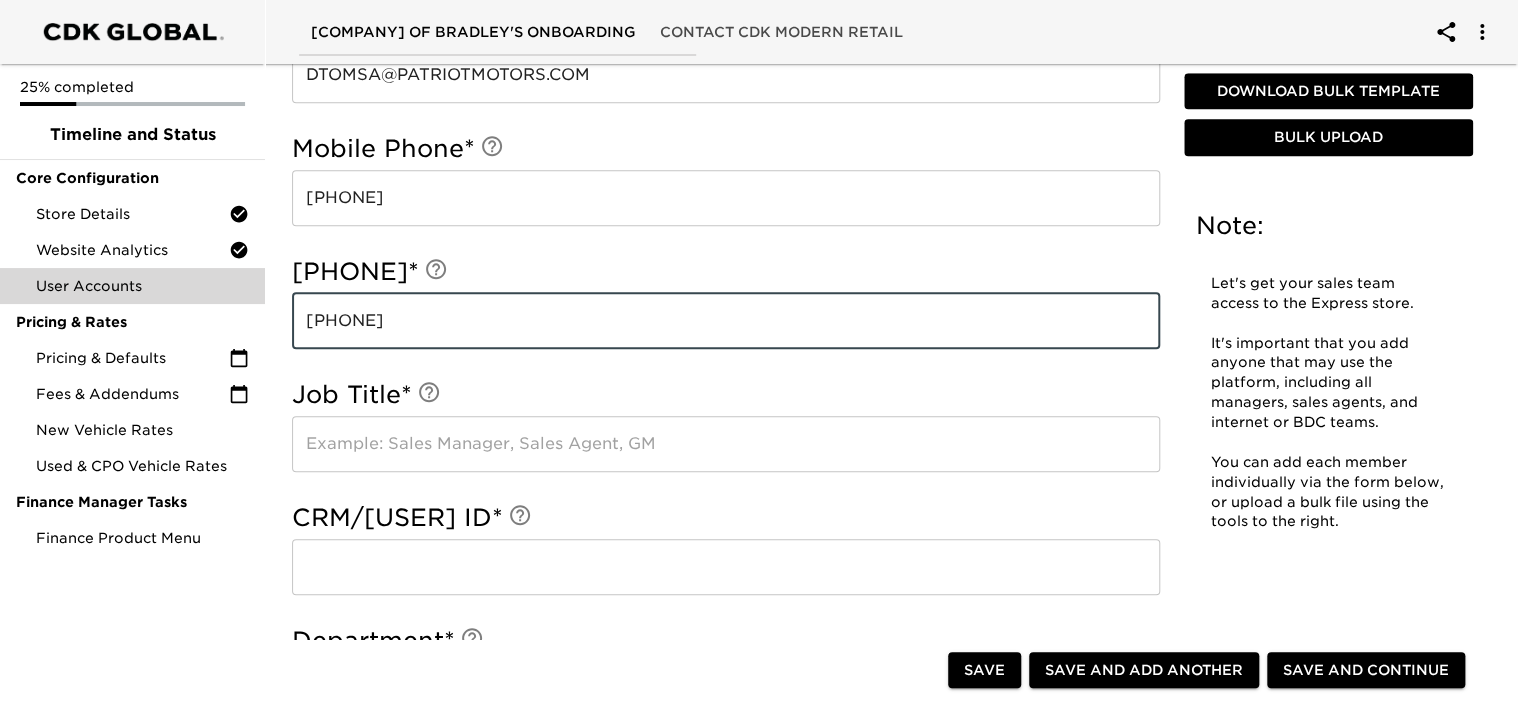 scroll, scrollTop: 600, scrollLeft: 0, axis: vertical 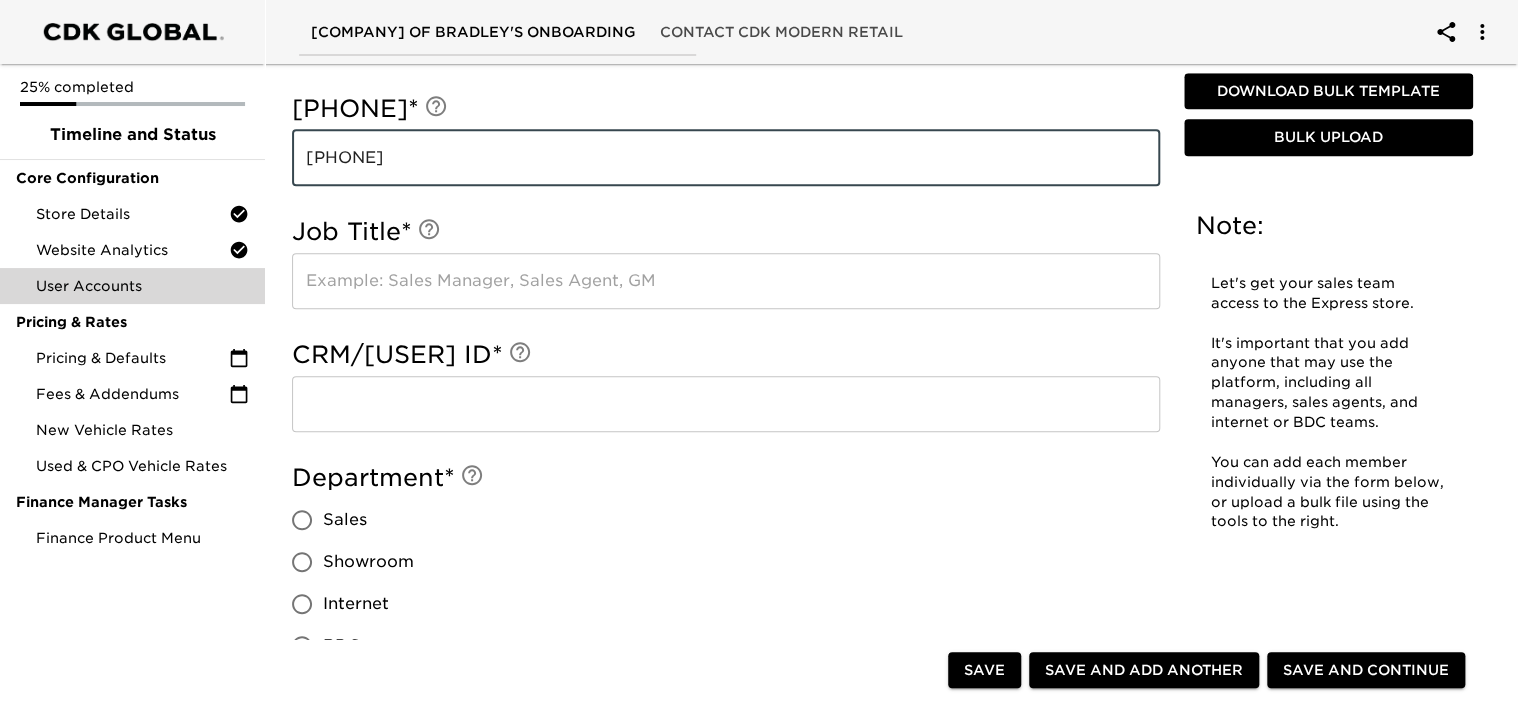 type on "[PHONE]" 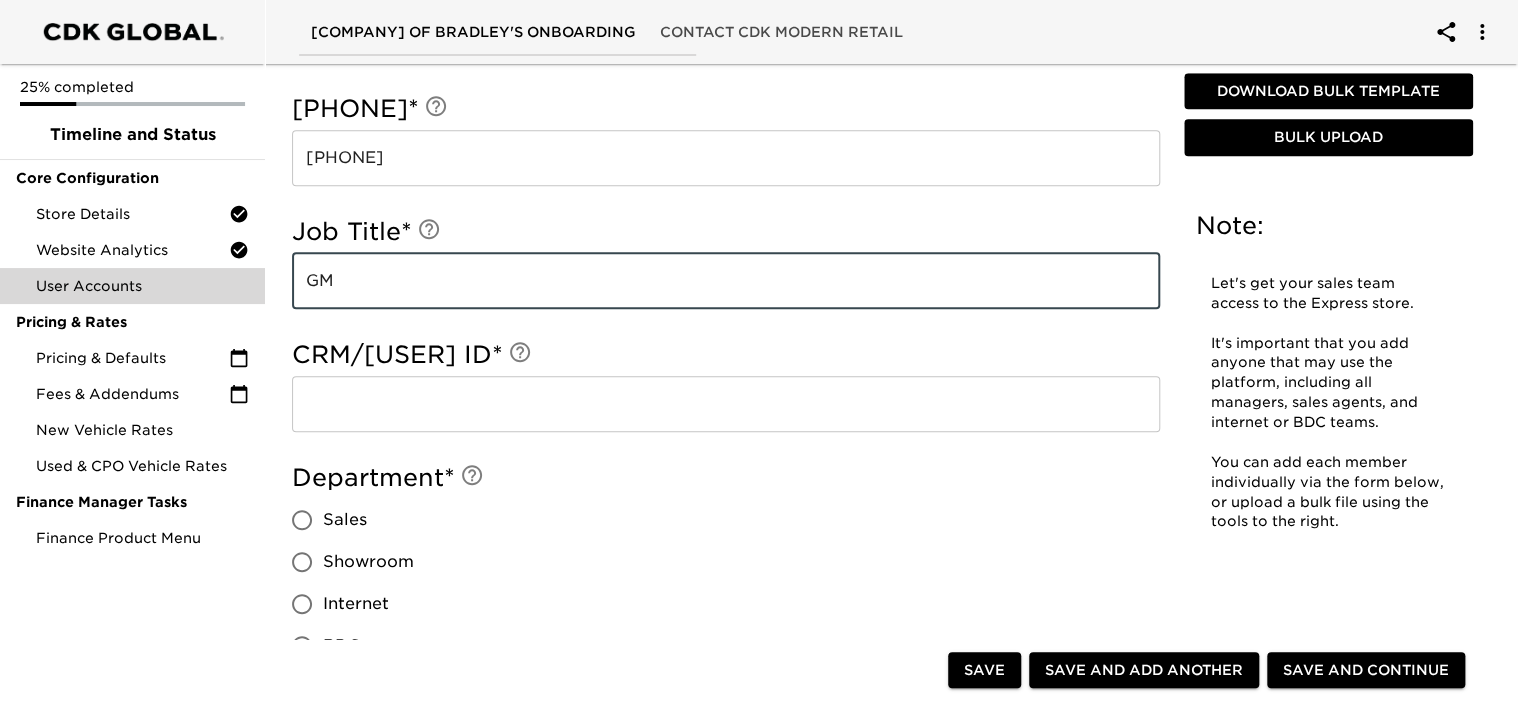 type on "GM" 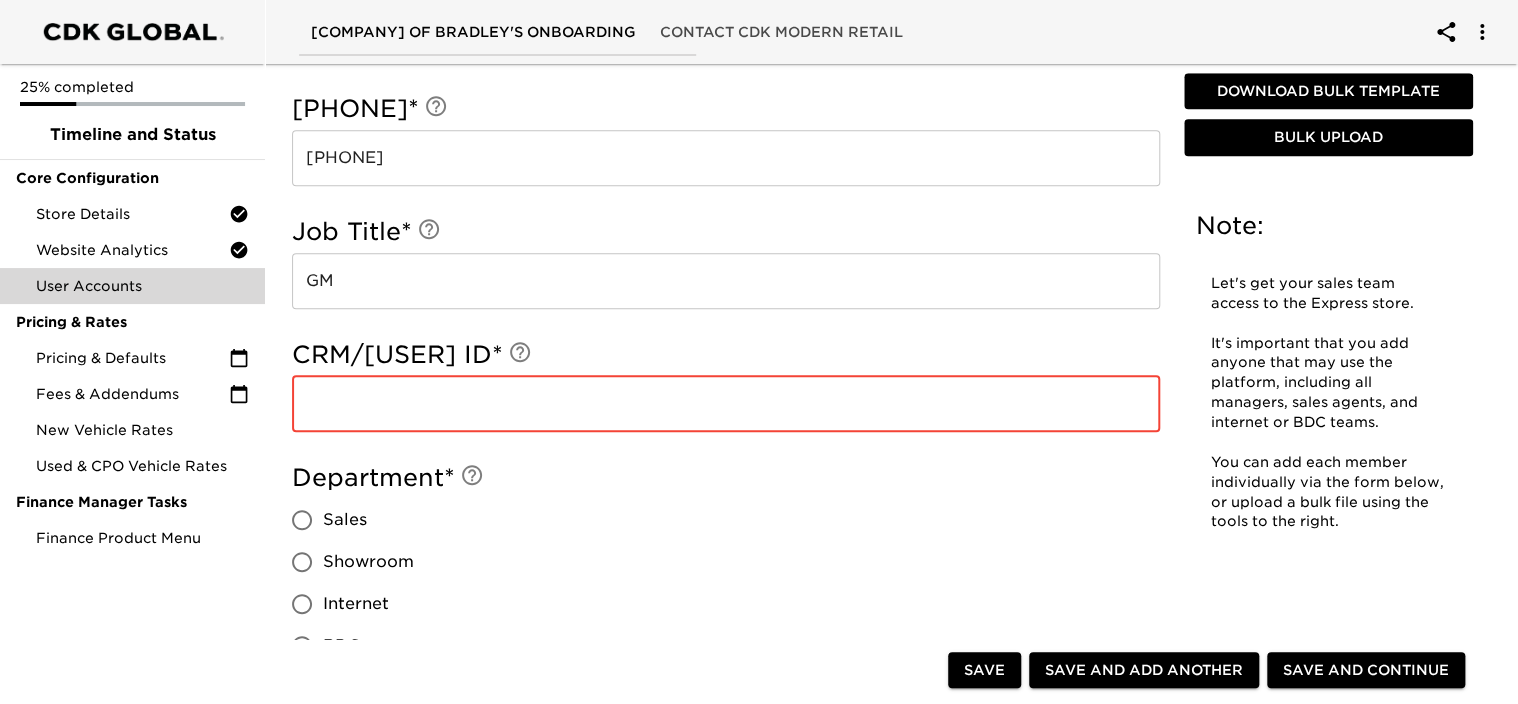 paste on "[ALPHANUMERIC_ID]" 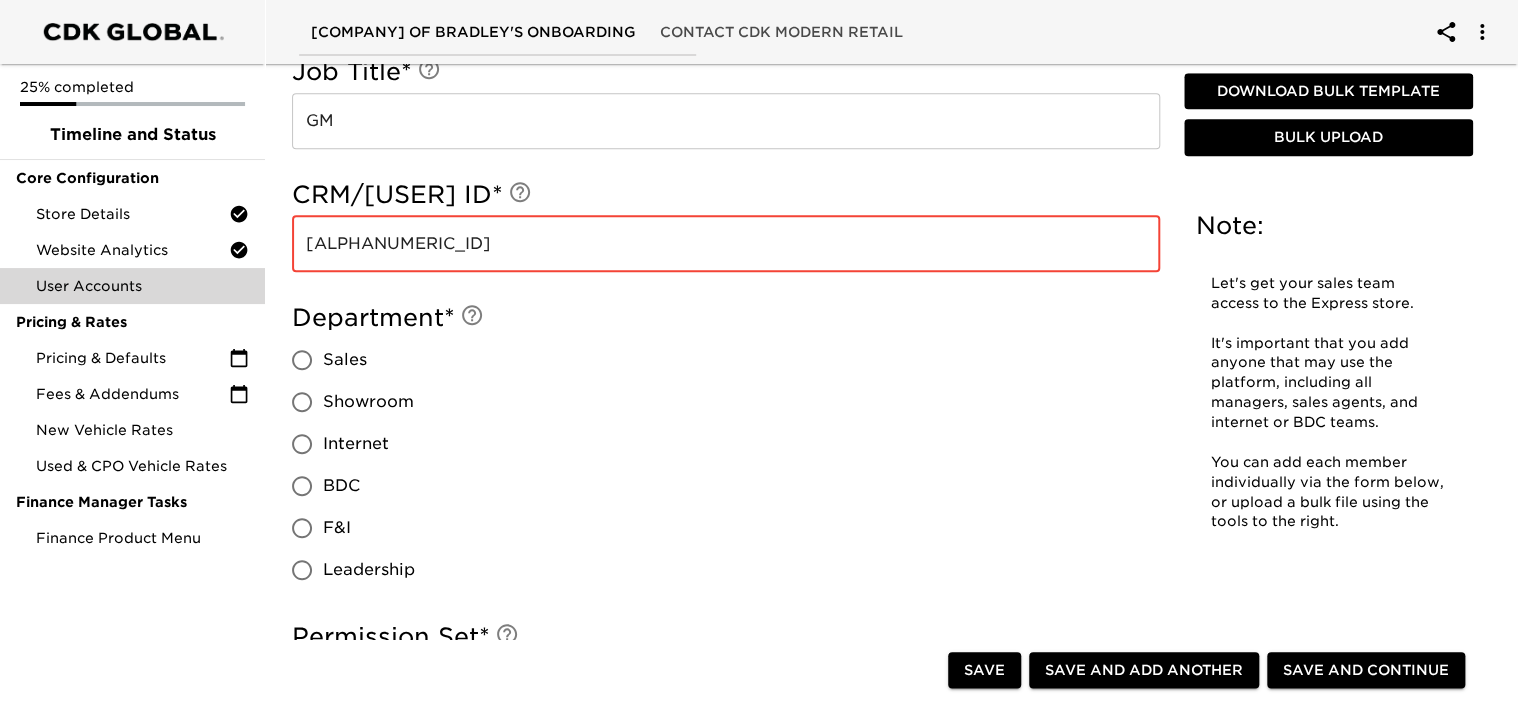 scroll, scrollTop: 800, scrollLeft: 0, axis: vertical 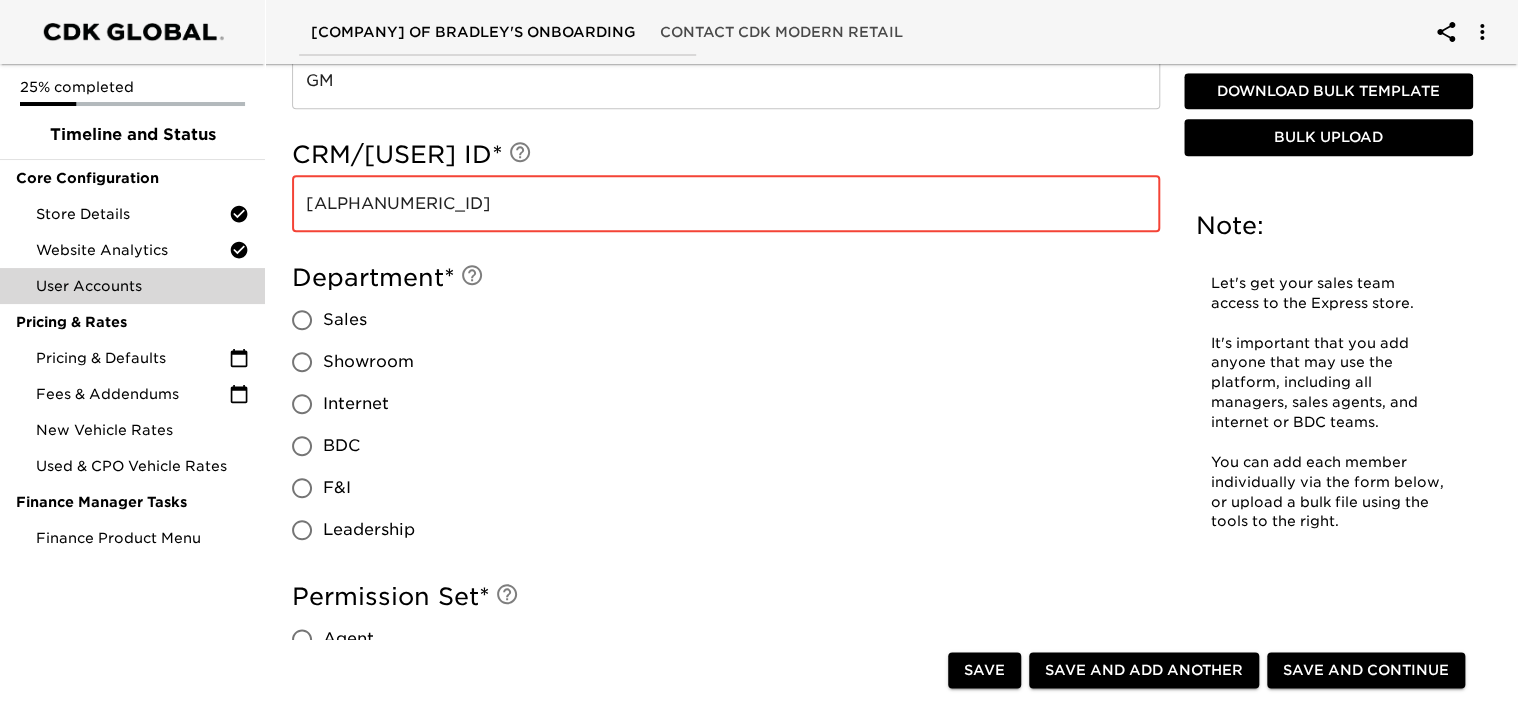 type on "[ALPHANUMERIC_ID]" 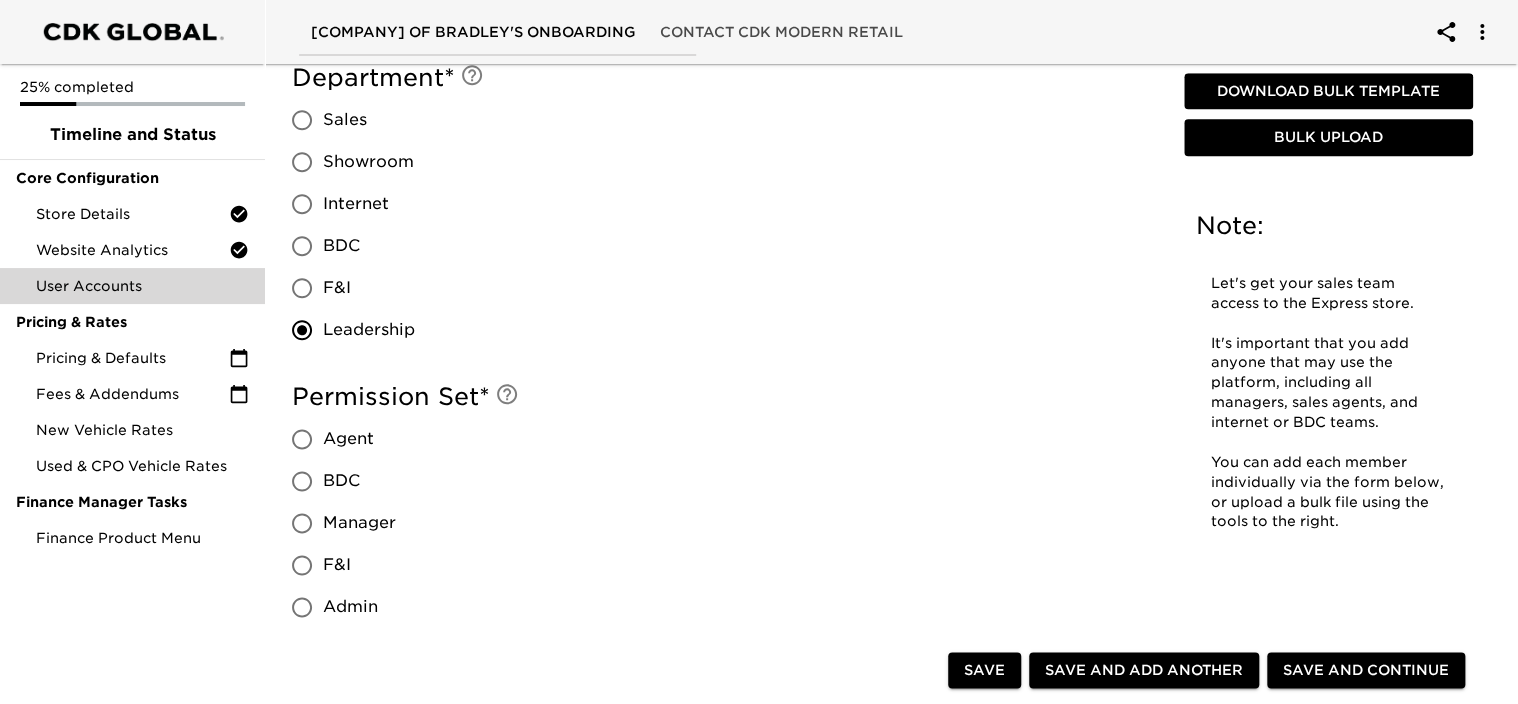scroll, scrollTop: 1100, scrollLeft: 0, axis: vertical 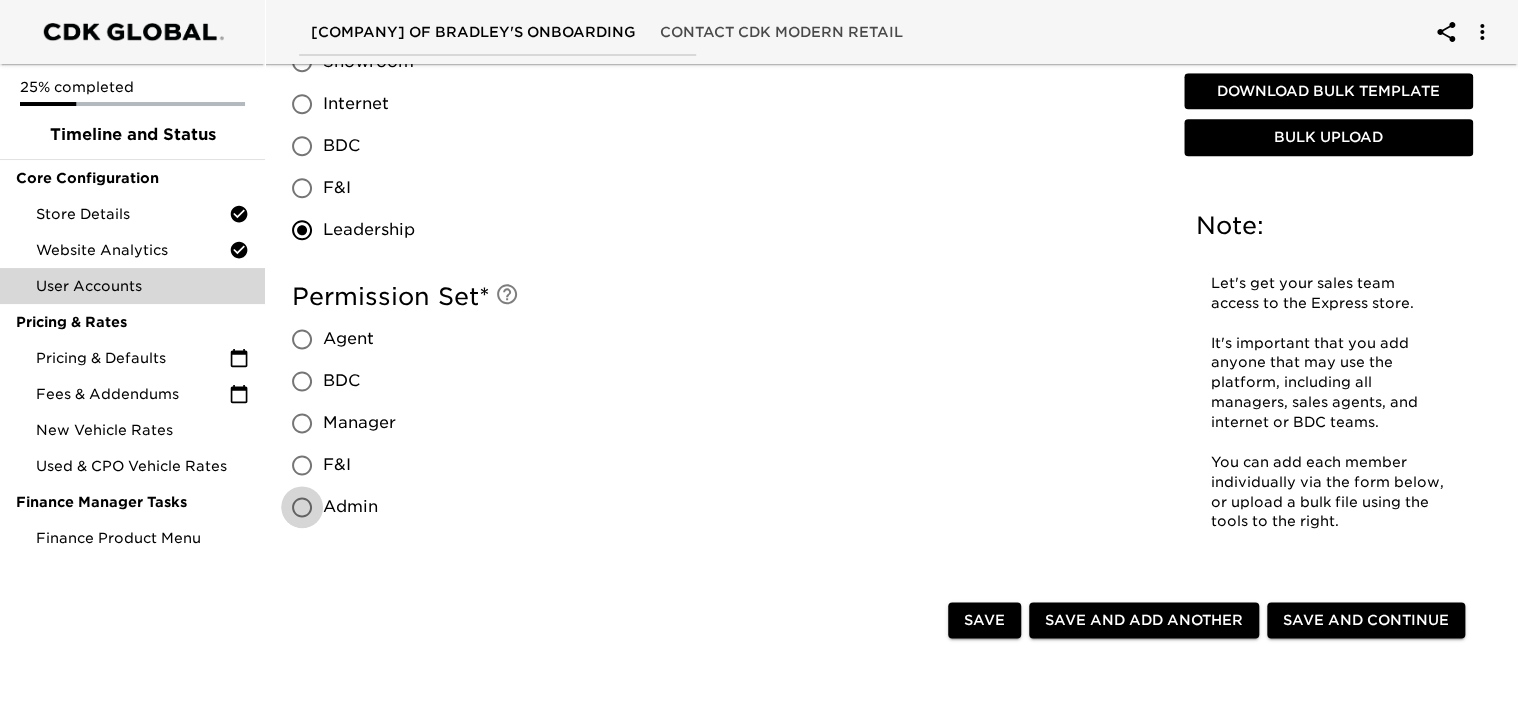 click on "Admin" at bounding box center [302, 507] 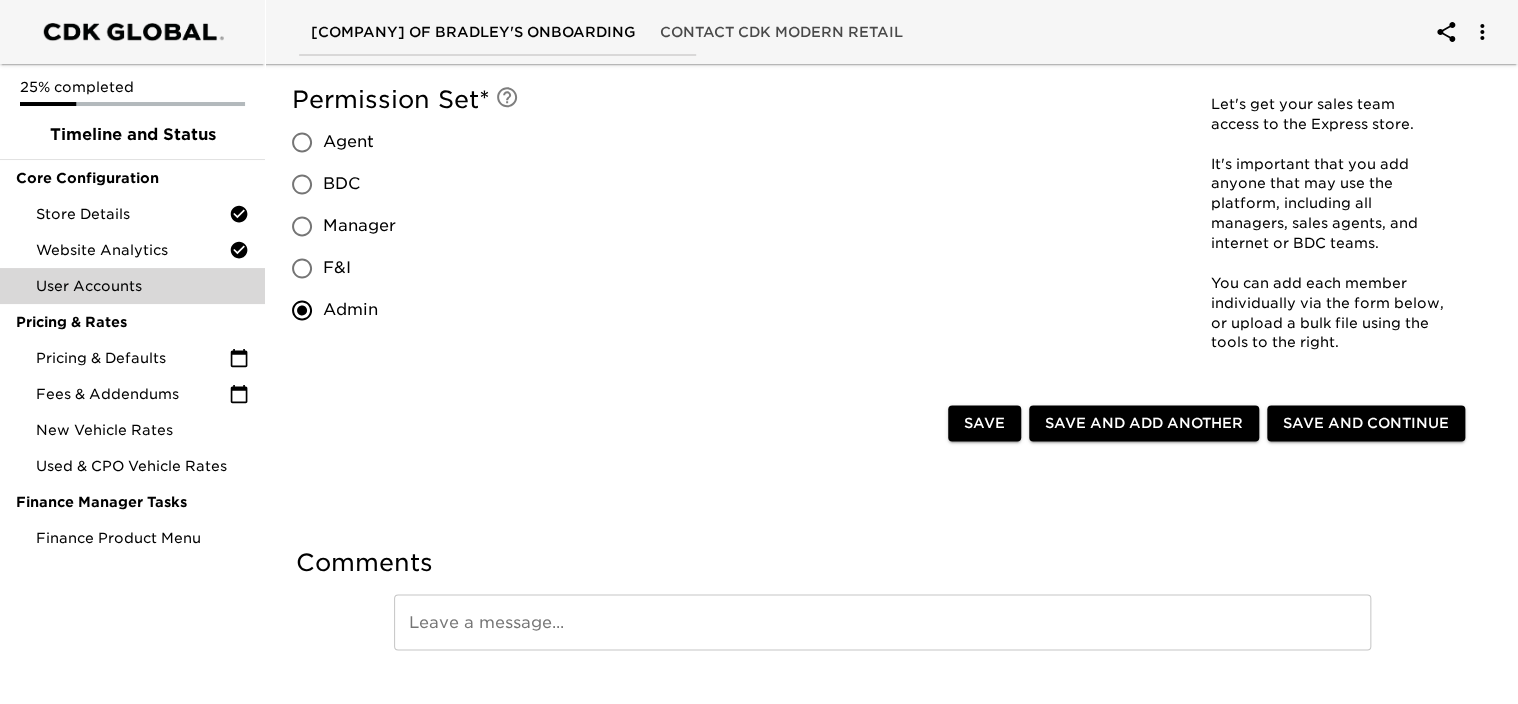 scroll, scrollTop: 1300, scrollLeft: 0, axis: vertical 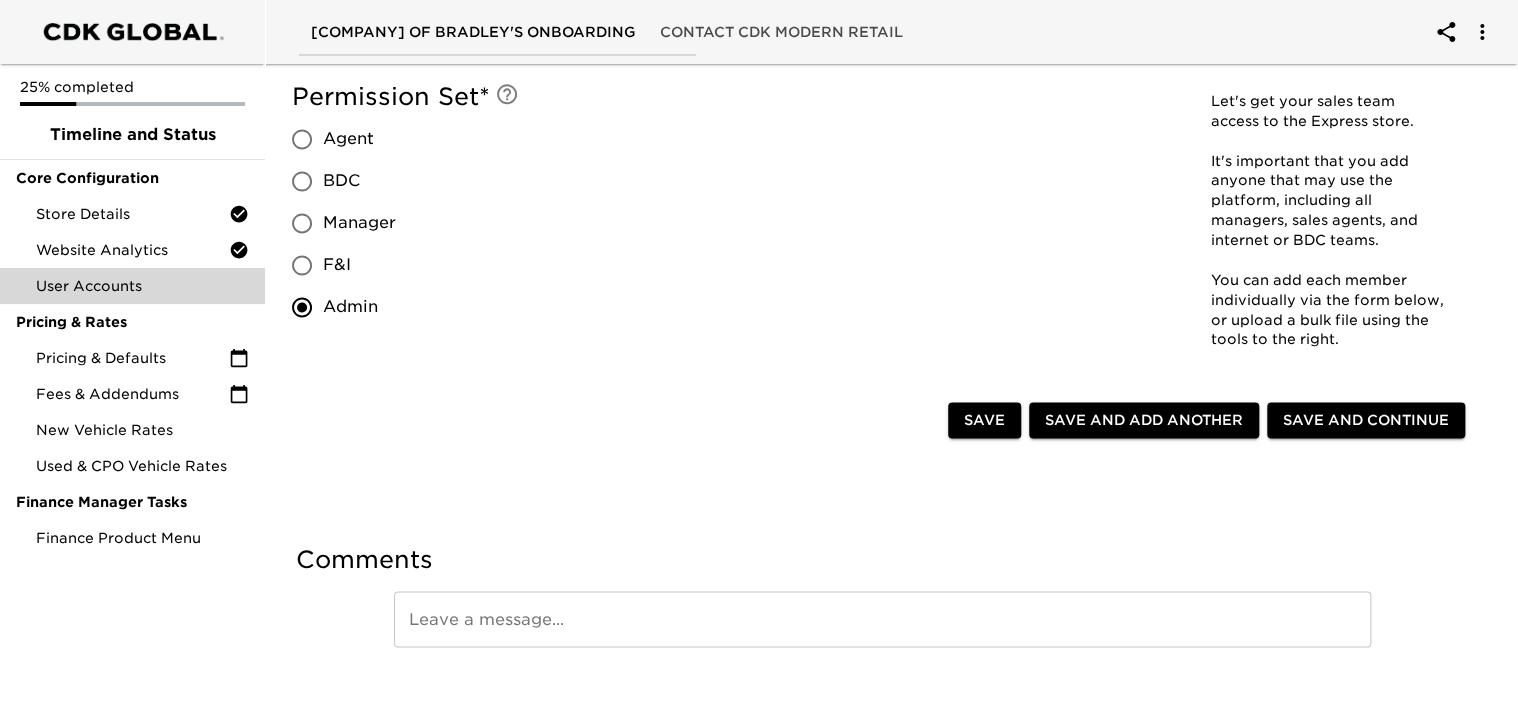 click on "Save and Continue" at bounding box center (1366, 420) 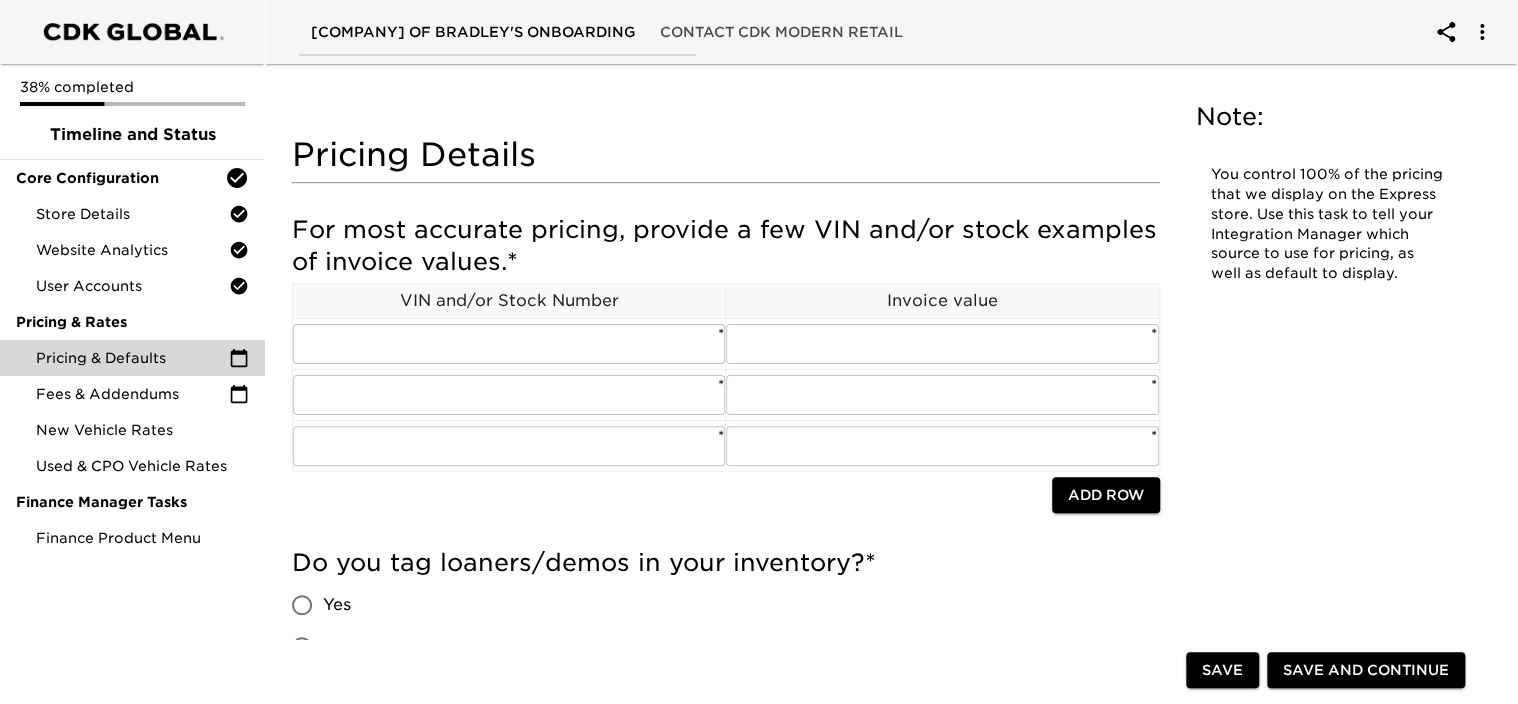 scroll, scrollTop: 100, scrollLeft: 0, axis: vertical 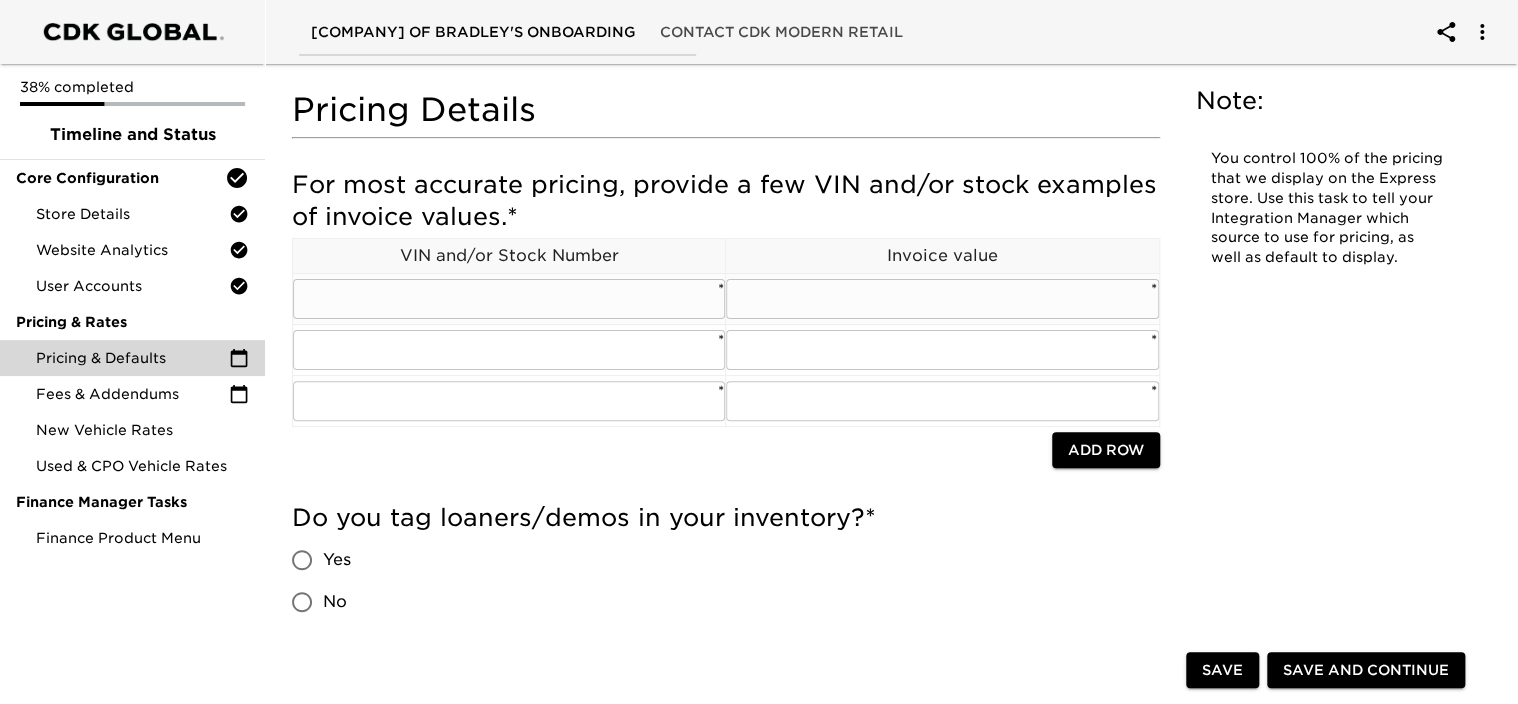 click at bounding box center [509, 299] 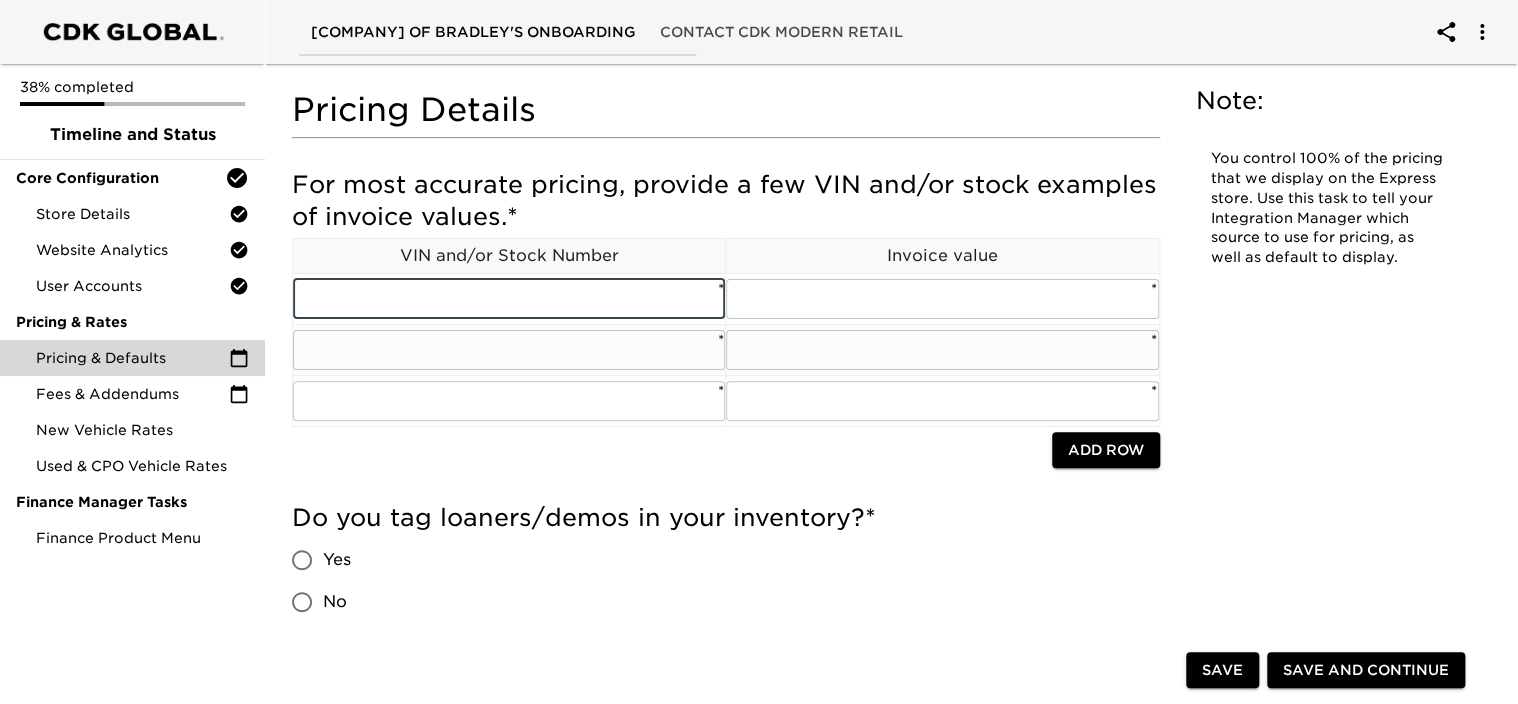 paste on "[SERIAL]" 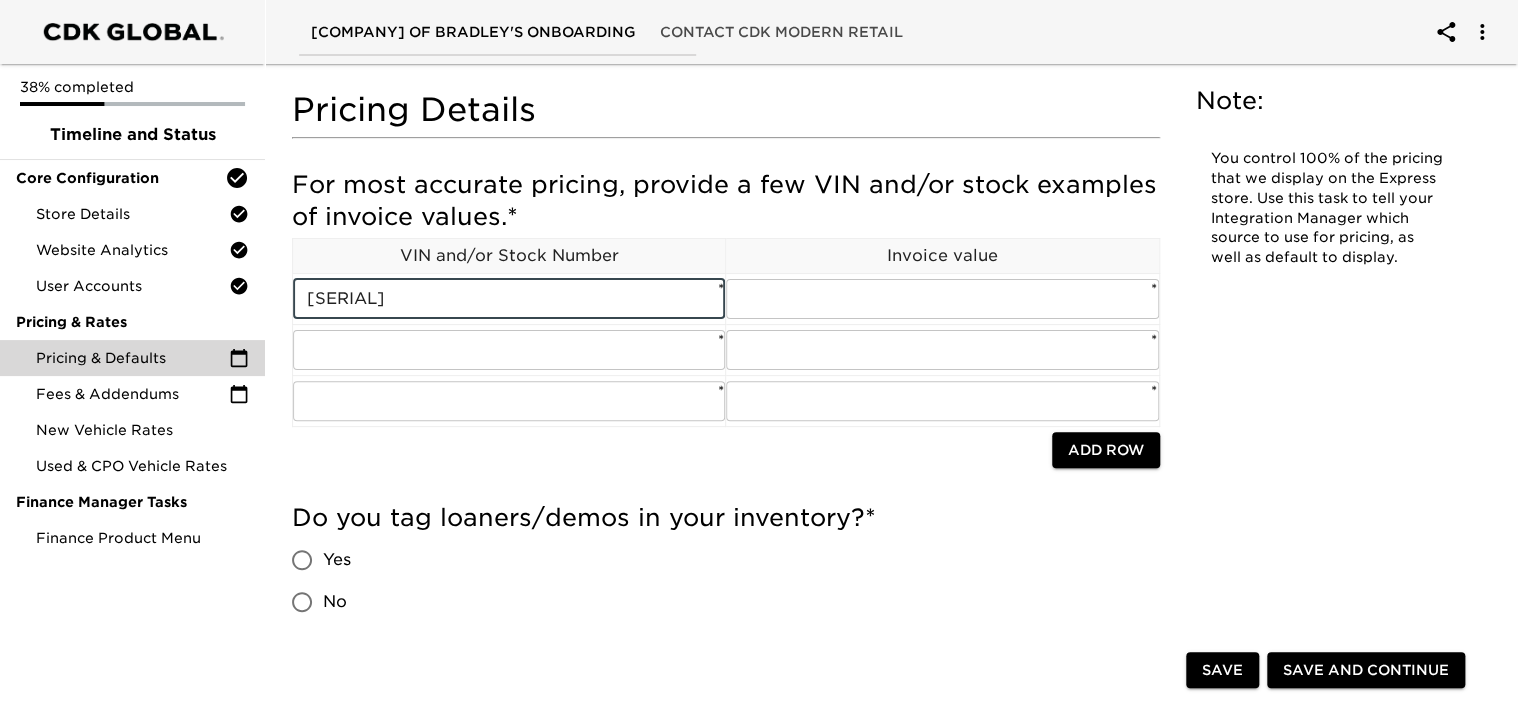 type on "[SERIAL]" 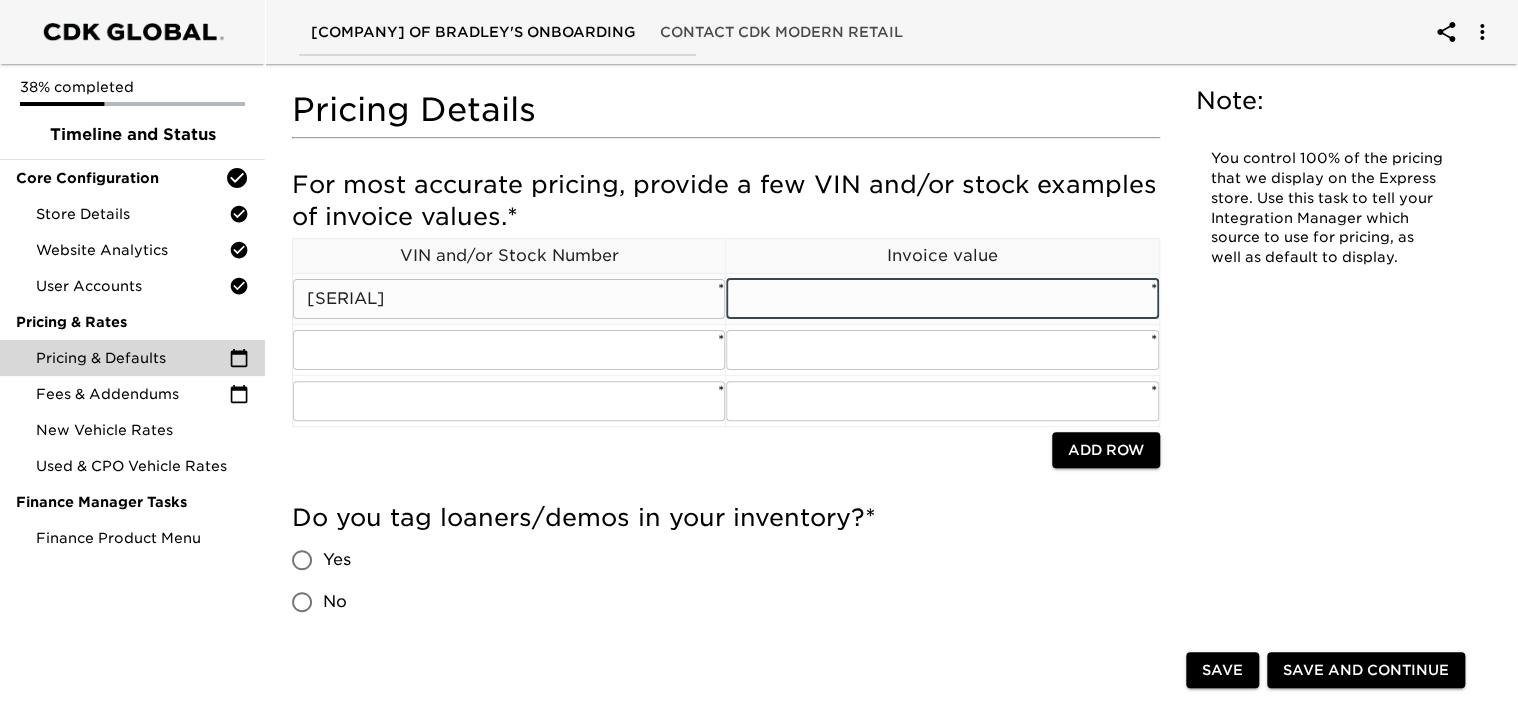 click at bounding box center [942, 299] 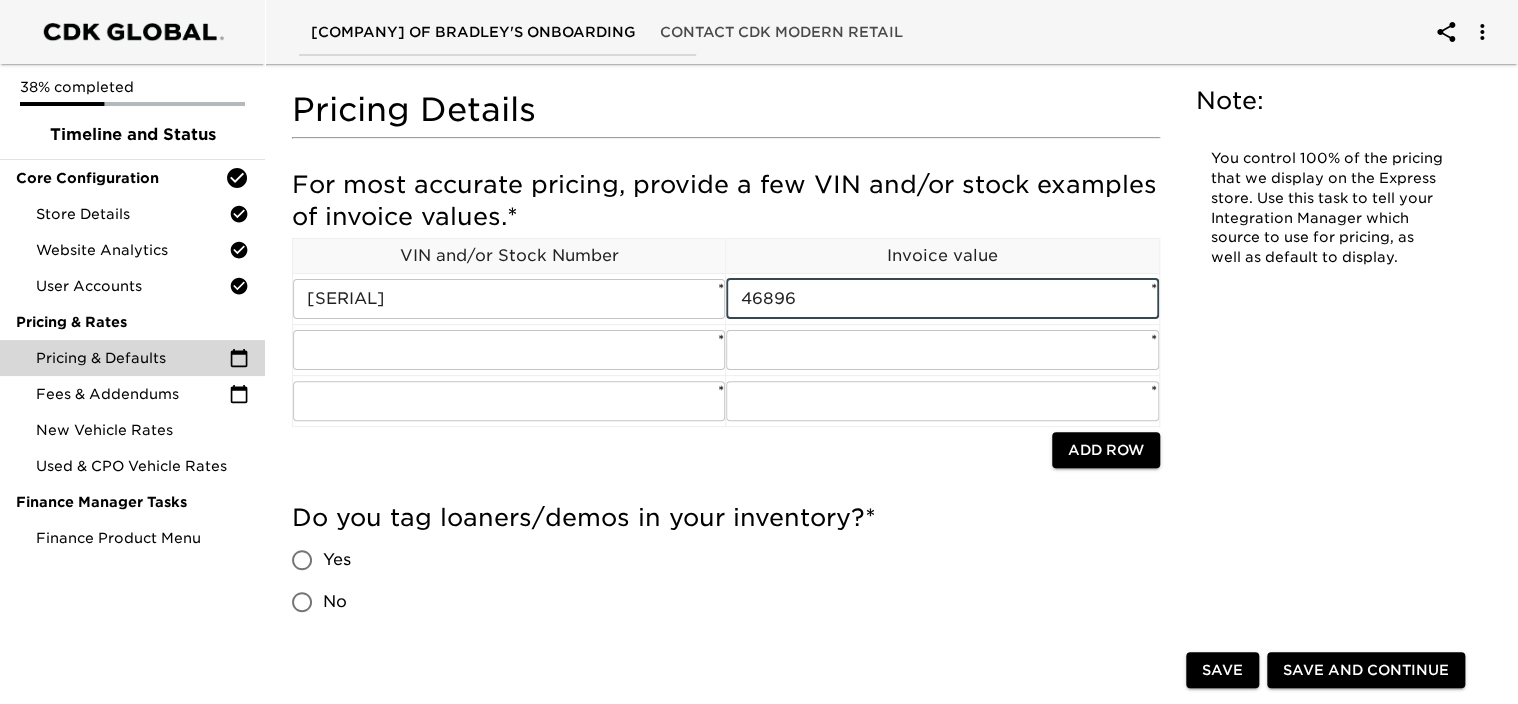 type on "46896" 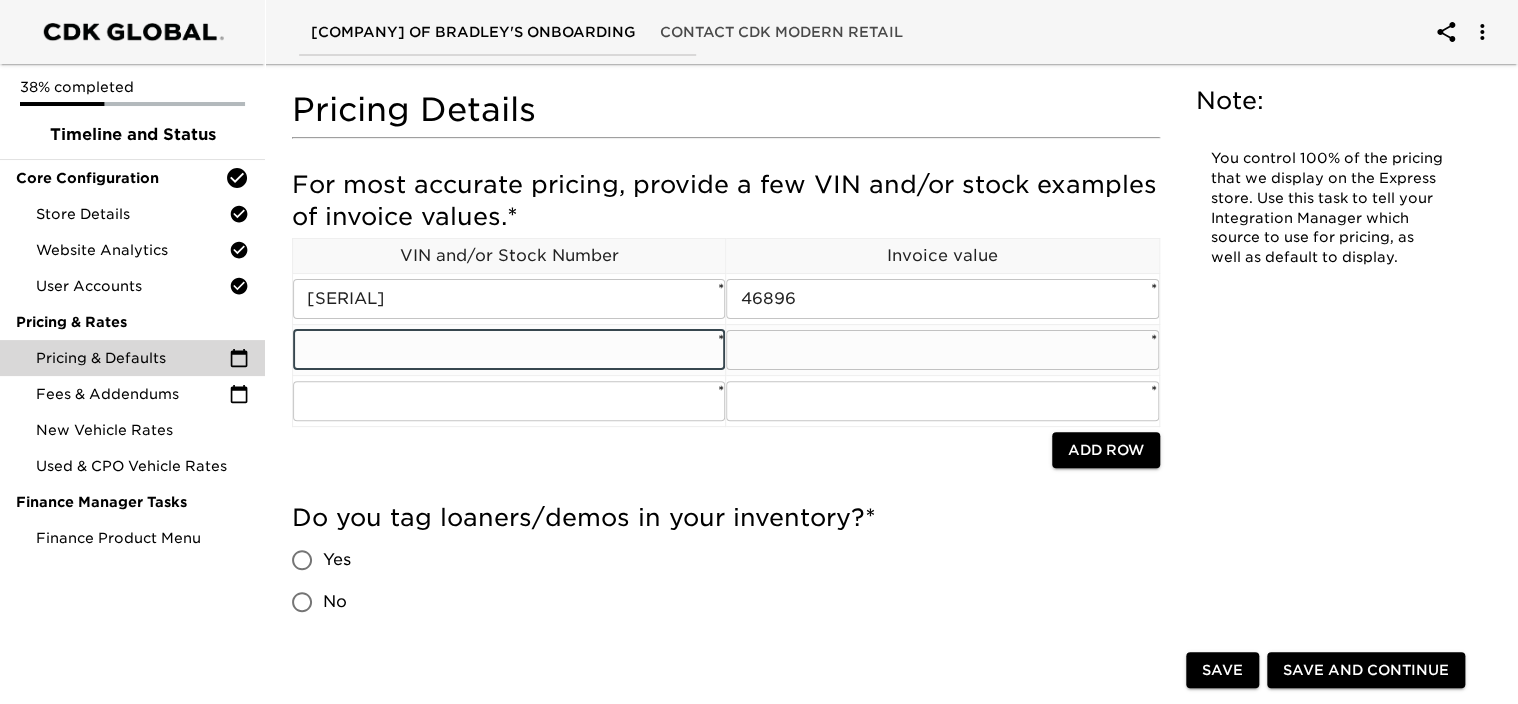 click at bounding box center (509, 350) 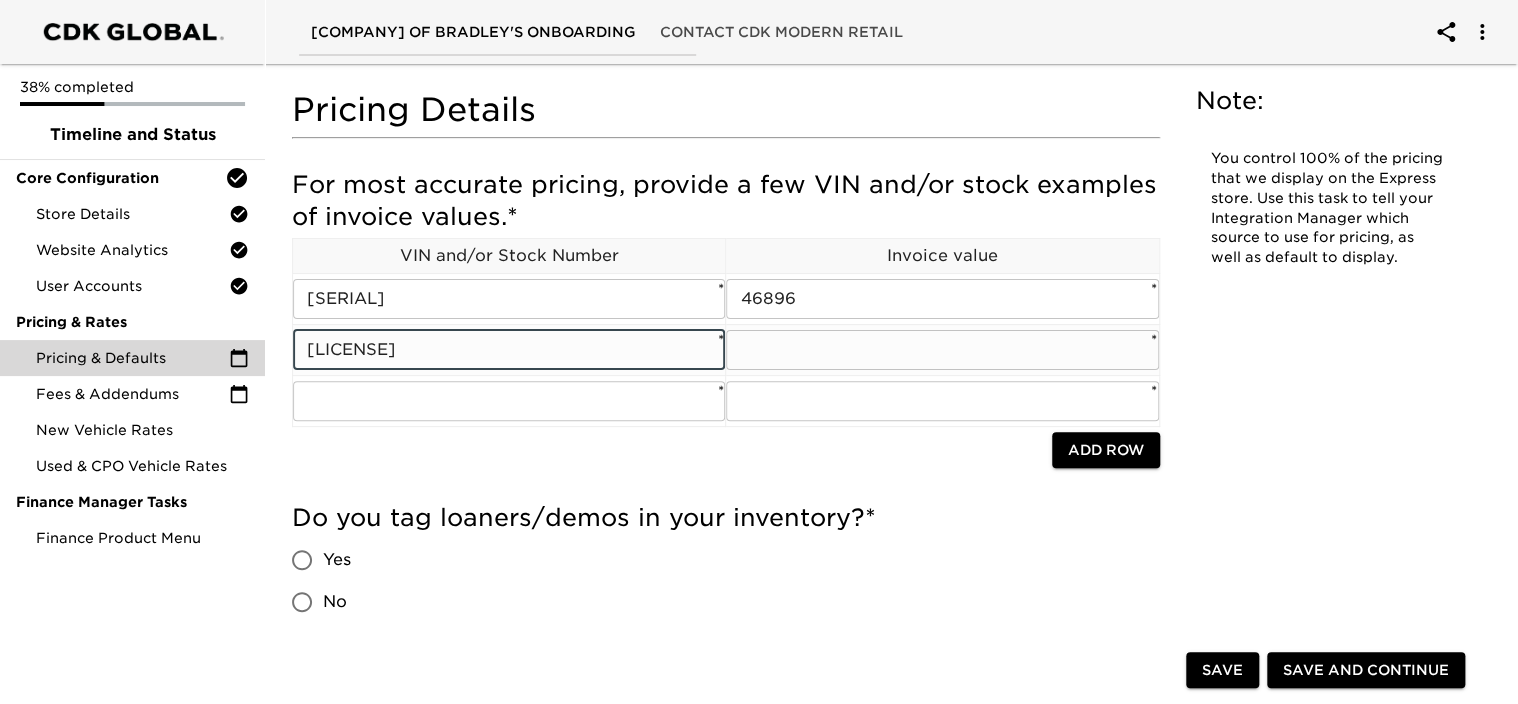 type on "[LICENSE]" 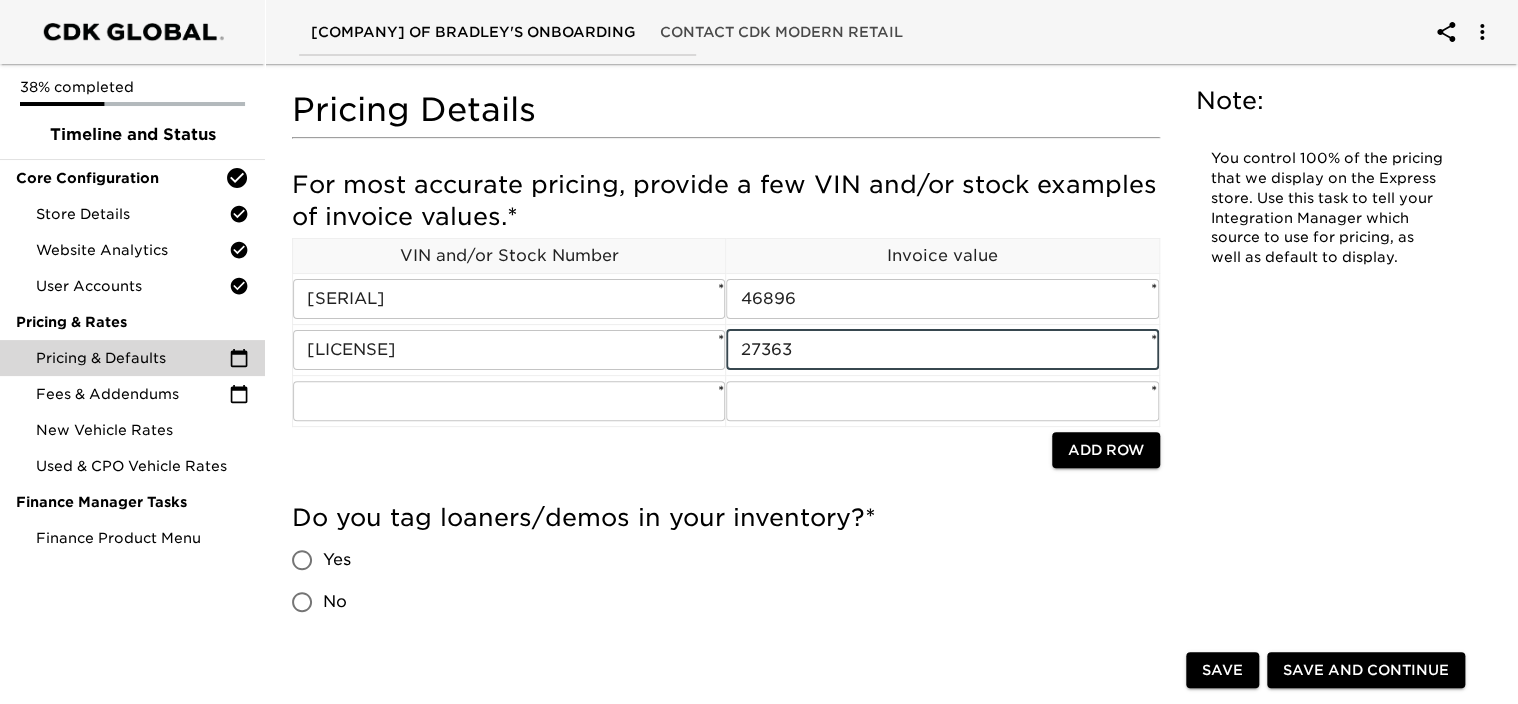 type on "27363" 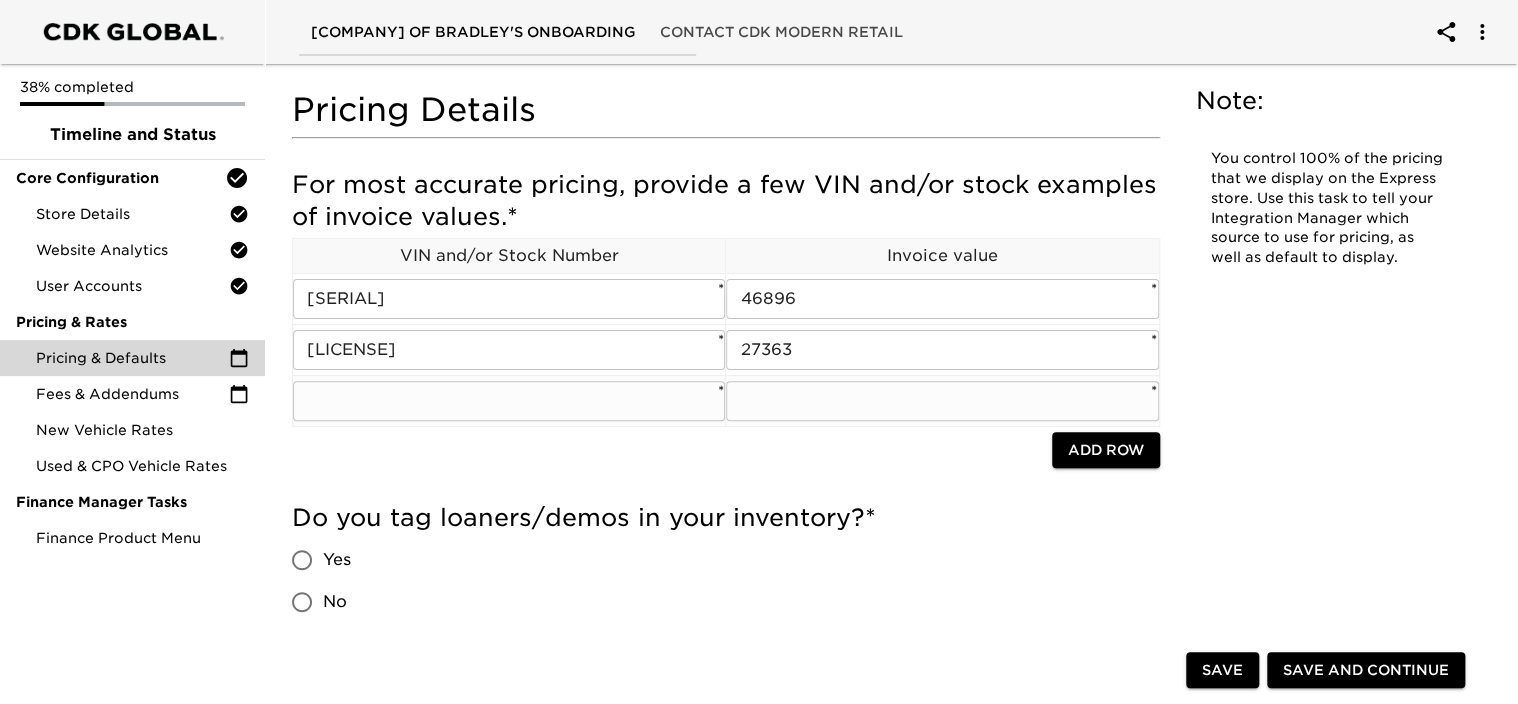 click at bounding box center (509, 401) 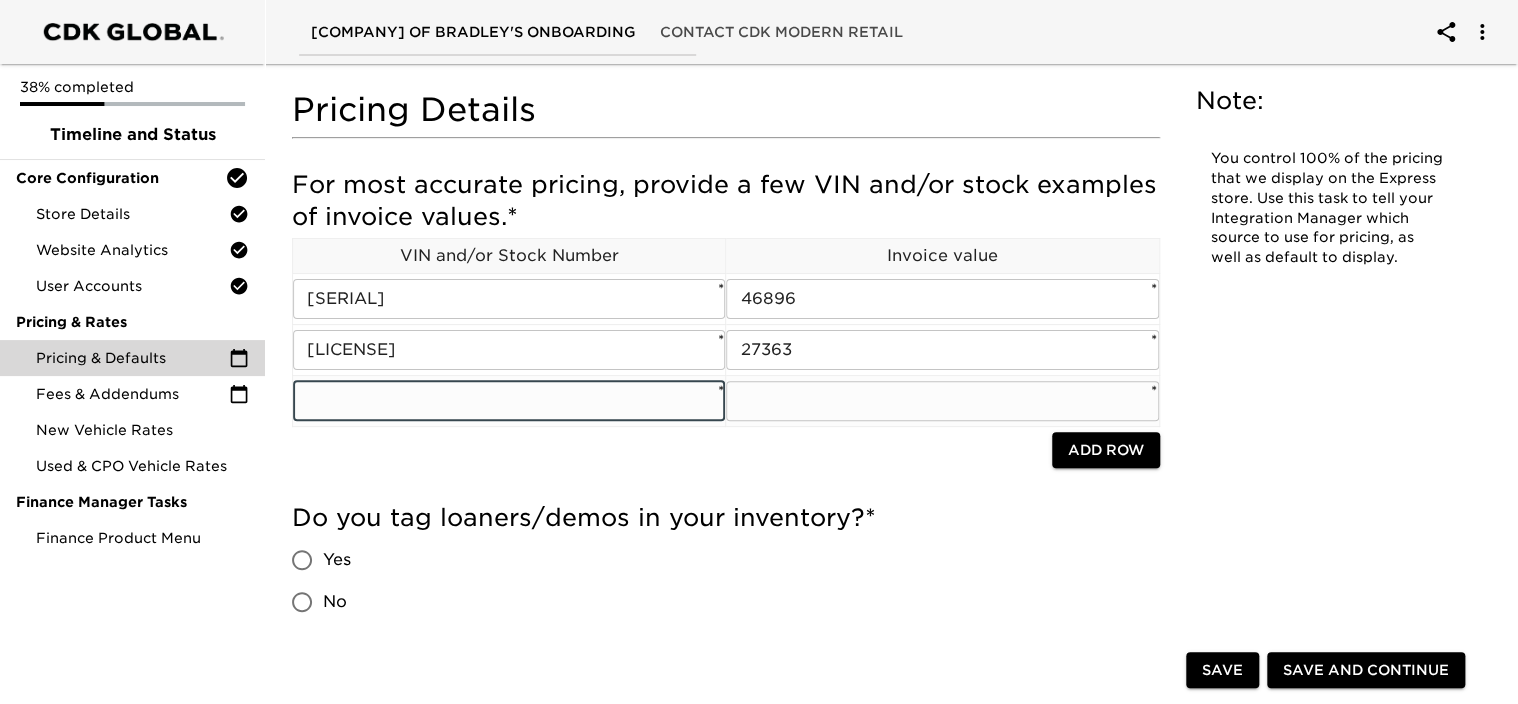 paste on "6NMJECDE8SH510502" 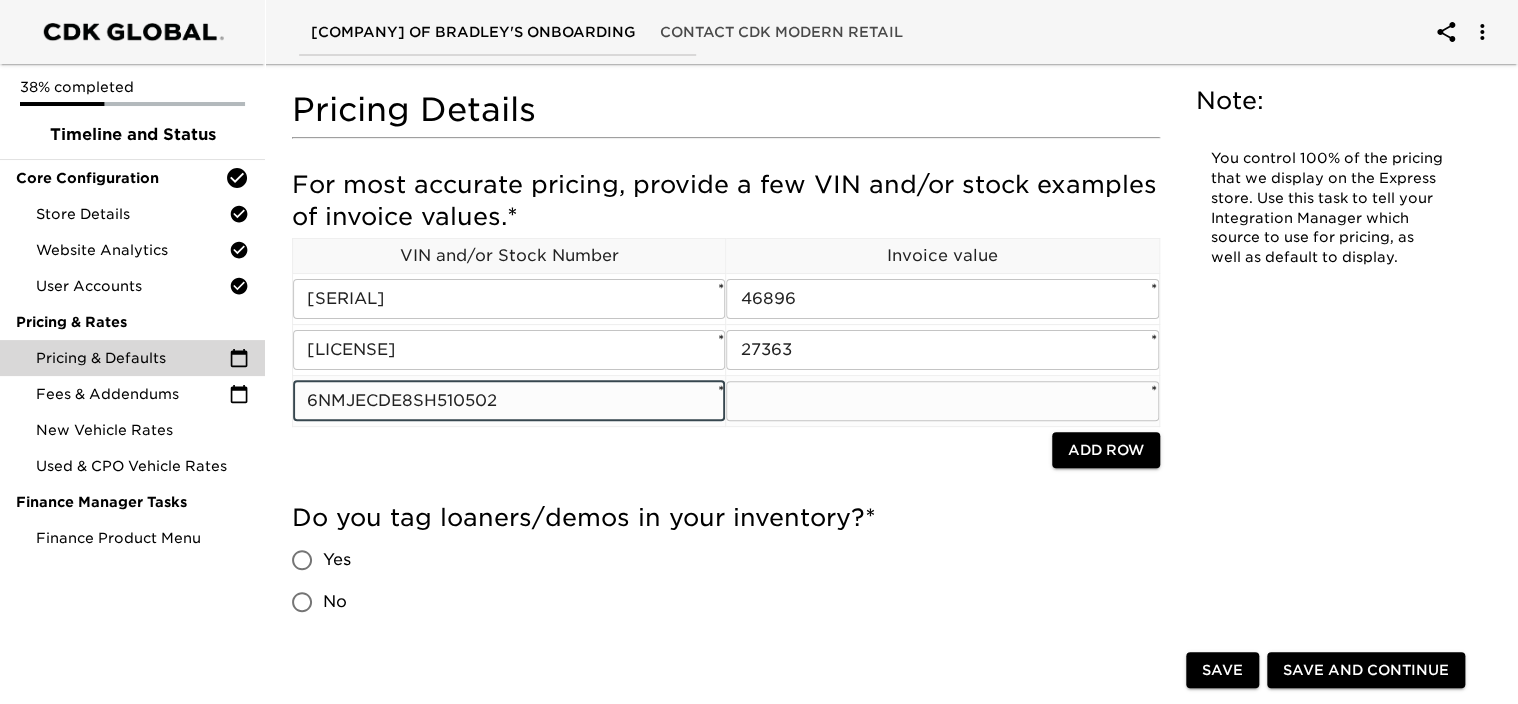 type on "6NMJECDE8SH510502" 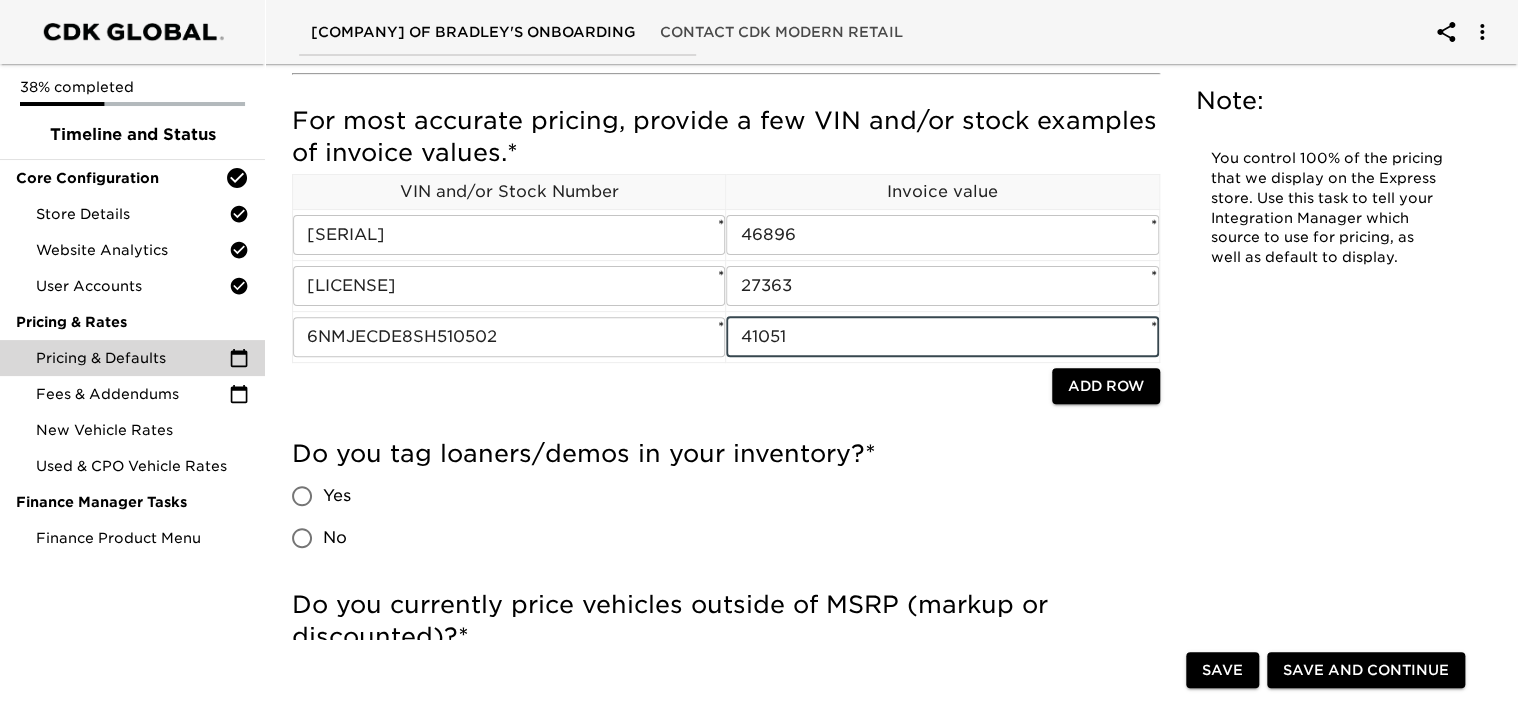 scroll, scrollTop: 200, scrollLeft: 0, axis: vertical 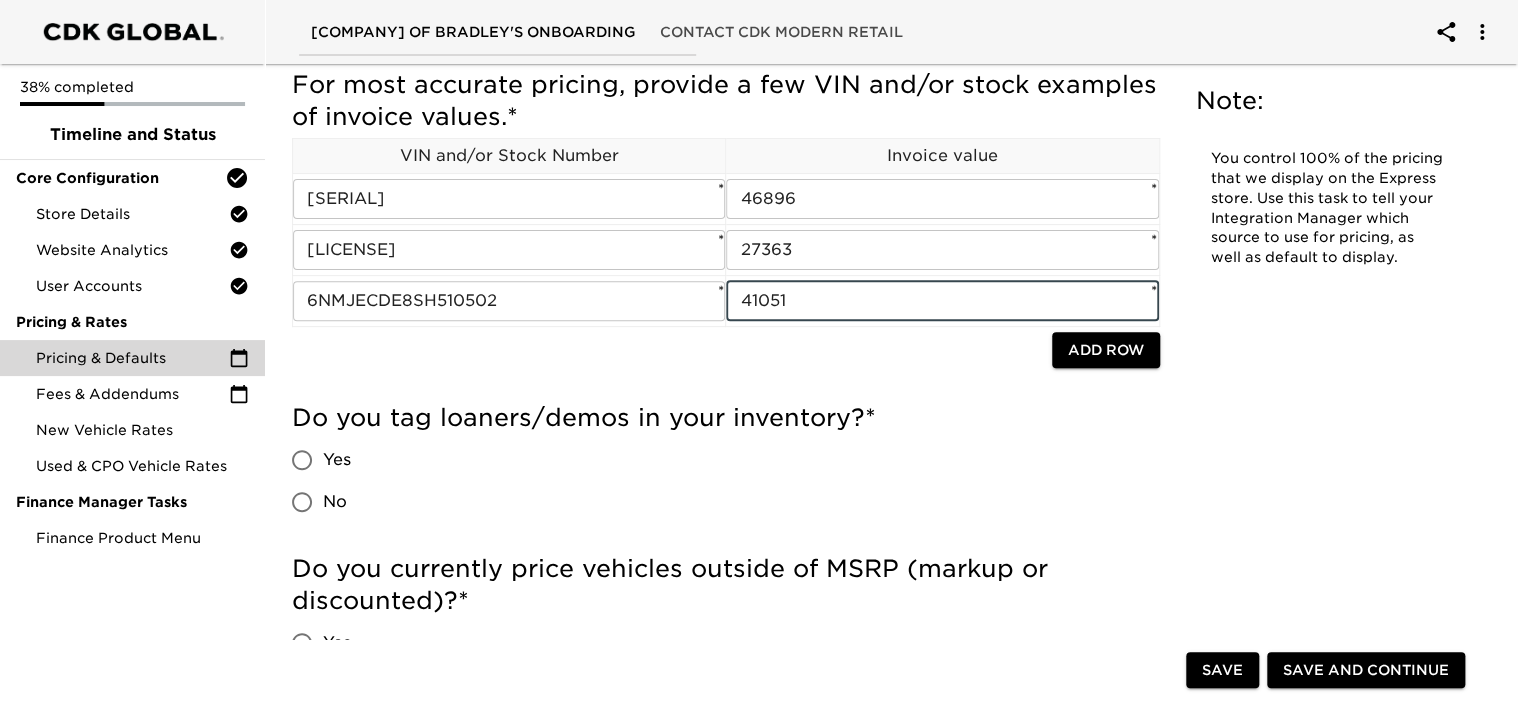 type on "41051" 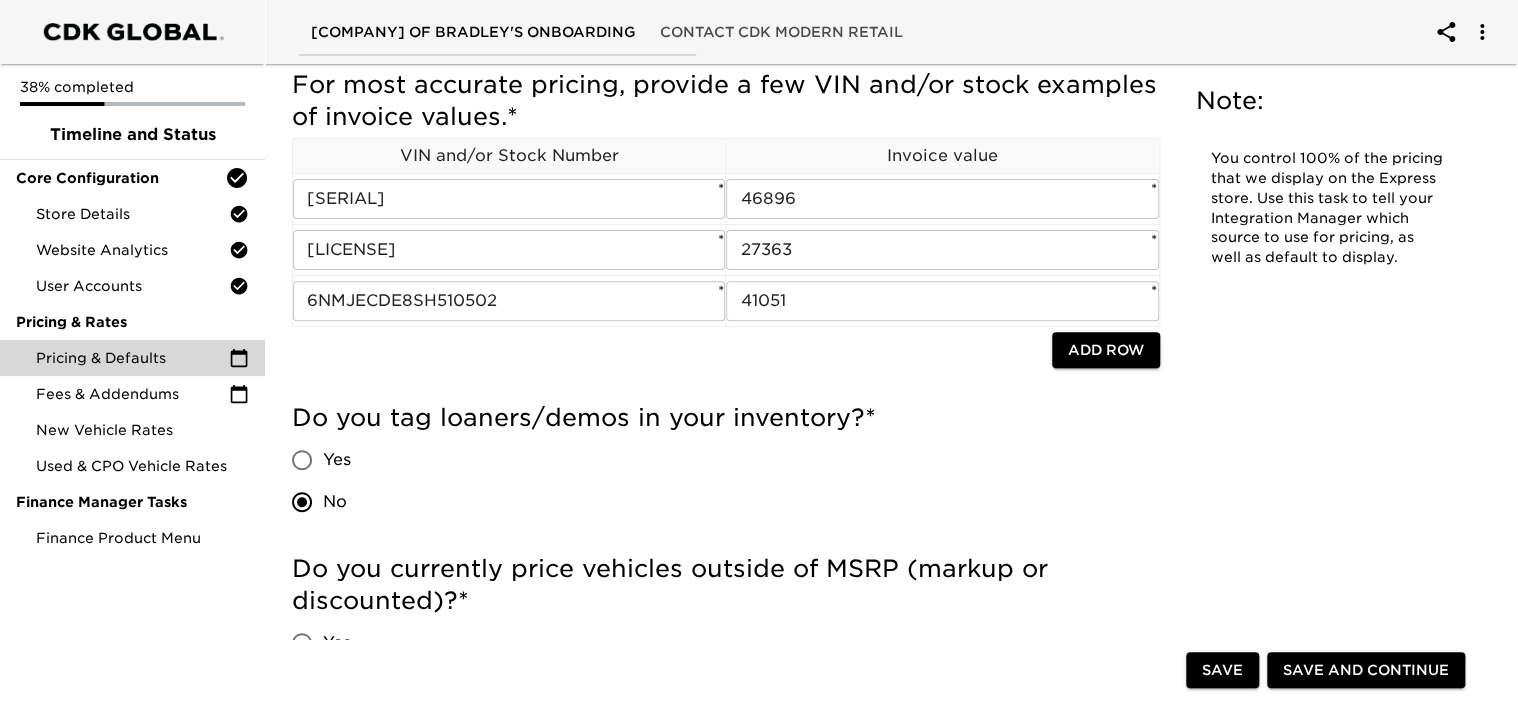 scroll, scrollTop: 400, scrollLeft: 0, axis: vertical 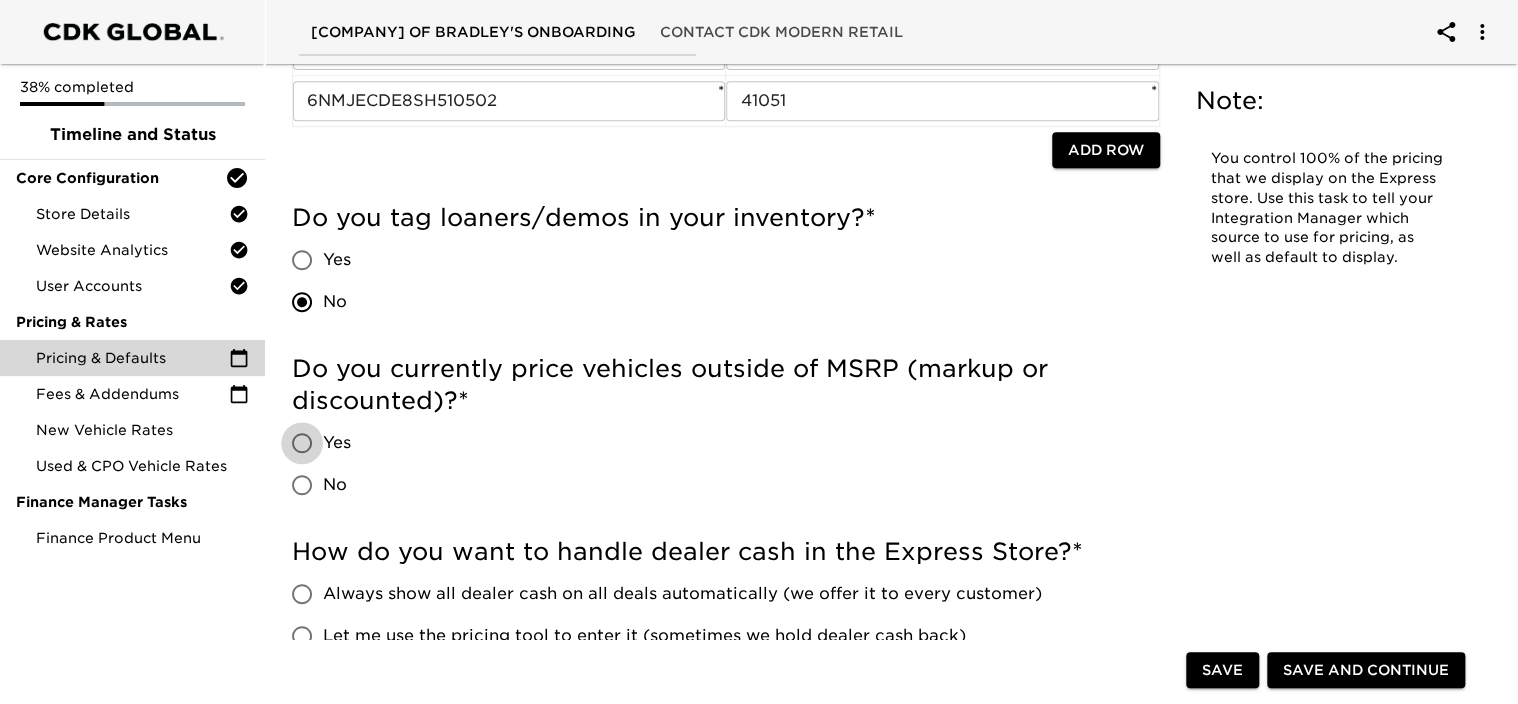 click on "Yes" at bounding box center [302, 443] 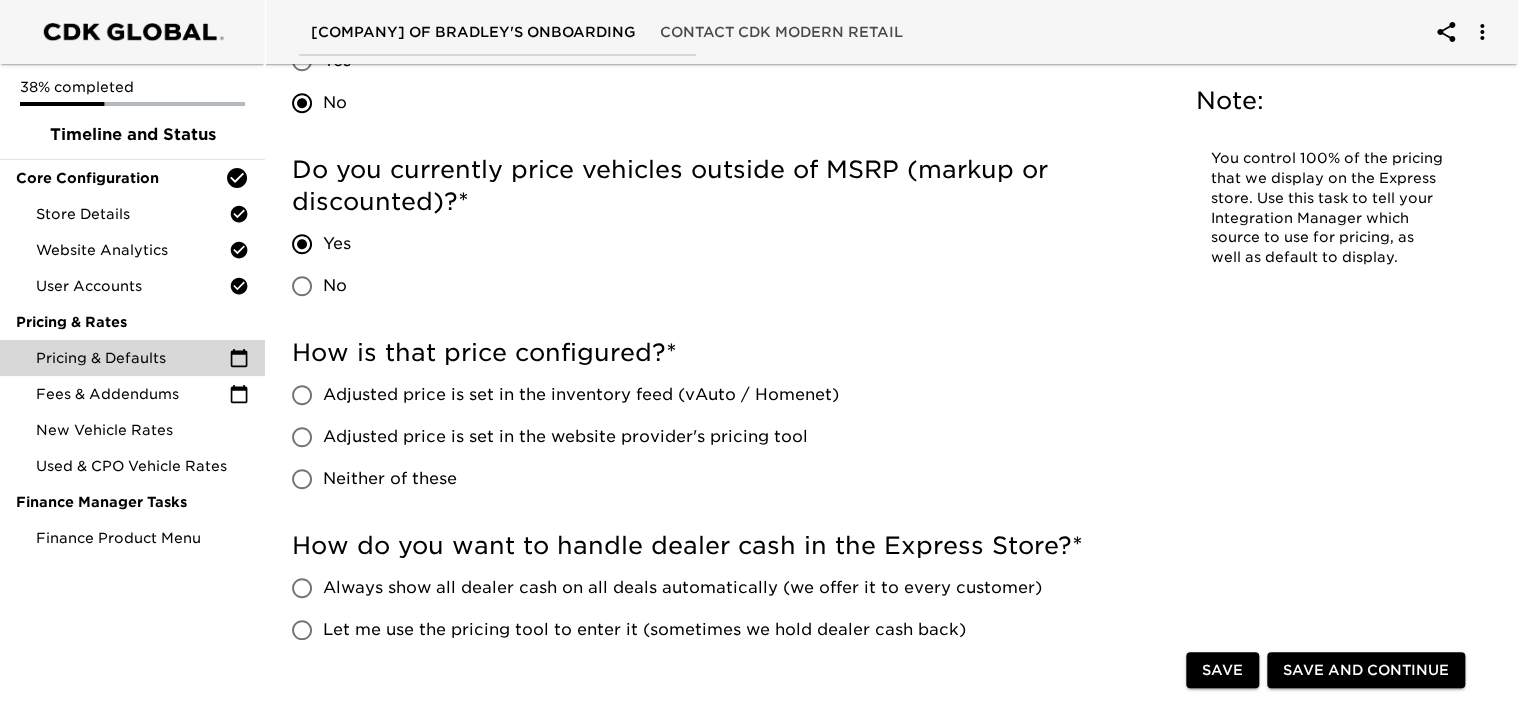 scroll, scrollTop: 600, scrollLeft: 0, axis: vertical 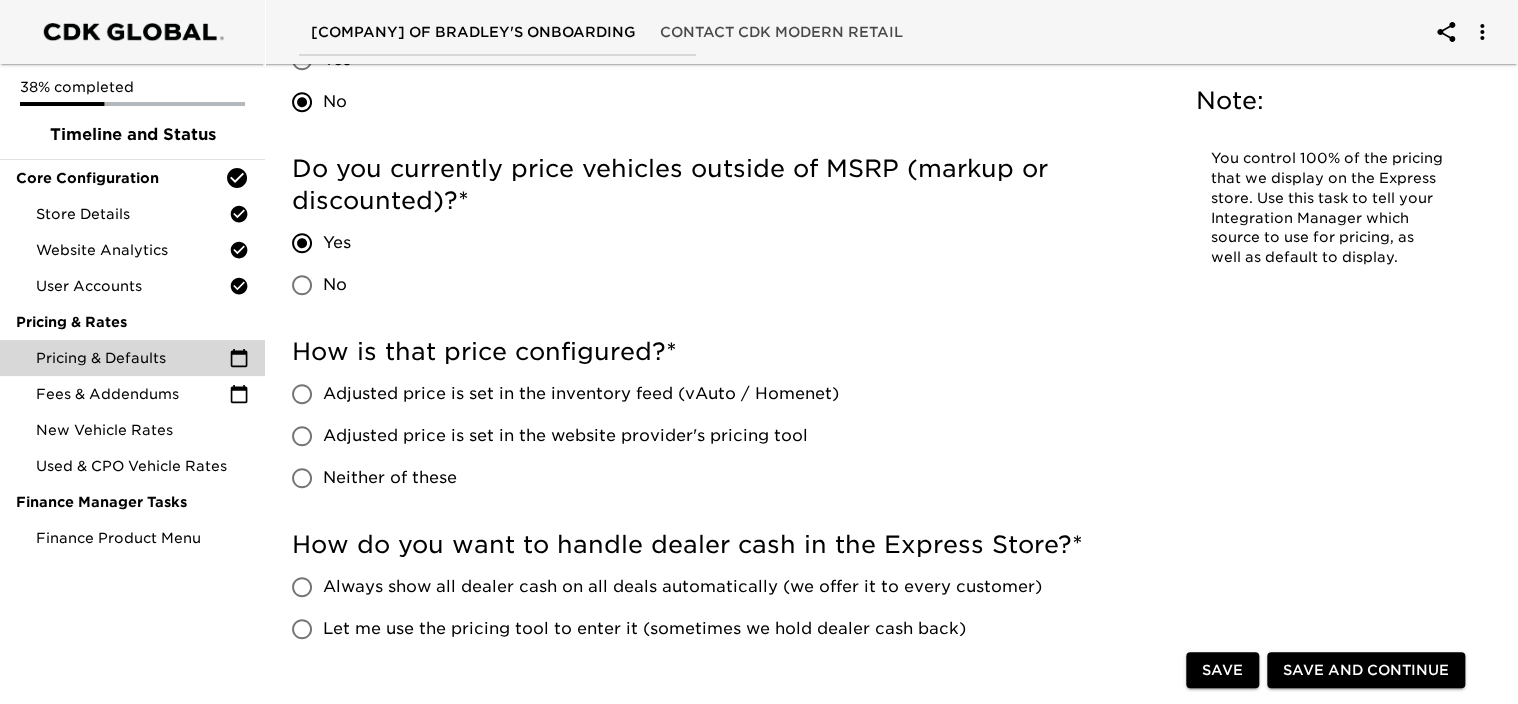 click on "Adjusted price is set in the inventory feed (vAuto / Homenet)" at bounding box center [302, 394] 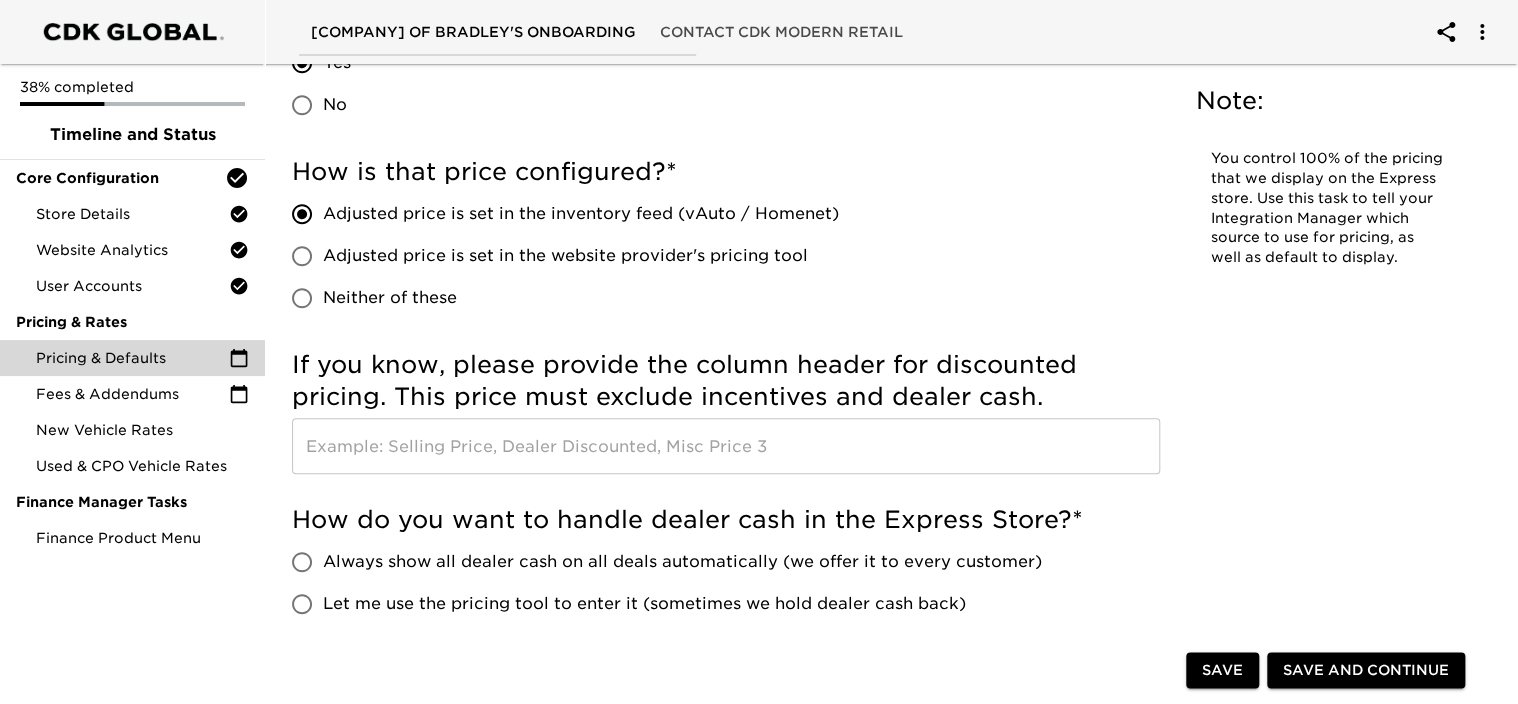 scroll, scrollTop: 800, scrollLeft: 0, axis: vertical 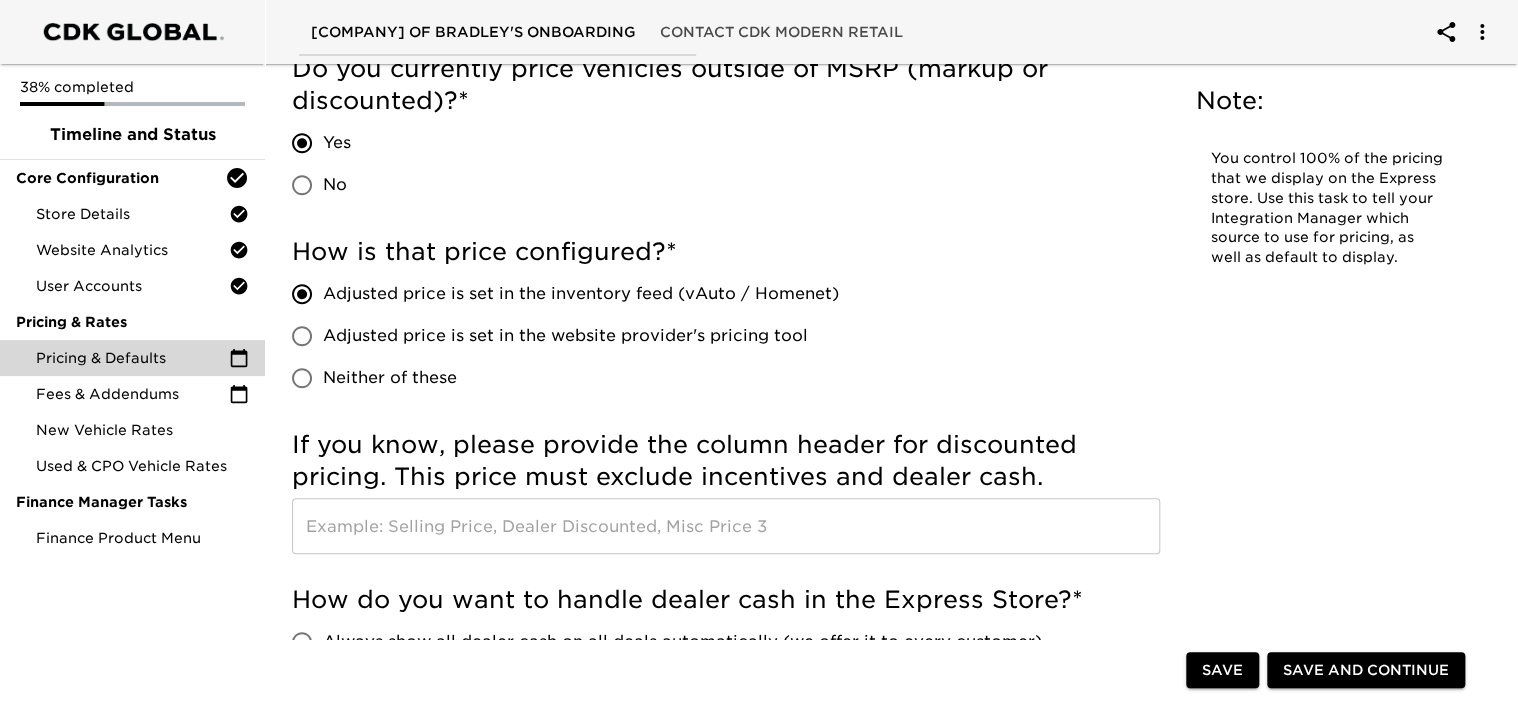 click at bounding box center (726, 526) 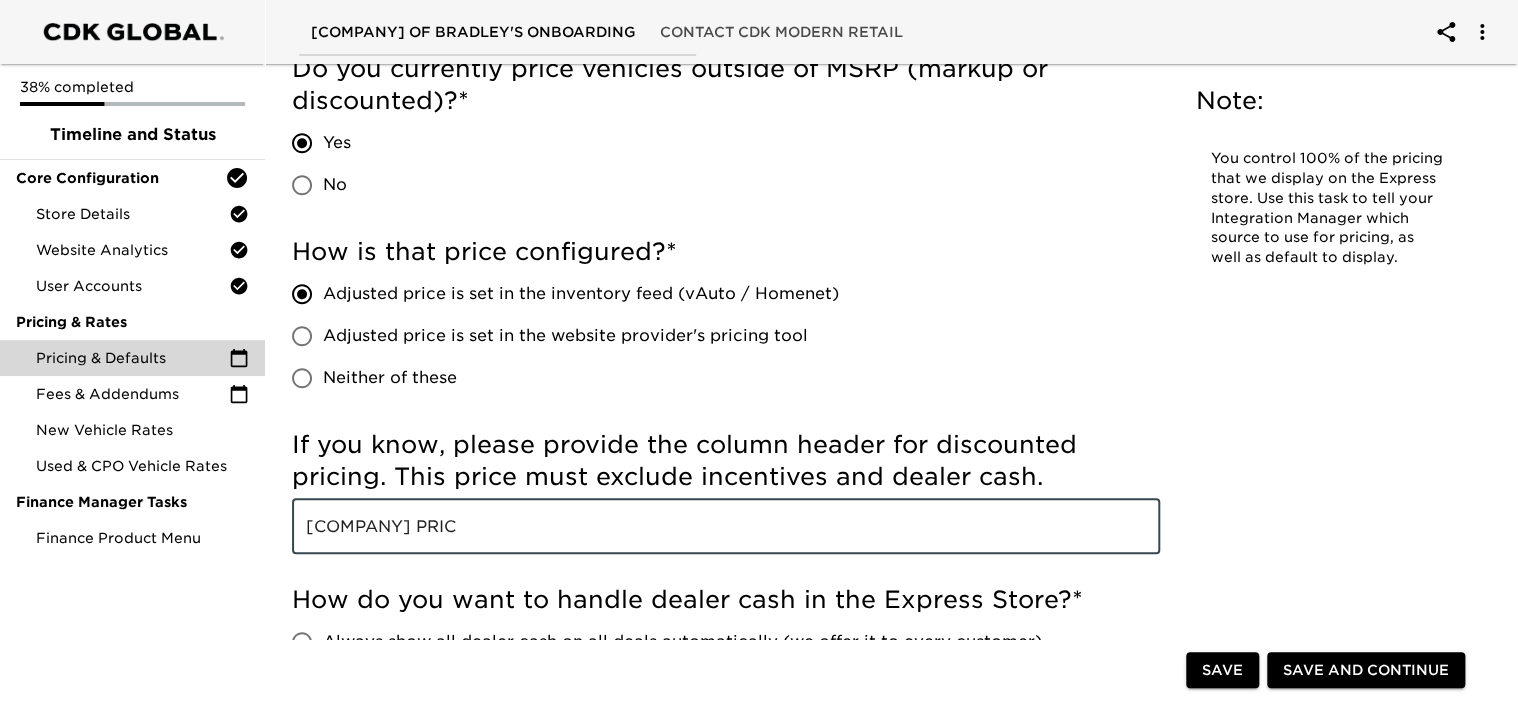 type on "PATRIOTS PRICE" 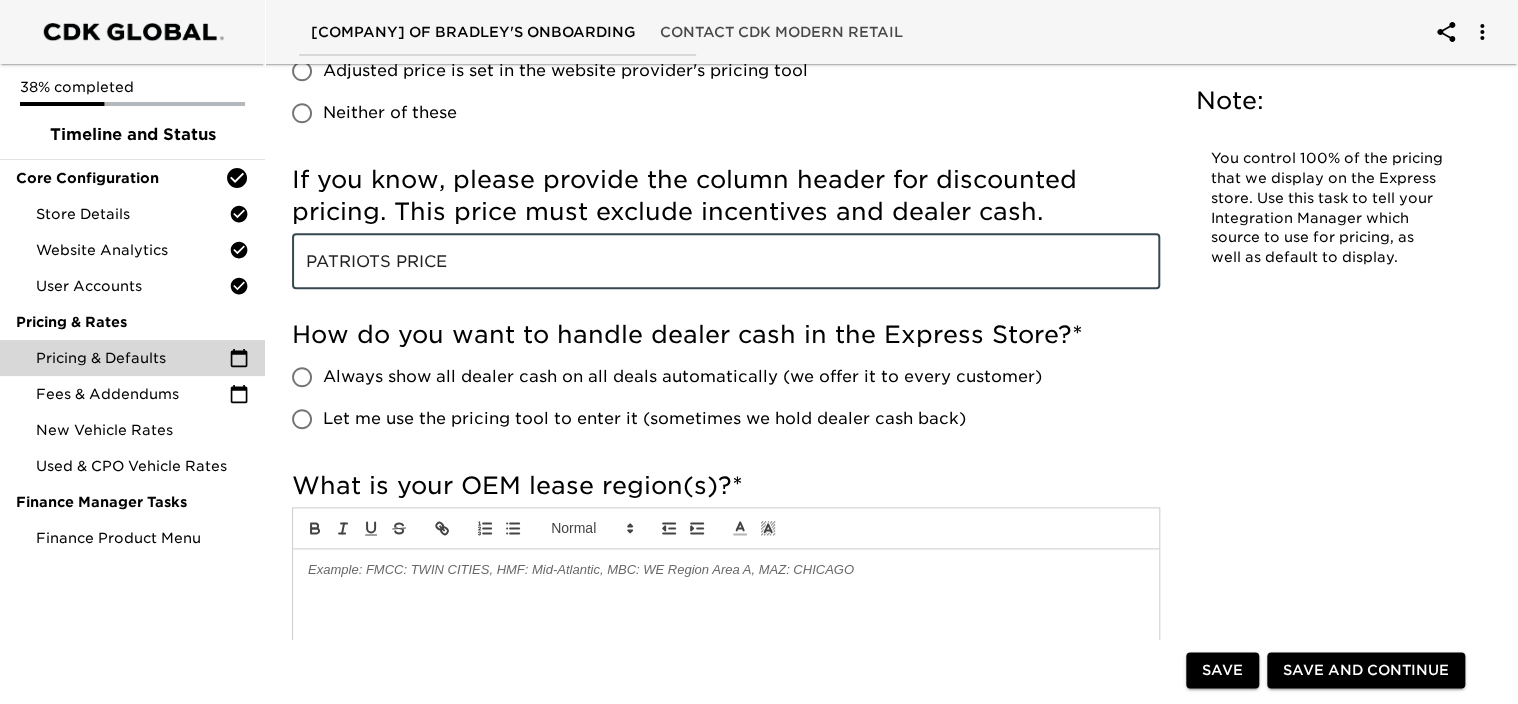 scroll, scrollTop: 1000, scrollLeft: 0, axis: vertical 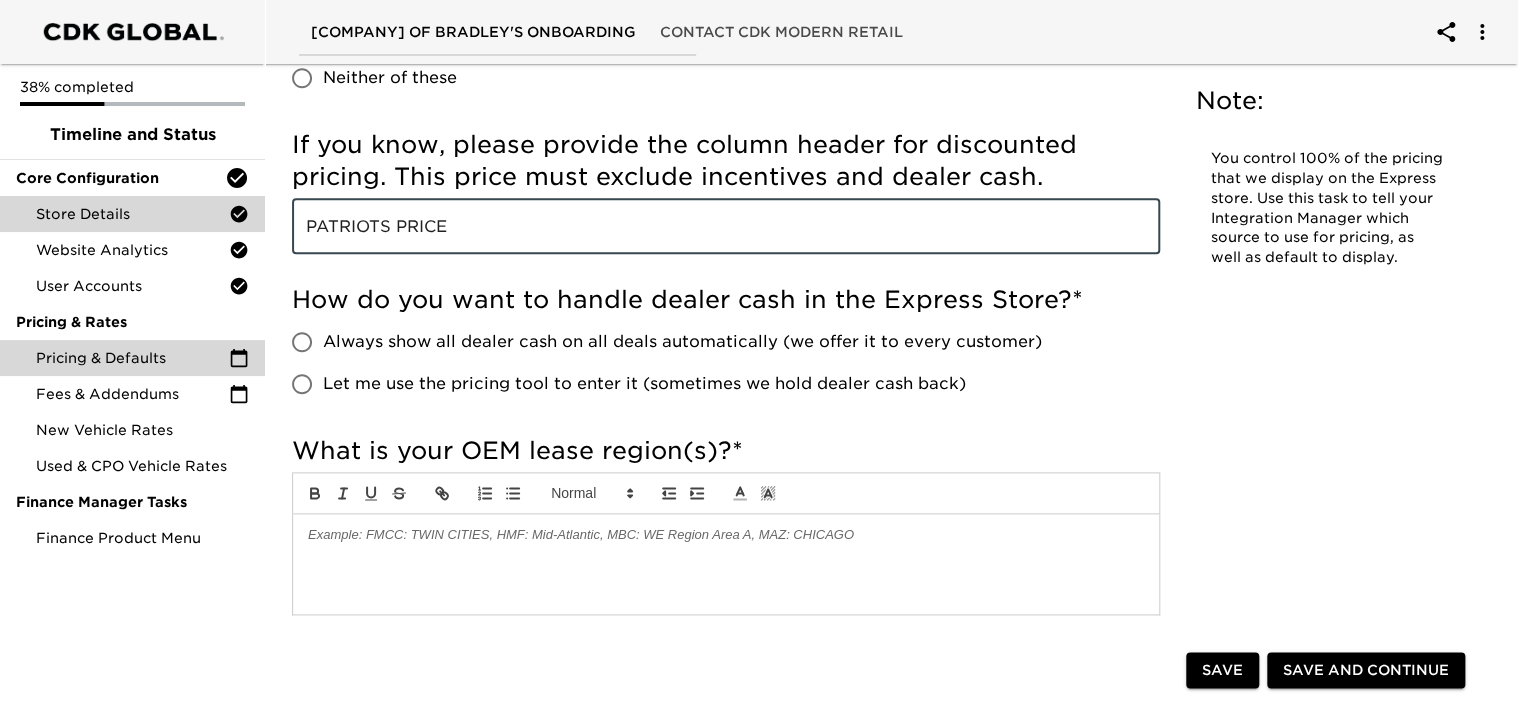 drag, startPoint x: 519, startPoint y: 227, endPoint x: 76, endPoint y: 209, distance: 443.36554 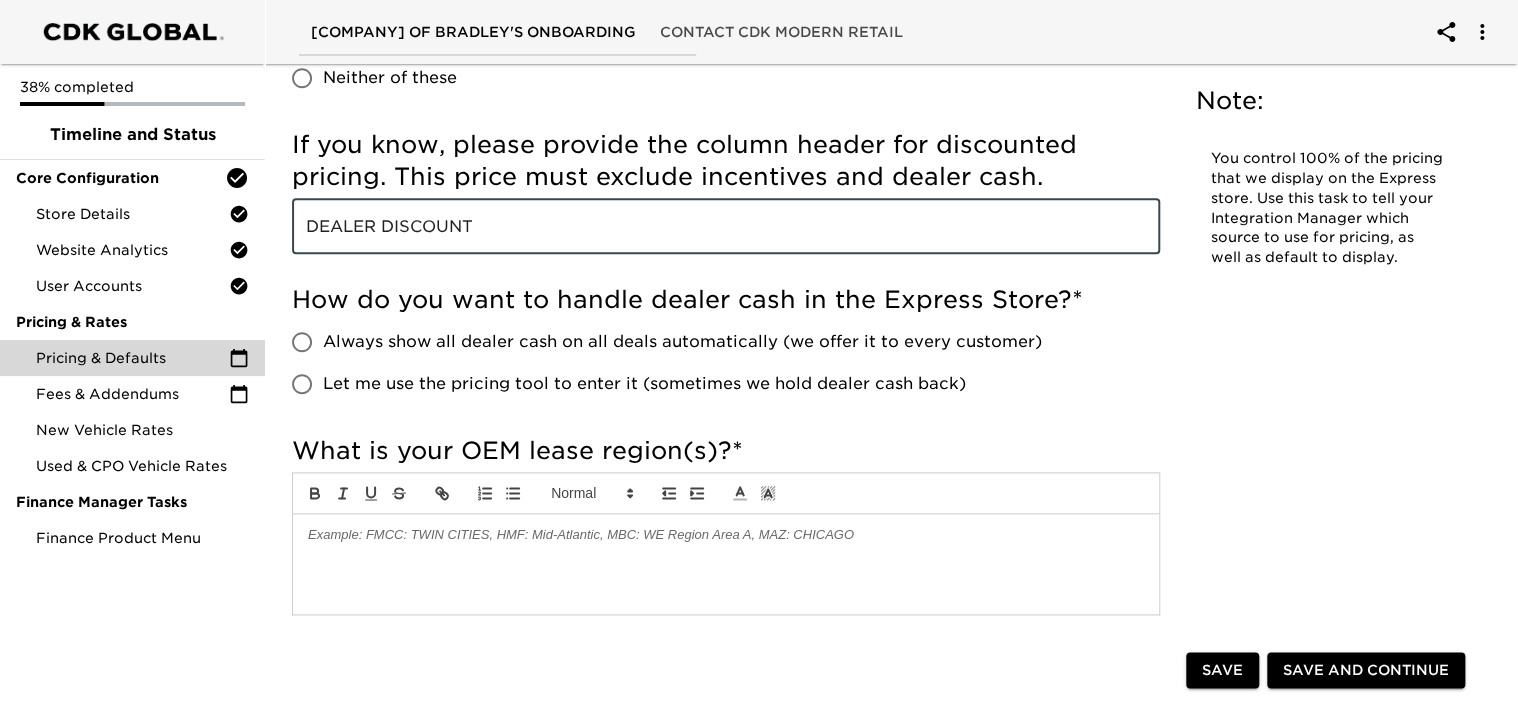 type on "DEALER DISCOUNT" 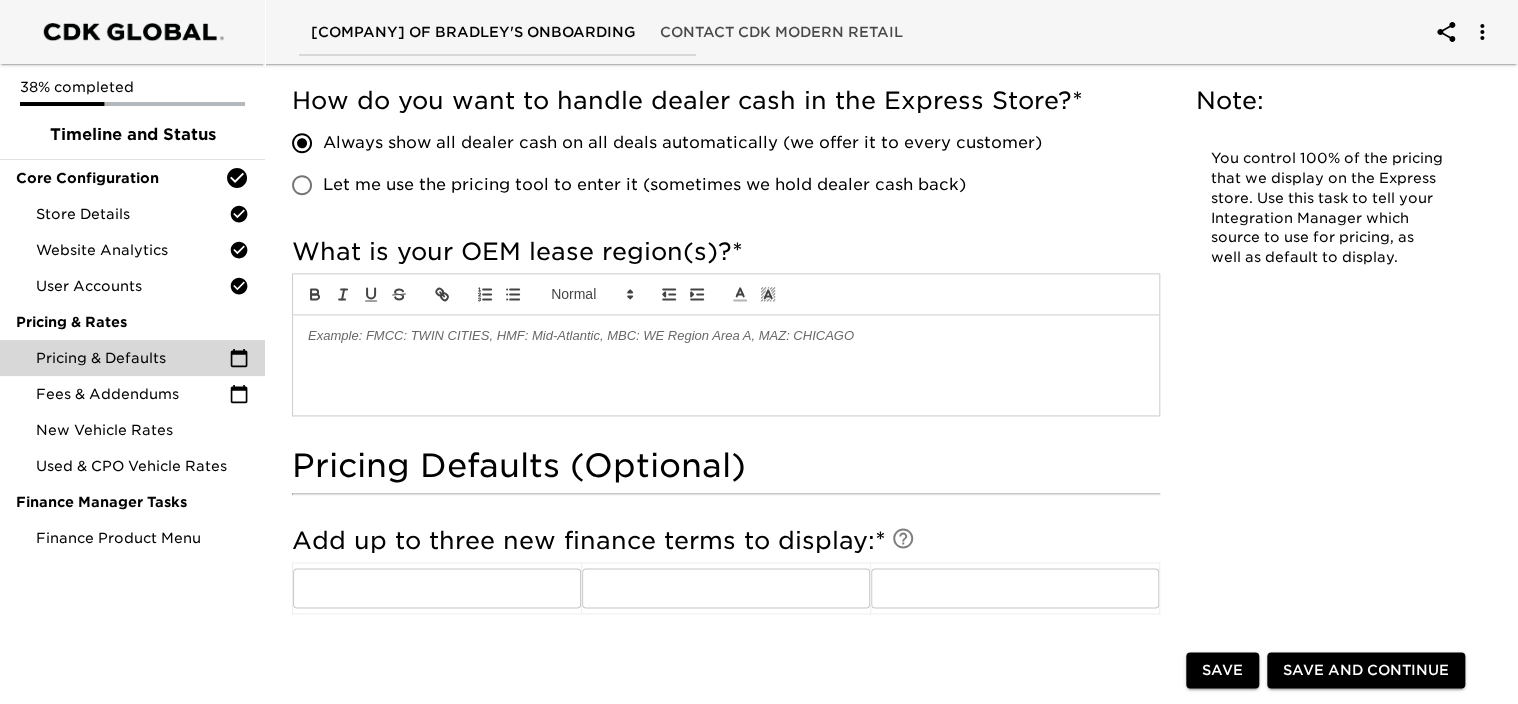 scroll, scrollTop: 1200, scrollLeft: 0, axis: vertical 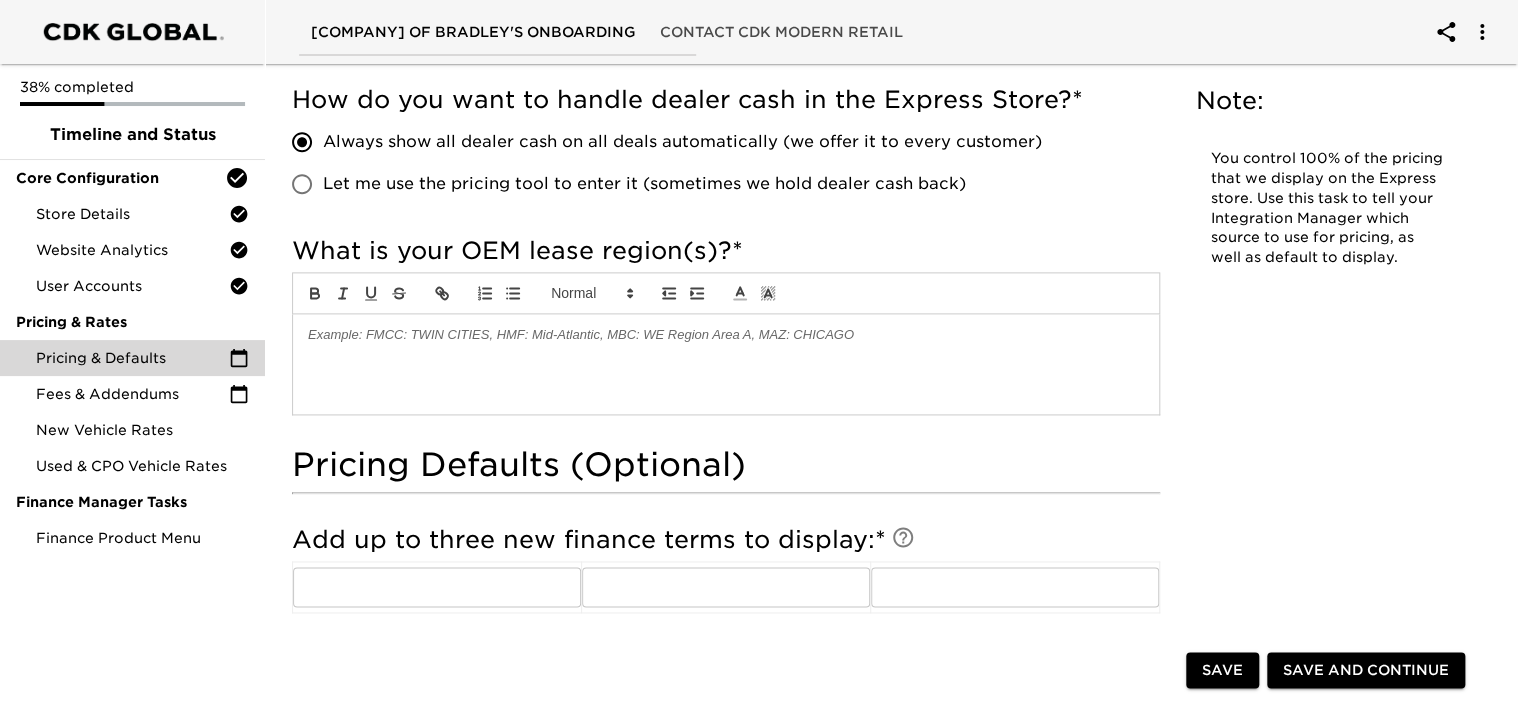 click at bounding box center [726, 335] 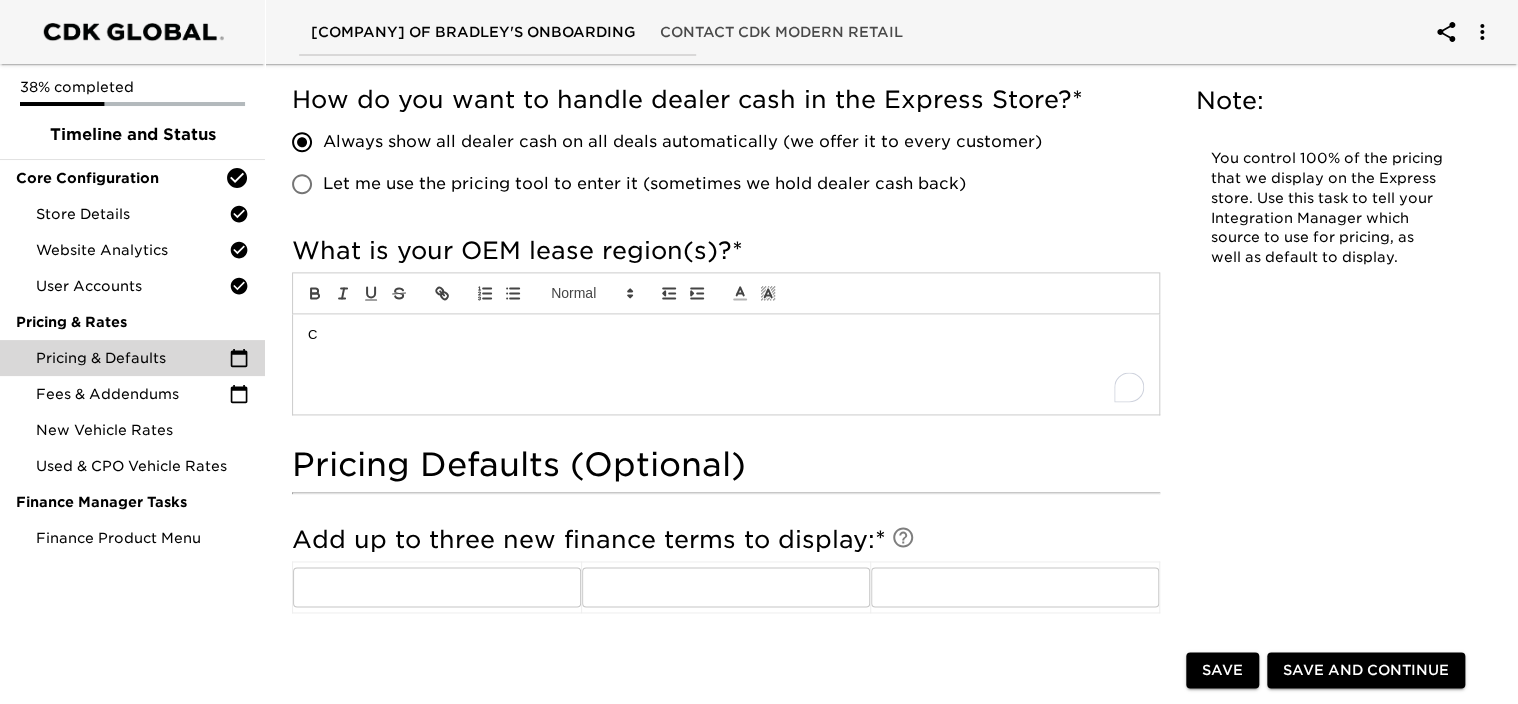 type 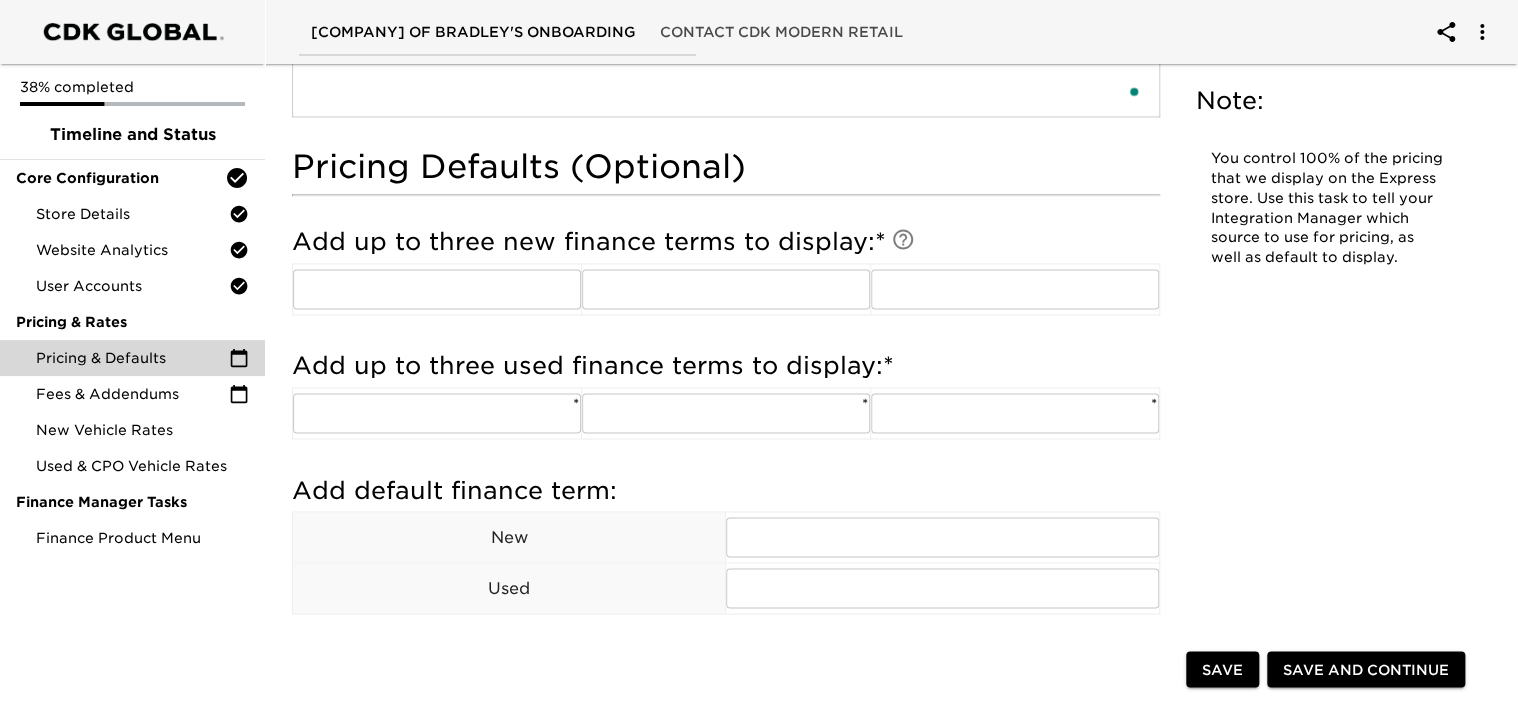 scroll, scrollTop: 1500, scrollLeft: 0, axis: vertical 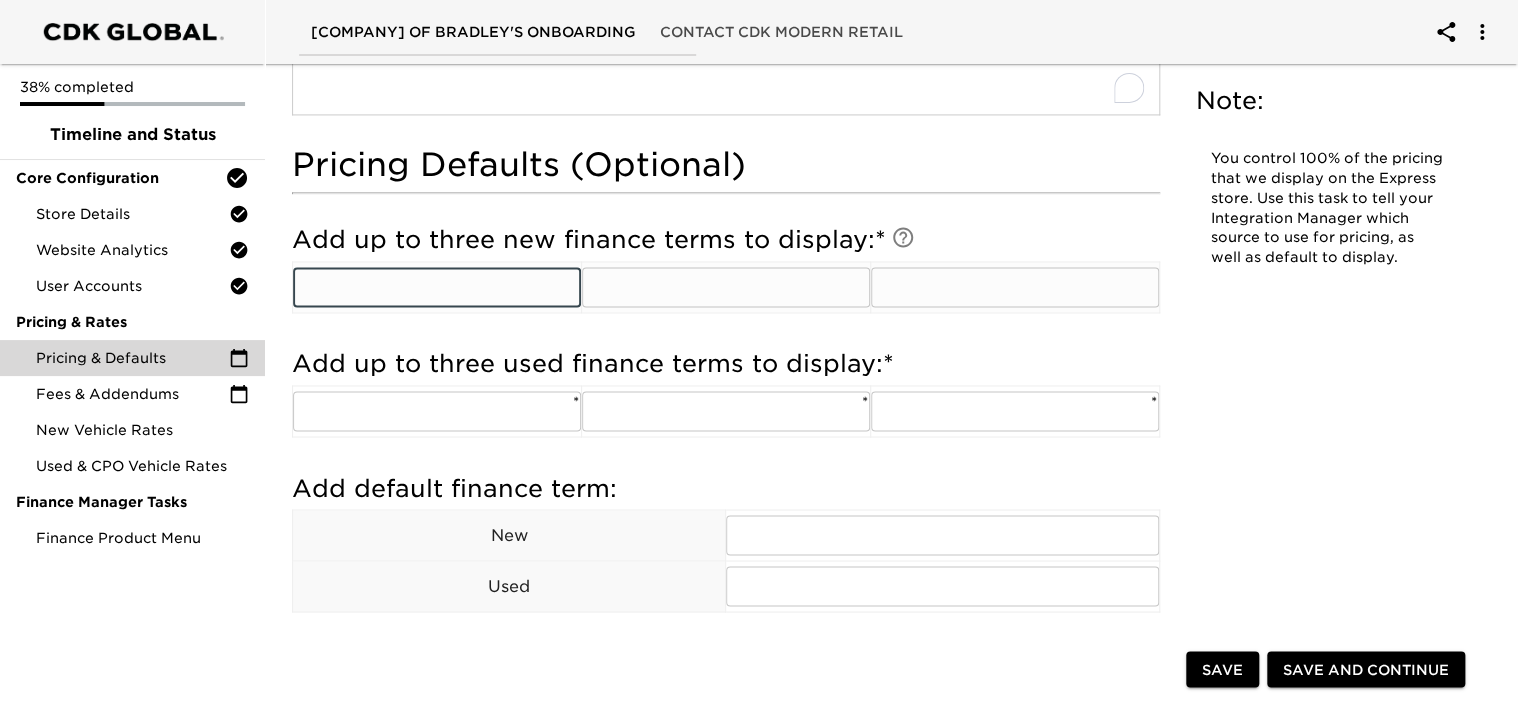 click at bounding box center [437, 287] 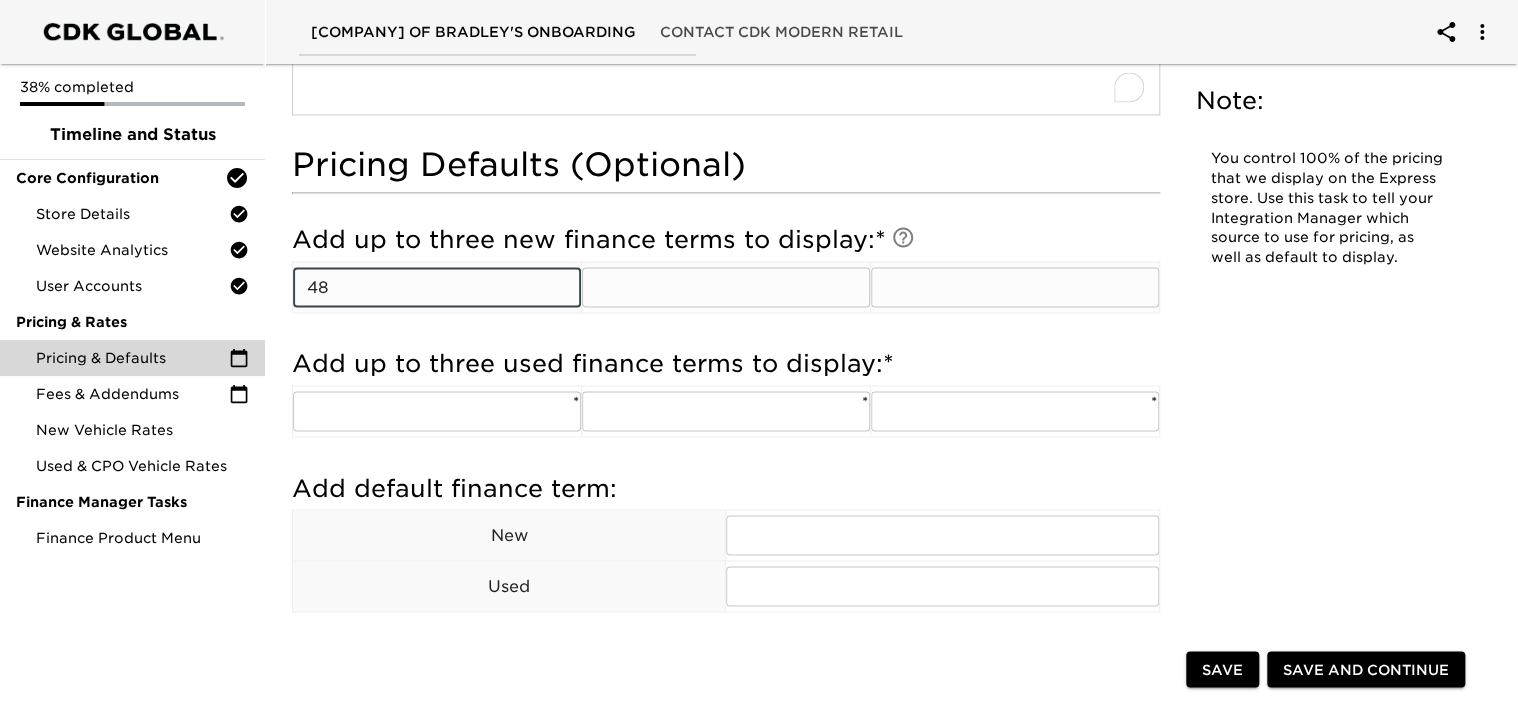 type on "48" 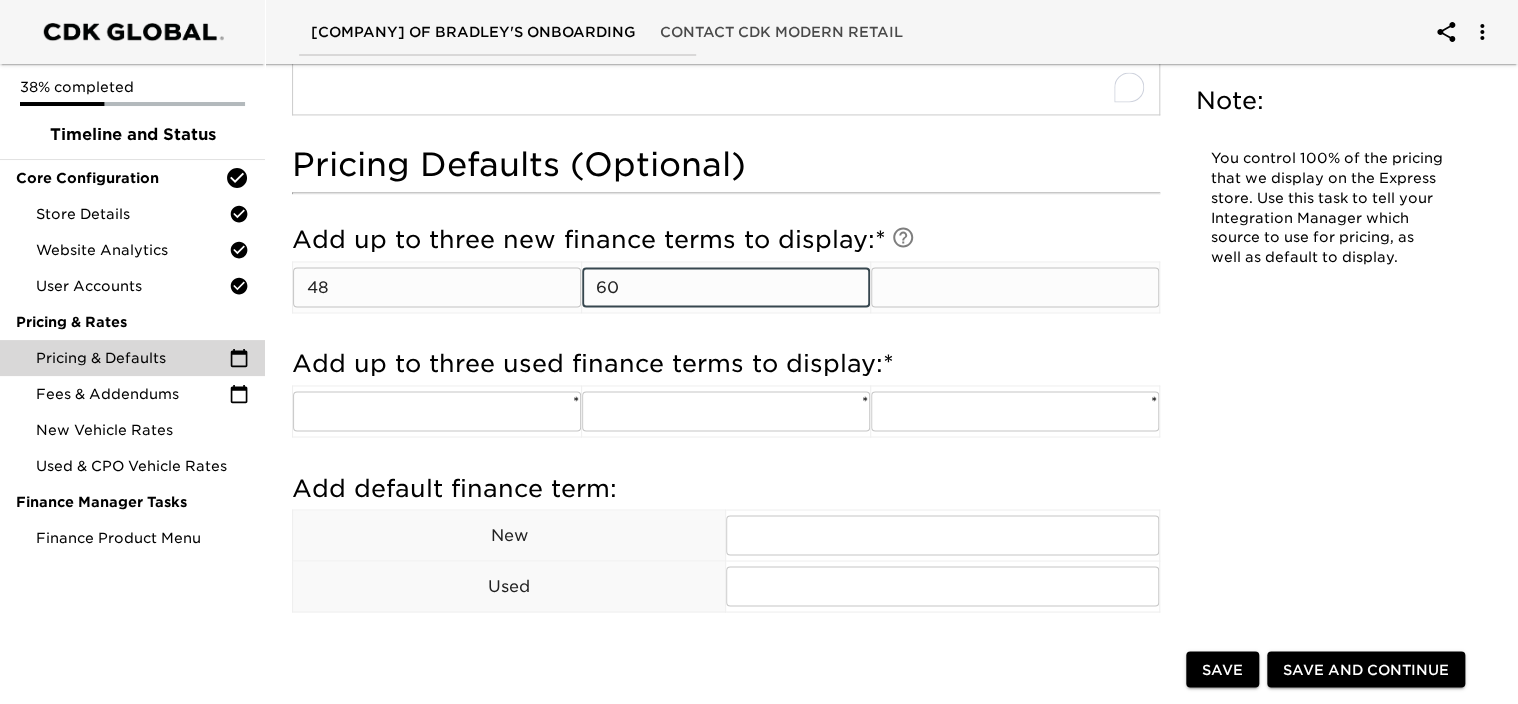 type on "60" 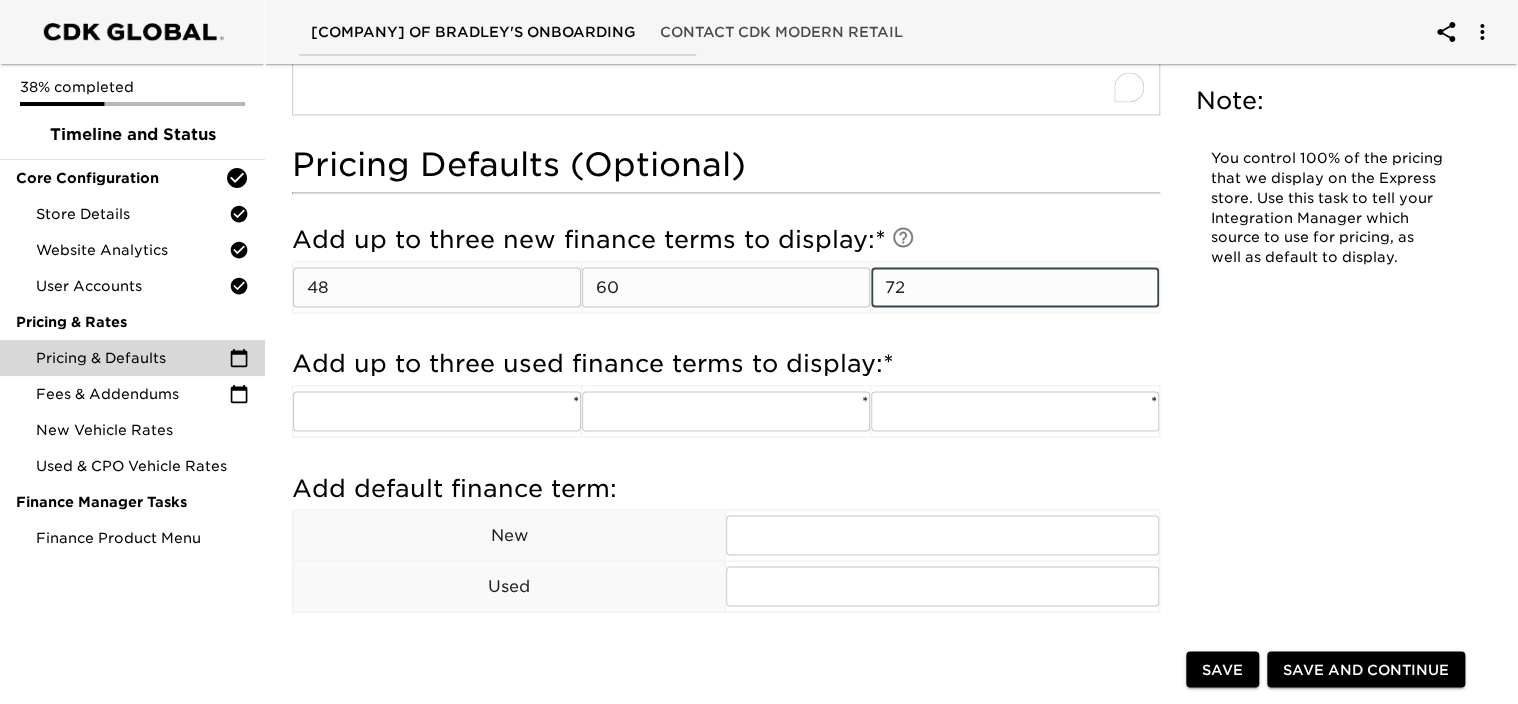 type on "72" 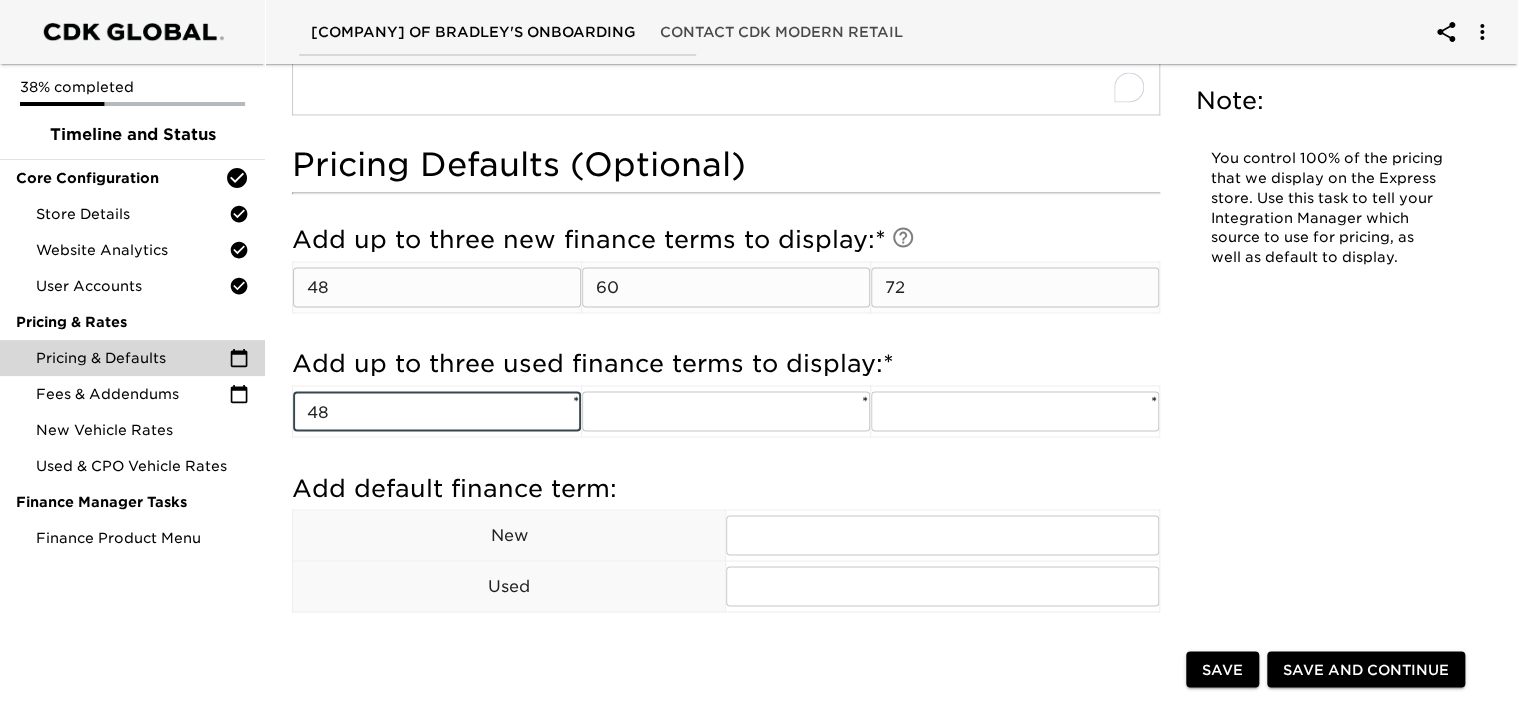 type on "48" 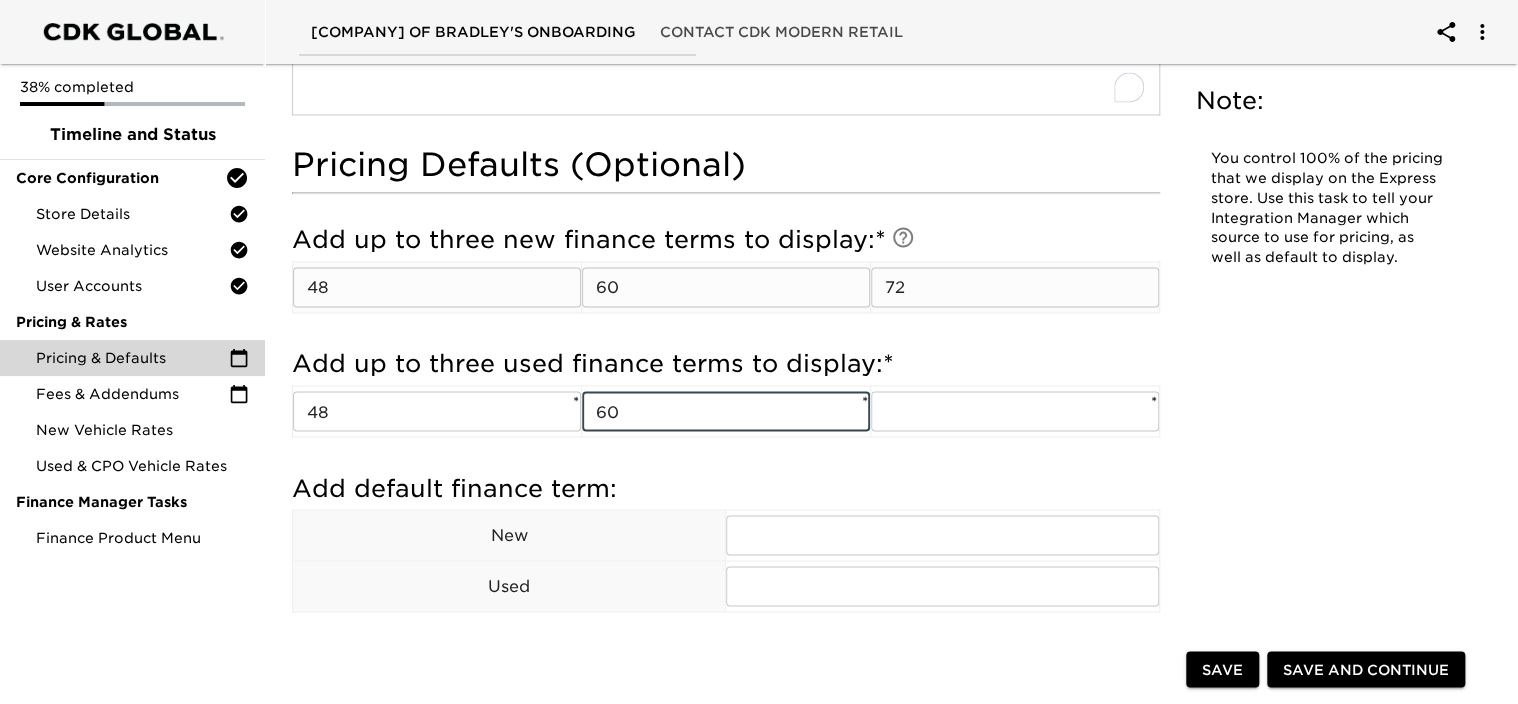 type on "60" 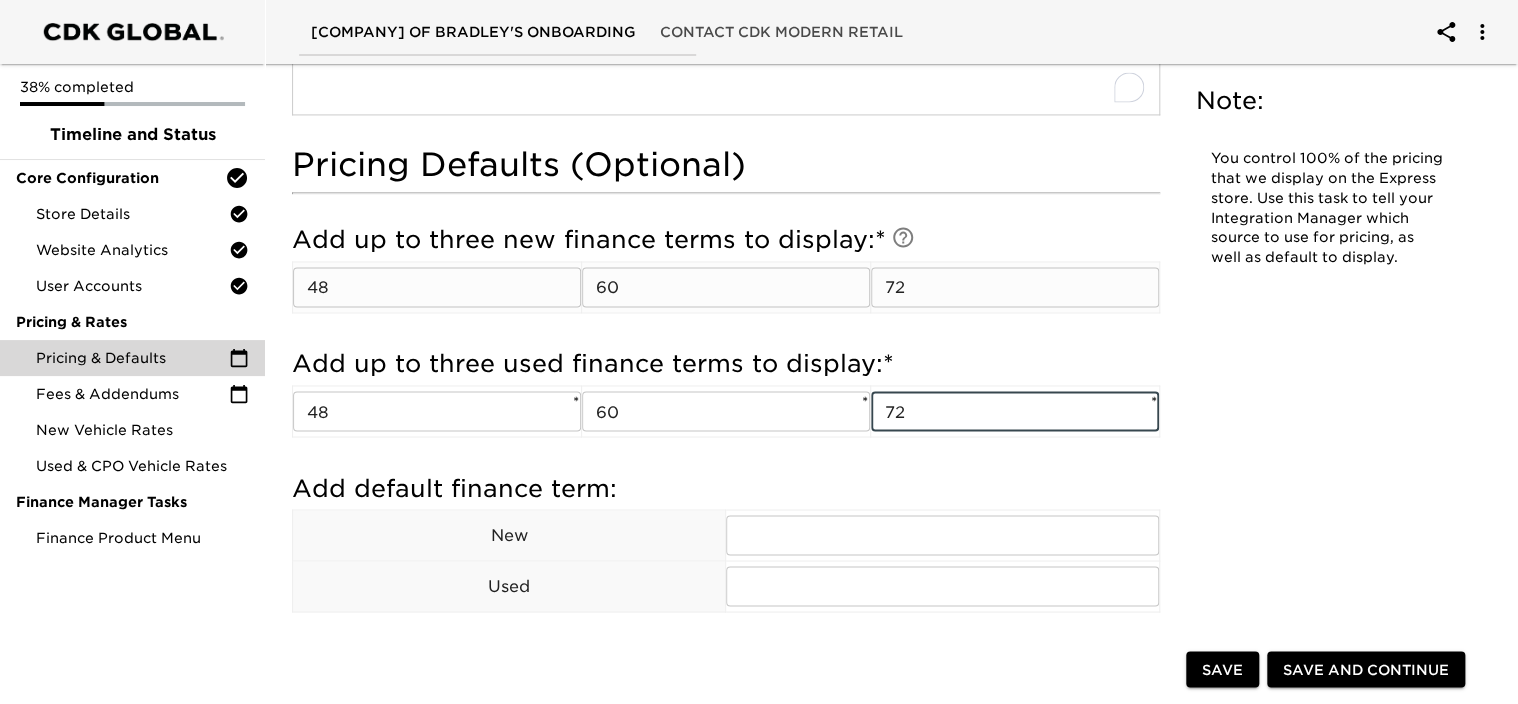 type on "72" 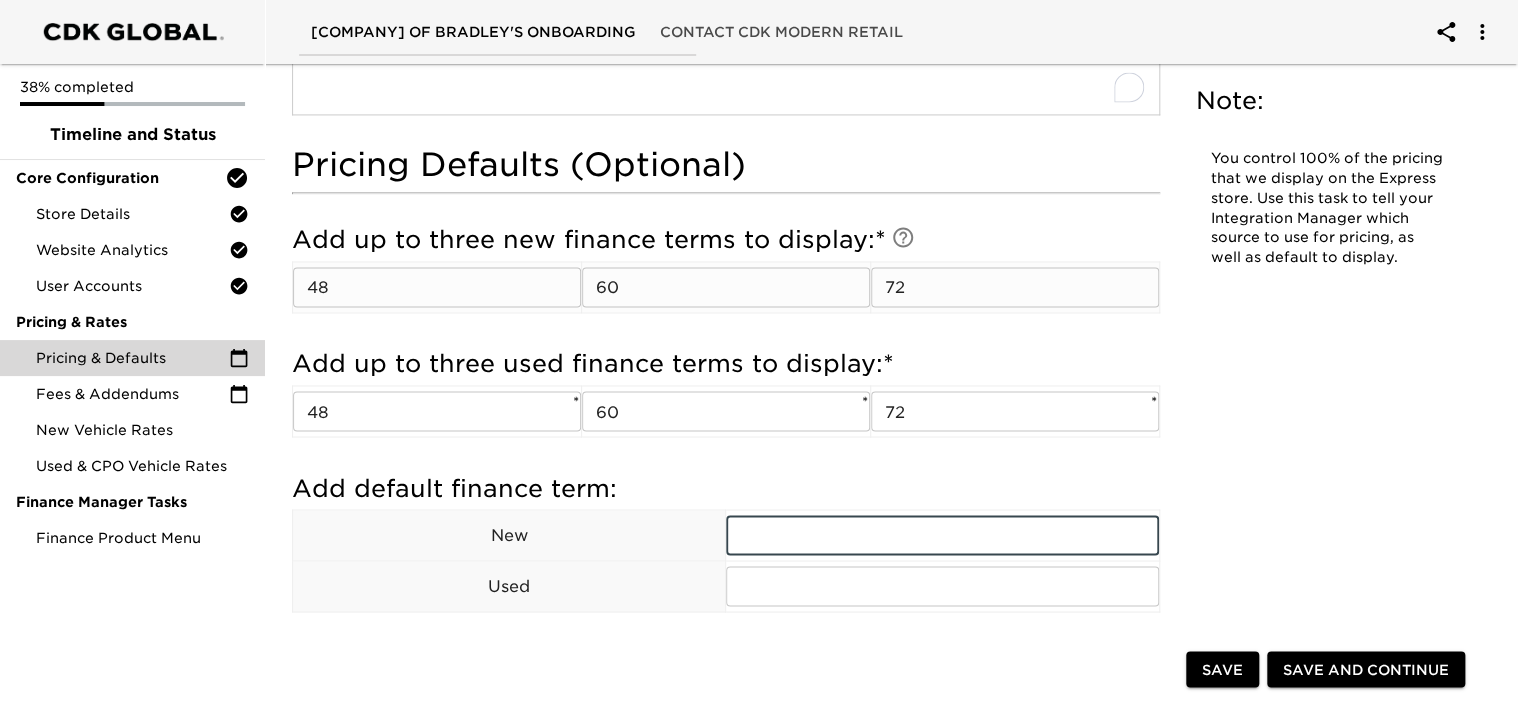 scroll, scrollTop: 1600, scrollLeft: 0, axis: vertical 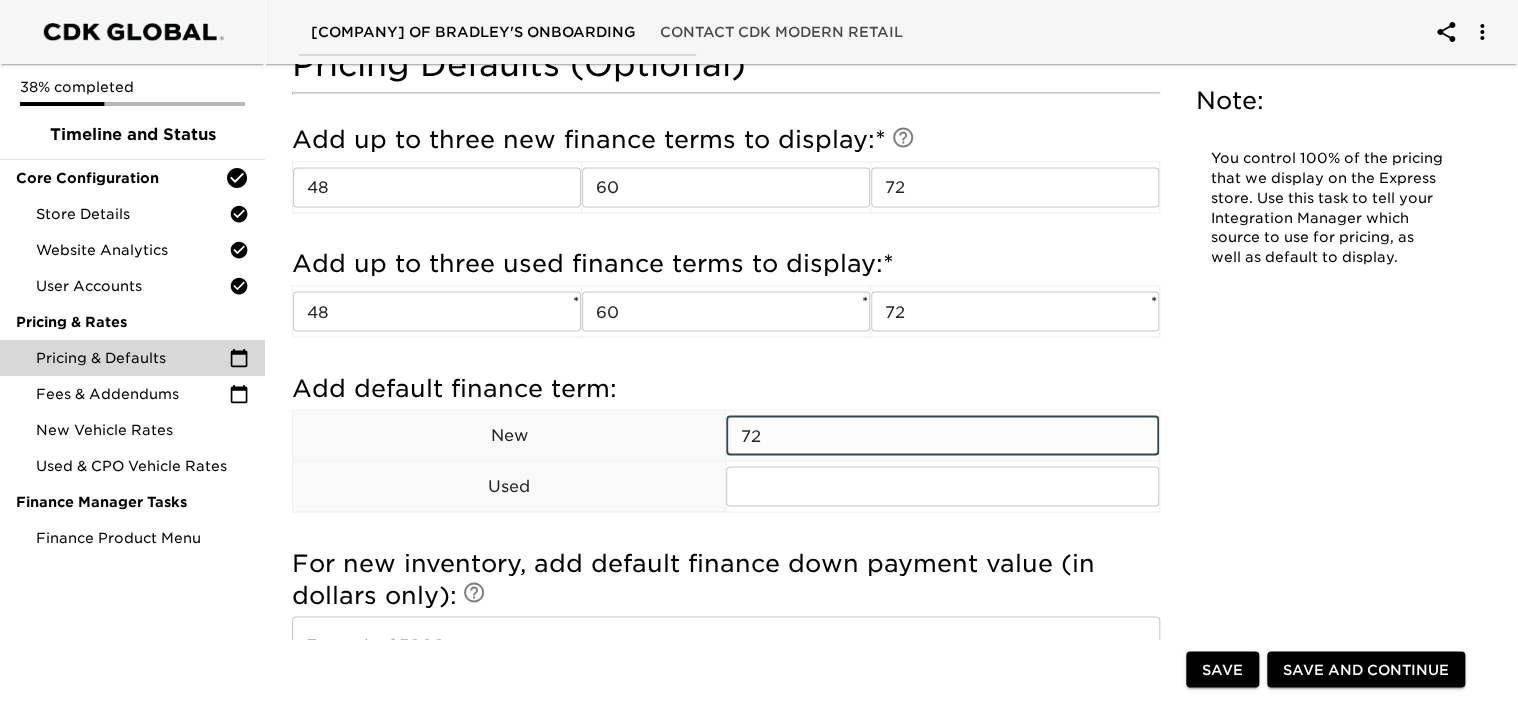 type on "72" 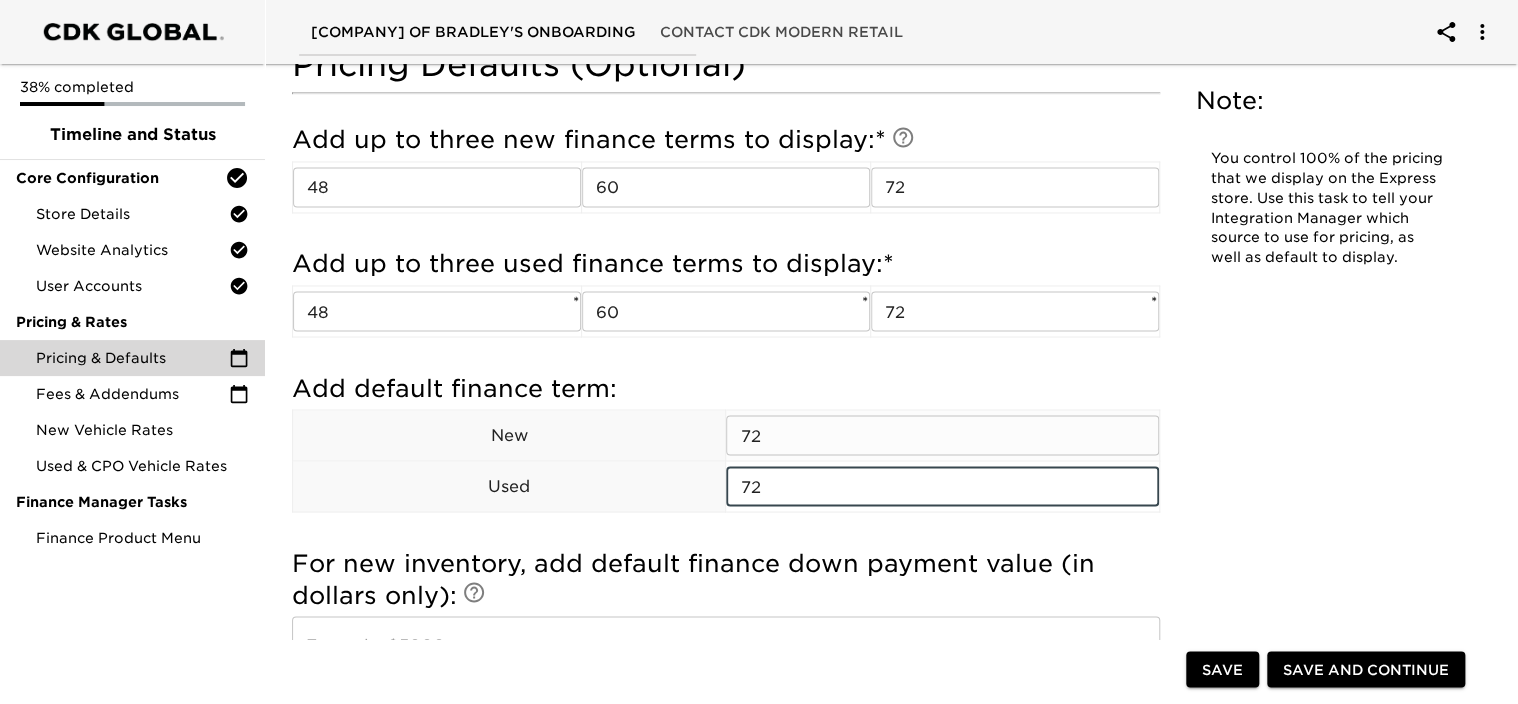 type on "72" 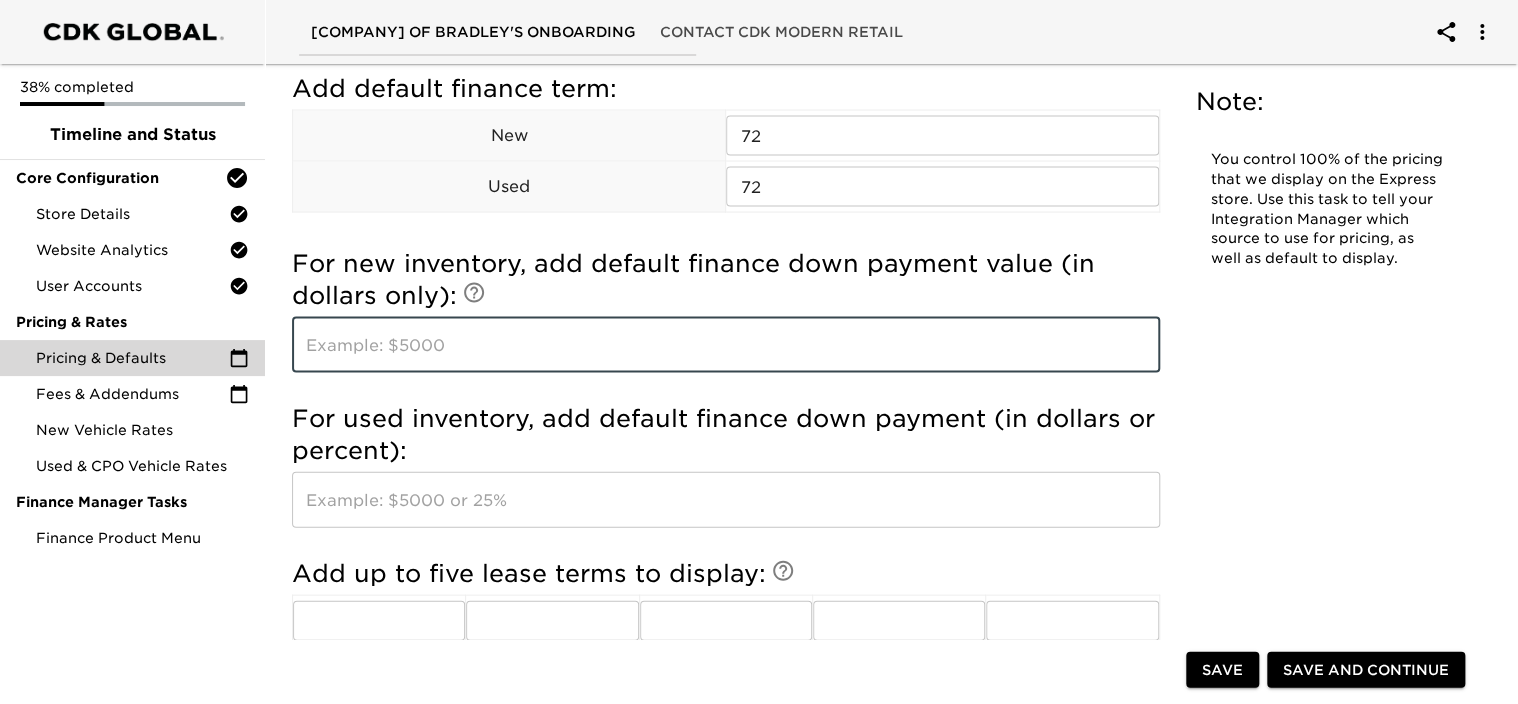 scroll, scrollTop: 1900, scrollLeft: 0, axis: vertical 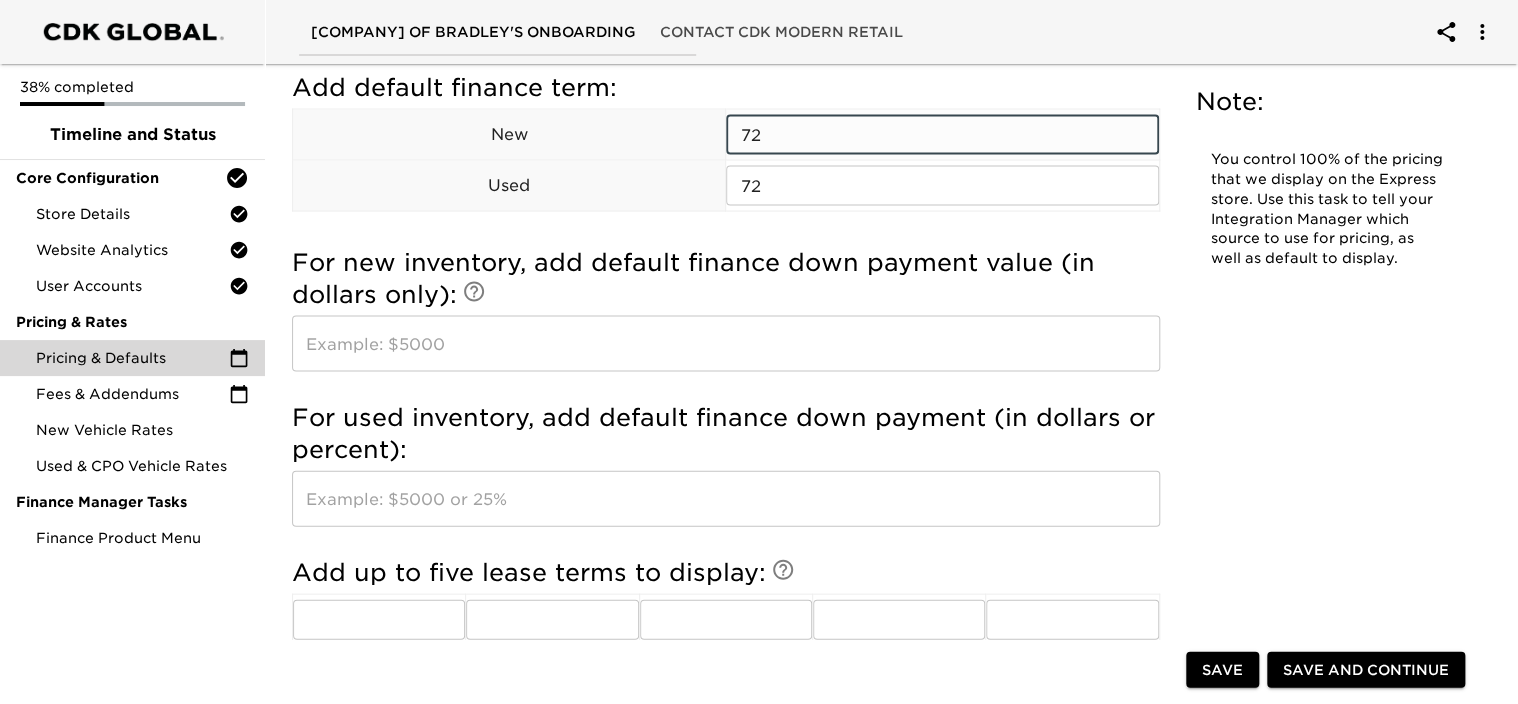 drag, startPoint x: 776, startPoint y: 137, endPoint x: 648, endPoint y: 124, distance: 128.65846 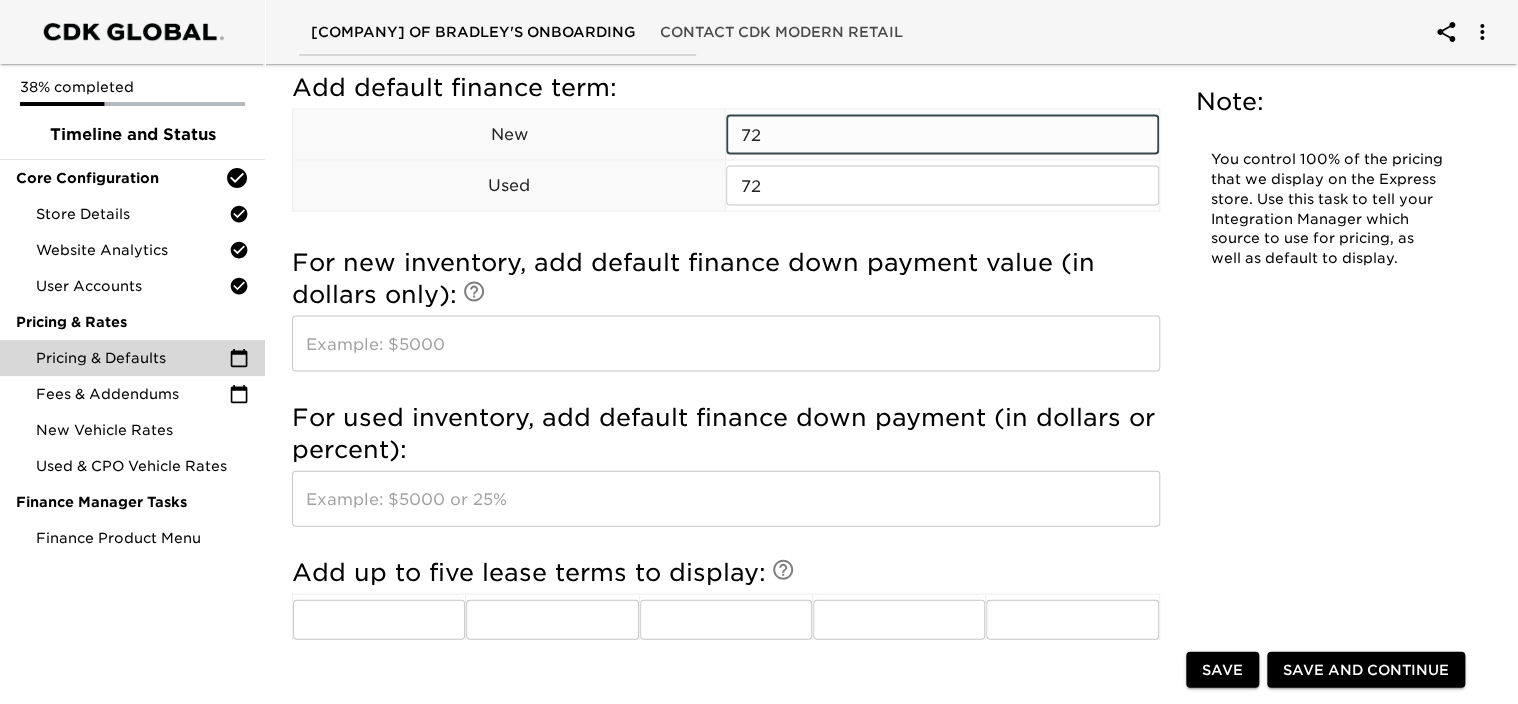 click on "New 72 ​" at bounding box center [726, 135] 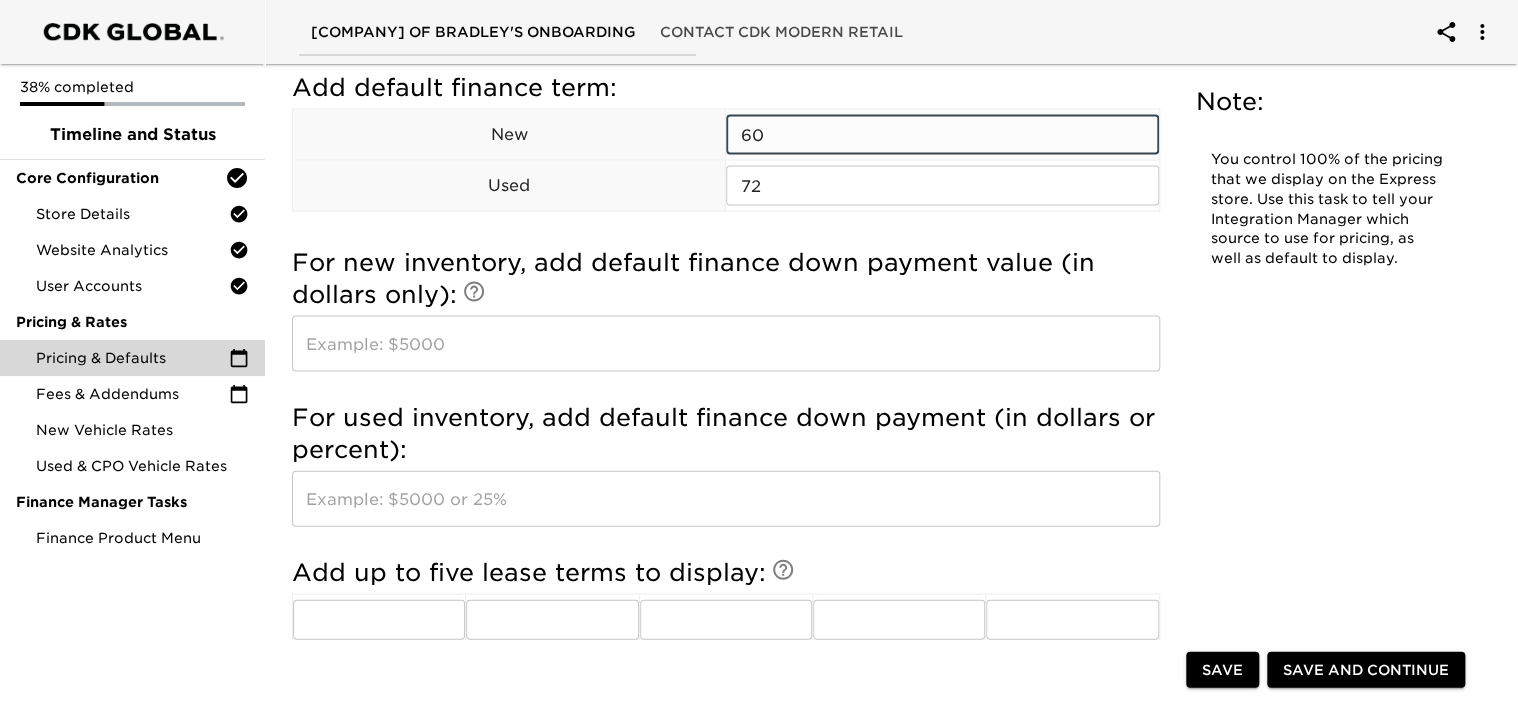type on "60" 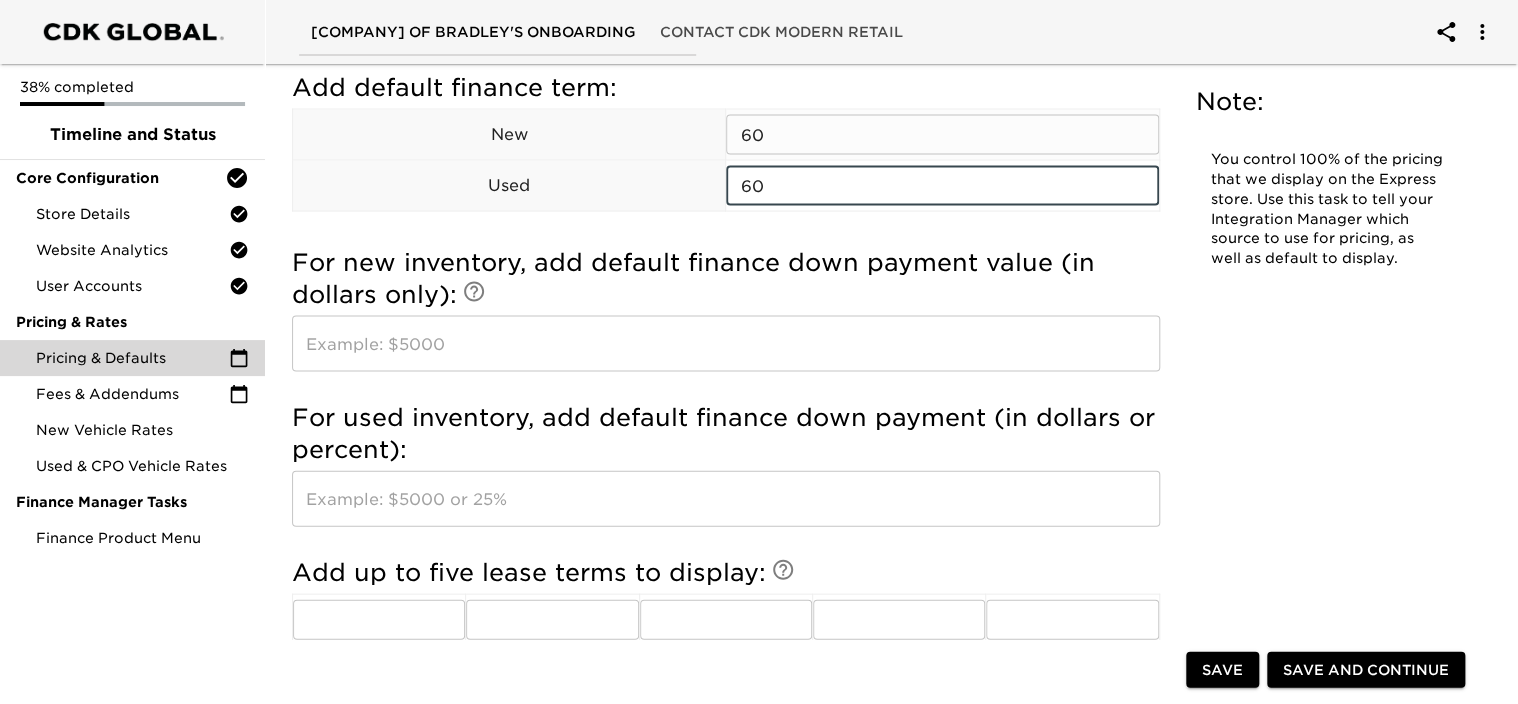 type on "60" 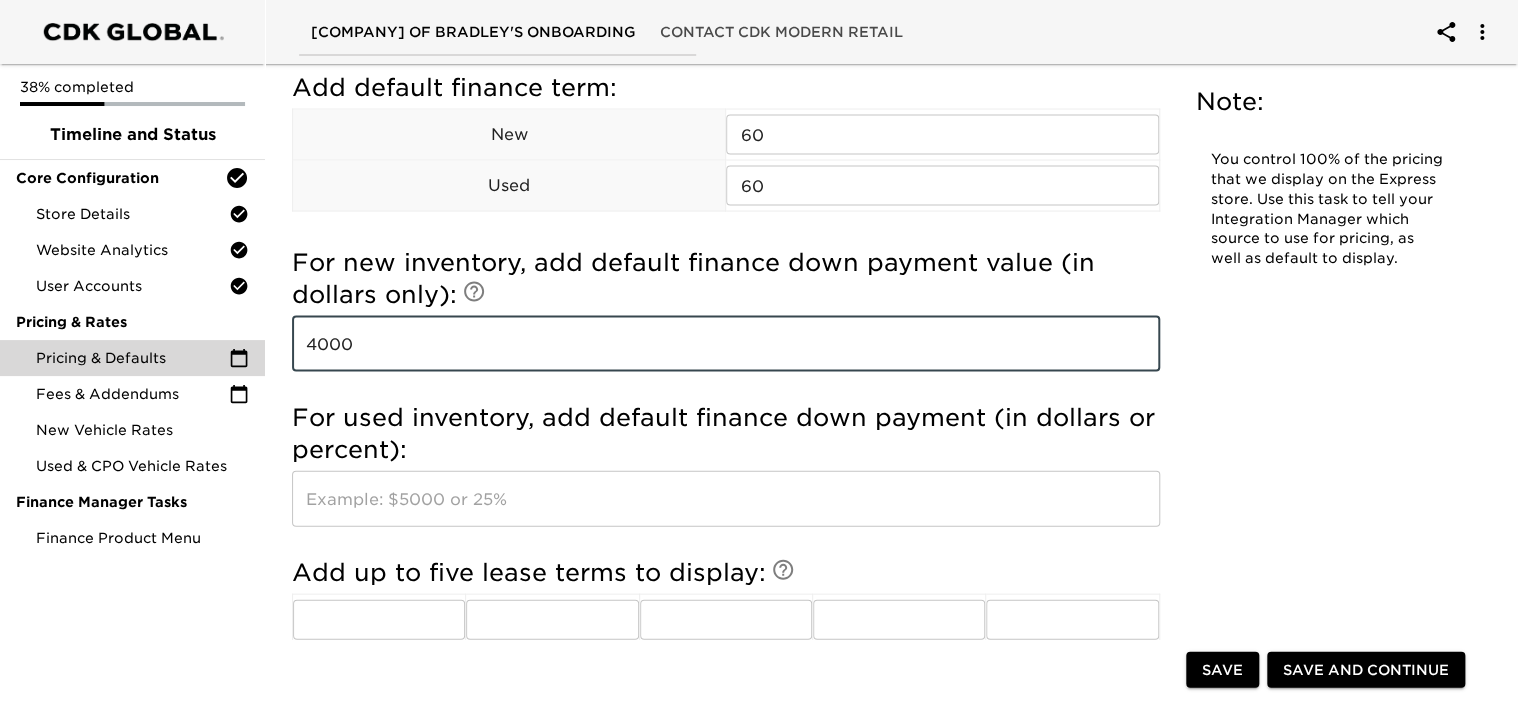 type on "4000" 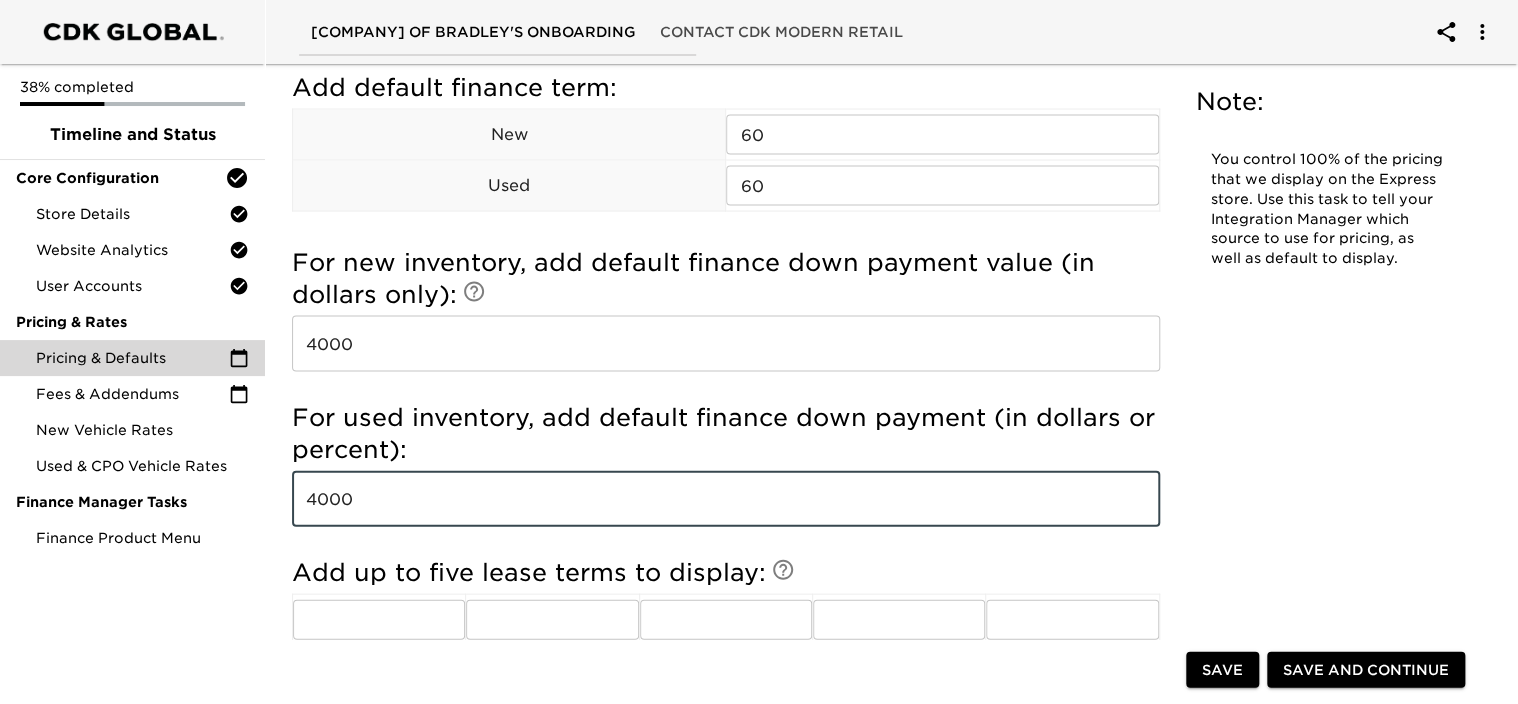 type on "4000" 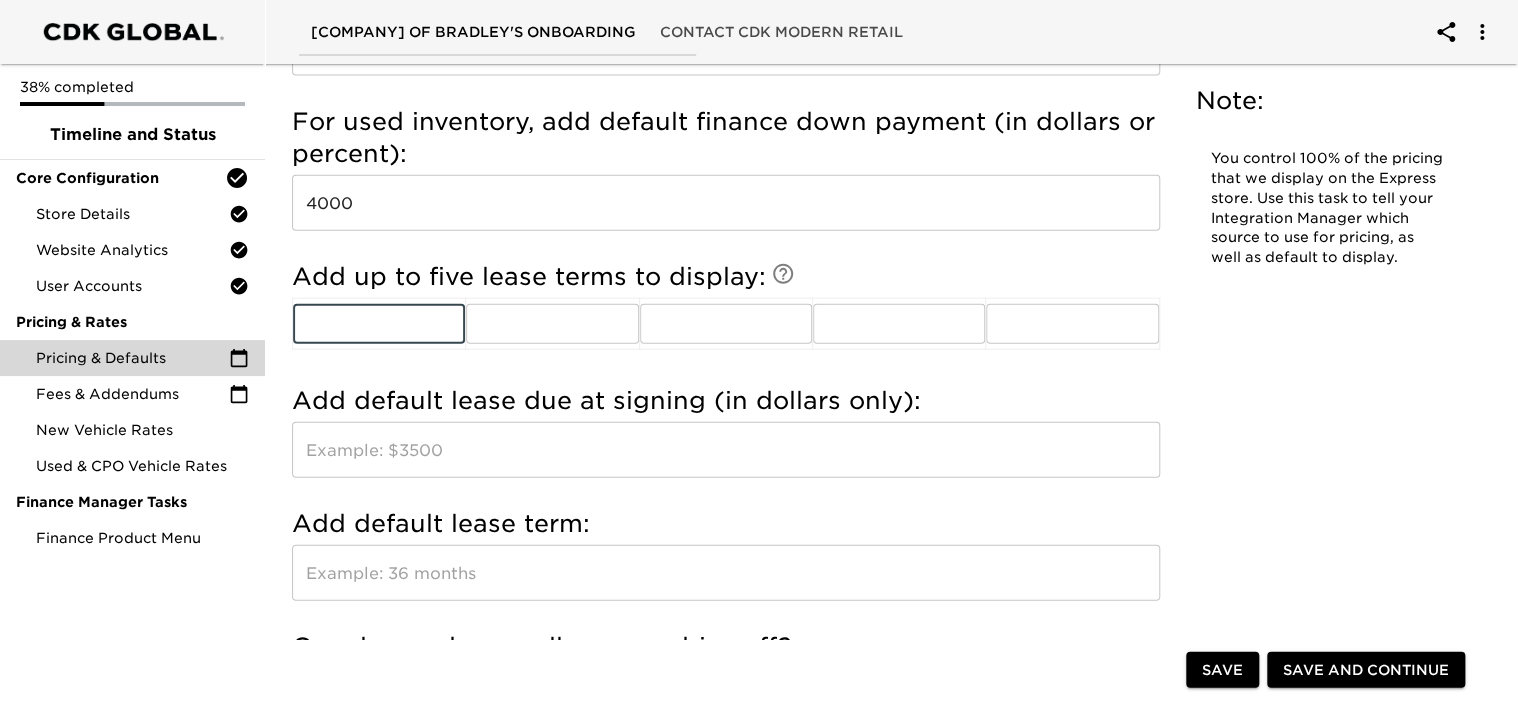scroll, scrollTop: 2200, scrollLeft: 0, axis: vertical 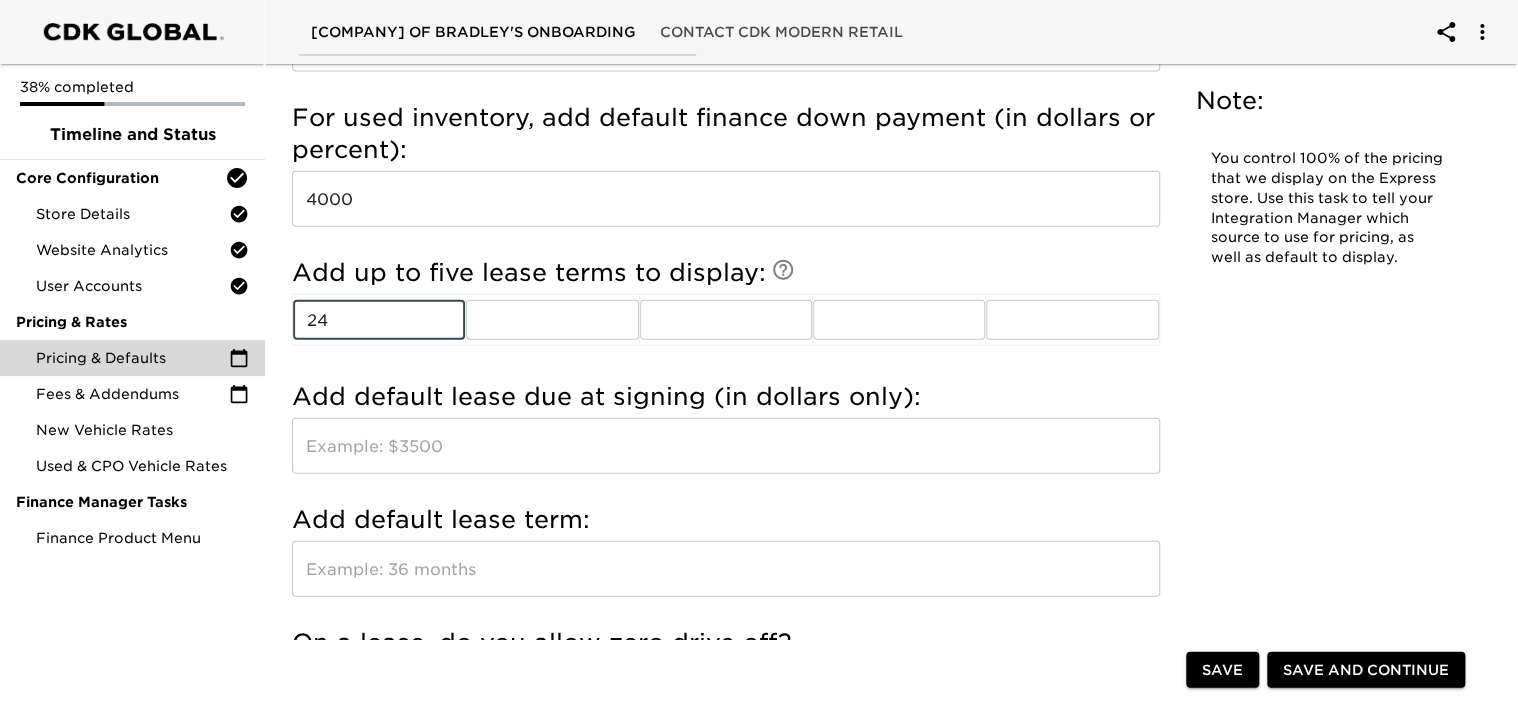 type on "24" 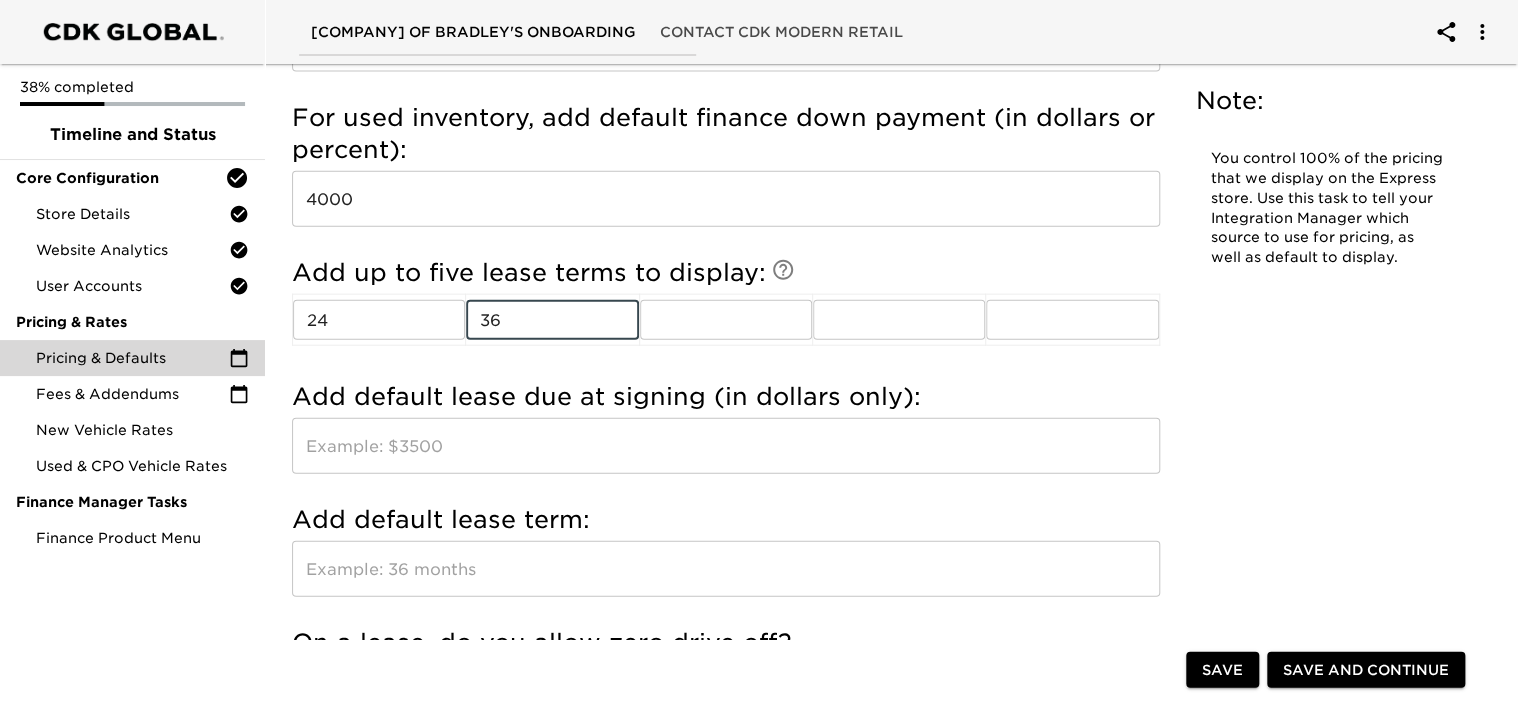 type on "36" 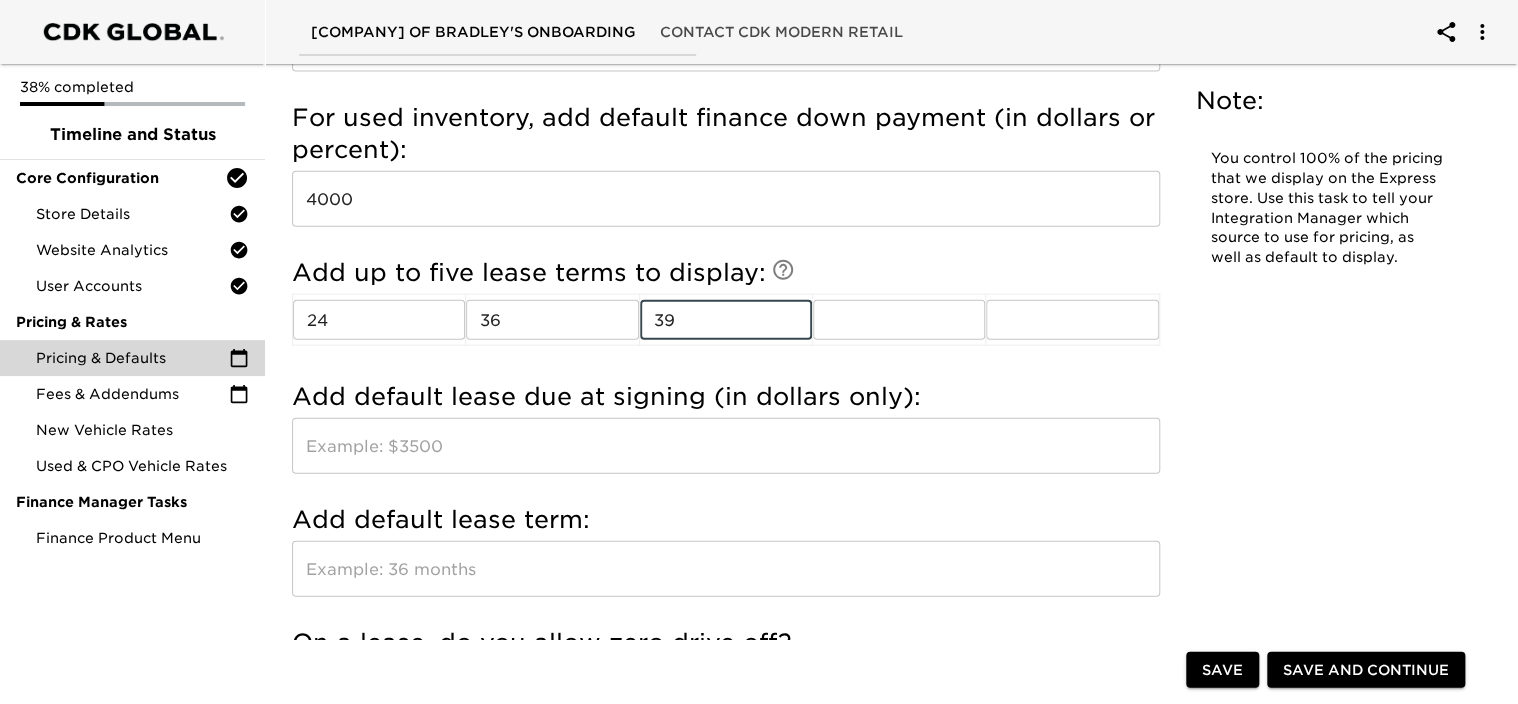 type on "39" 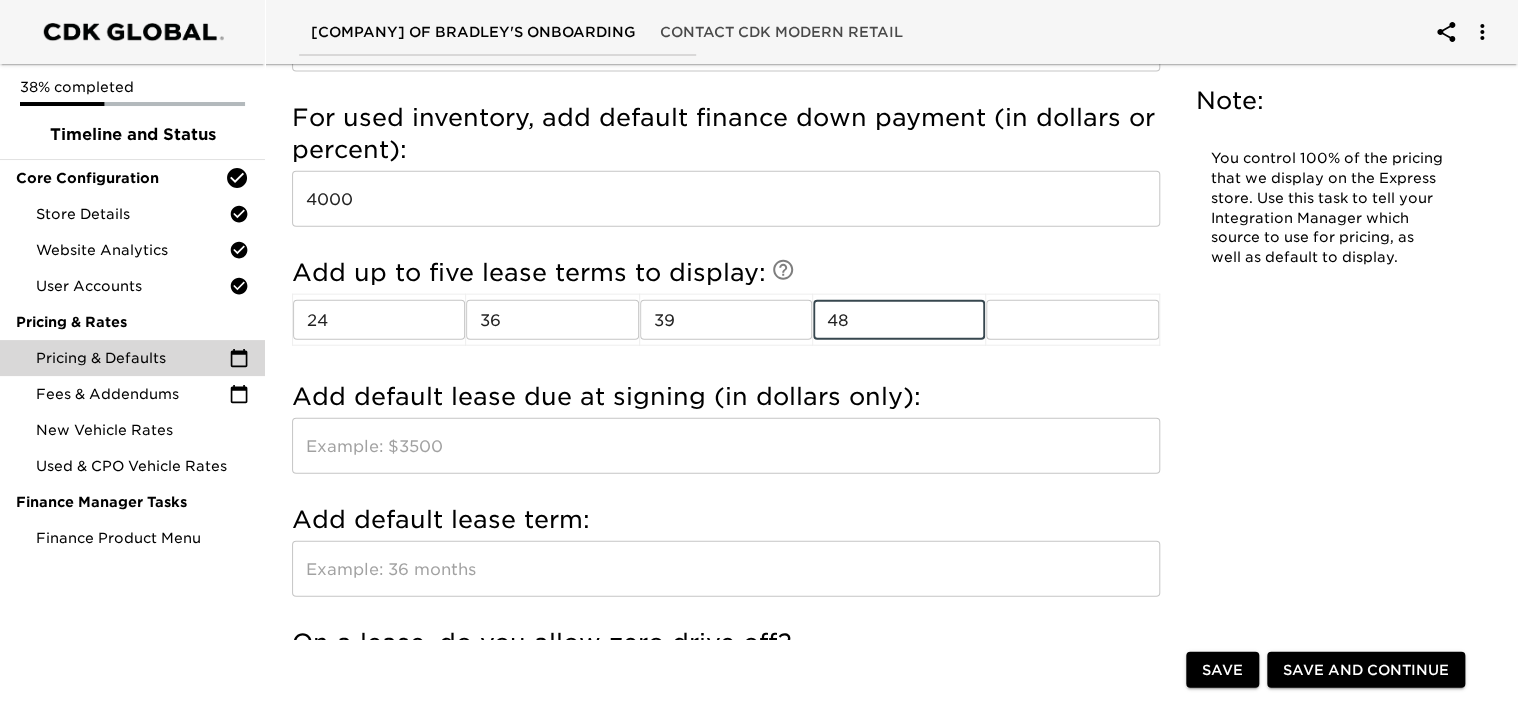 type on "48" 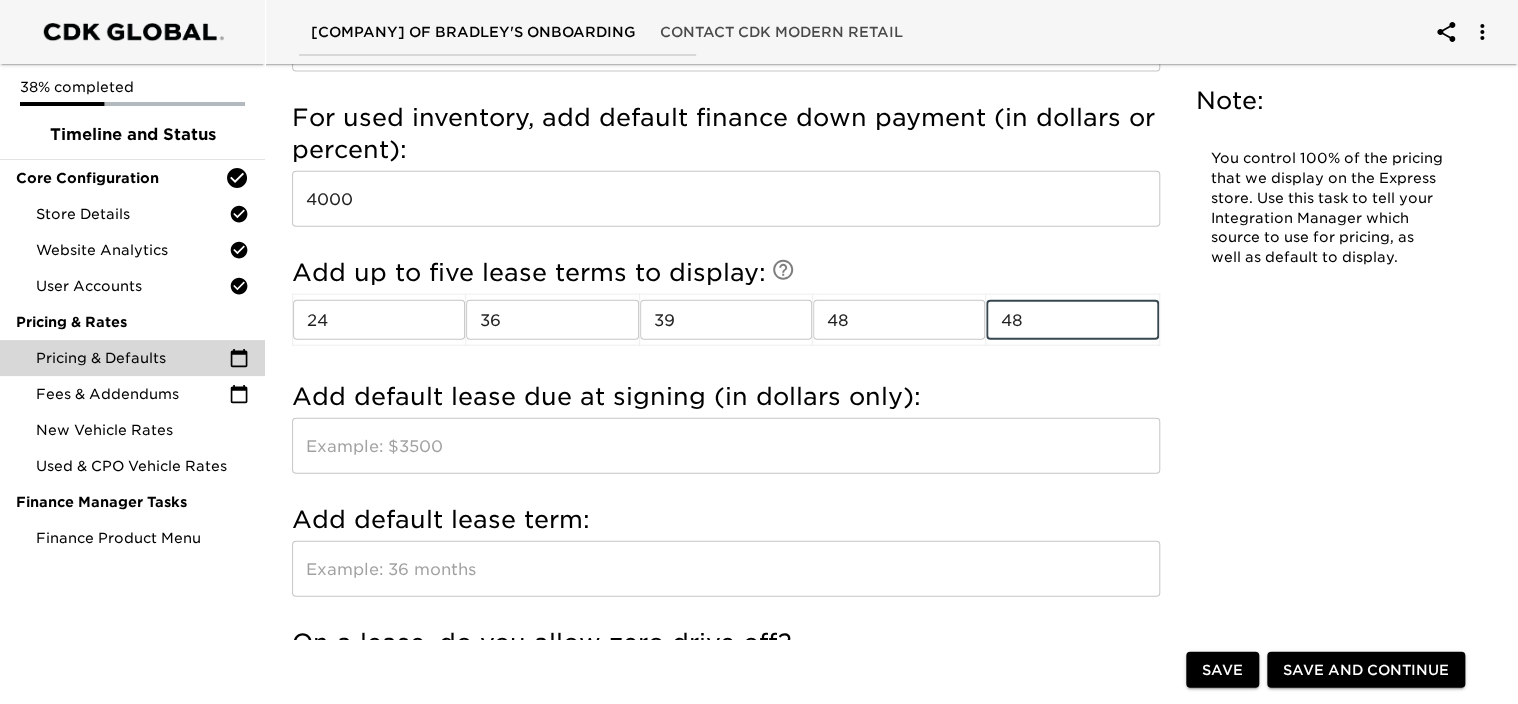 type on "48" 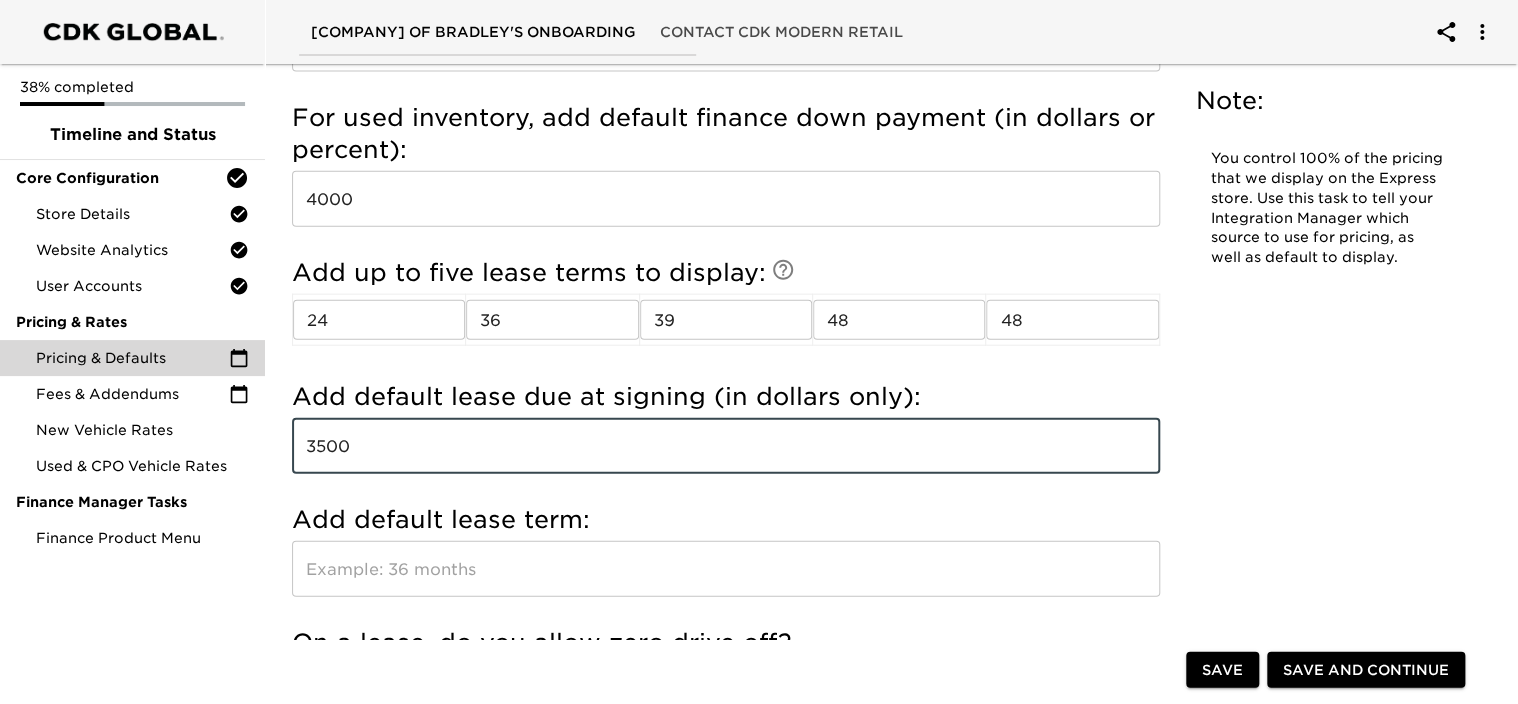 type on "3500" 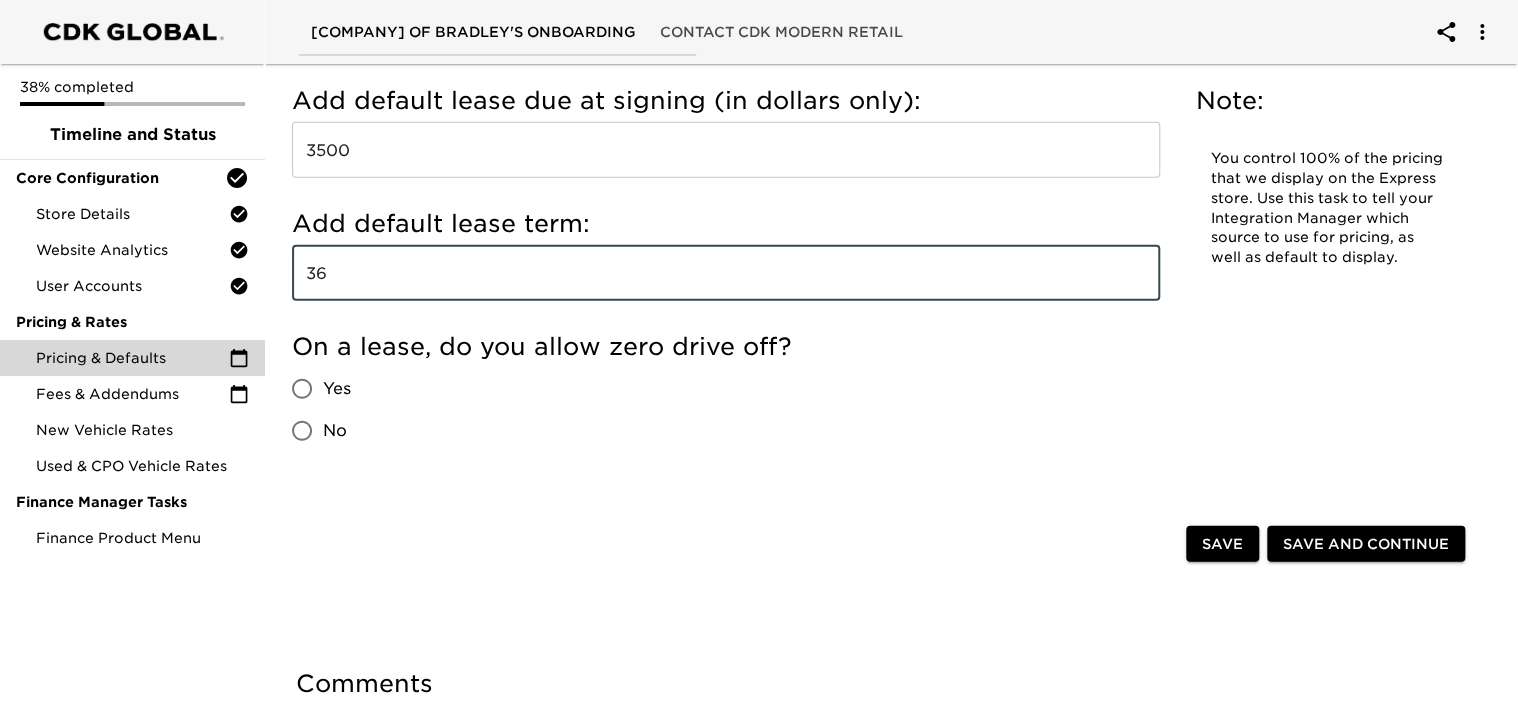 scroll, scrollTop: 2500, scrollLeft: 0, axis: vertical 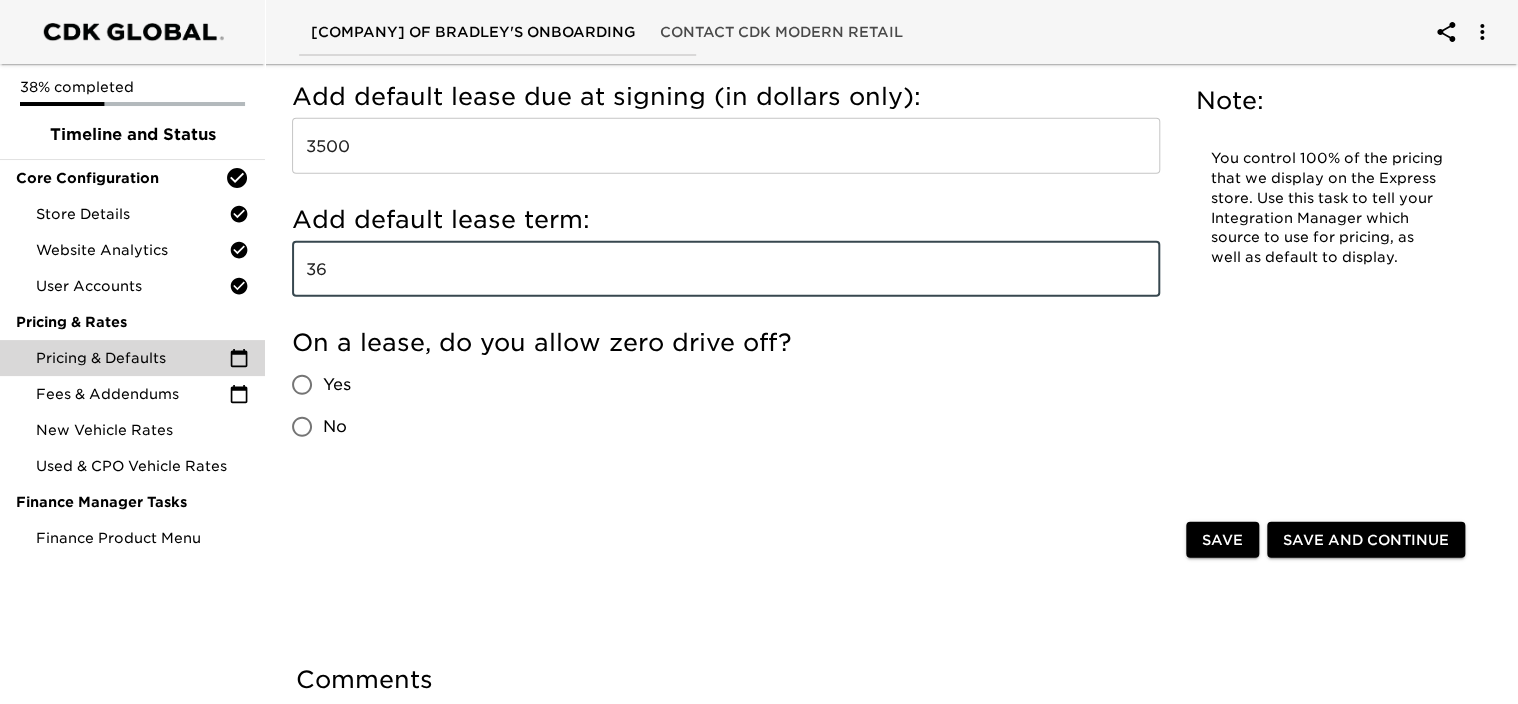 type on "36" 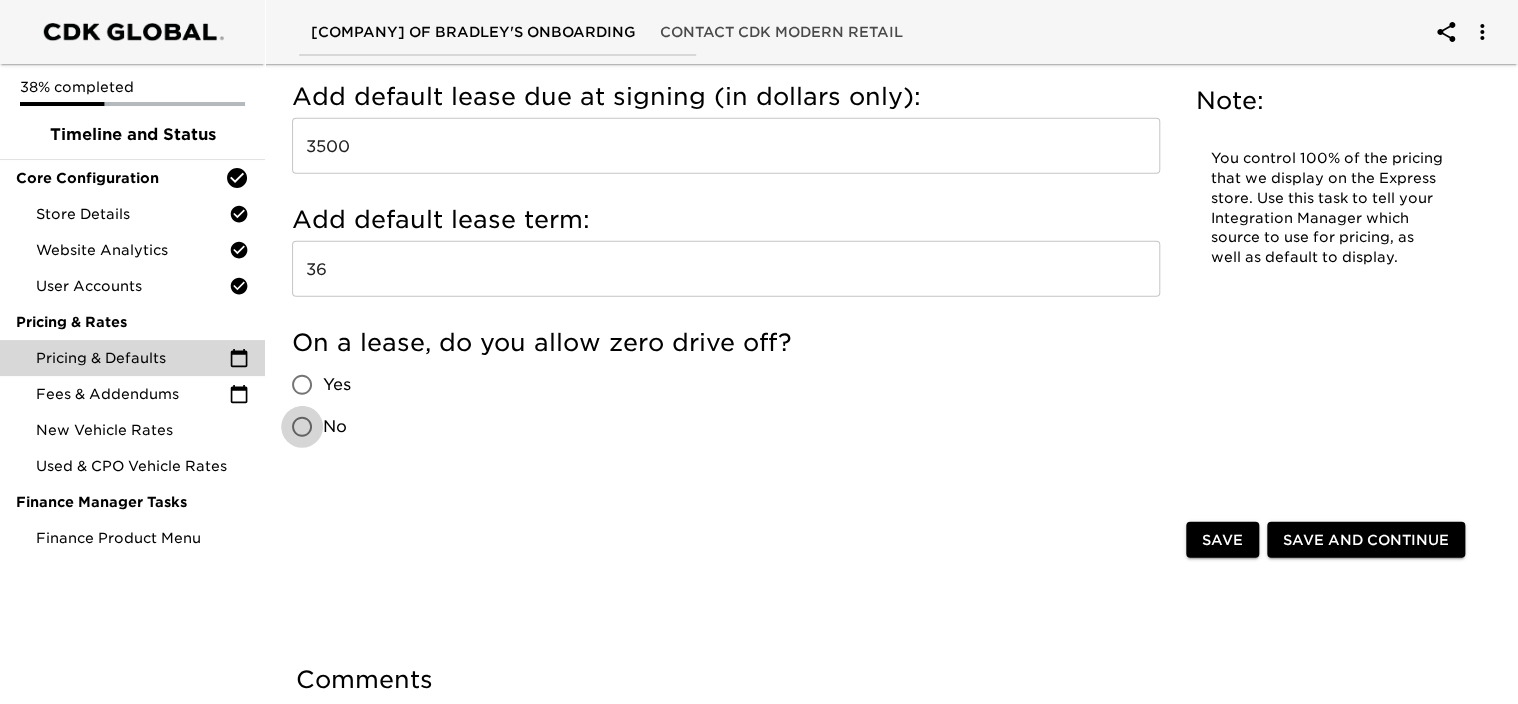 click on "No" at bounding box center [302, 427] 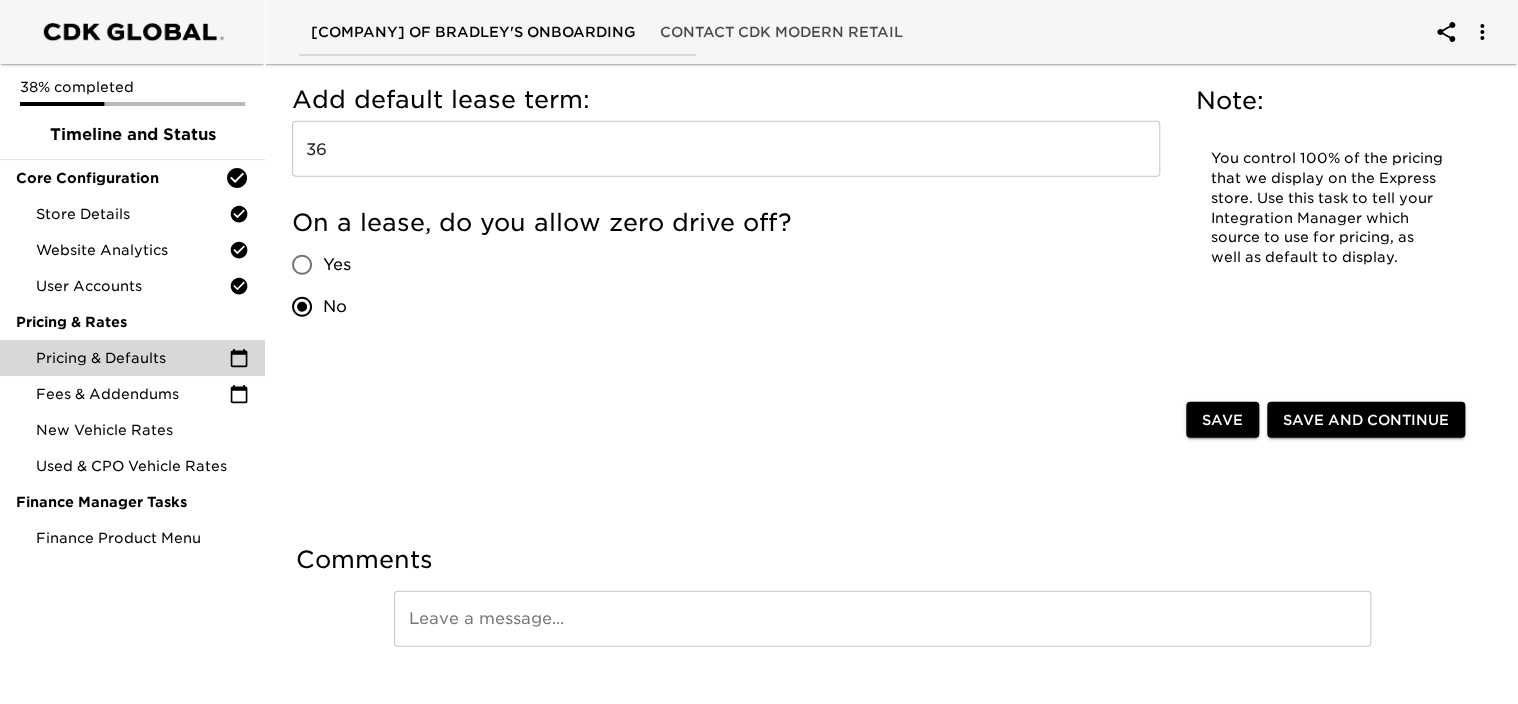 scroll, scrollTop: 2652, scrollLeft: 0, axis: vertical 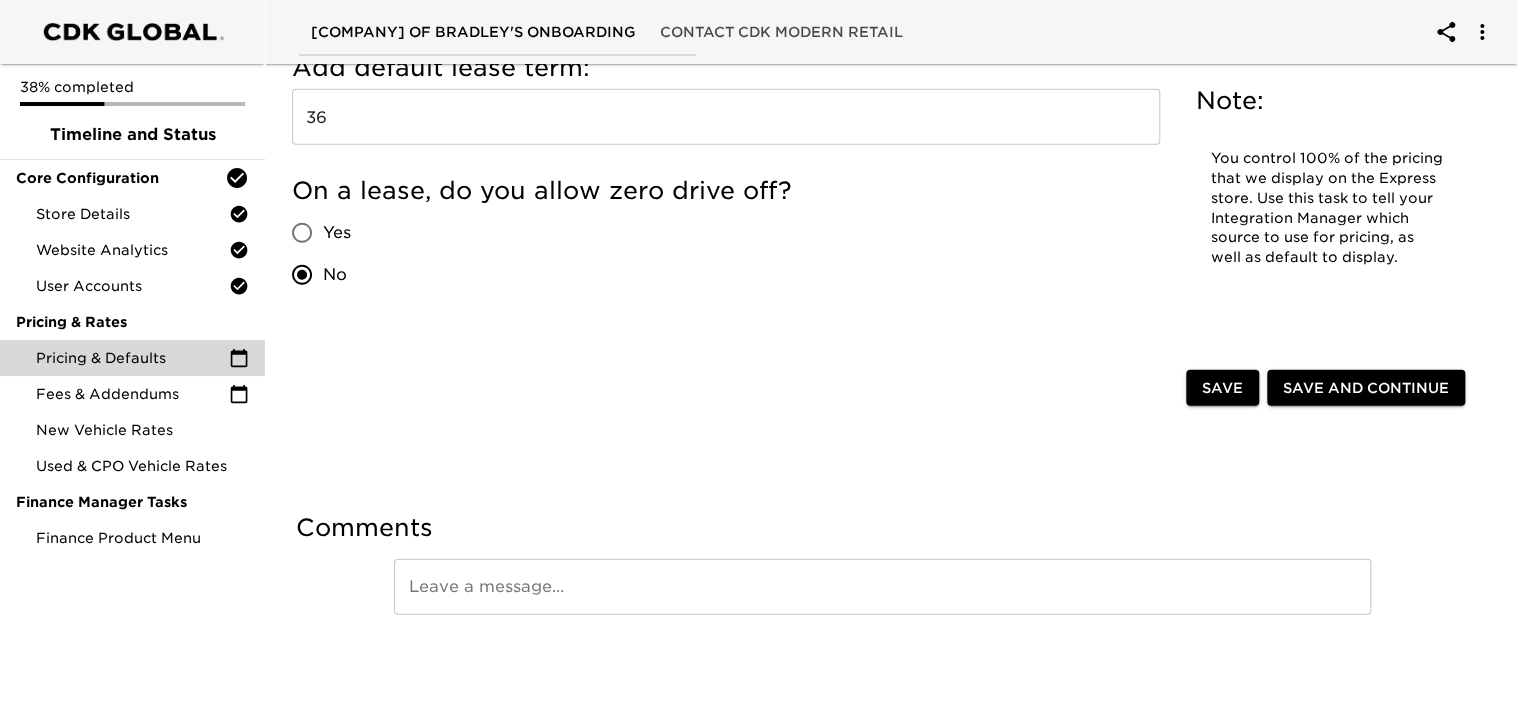 click on "Save and Continue" at bounding box center (1366, 388) 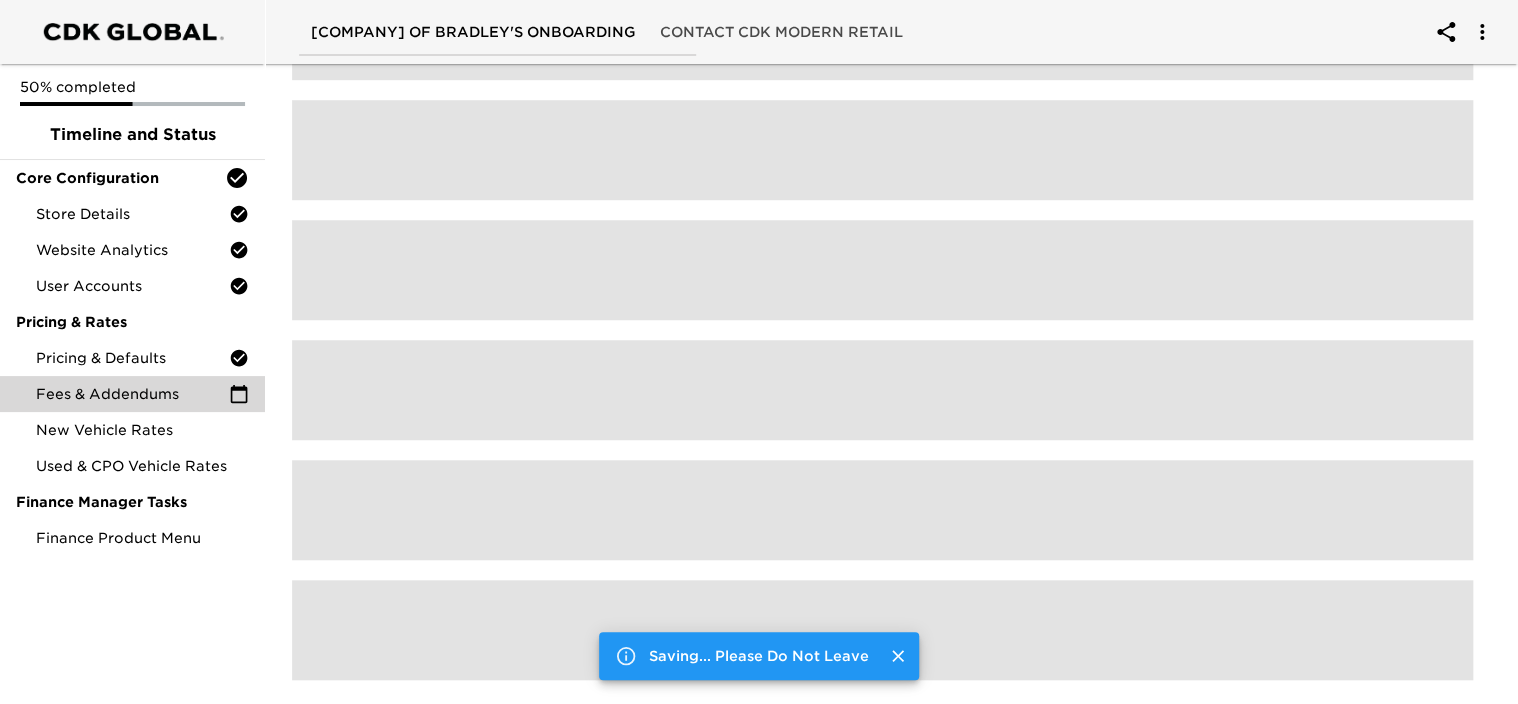 scroll, scrollTop: 0, scrollLeft: 0, axis: both 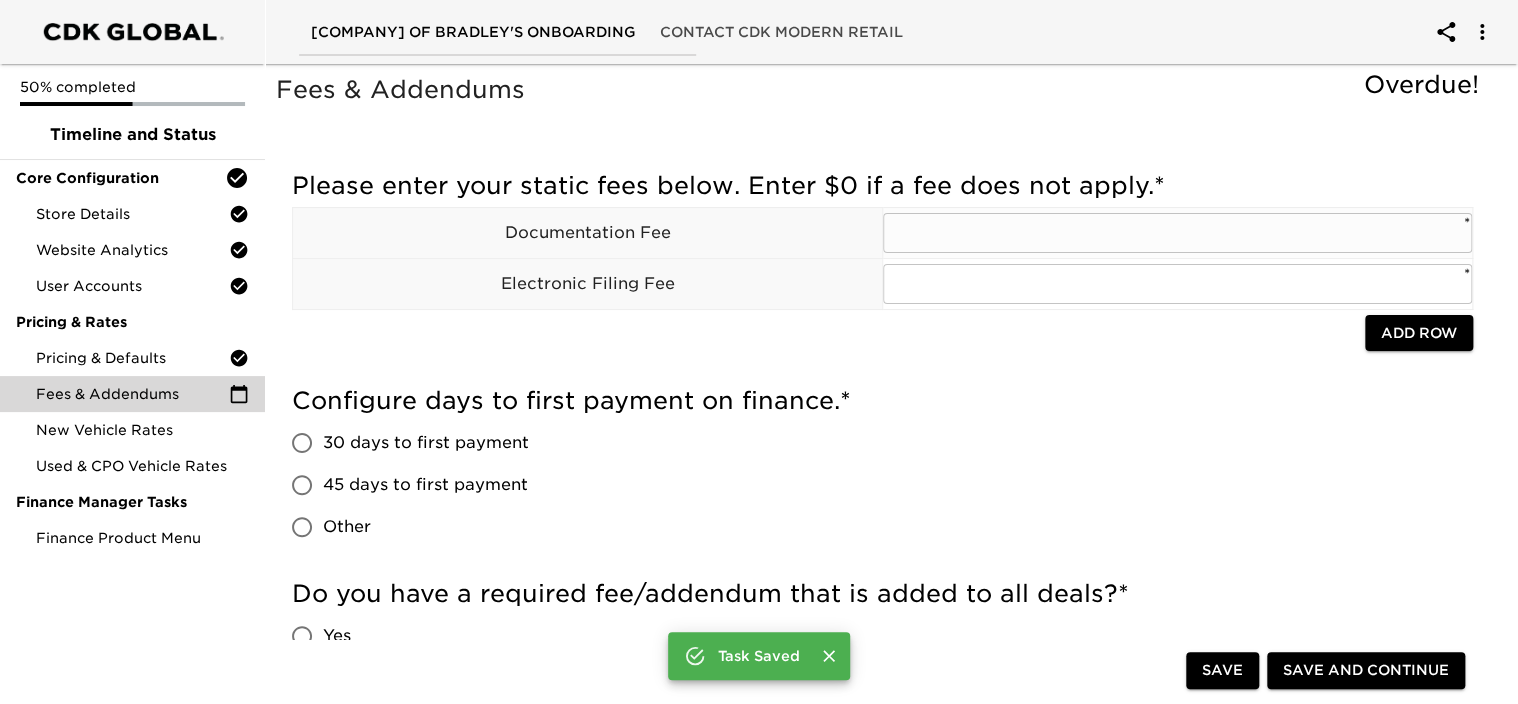 click at bounding box center (1177, 233) 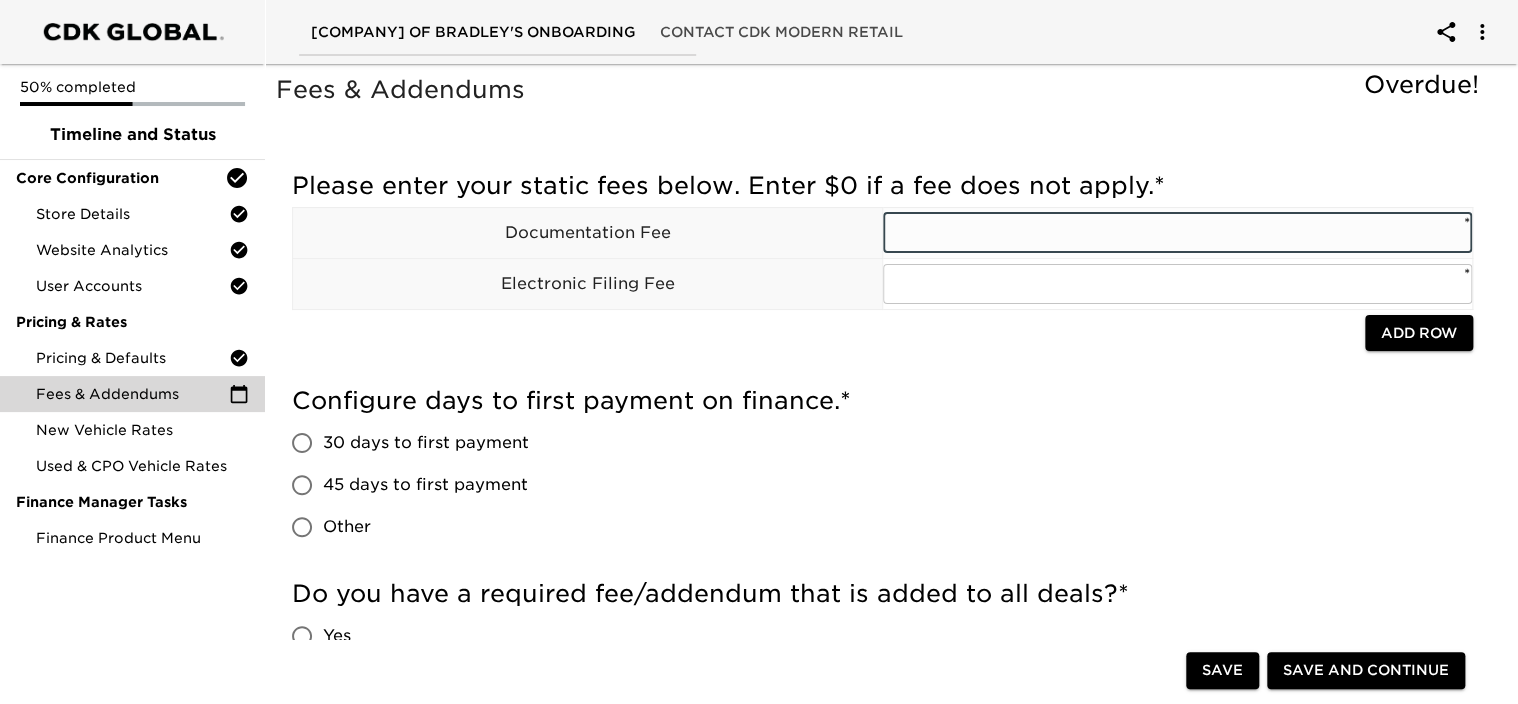 click at bounding box center (1177, 233) 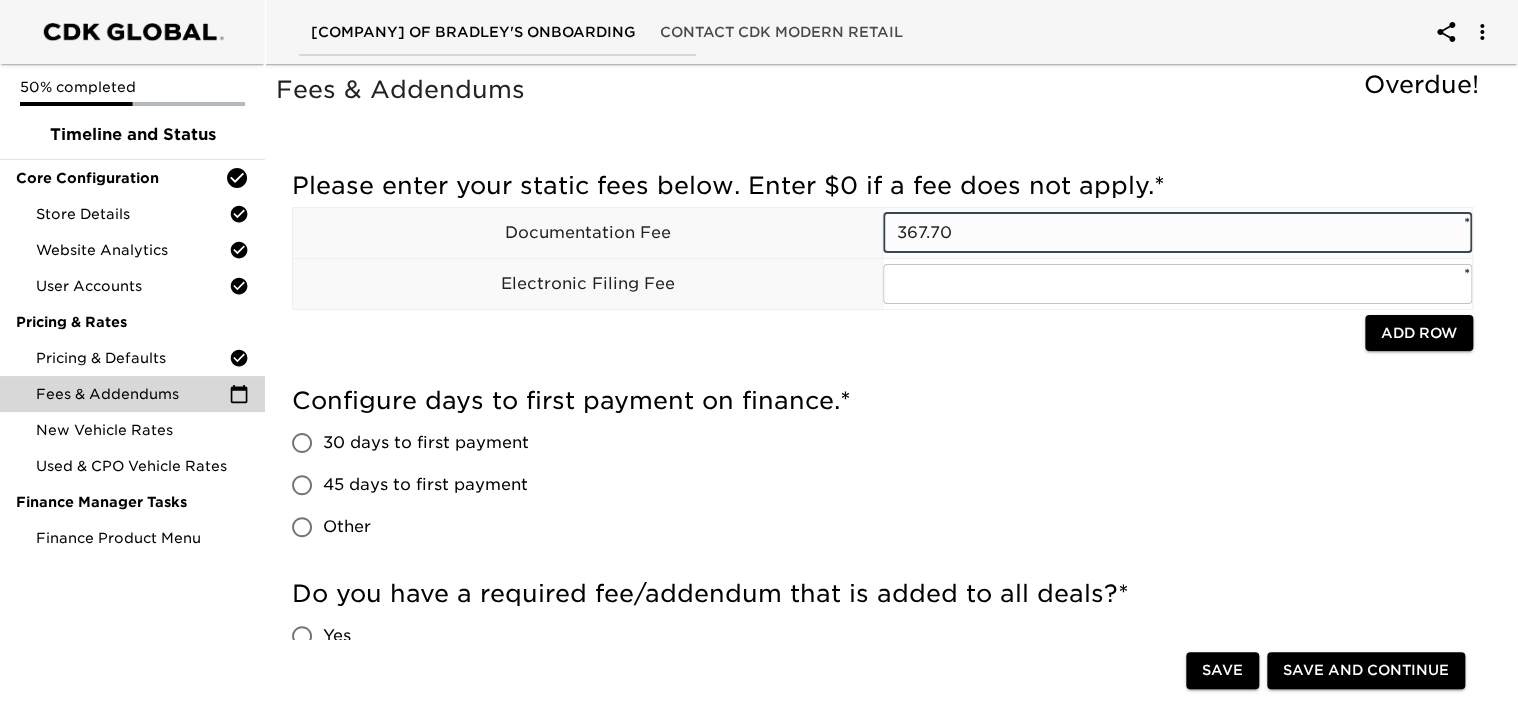 type on "367.70" 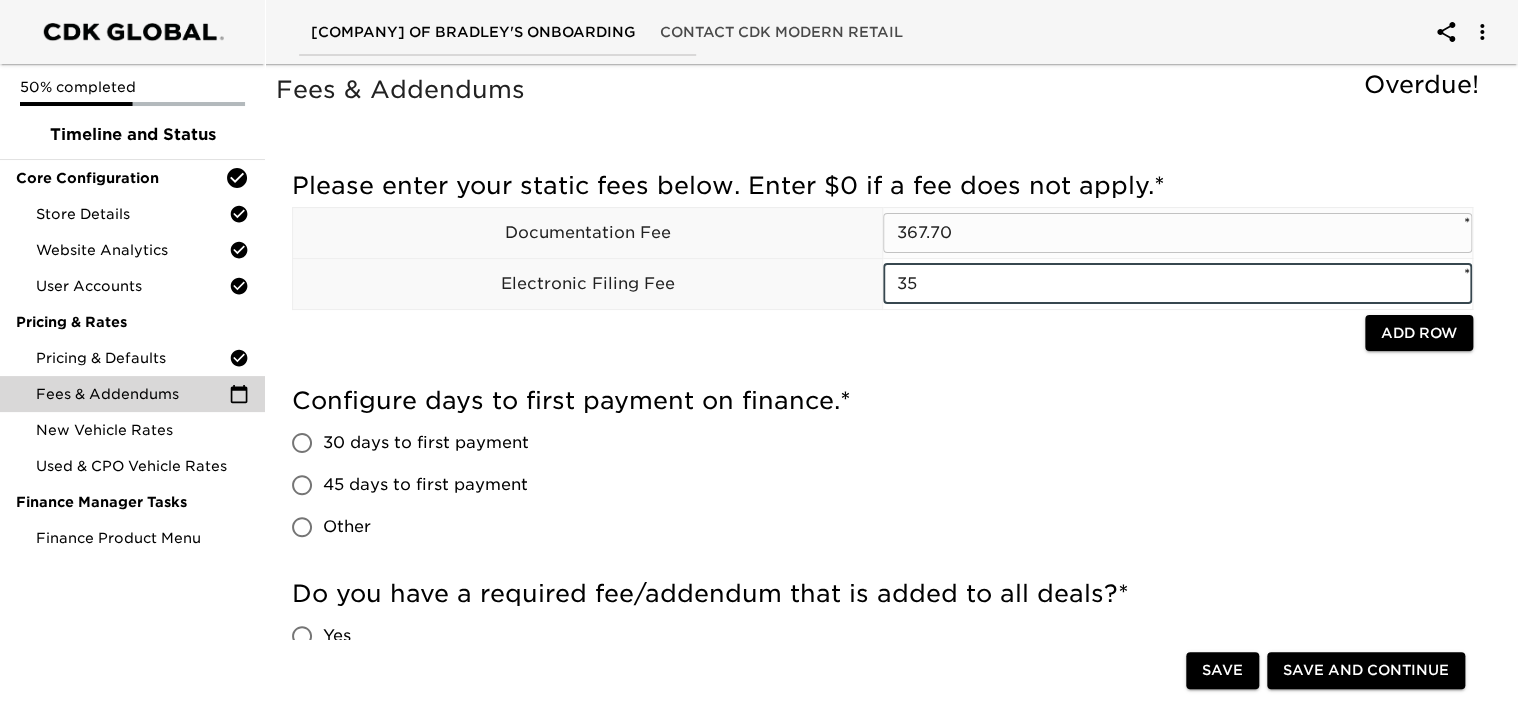 type on "35" 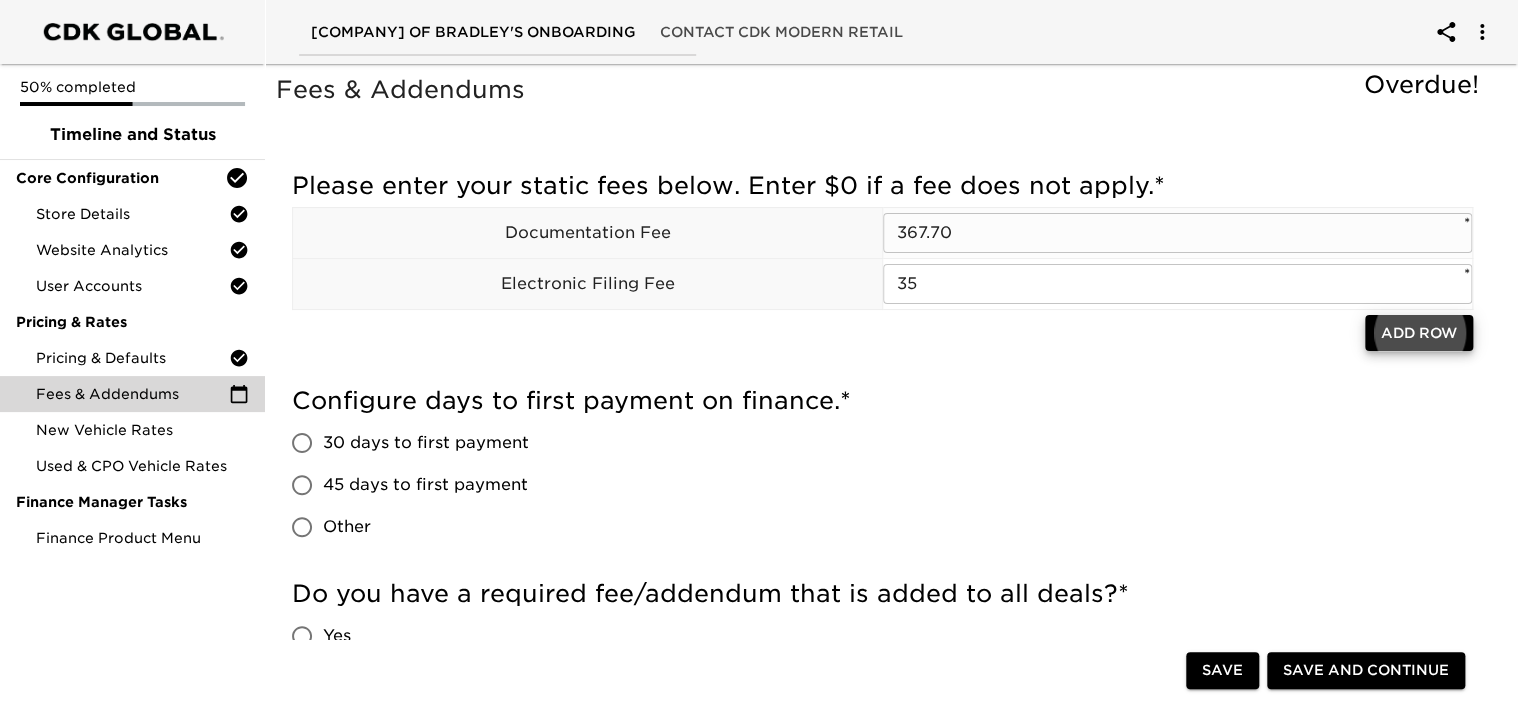 type 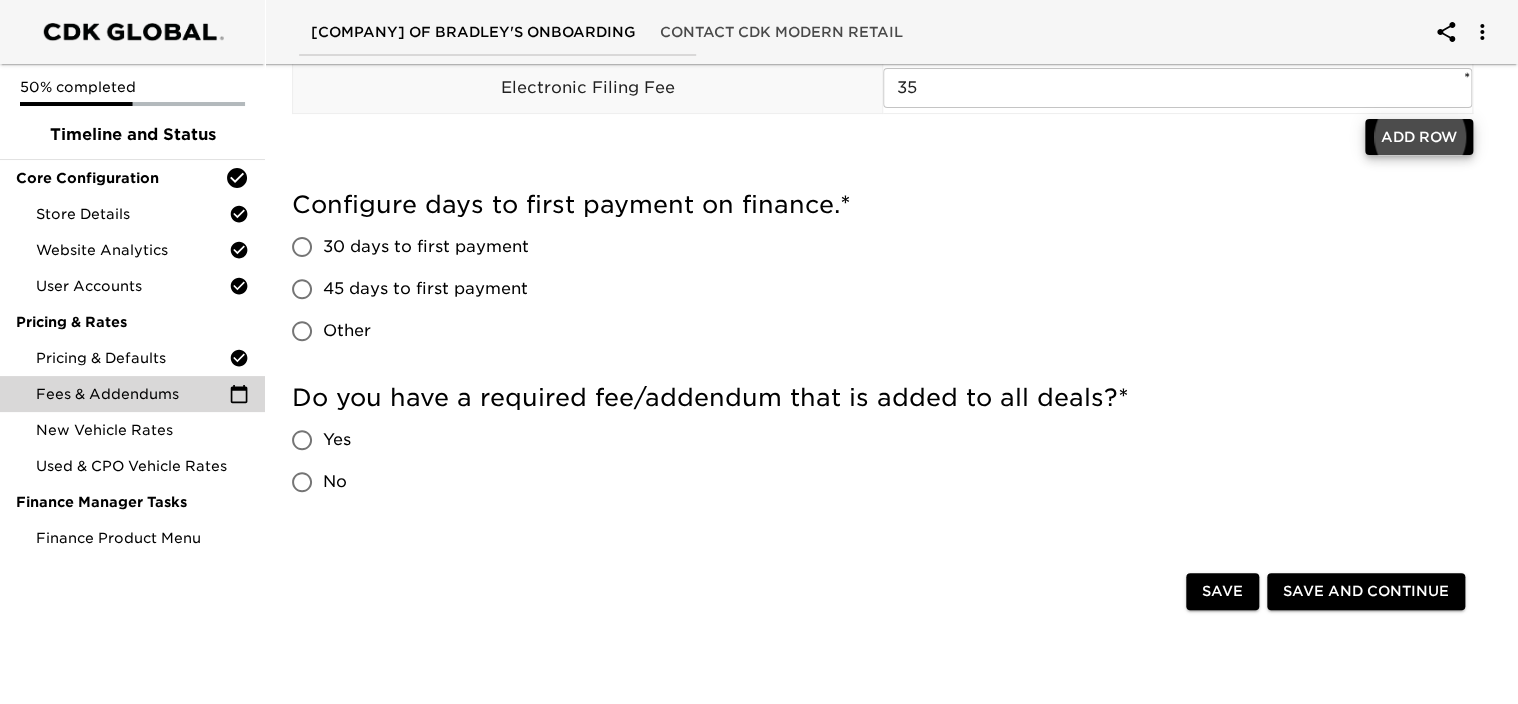 scroll, scrollTop: 200, scrollLeft: 0, axis: vertical 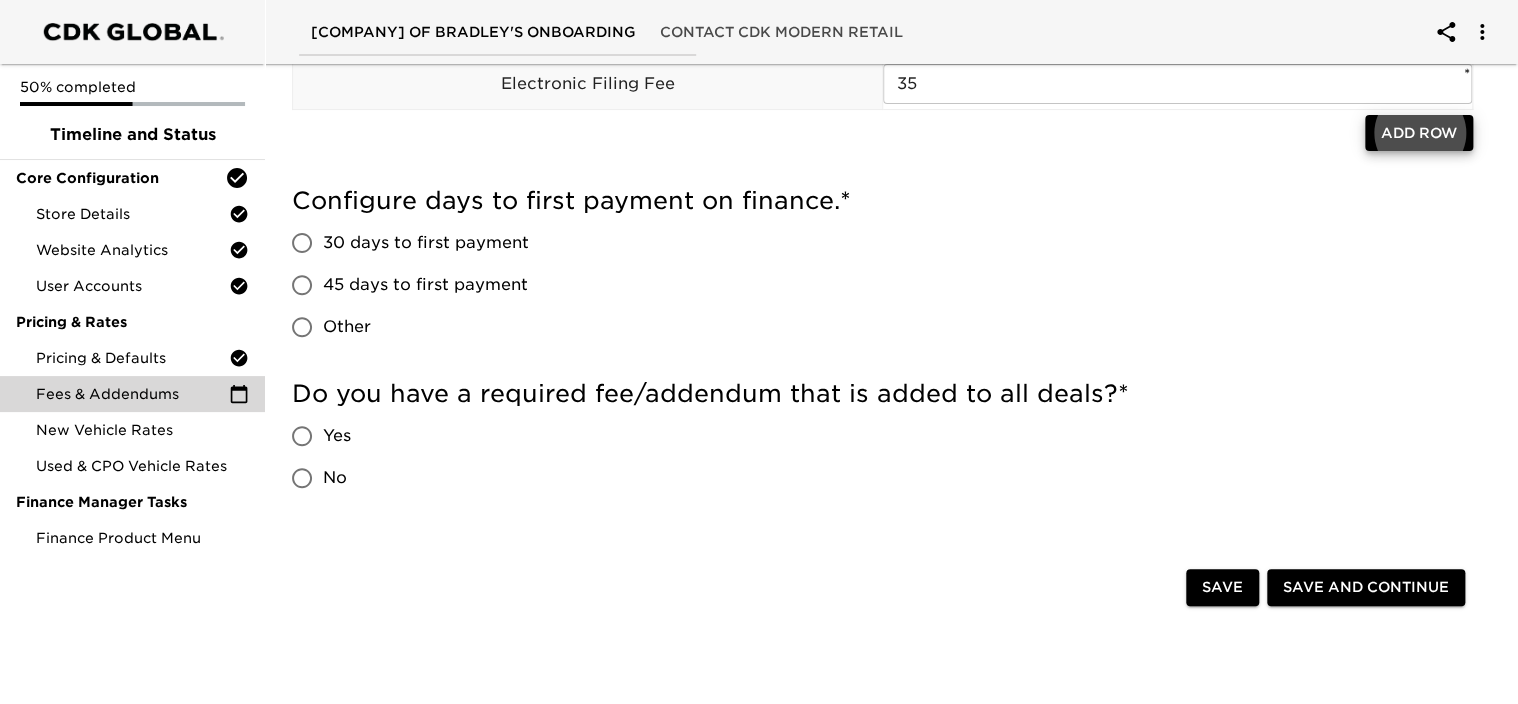 click on "45 days to first payment" at bounding box center [302, 285] 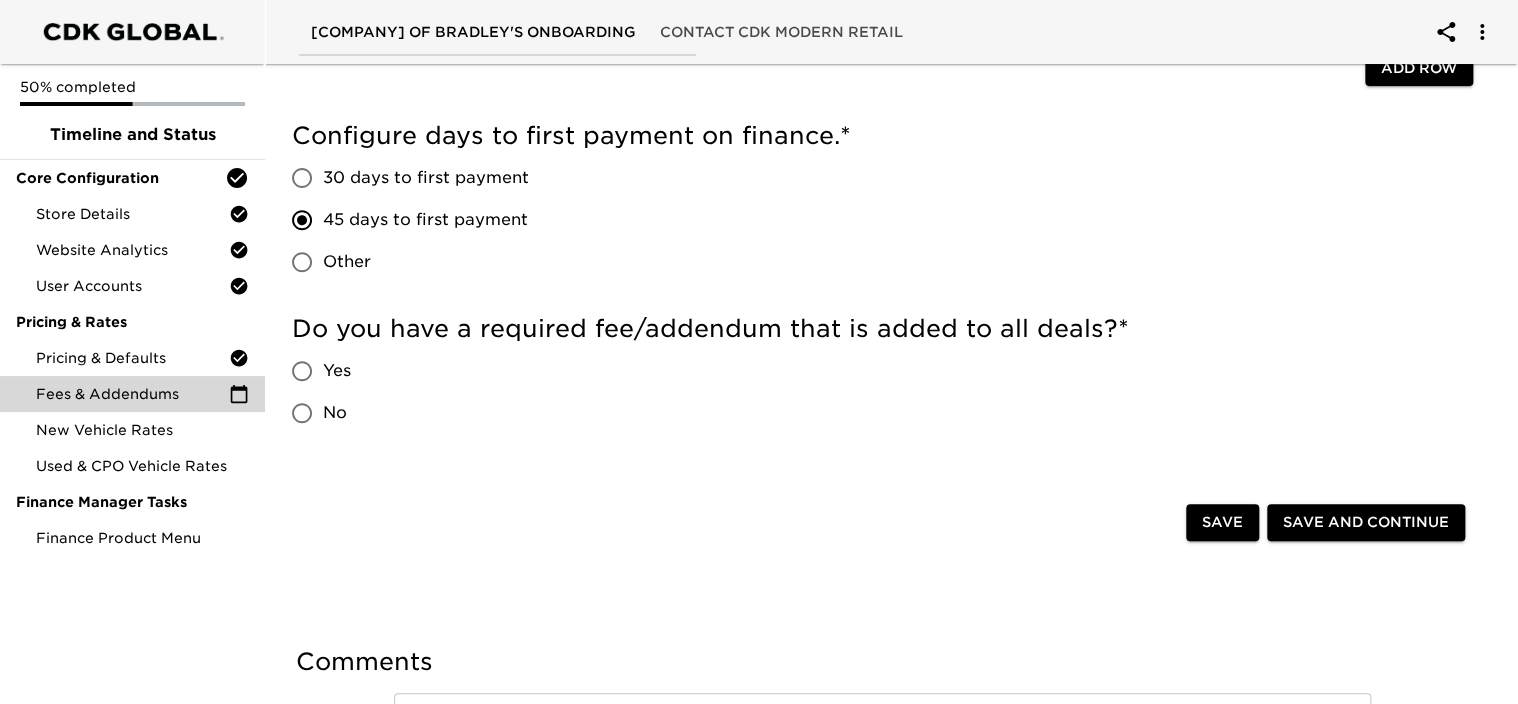 scroll, scrollTop: 300, scrollLeft: 0, axis: vertical 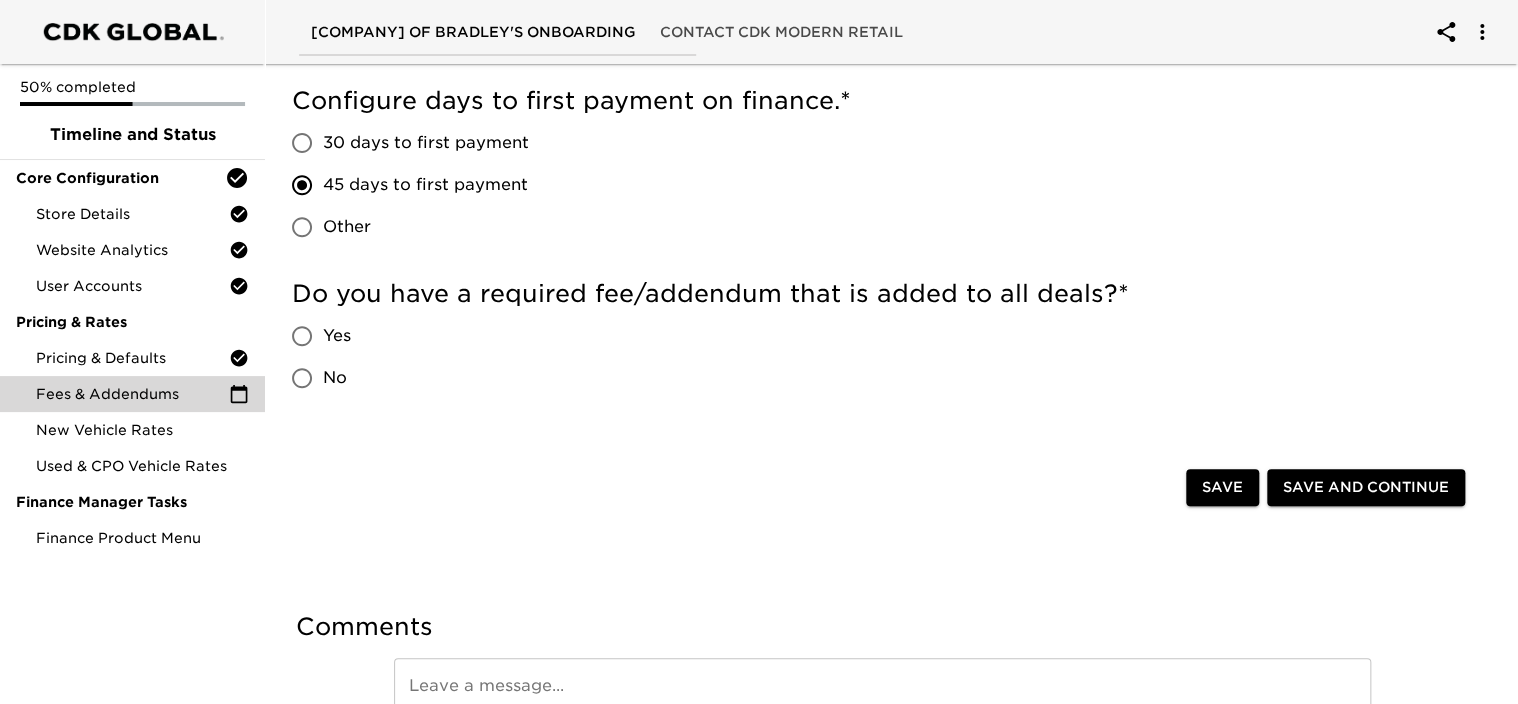 click on "Yes" at bounding box center (302, 336) 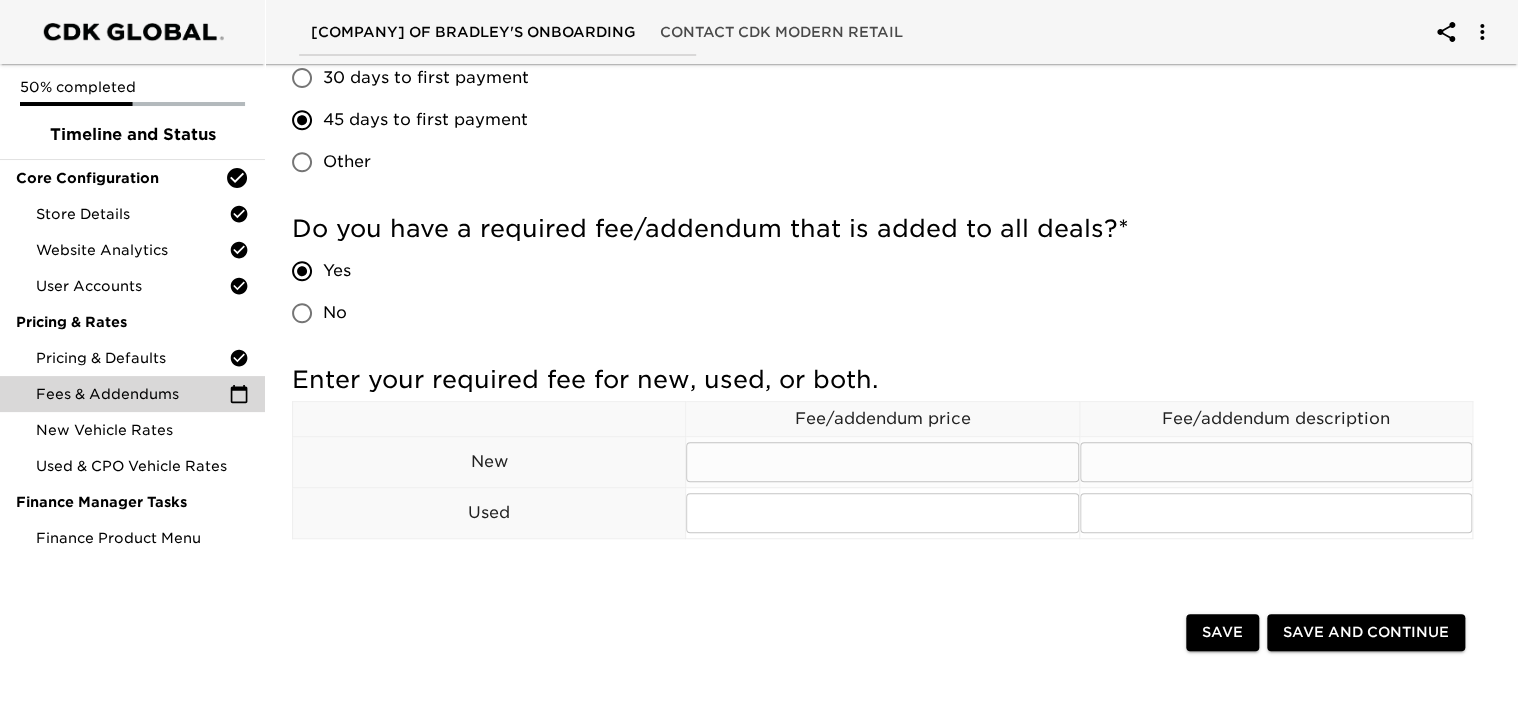 scroll, scrollTop: 400, scrollLeft: 0, axis: vertical 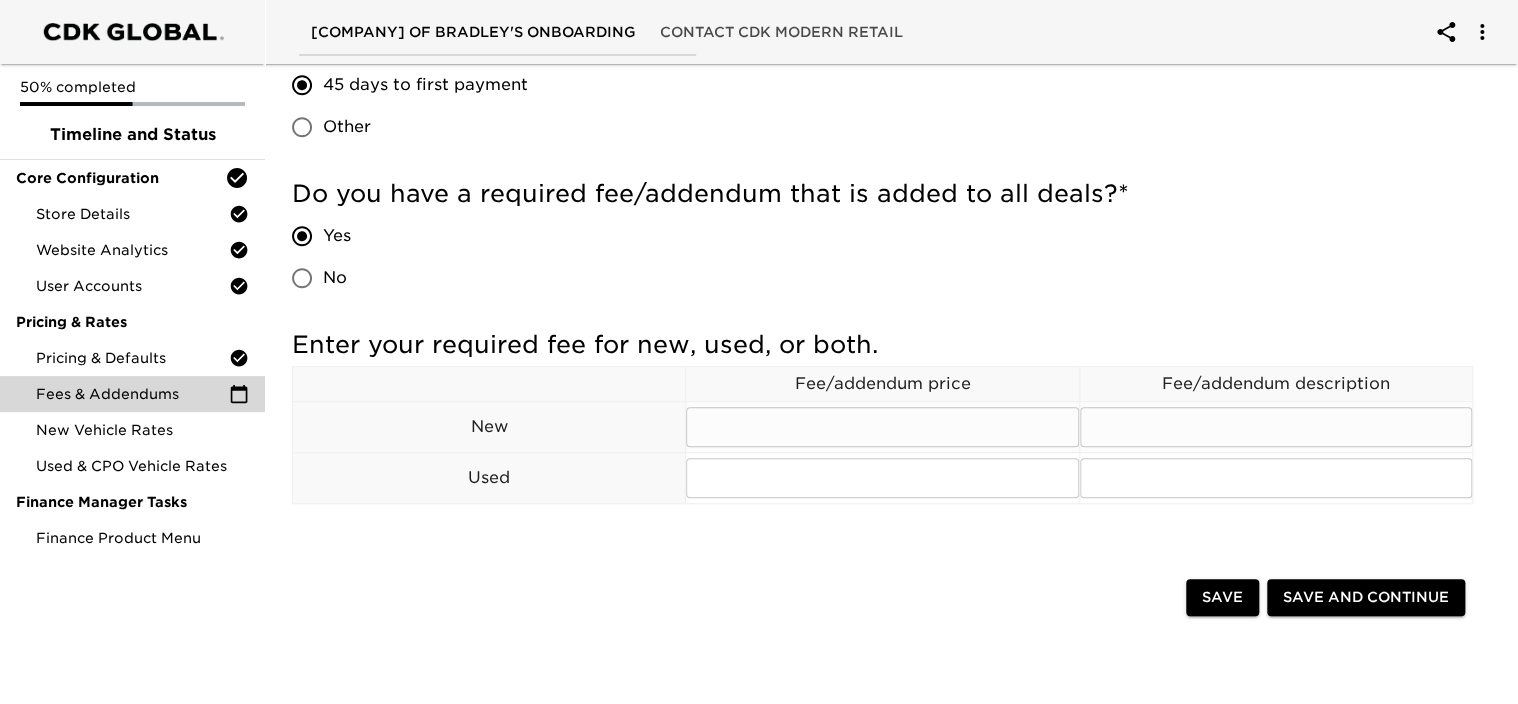 click at bounding box center [882, 427] 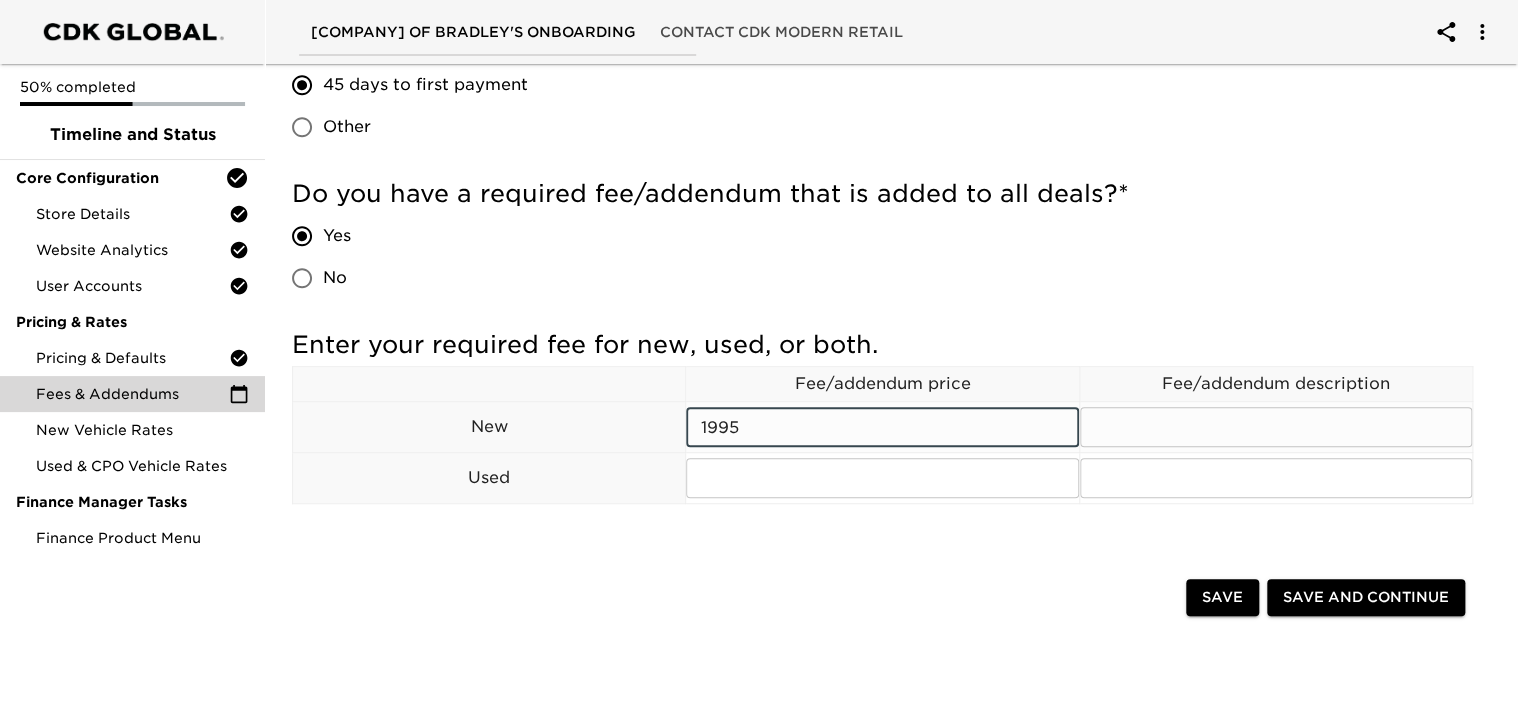 type on "1995" 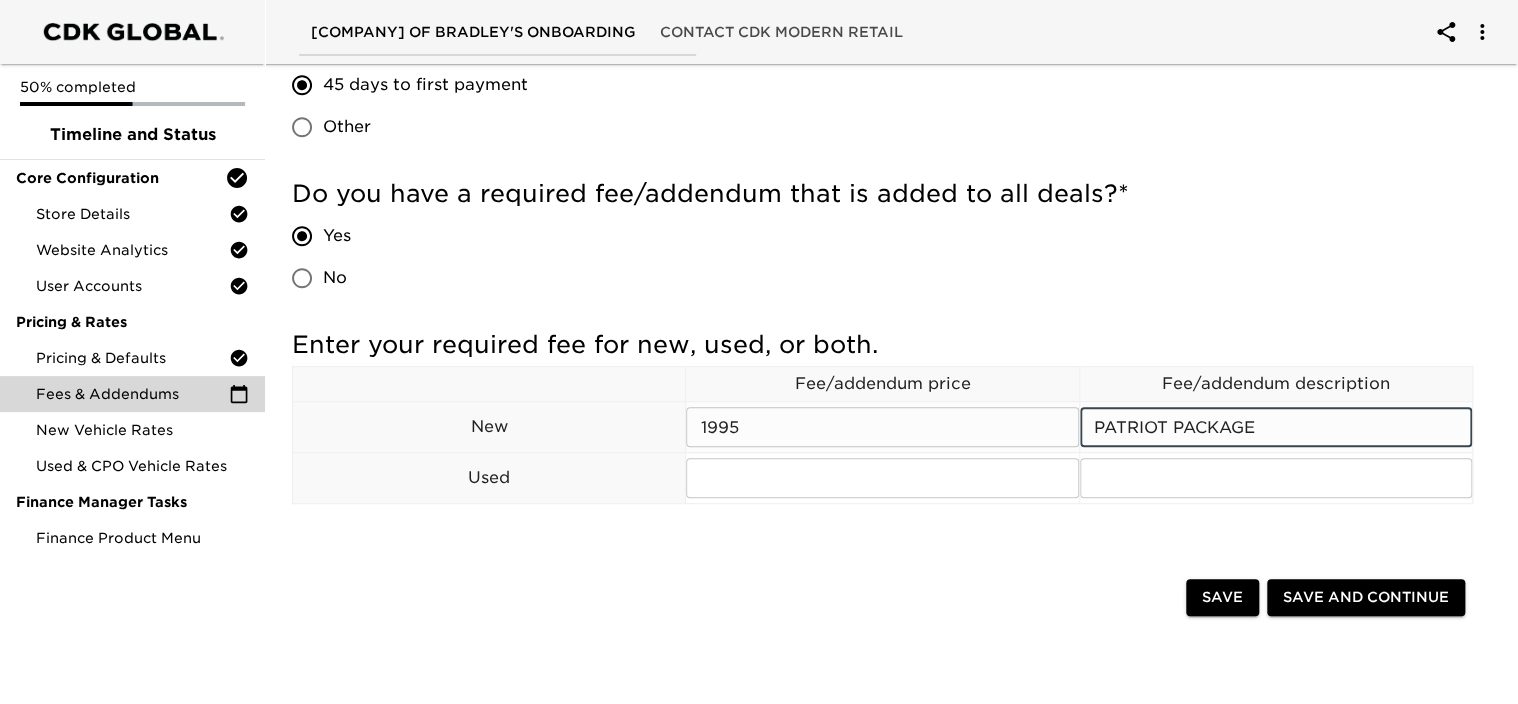 type on "PATRIOT PACKAGE" 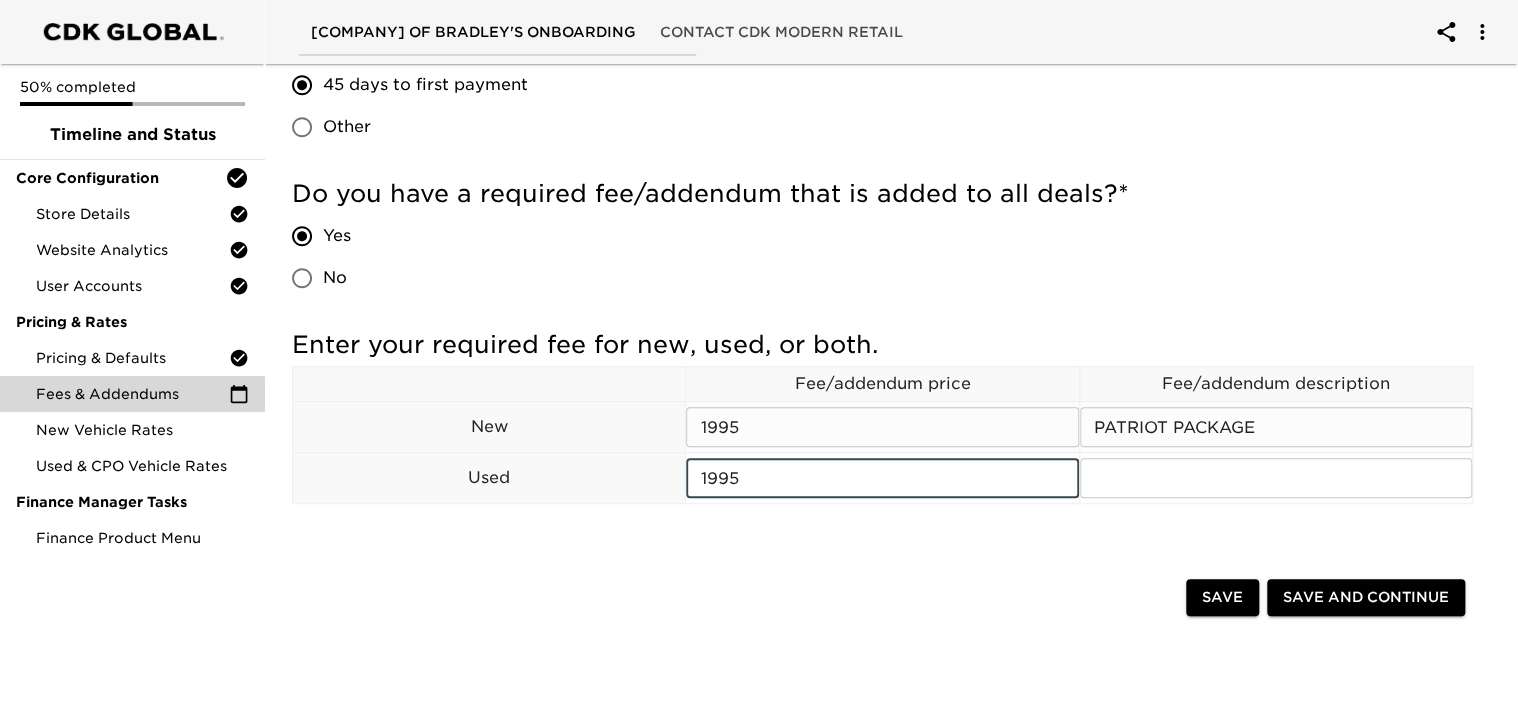 type on "1995" 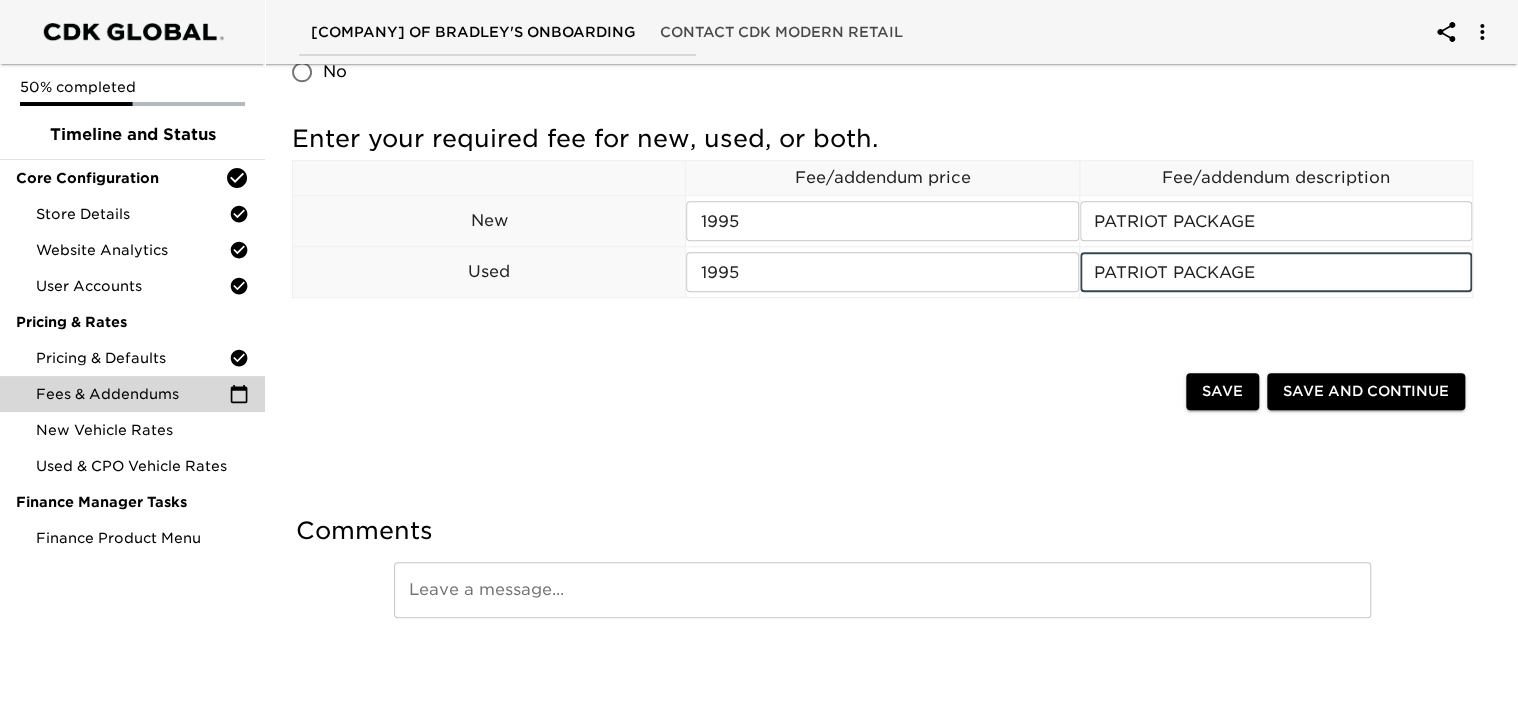 scroll, scrollTop: 612, scrollLeft: 0, axis: vertical 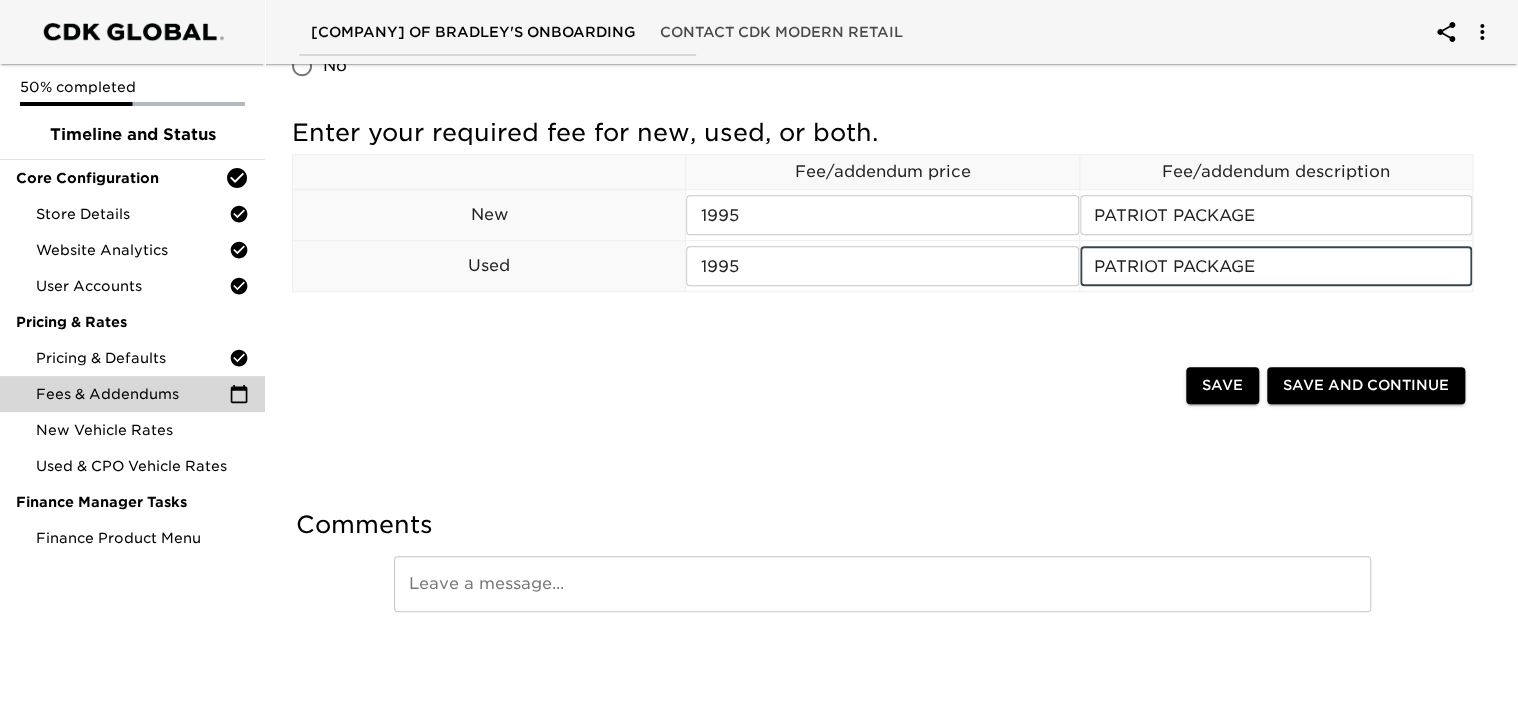 type on "PATRIOT PACKAGE" 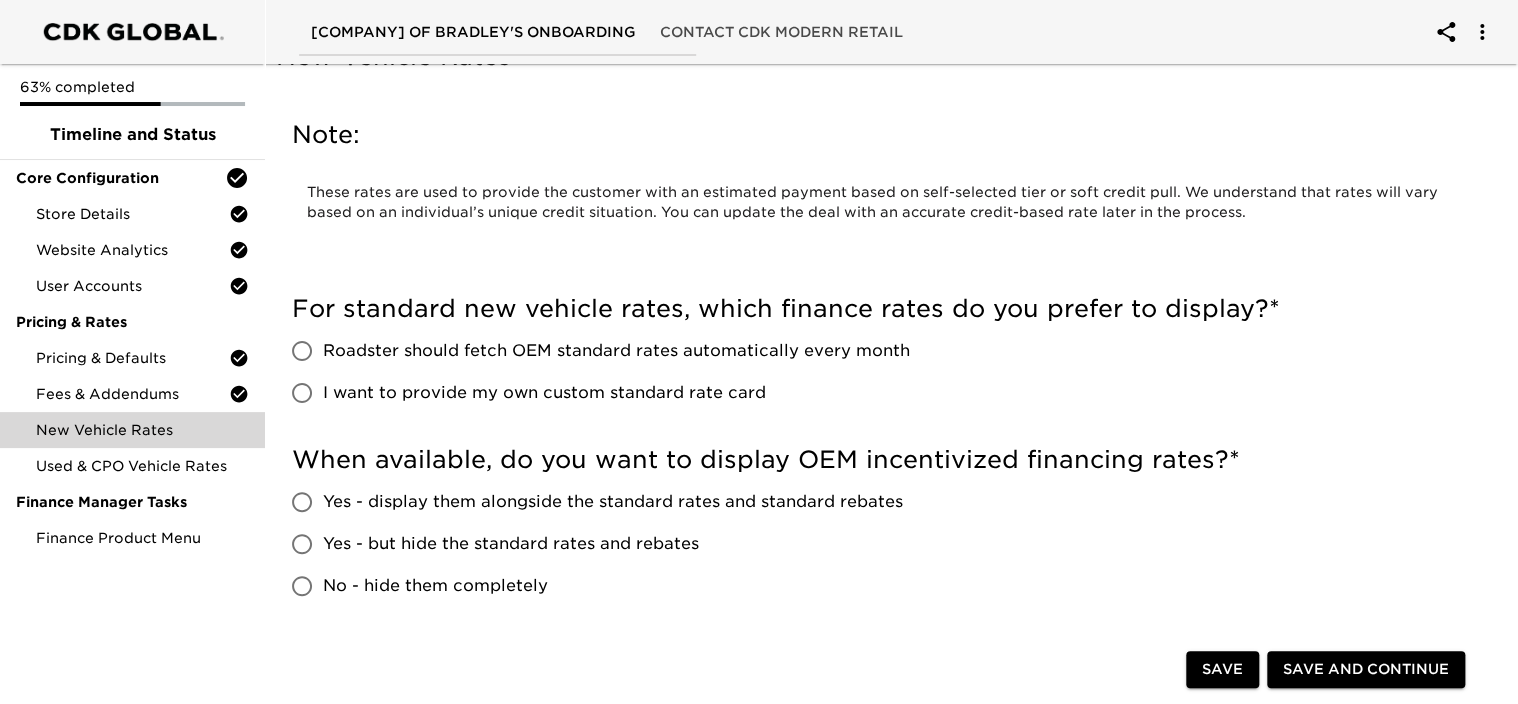scroll, scrollTop: 0, scrollLeft: 0, axis: both 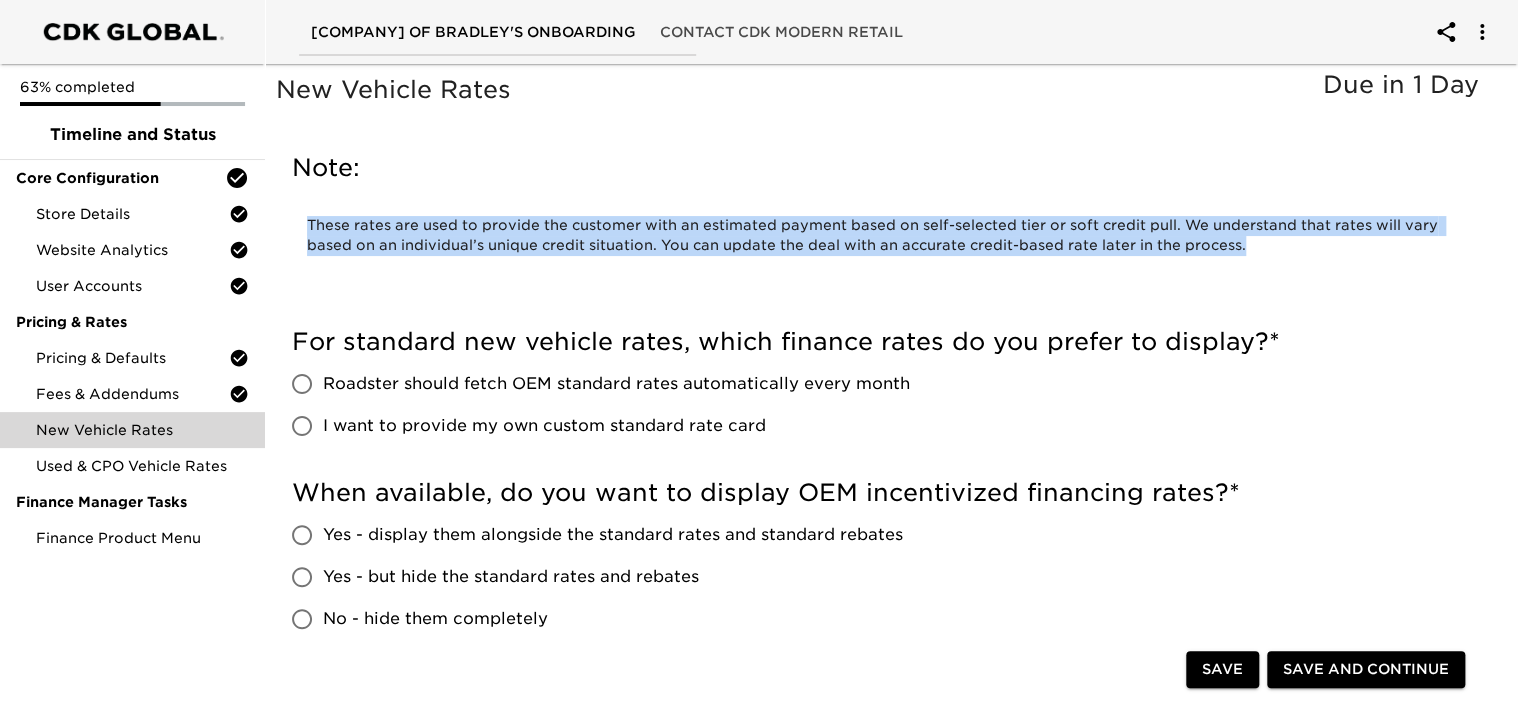 drag, startPoint x: 1270, startPoint y: 251, endPoint x: 301, endPoint y: 217, distance: 969.5963 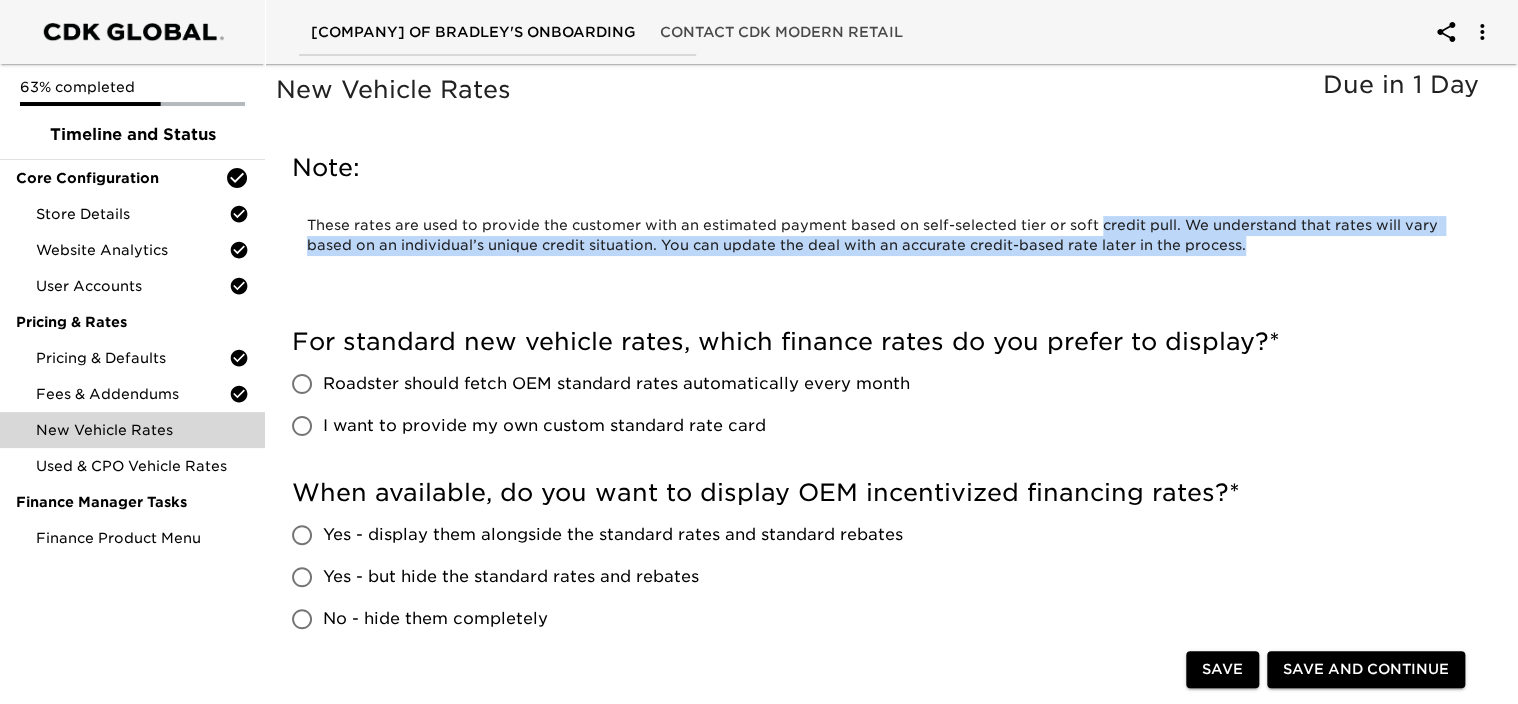 drag, startPoint x: 1260, startPoint y: 246, endPoint x: 1107, endPoint y: 223, distance: 154.7191 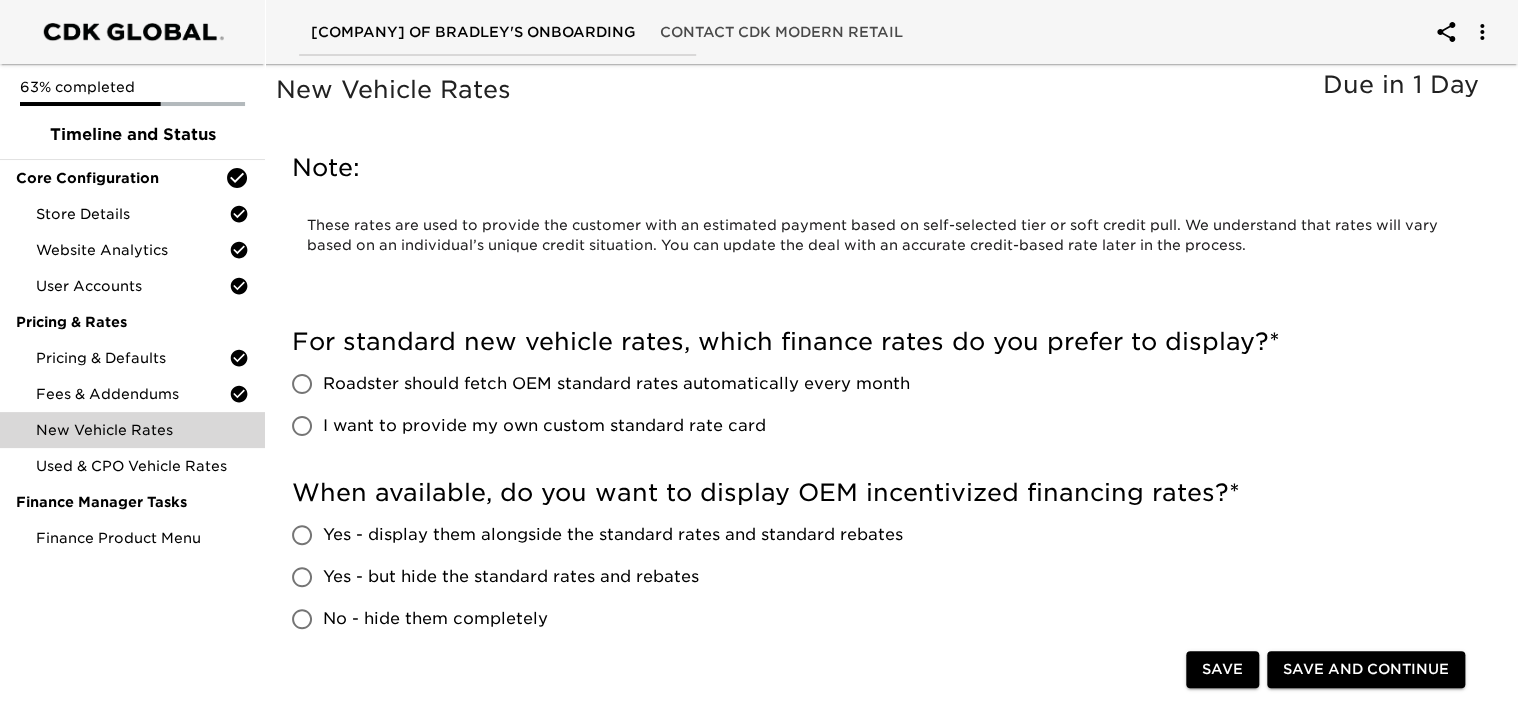 drag, startPoint x: 1107, startPoint y: 223, endPoint x: 1002, endPoint y: 159, distance: 122.967476 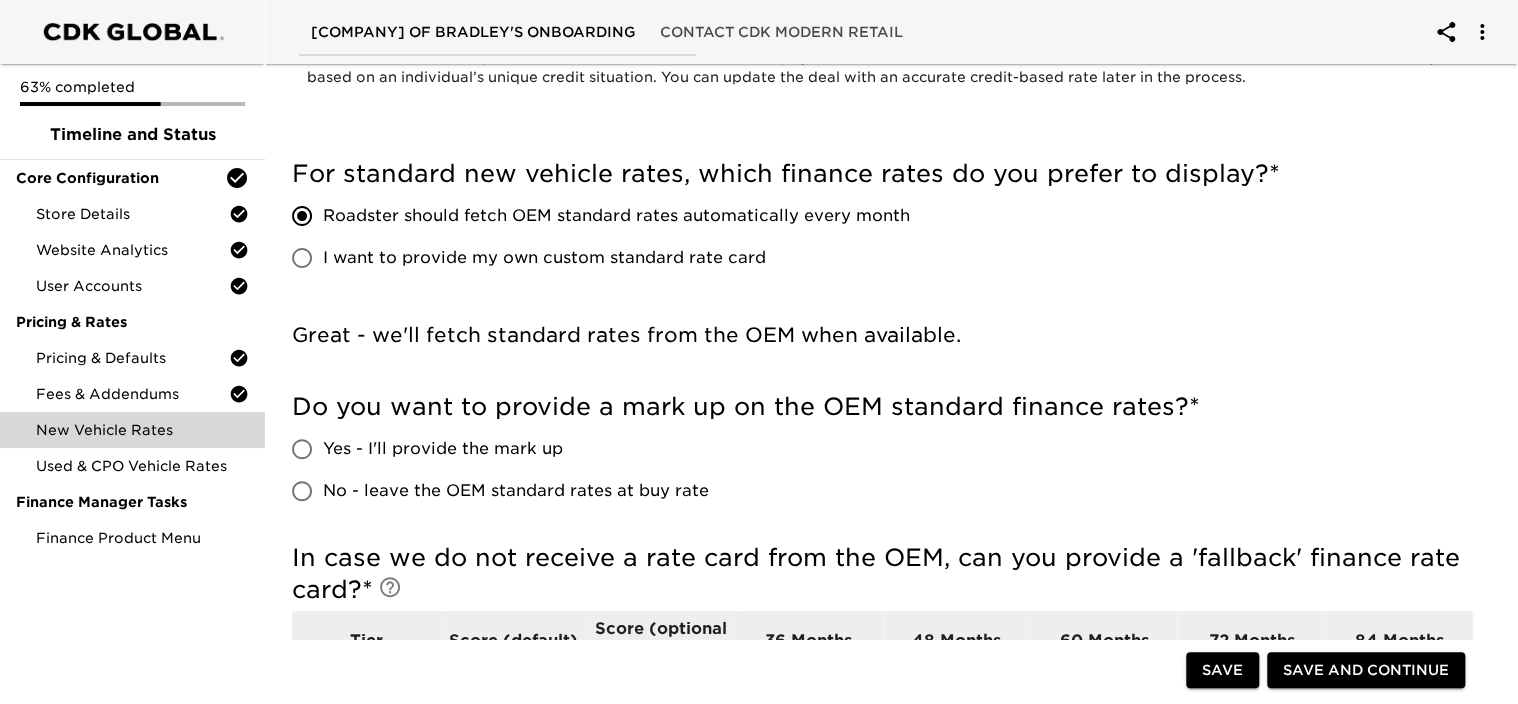 scroll, scrollTop: 200, scrollLeft: 0, axis: vertical 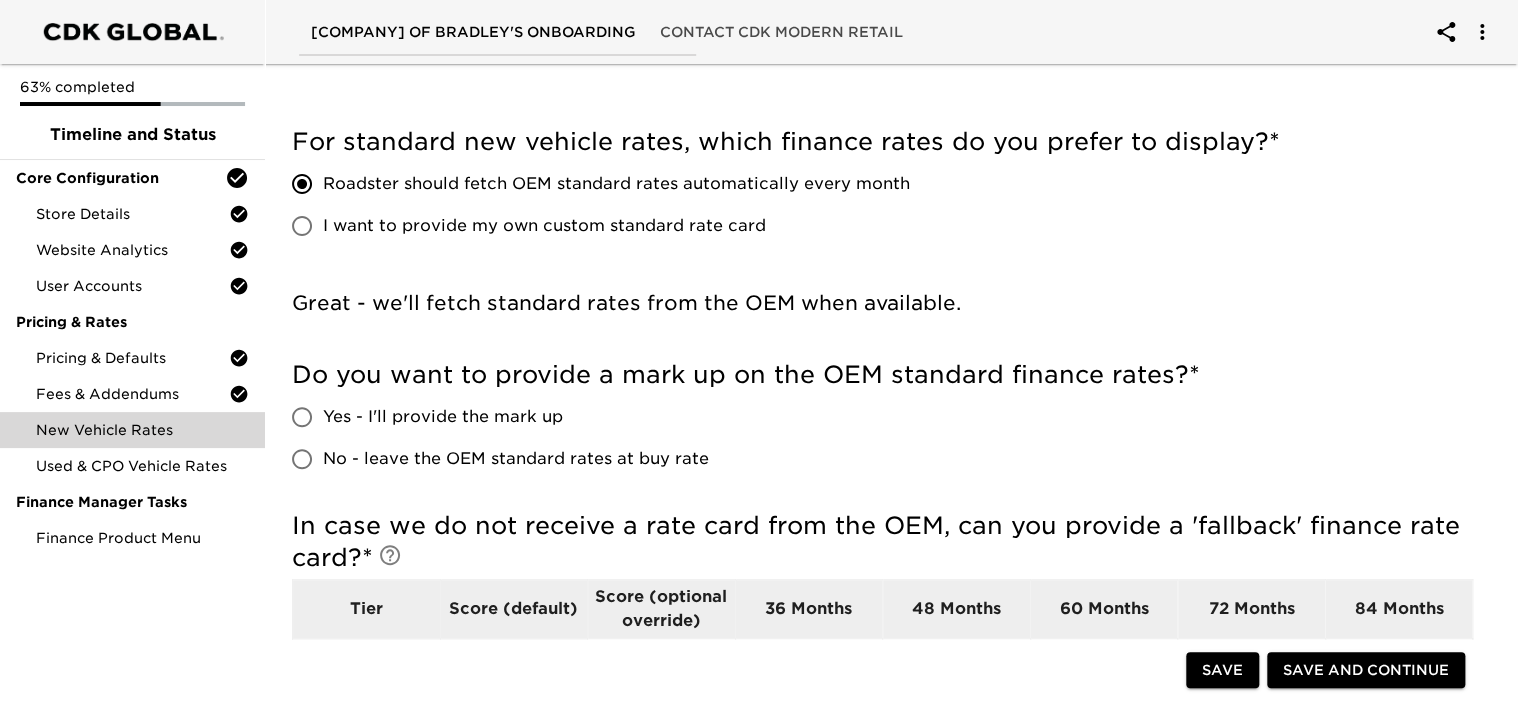 click on "Yes - I'll provide the mark up" at bounding box center (302, 417) 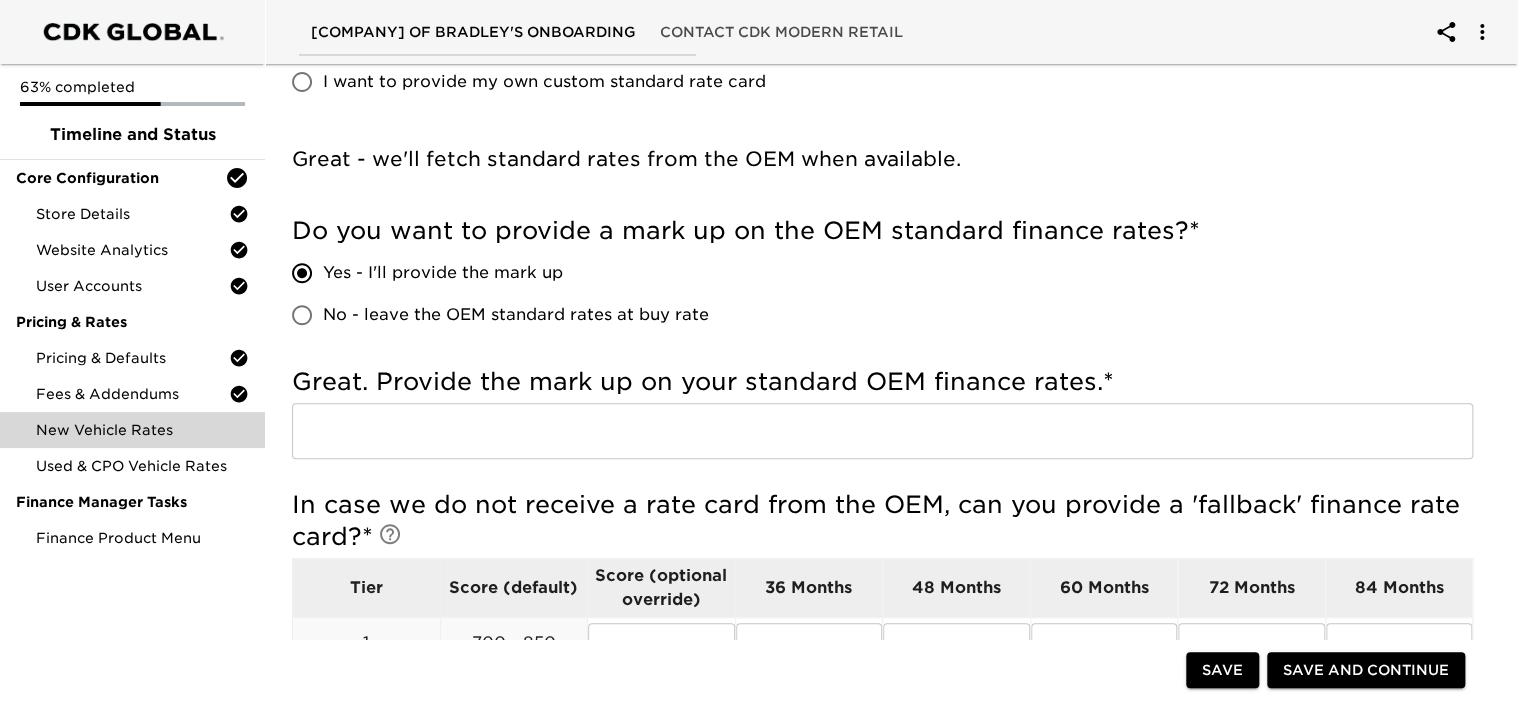 scroll, scrollTop: 400, scrollLeft: 0, axis: vertical 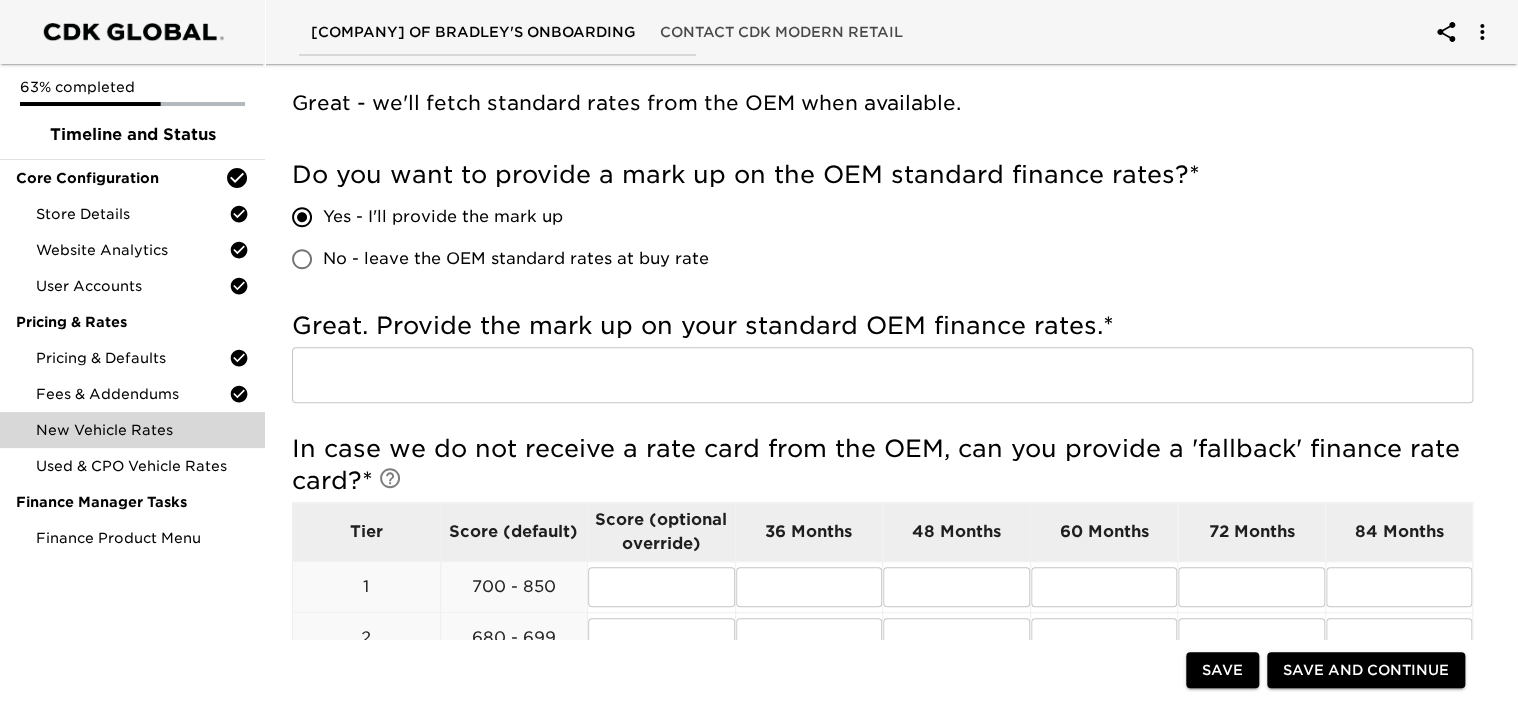 click at bounding box center [882, 375] 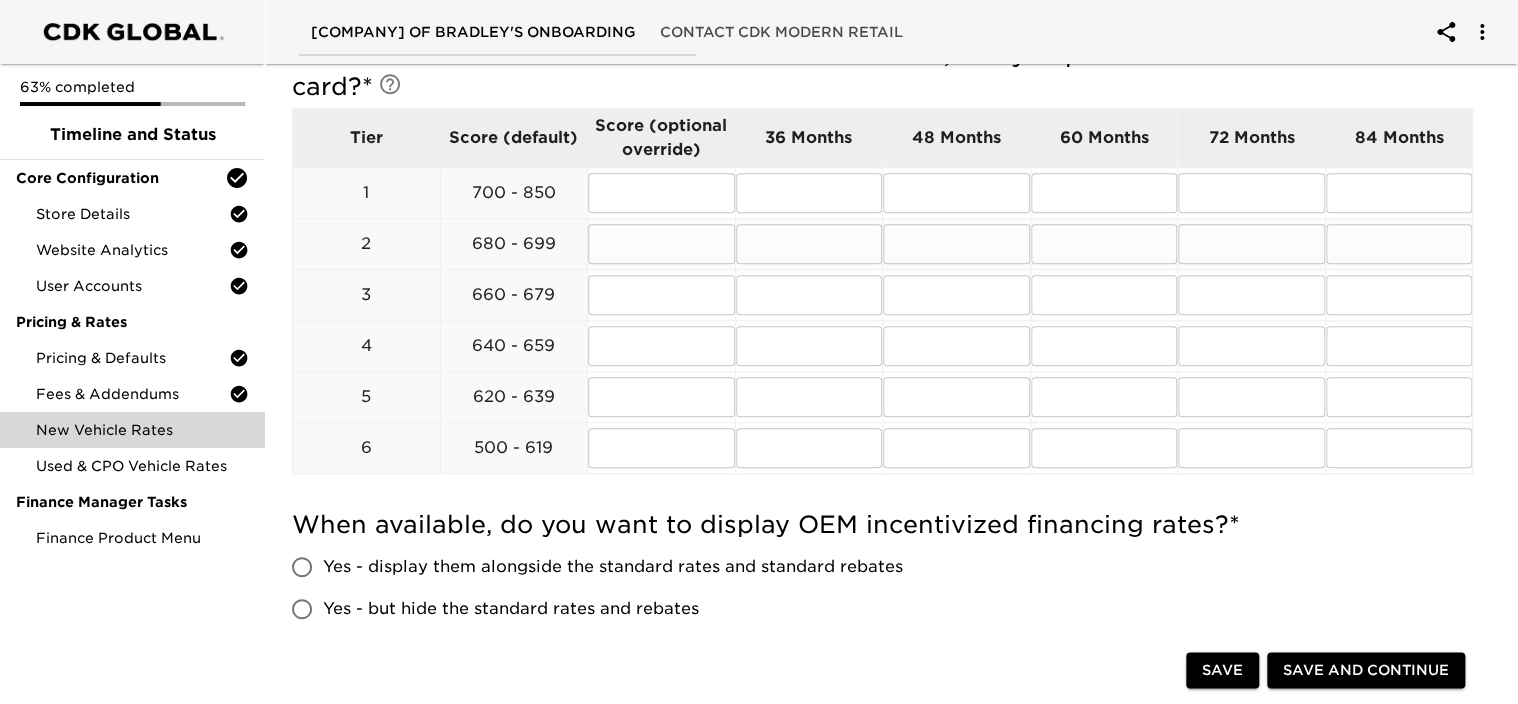 scroll, scrollTop: 700, scrollLeft: 0, axis: vertical 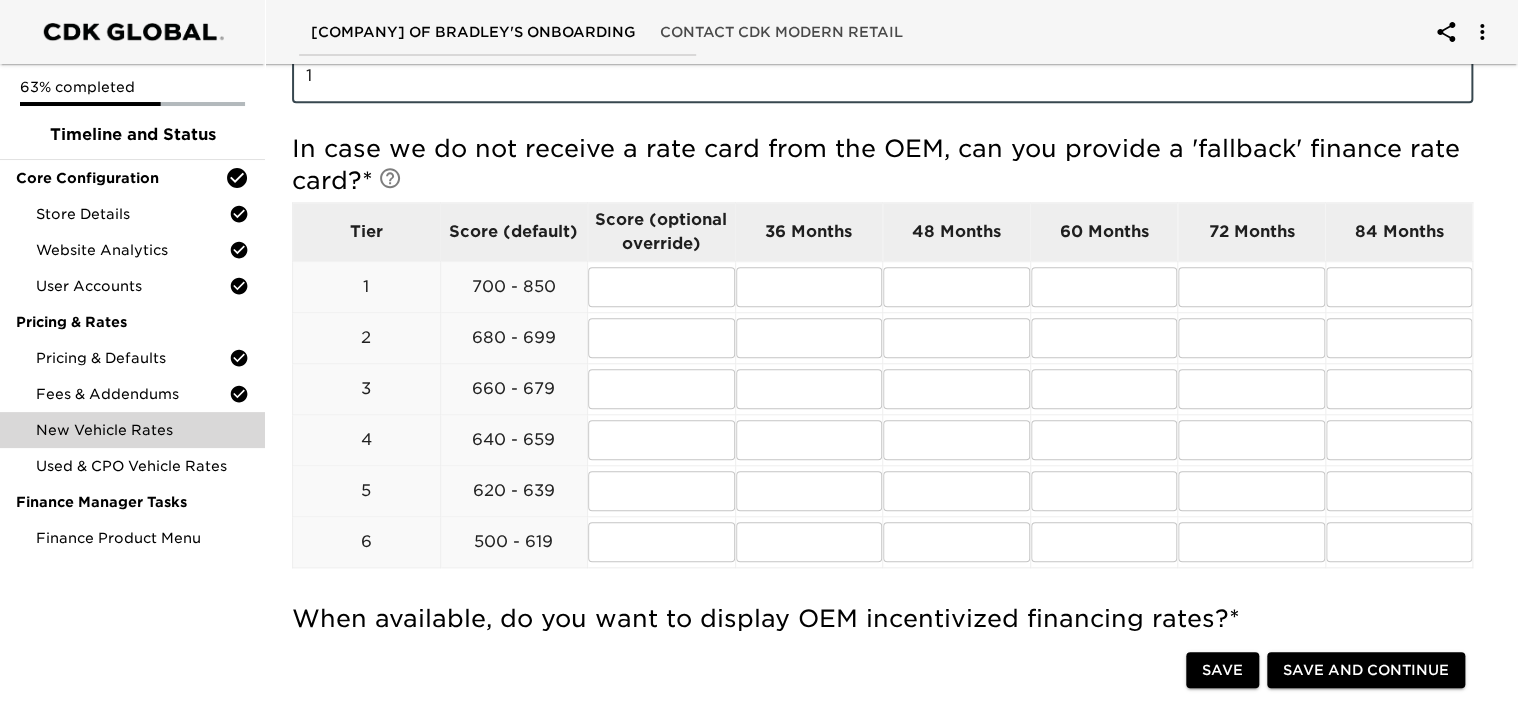 type on "1" 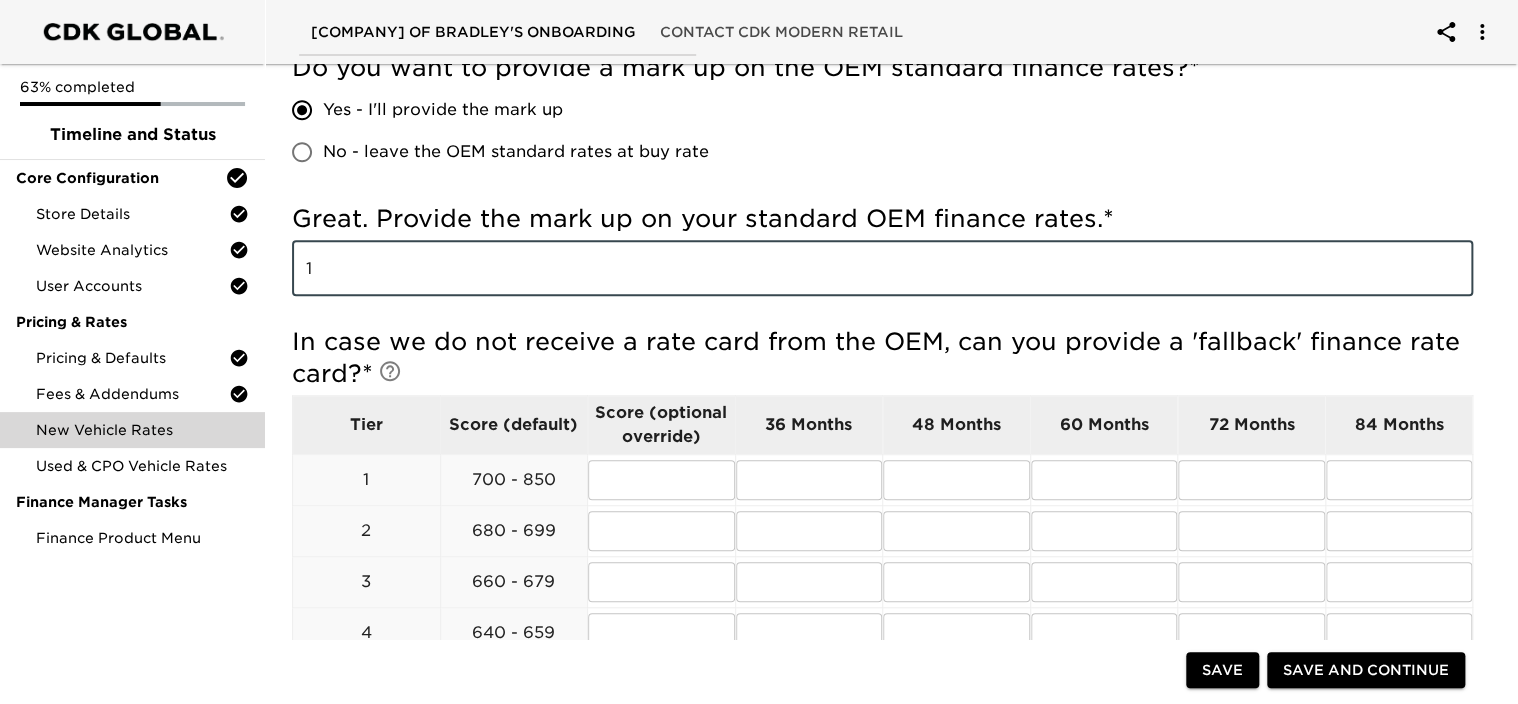 scroll, scrollTop: 400, scrollLeft: 0, axis: vertical 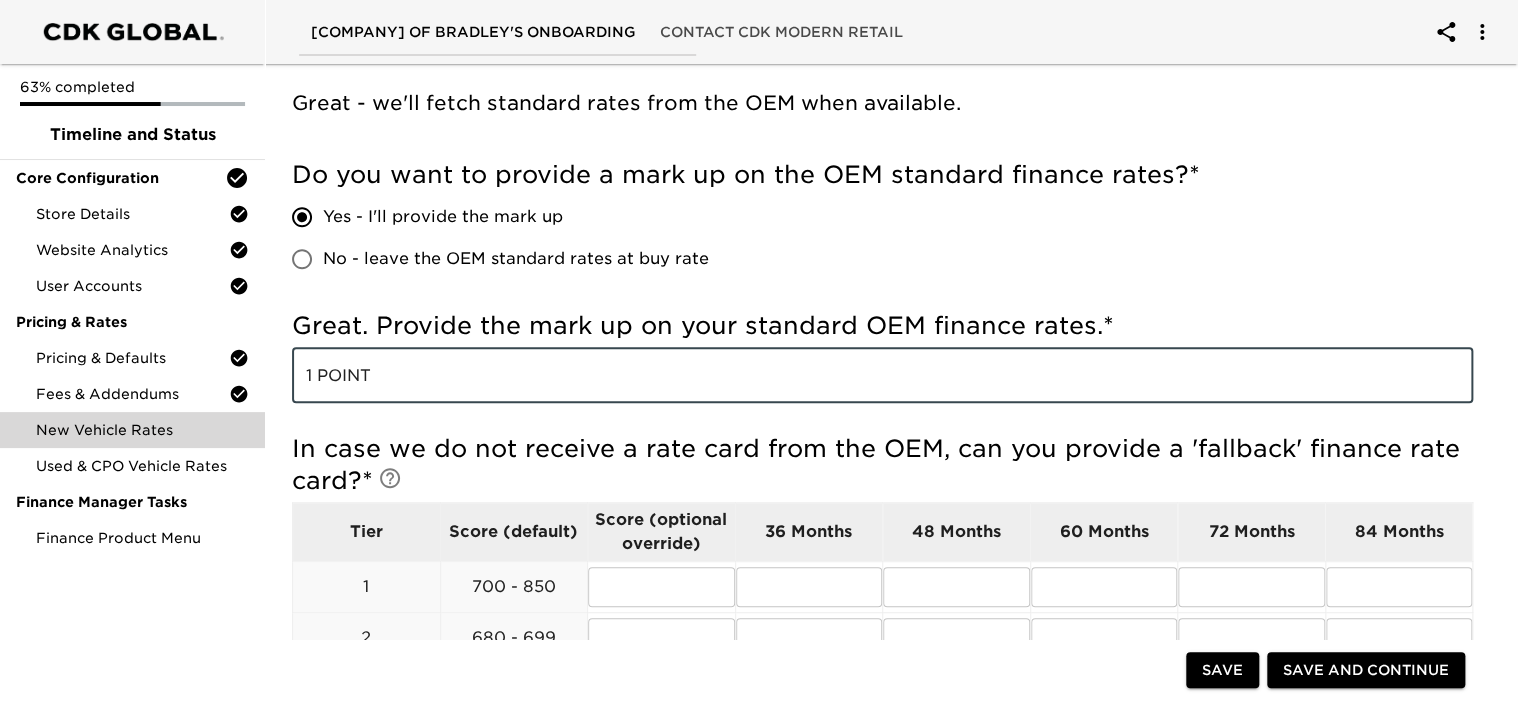 click on "Do you want to provide a mark up on the OEM standard finance rates?  * Yes - I'll provide the mark up No - leave the OEM standard rates at buy rate" at bounding box center (882, 219) 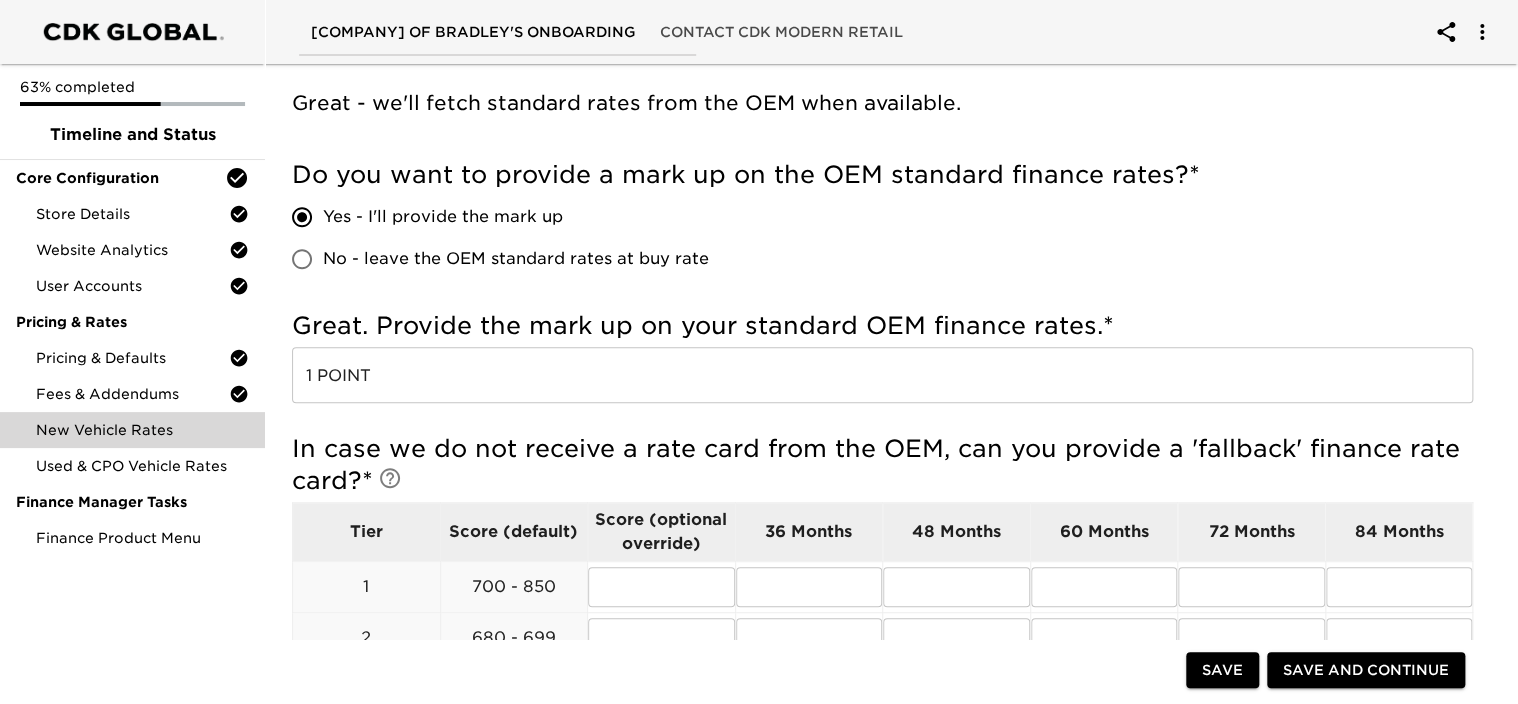 click on "1 POINT" at bounding box center [882, 375] 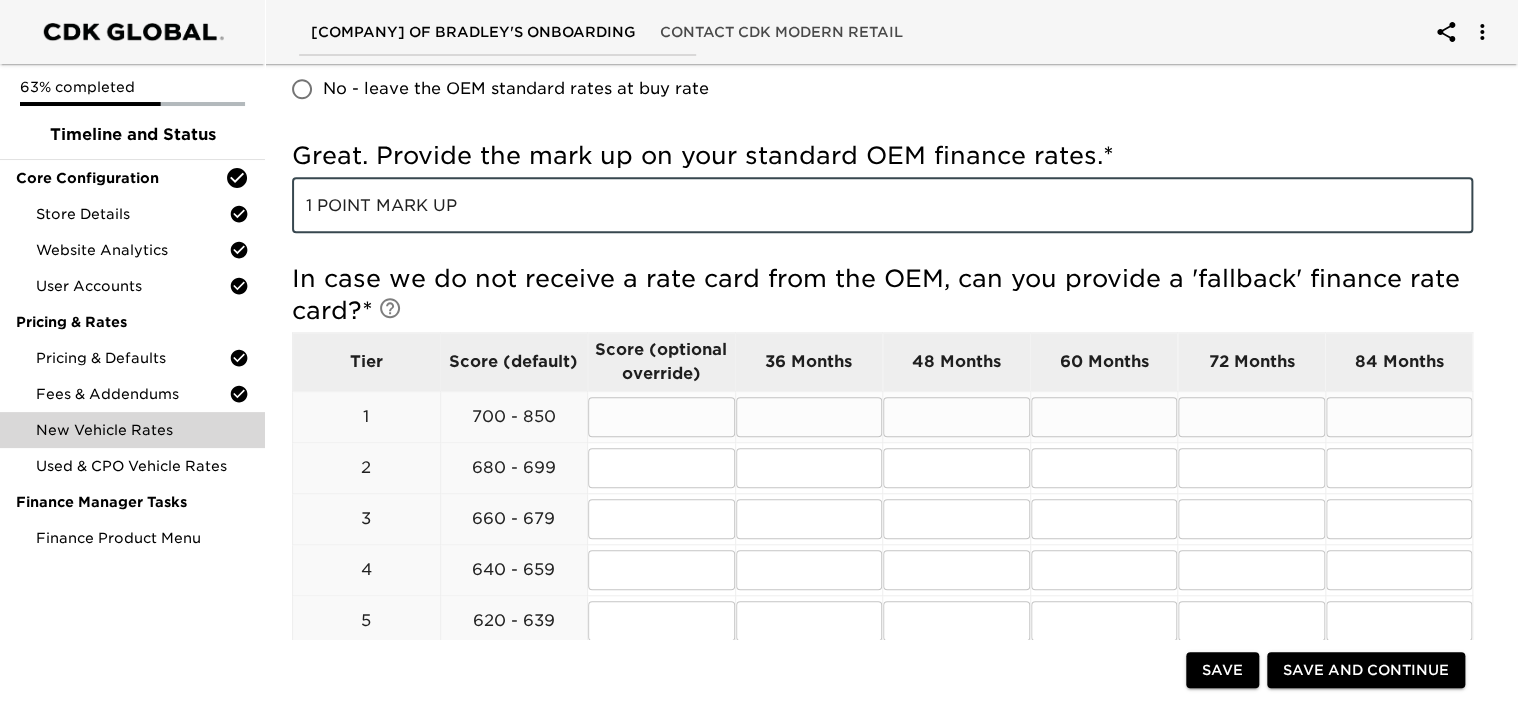 scroll, scrollTop: 600, scrollLeft: 0, axis: vertical 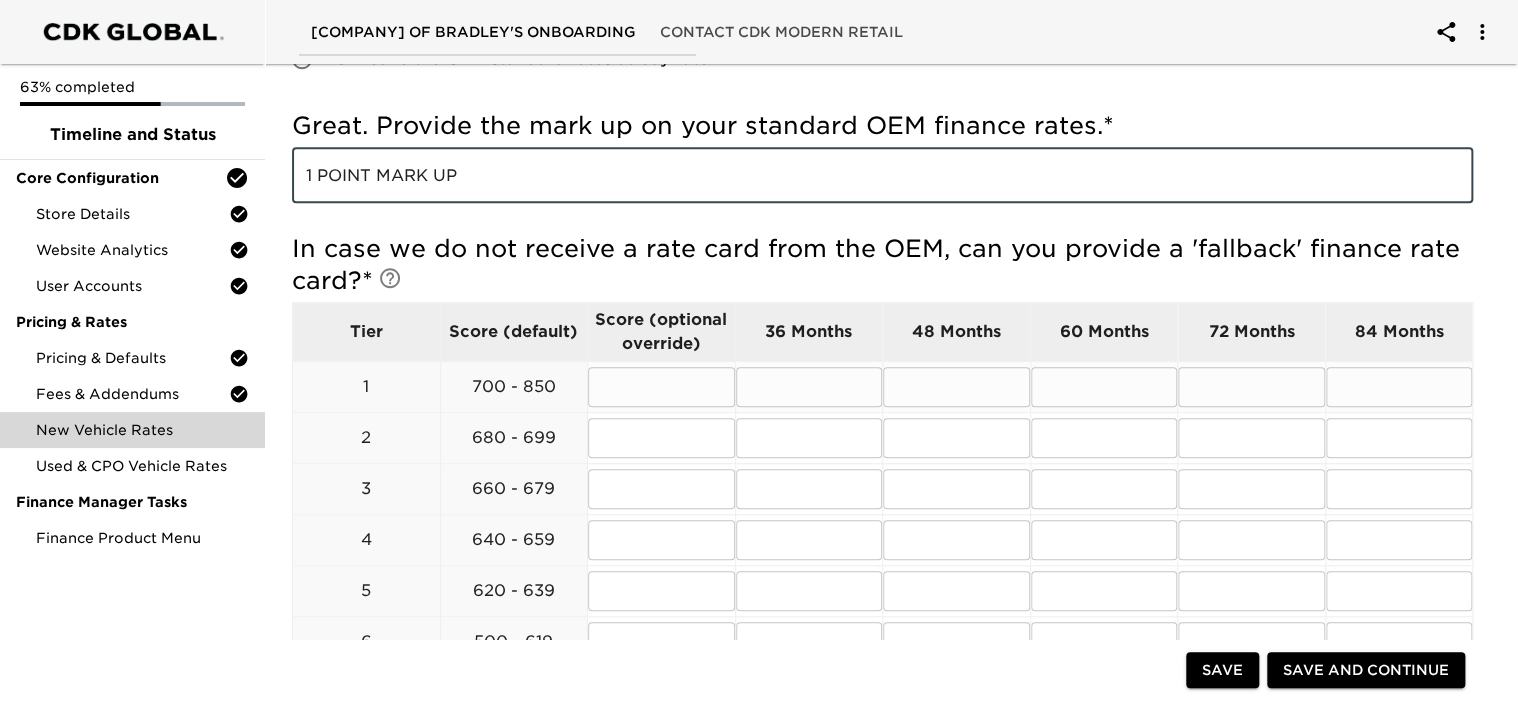 type on "1 POINT MARK UP" 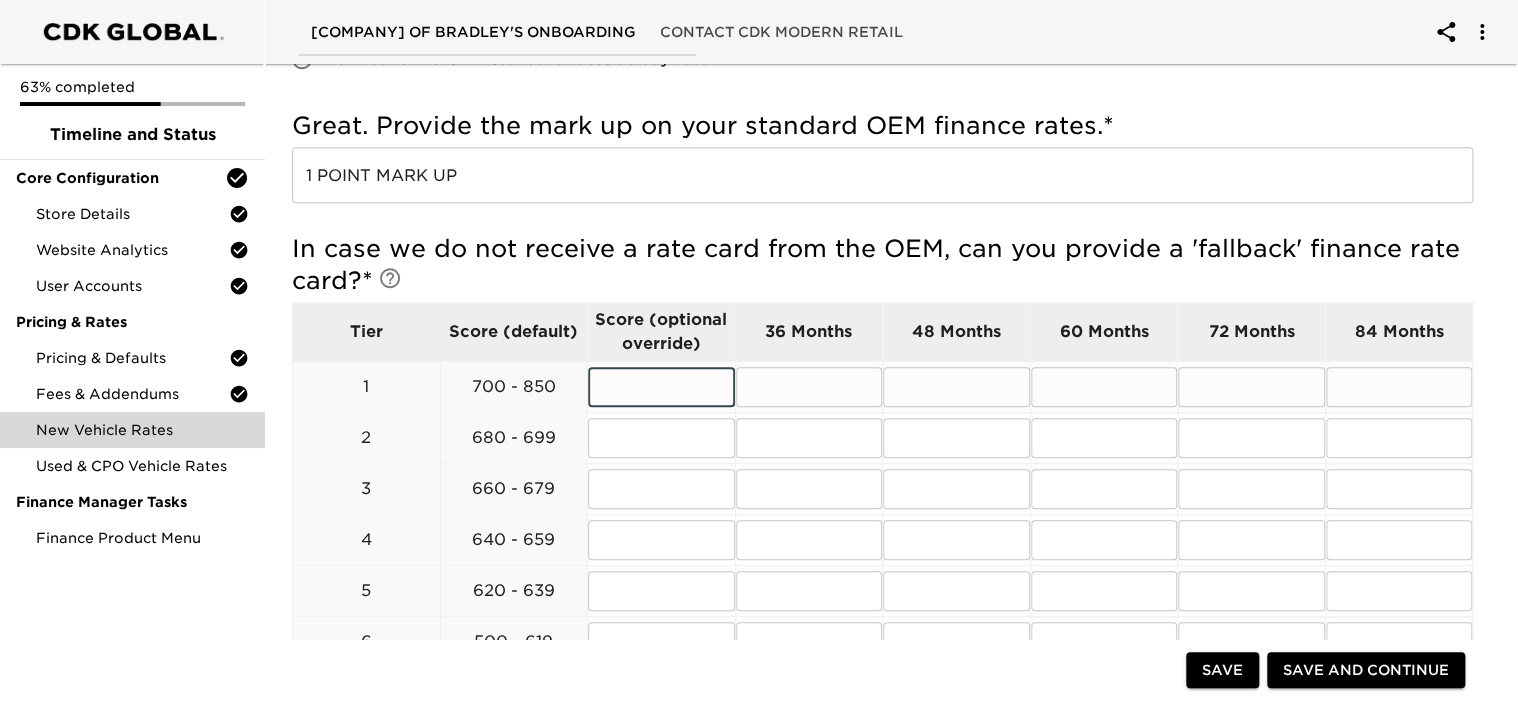 click at bounding box center [661, 387] 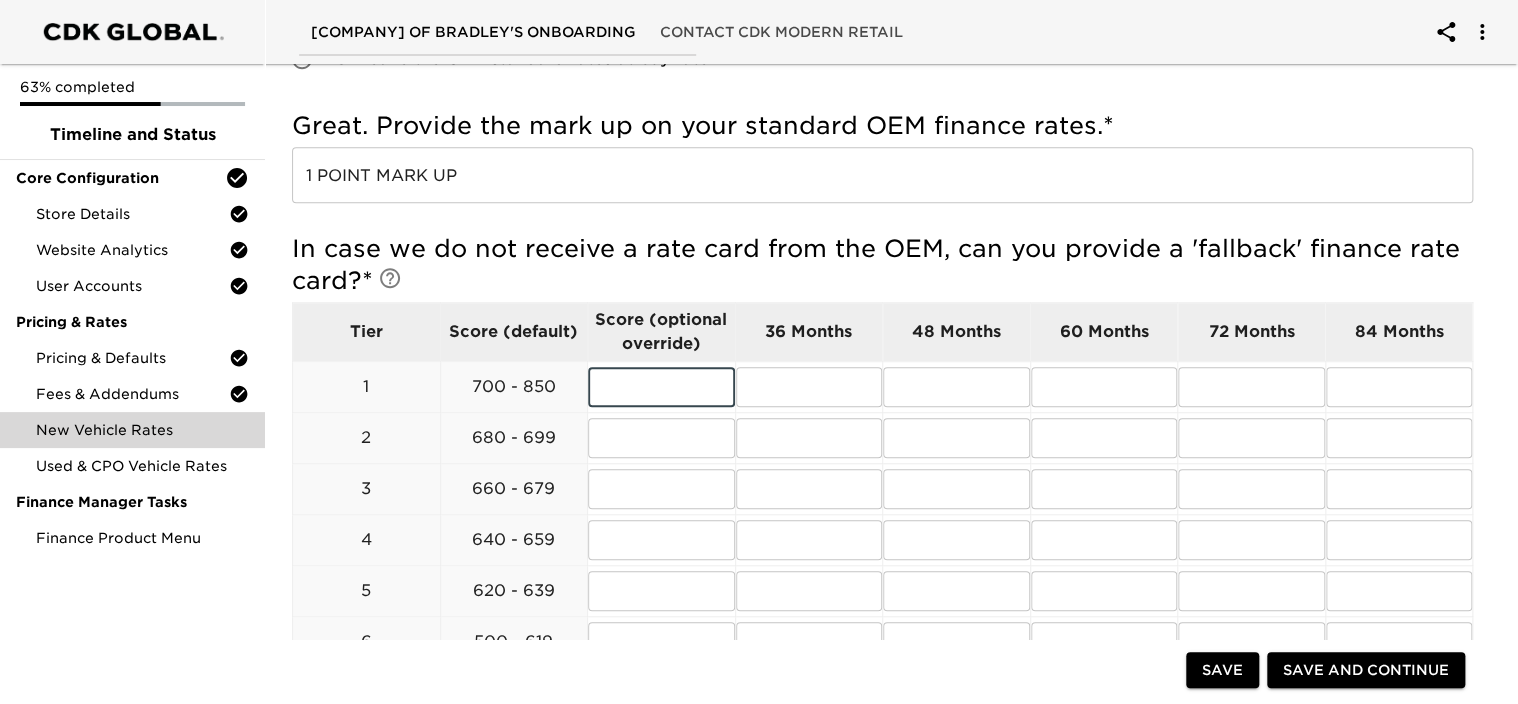 click on "In case we do not receive a rate card from the OEM, can you provide a 'fallback' finance rate card? *" at bounding box center (882, 265) 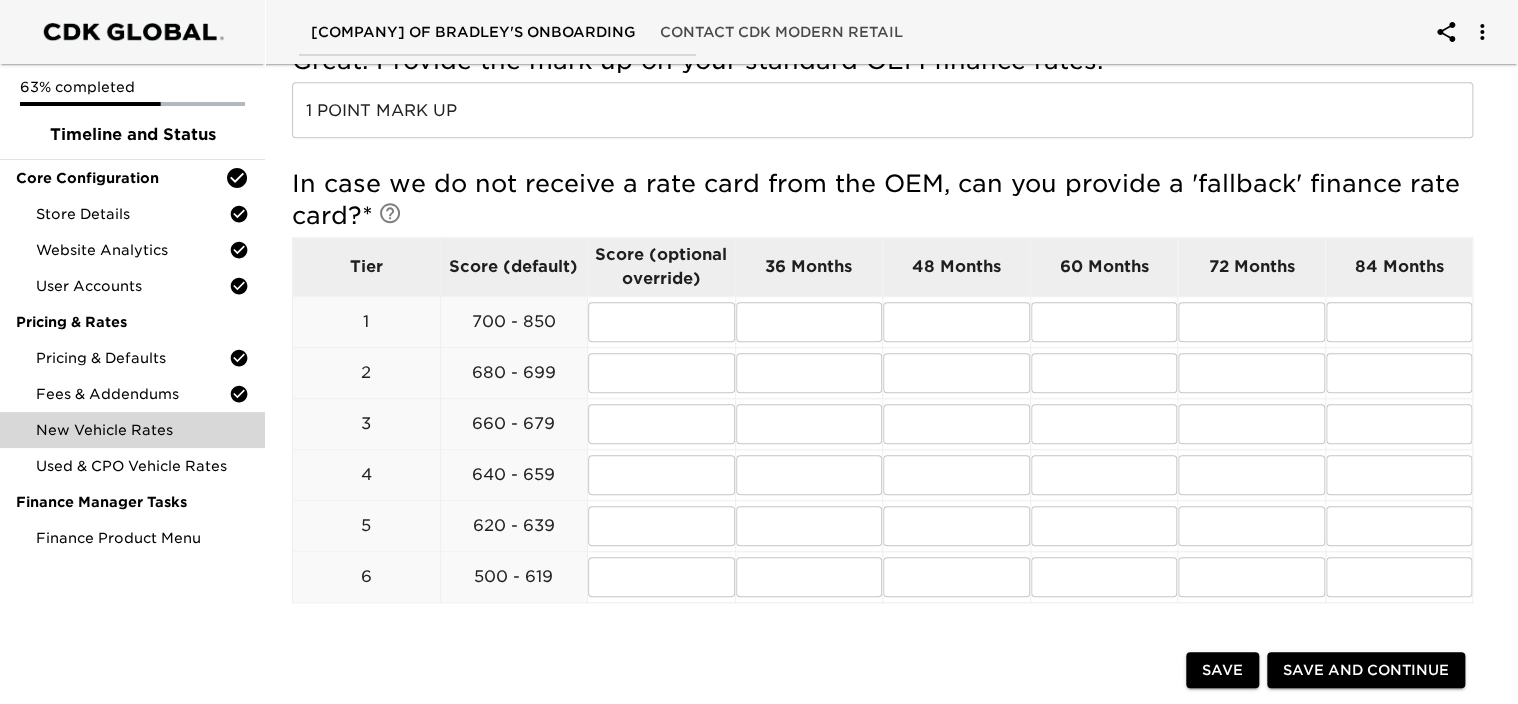 scroll, scrollTop: 700, scrollLeft: 0, axis: vertical 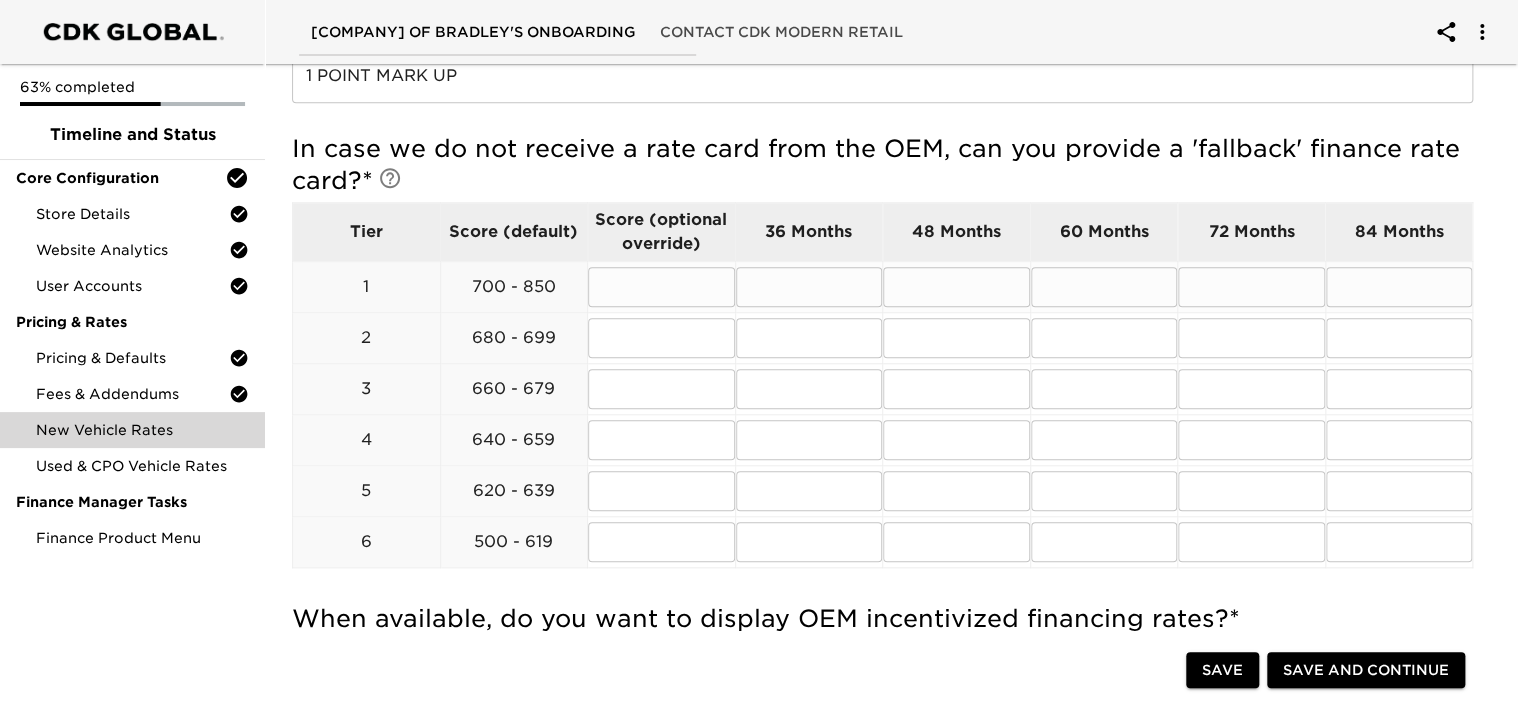 click at bounding box center (809, 287) 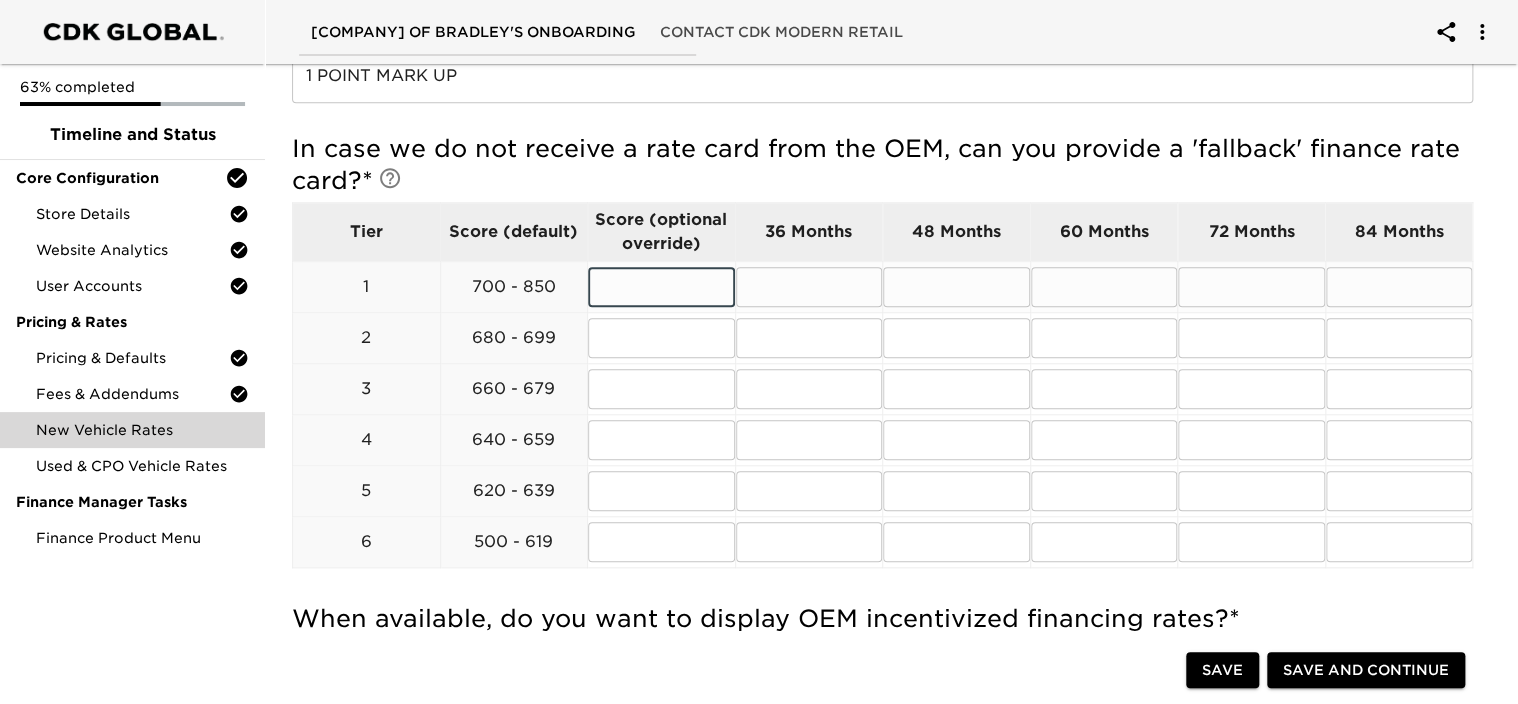 click at bounding box center [661, 287] 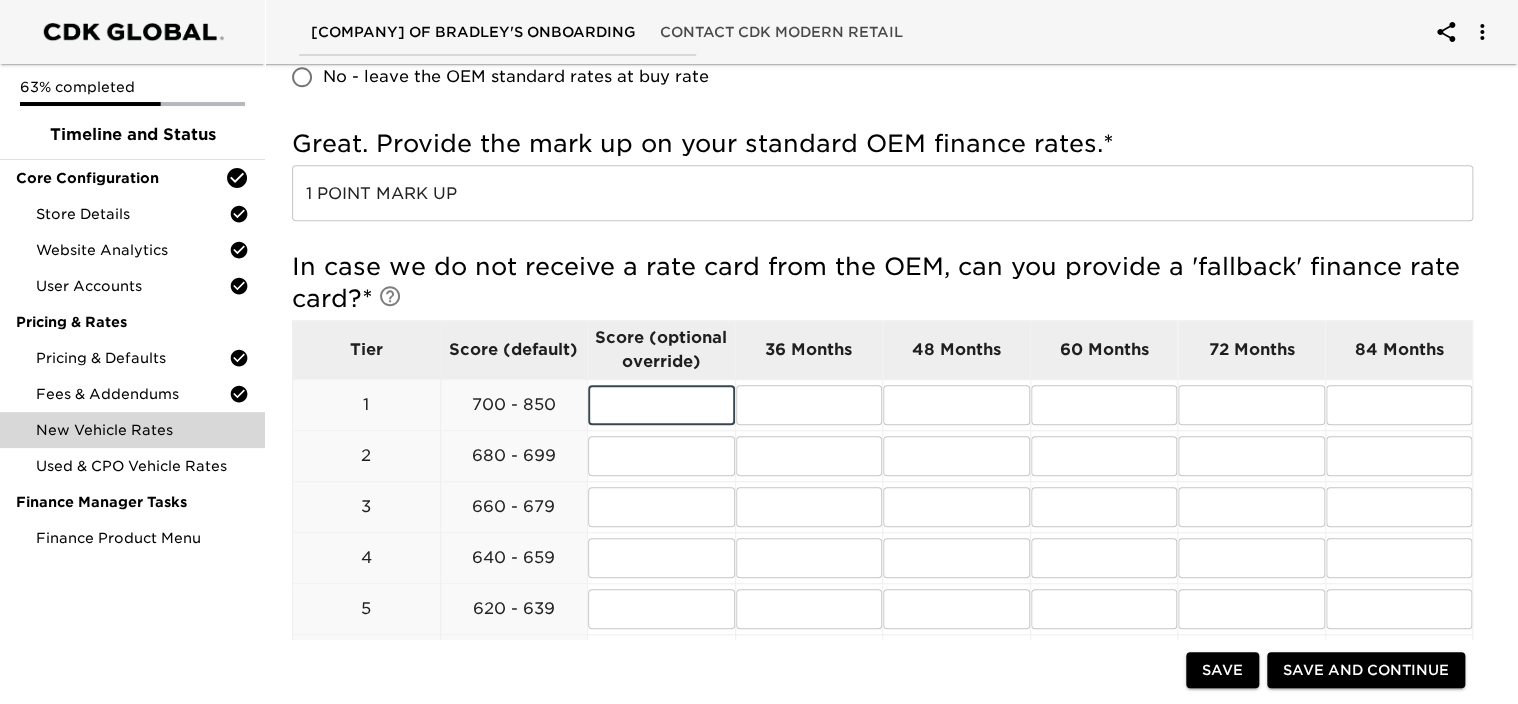 scroll, scrollTop: 800, scrollLeft: 0, axis: vertical 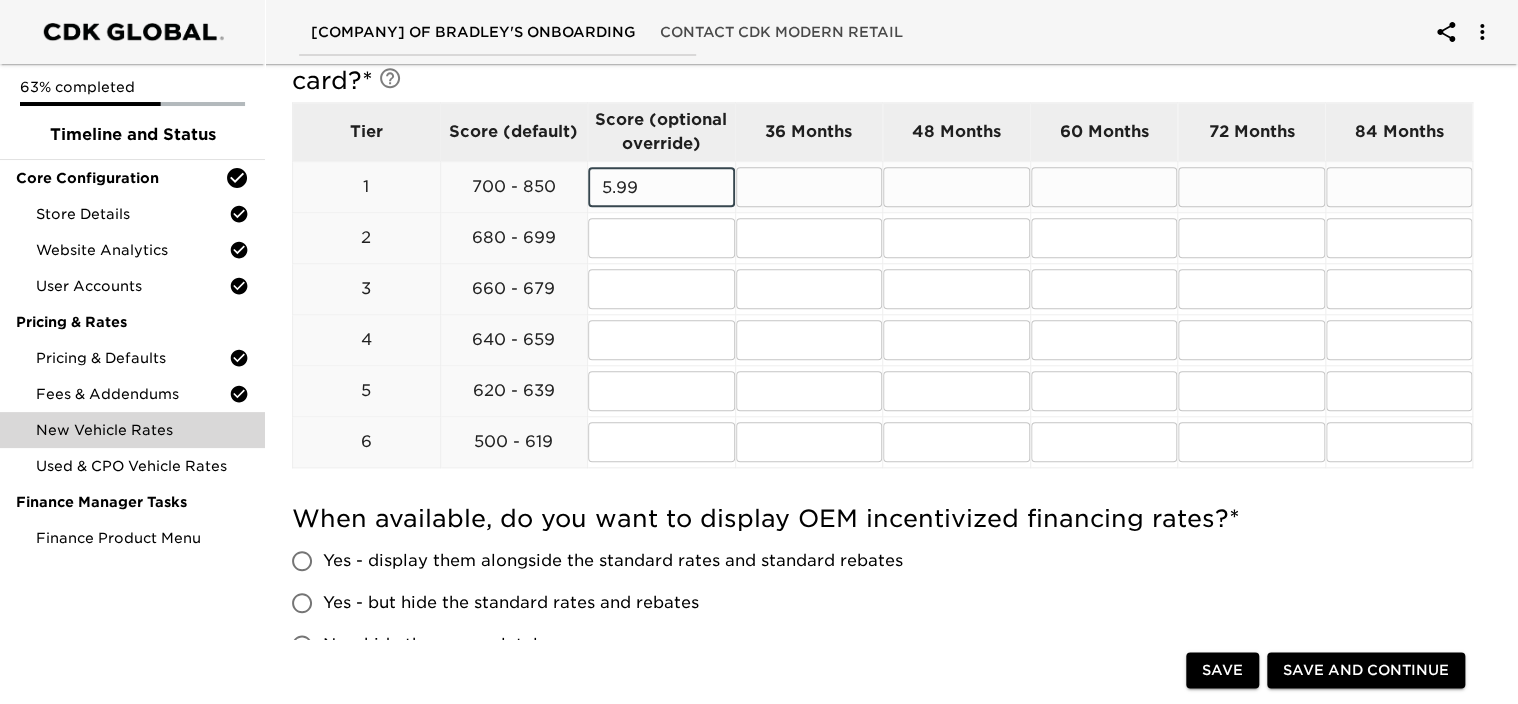 type on "5.99" 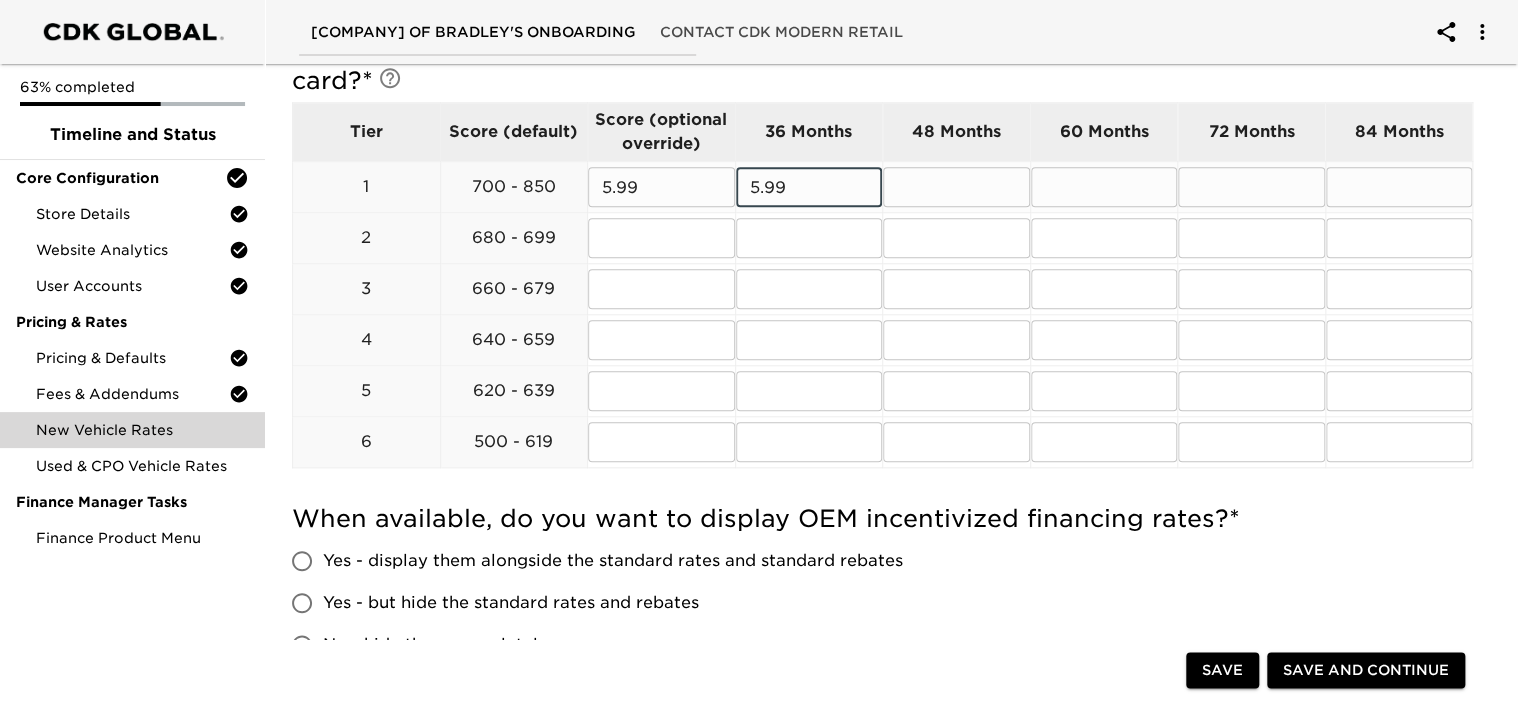 type on "5.99" 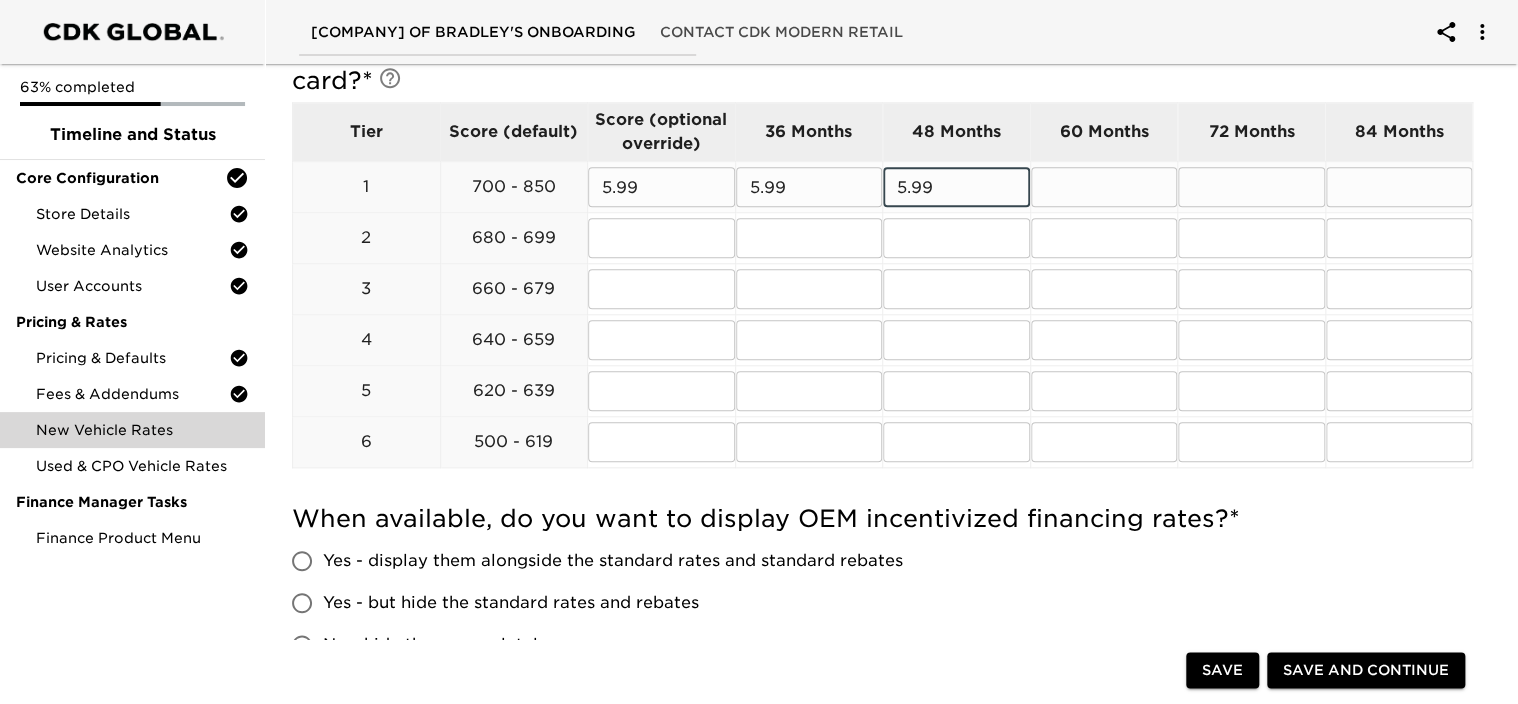 type on "5.99" 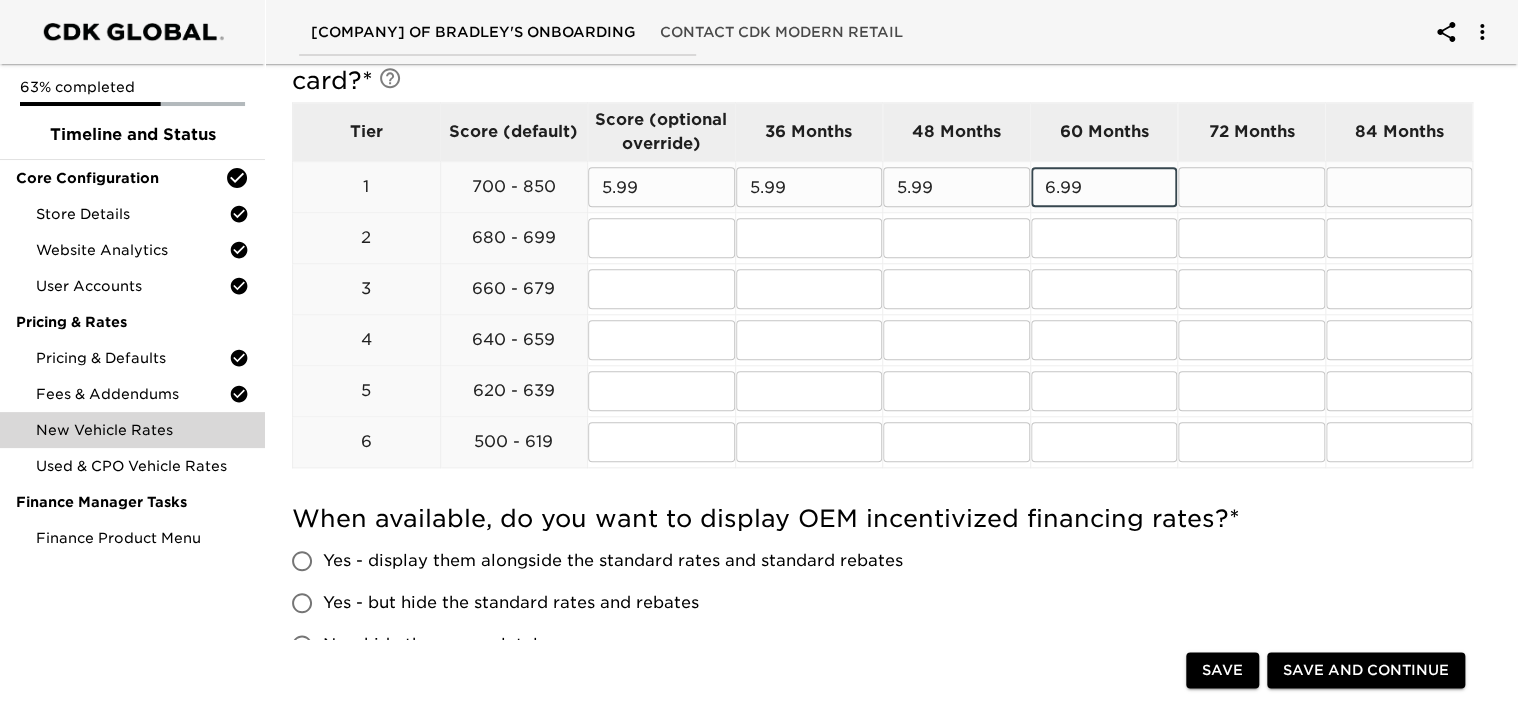 type on "6.99" 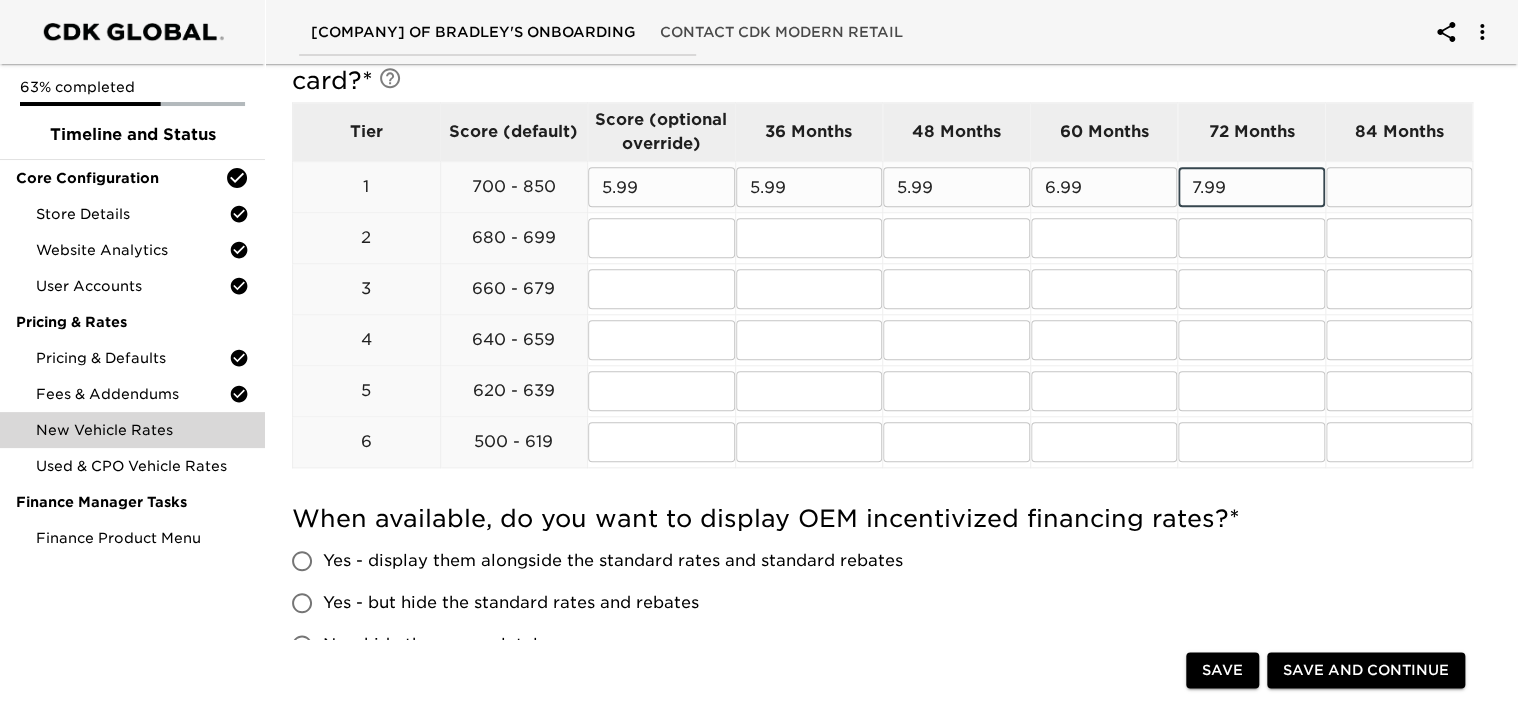 type on "7.99" 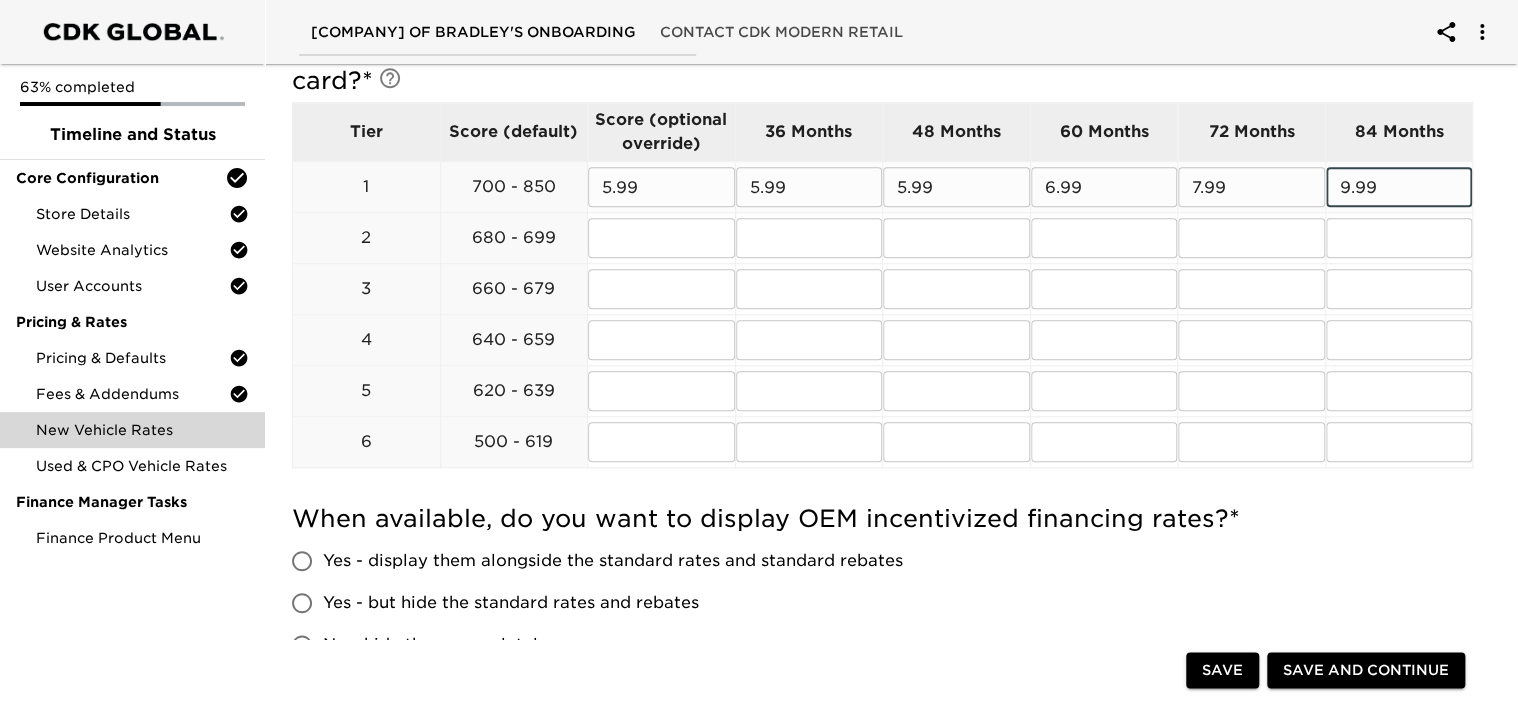 type on "9.99" 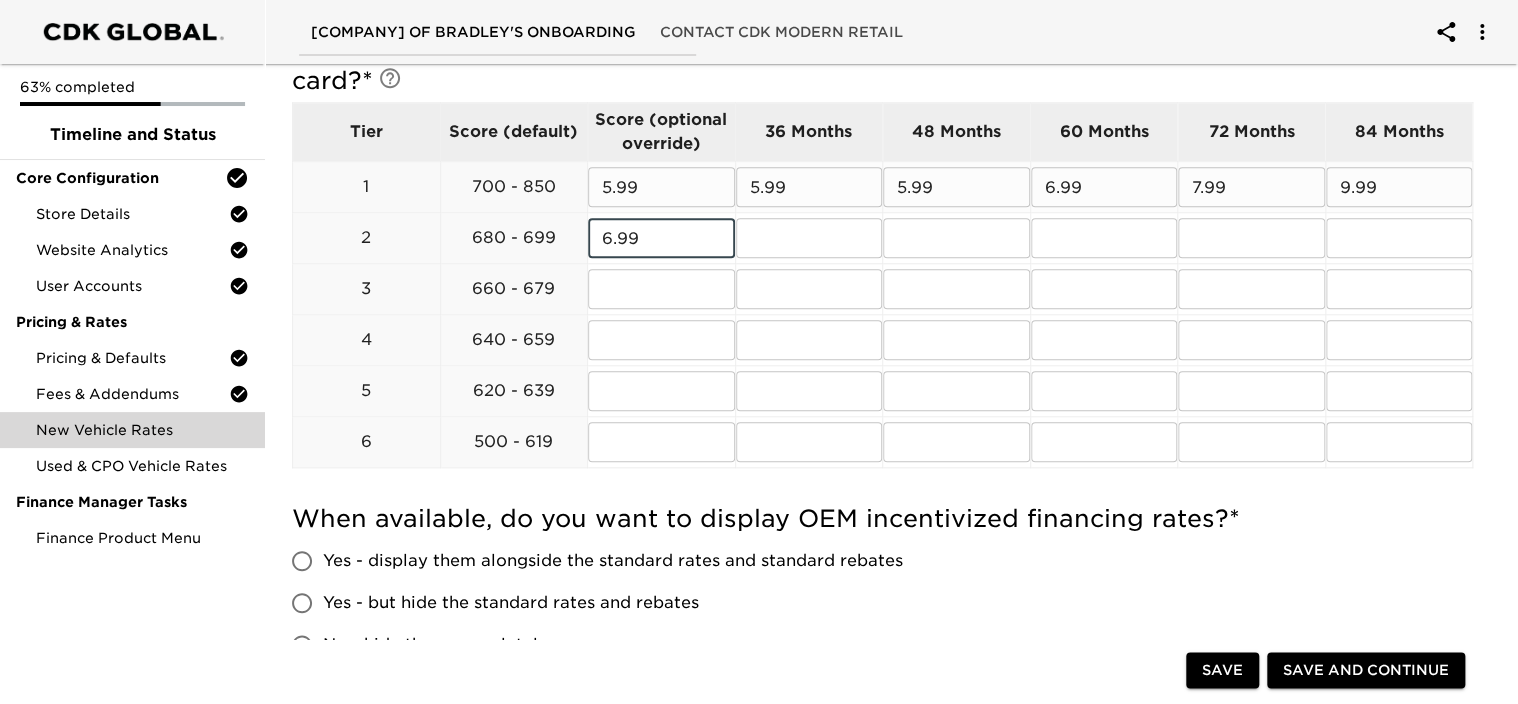 type on "6.99" 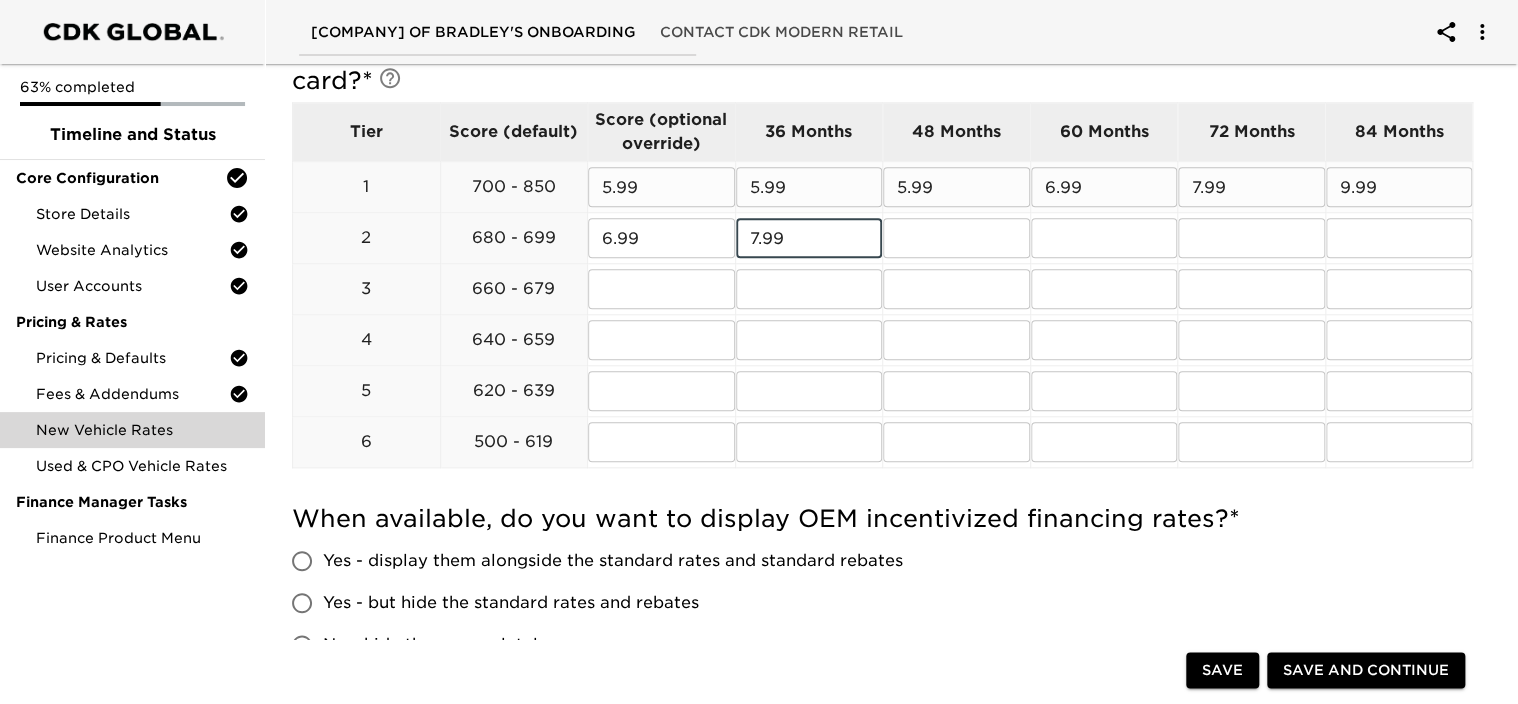 type on "7.99" 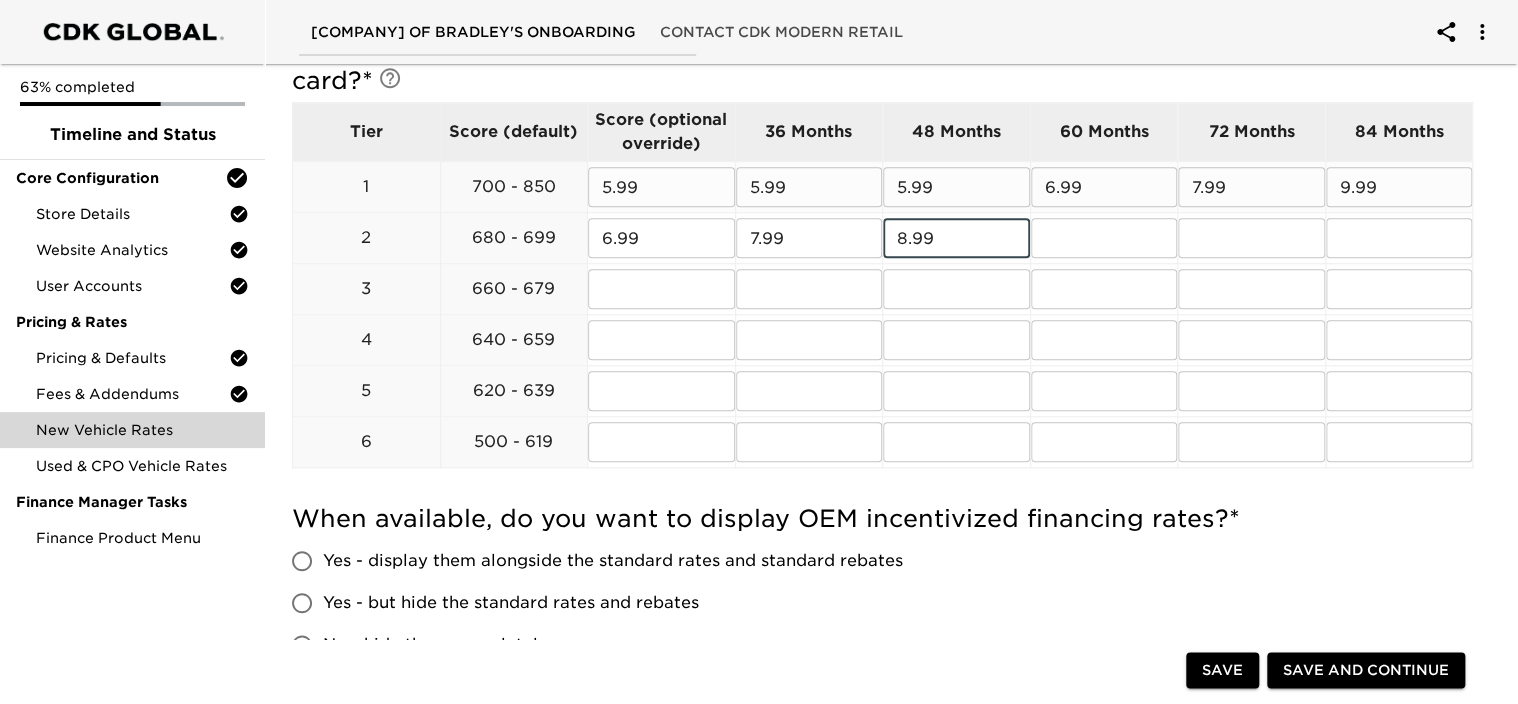 type on "8.99" 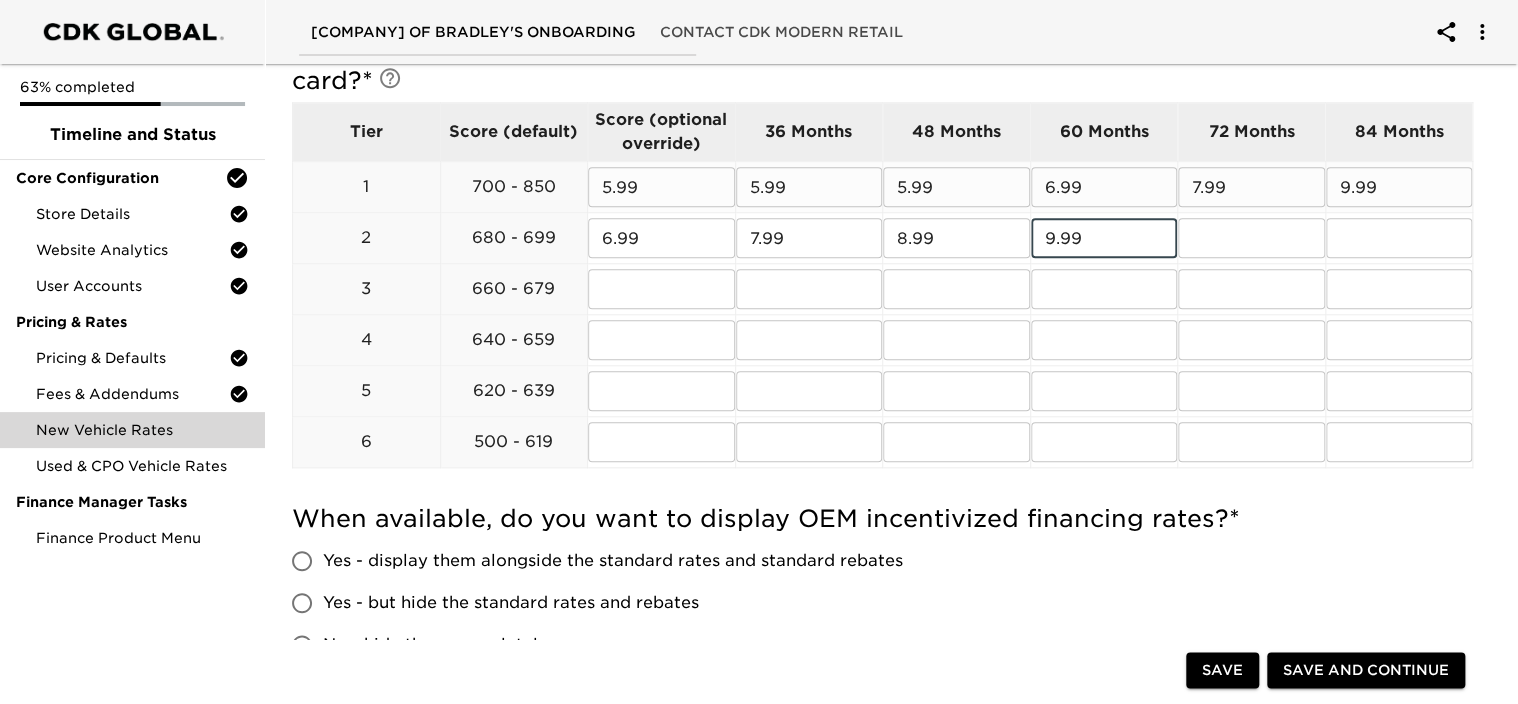 type on "9.99" 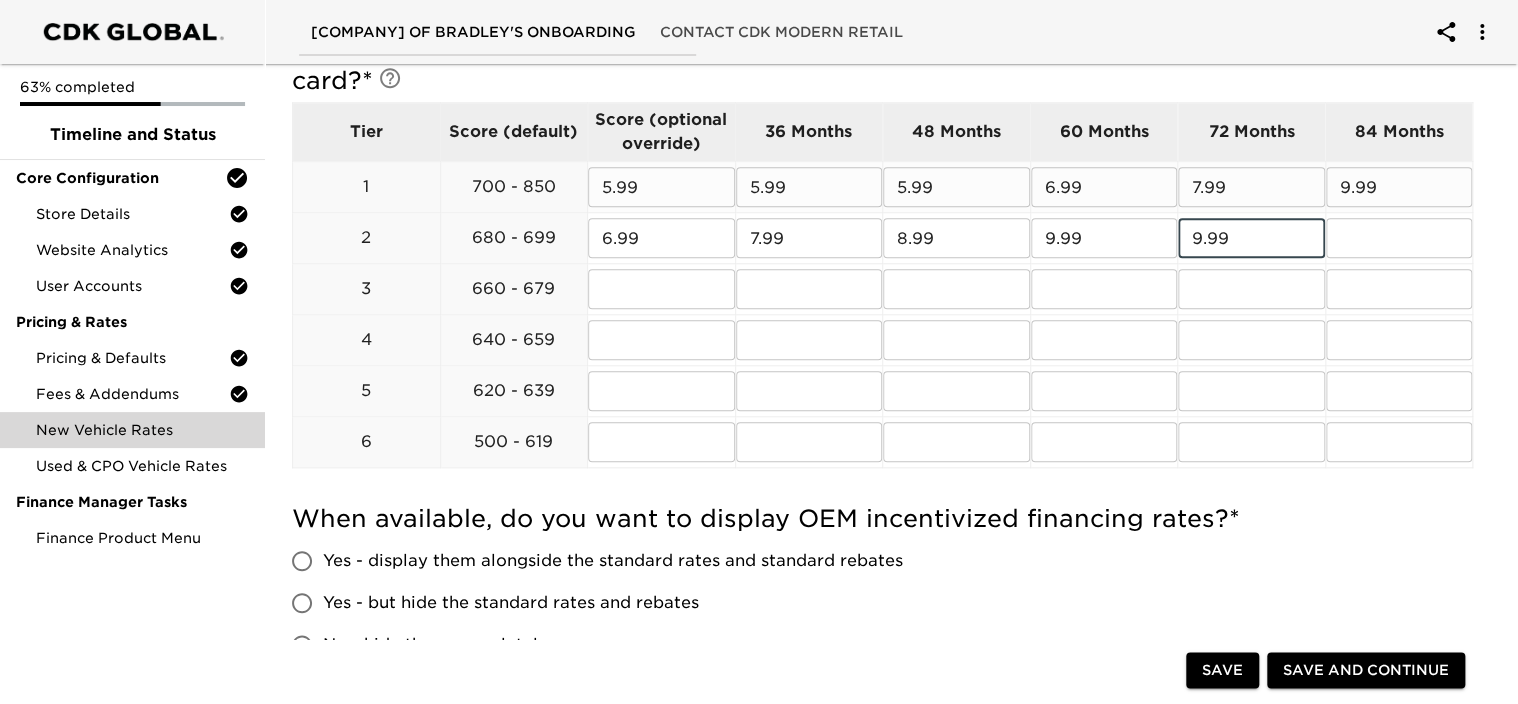 type on "9.99" 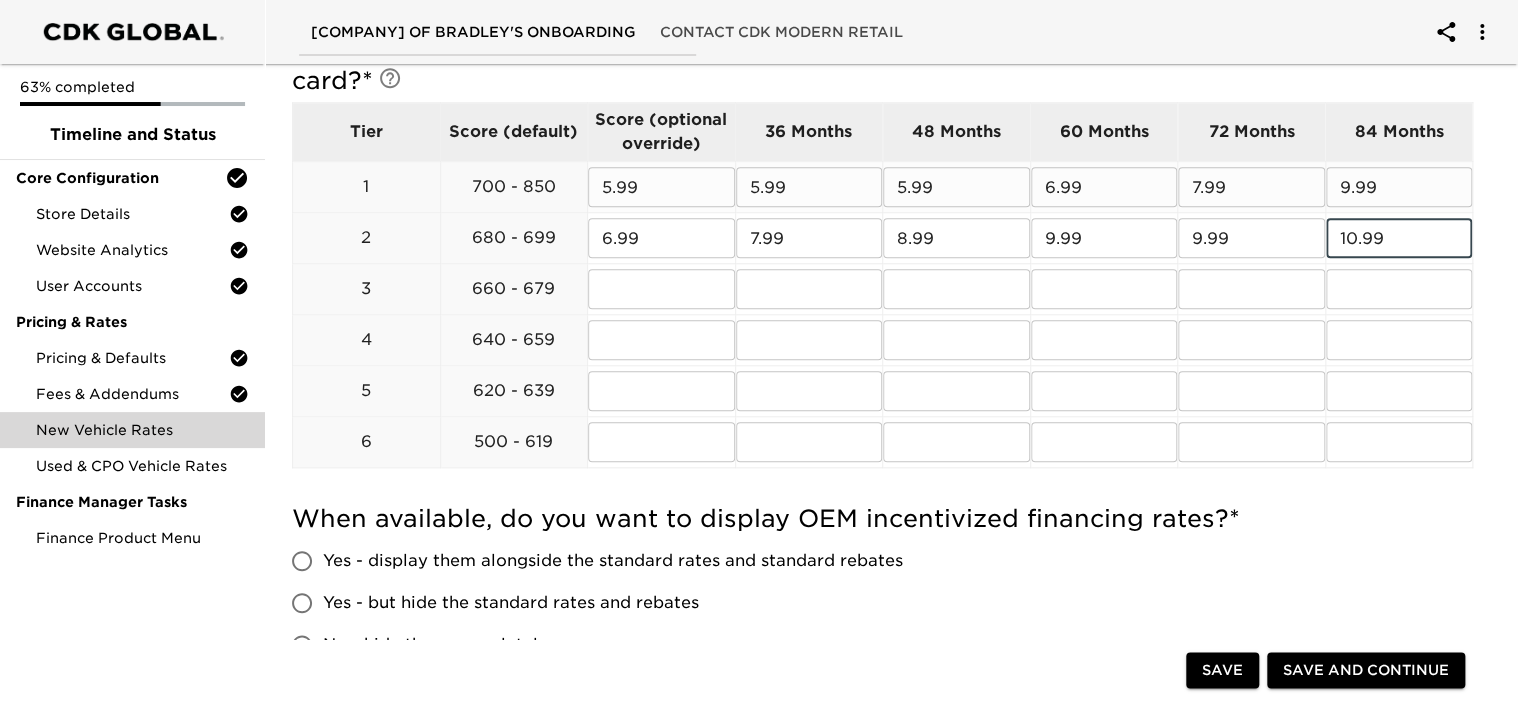 type on "10.99" 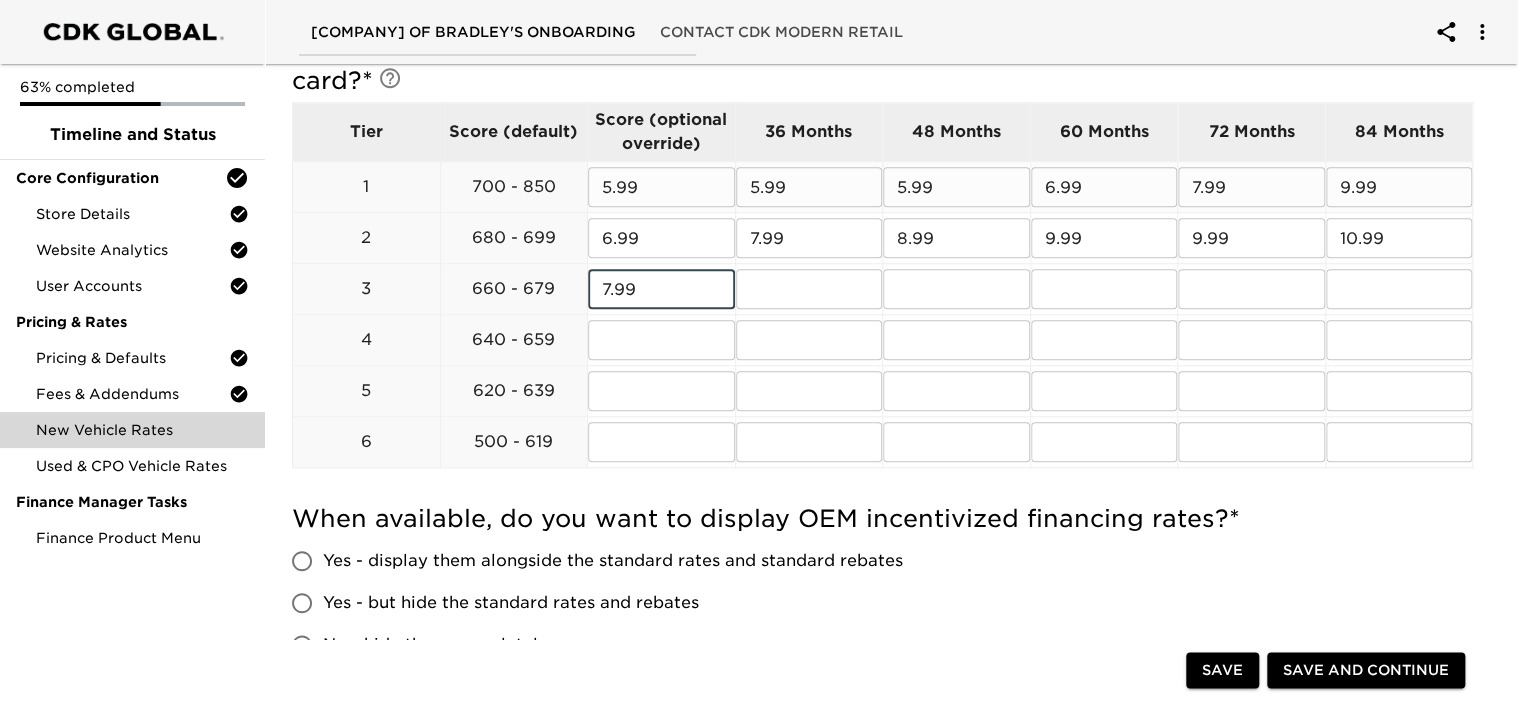 type on "7.99" 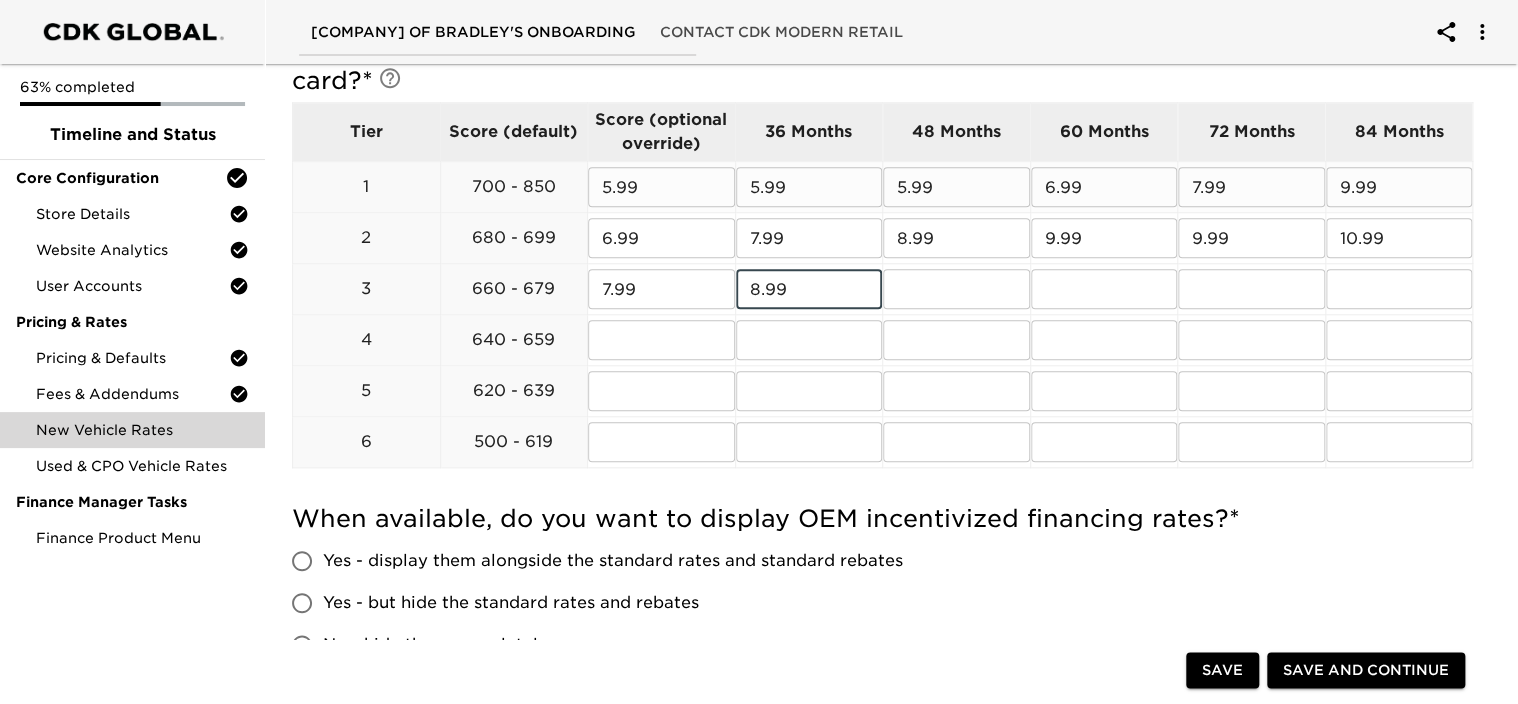 type on "8.99" 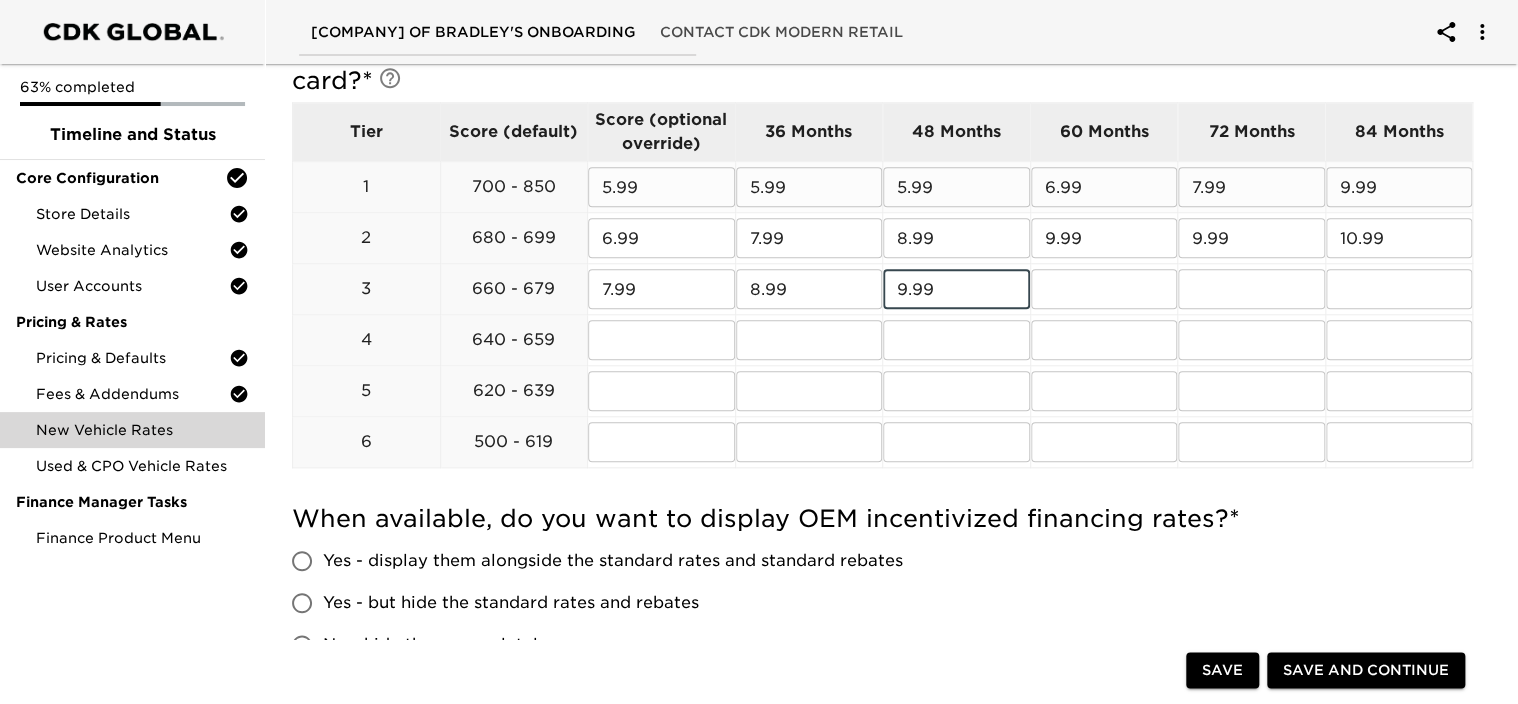 type on "9.99" 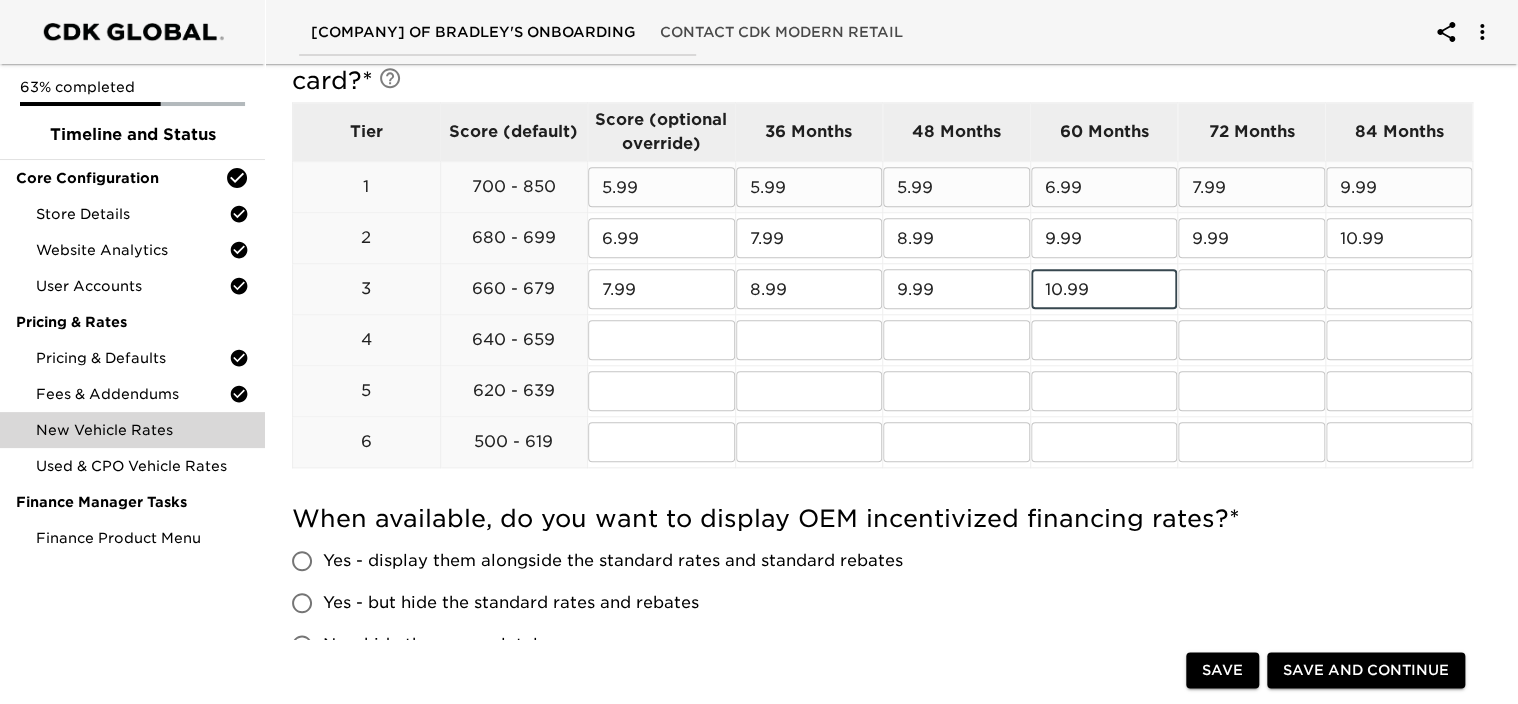 type on "10.99" 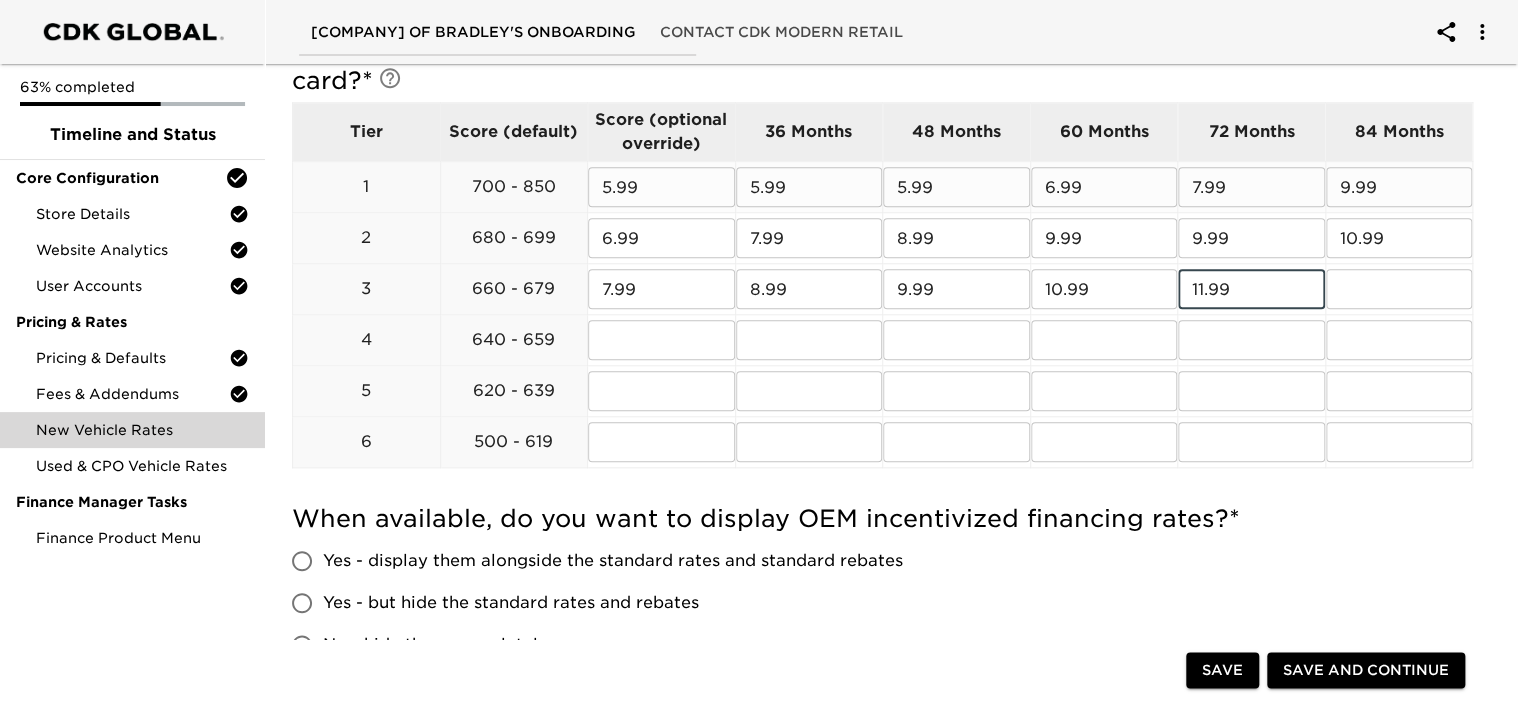 type on "11.99" 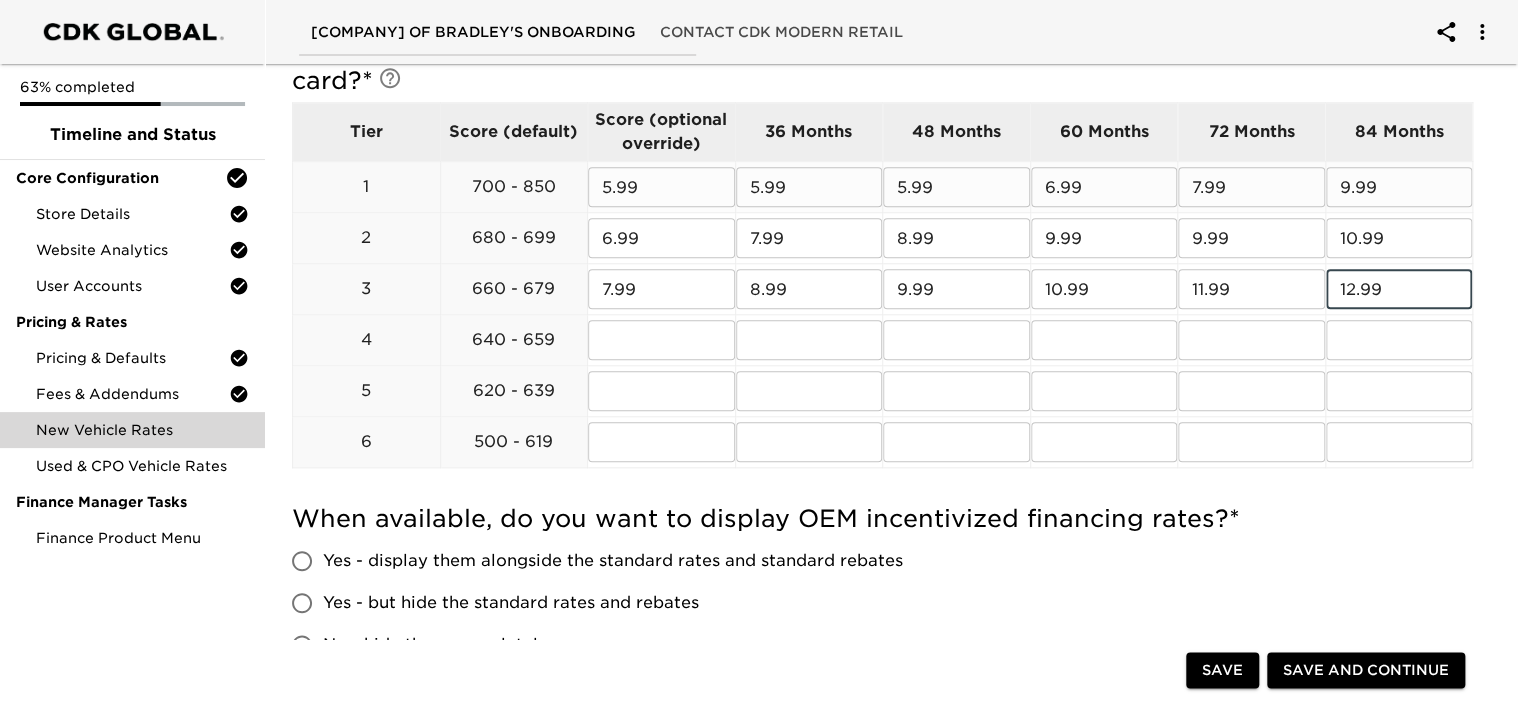type on "12.99" 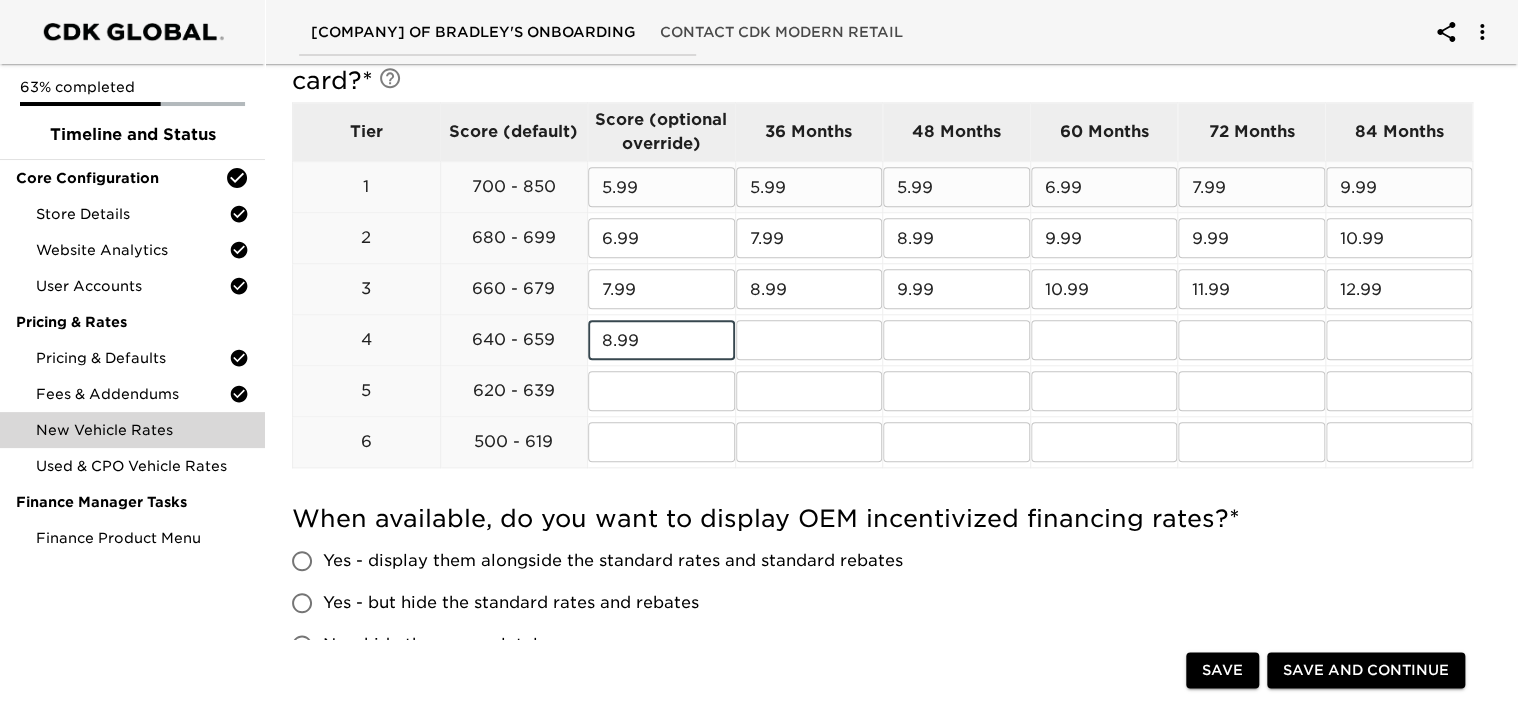 type on "8.99" 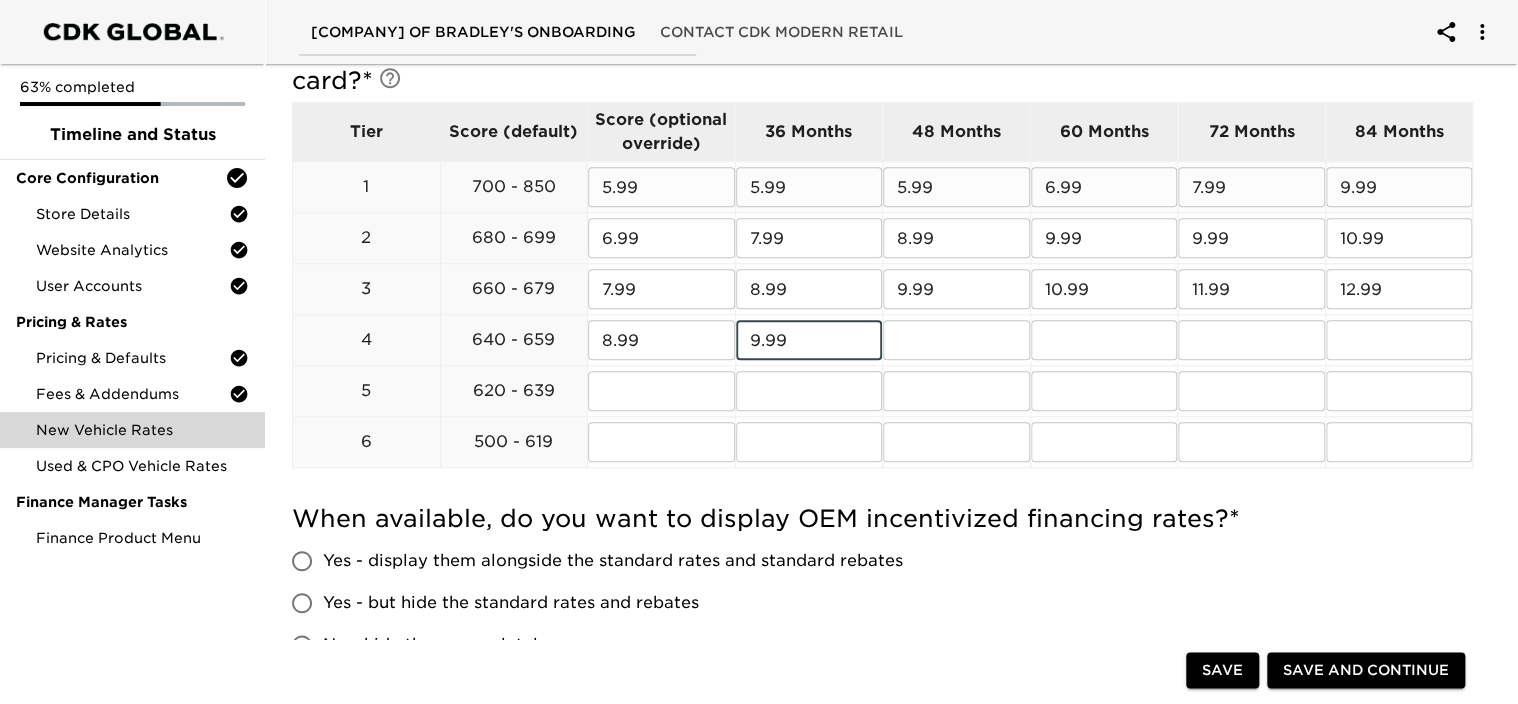type on "9.99" 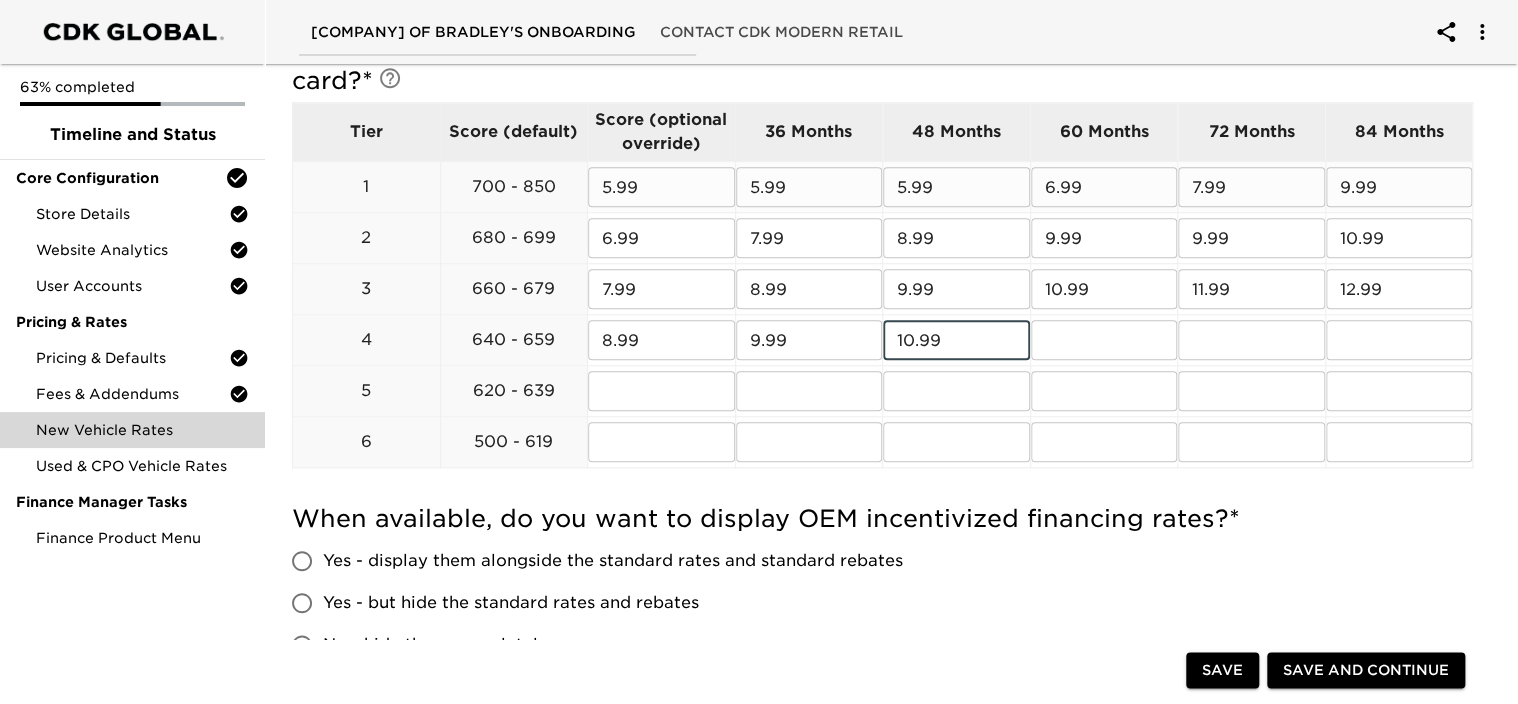 type on "10.99" 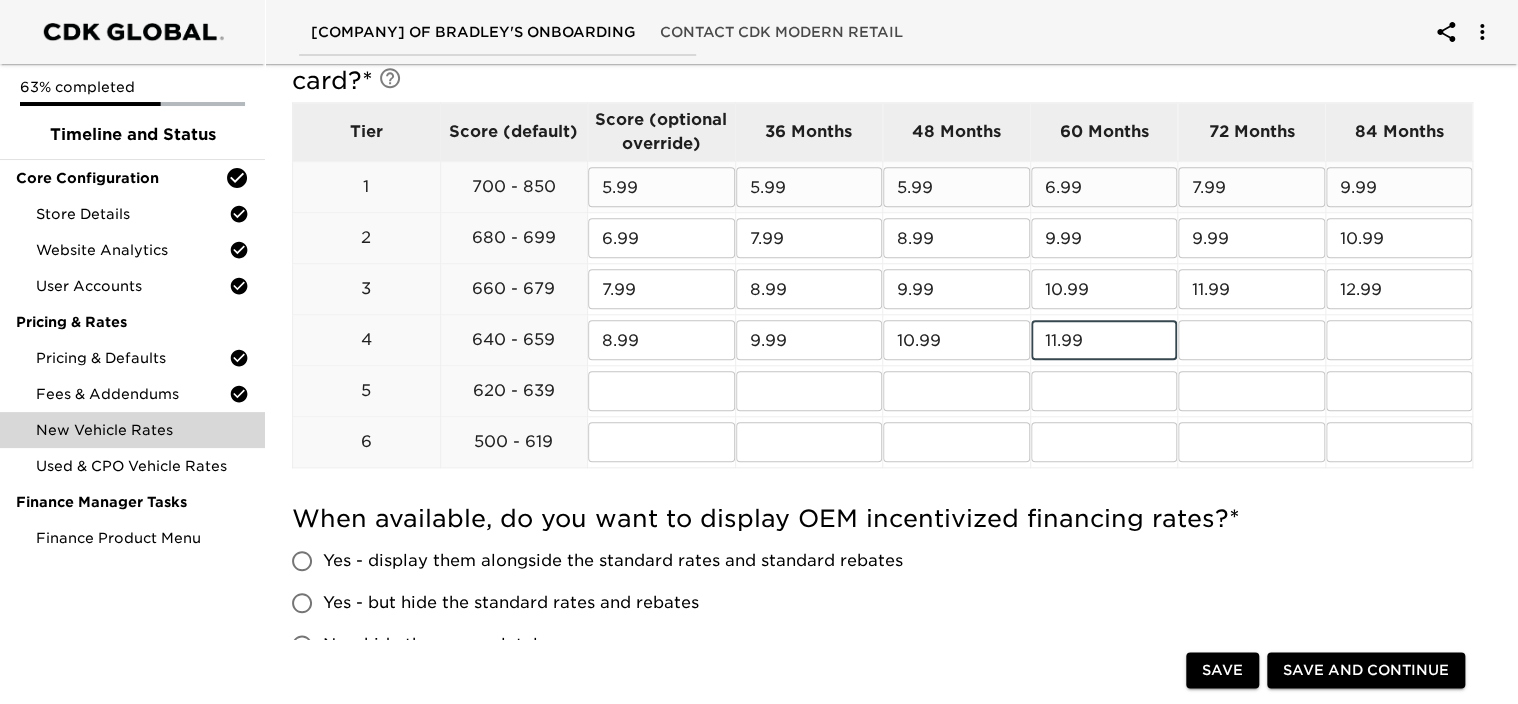 type on "11.99" 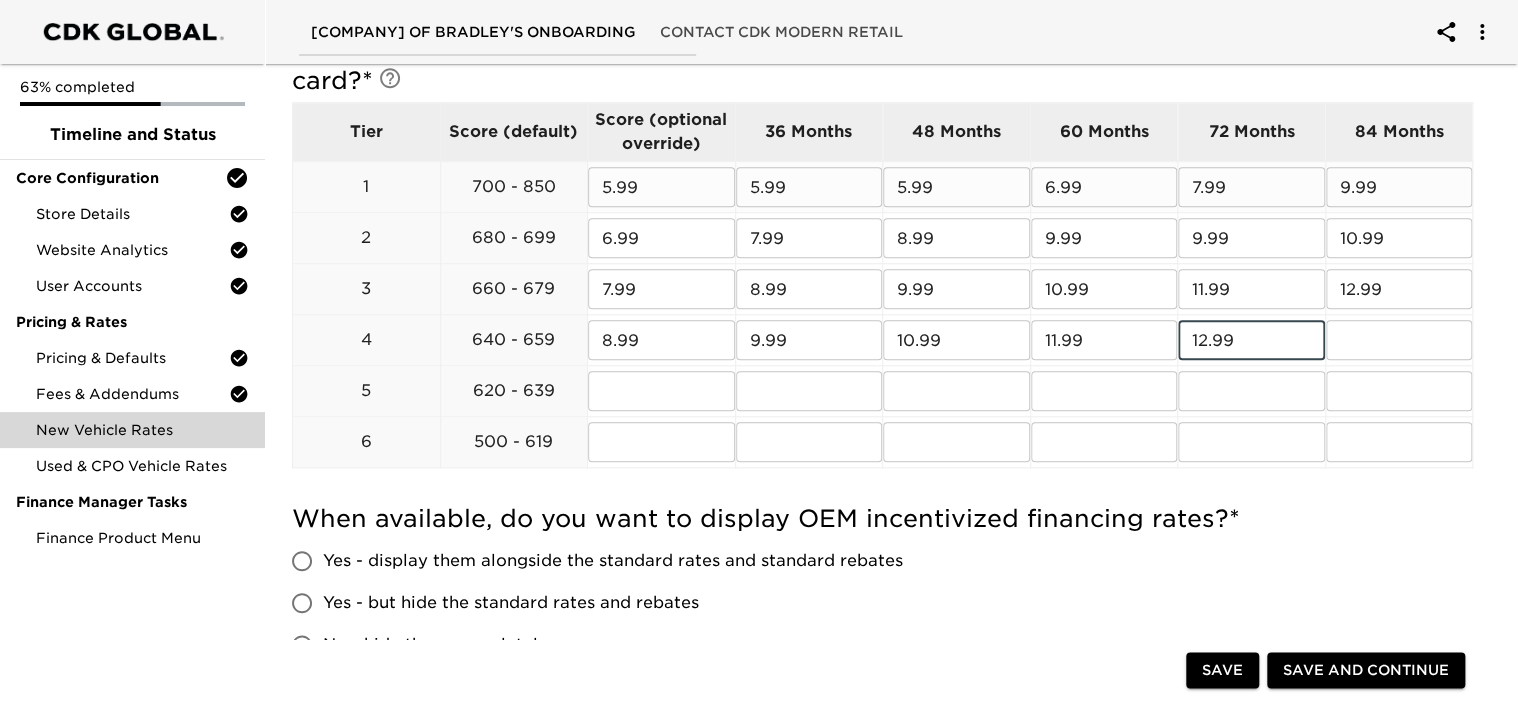 type on "12.99" 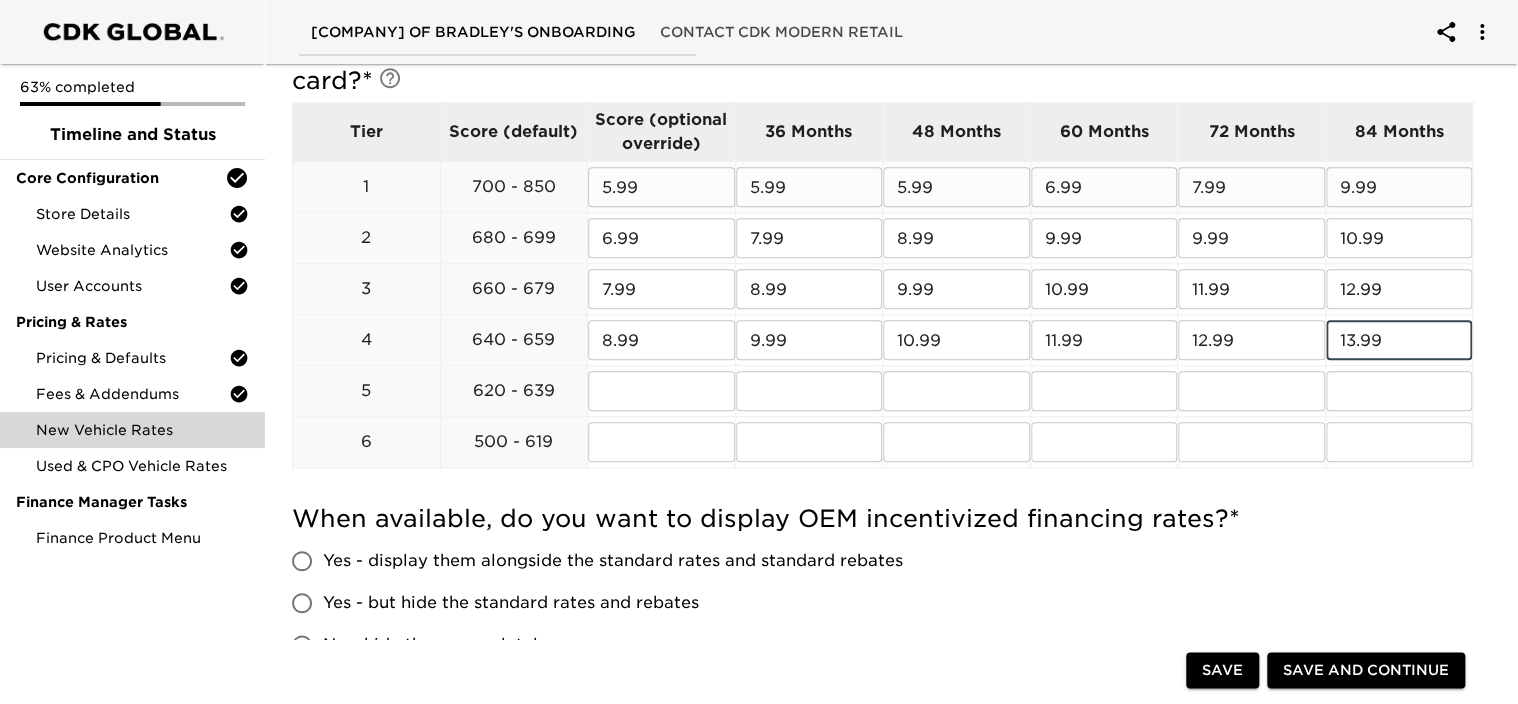 type on "13.99" 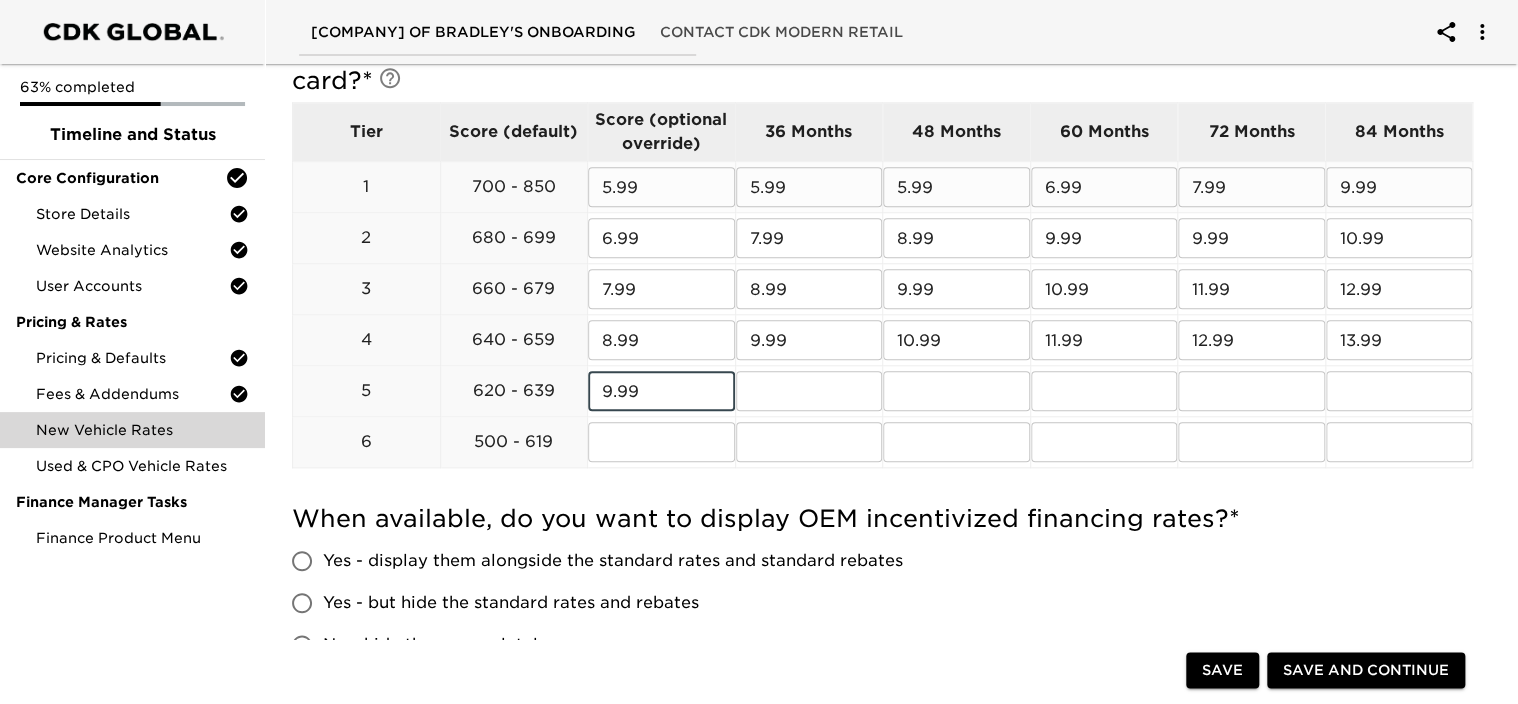 type on "9.99" 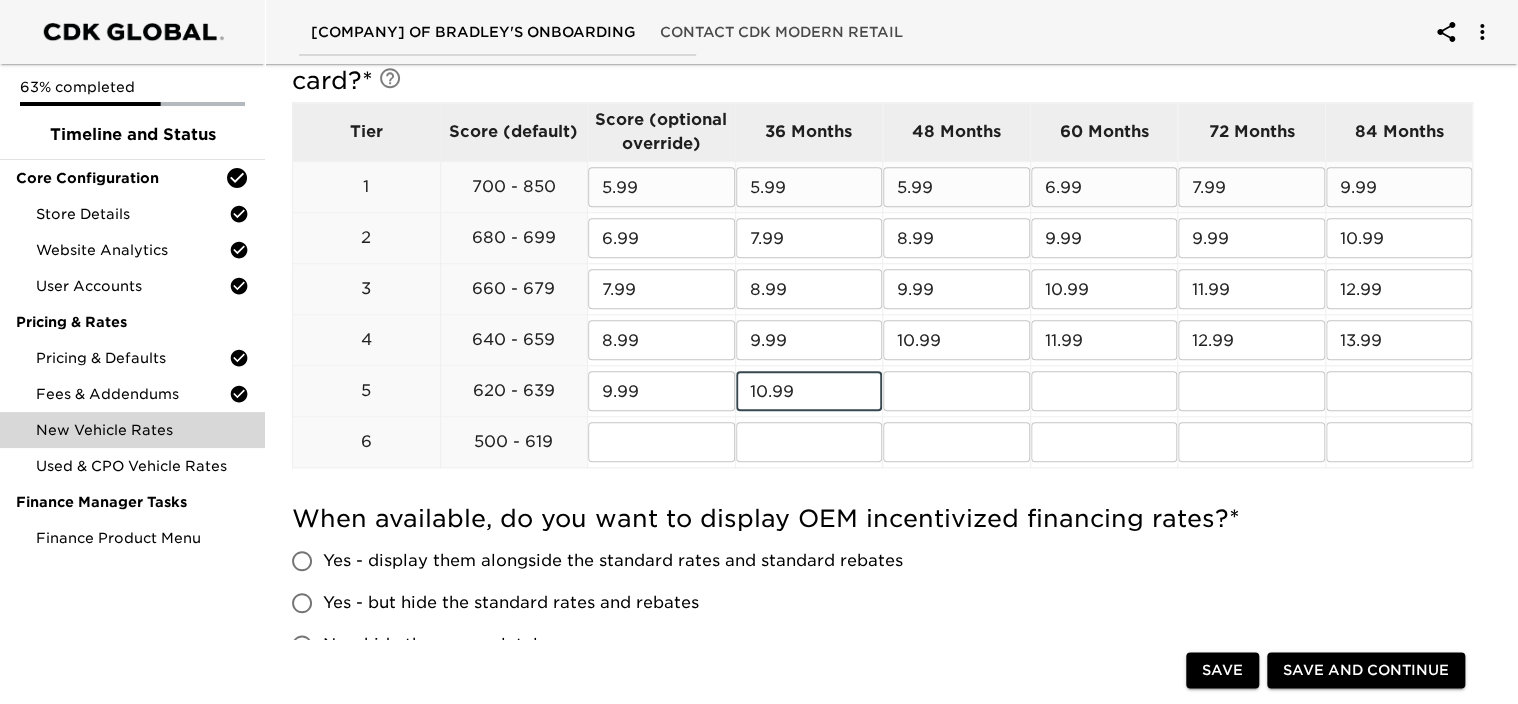 type on "10.99" 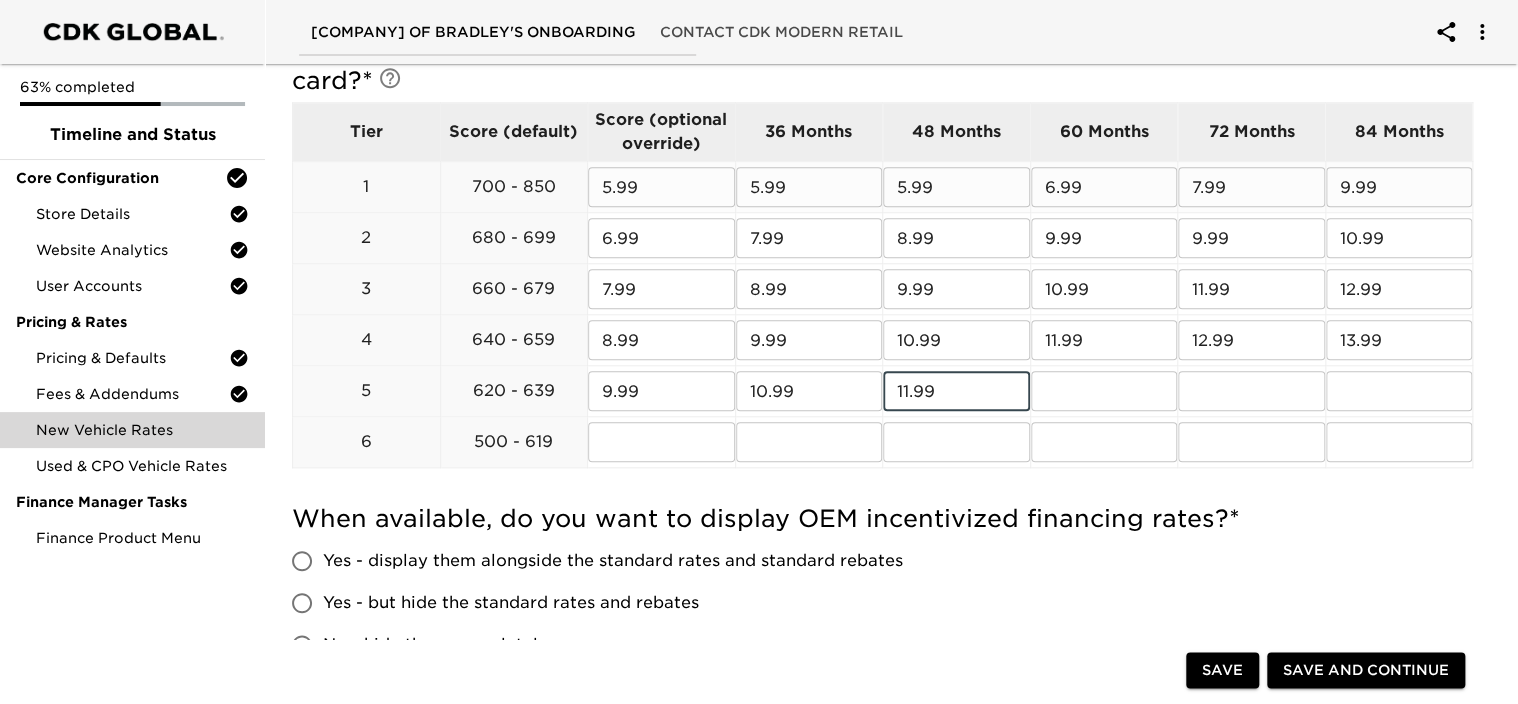 type on "11.99" 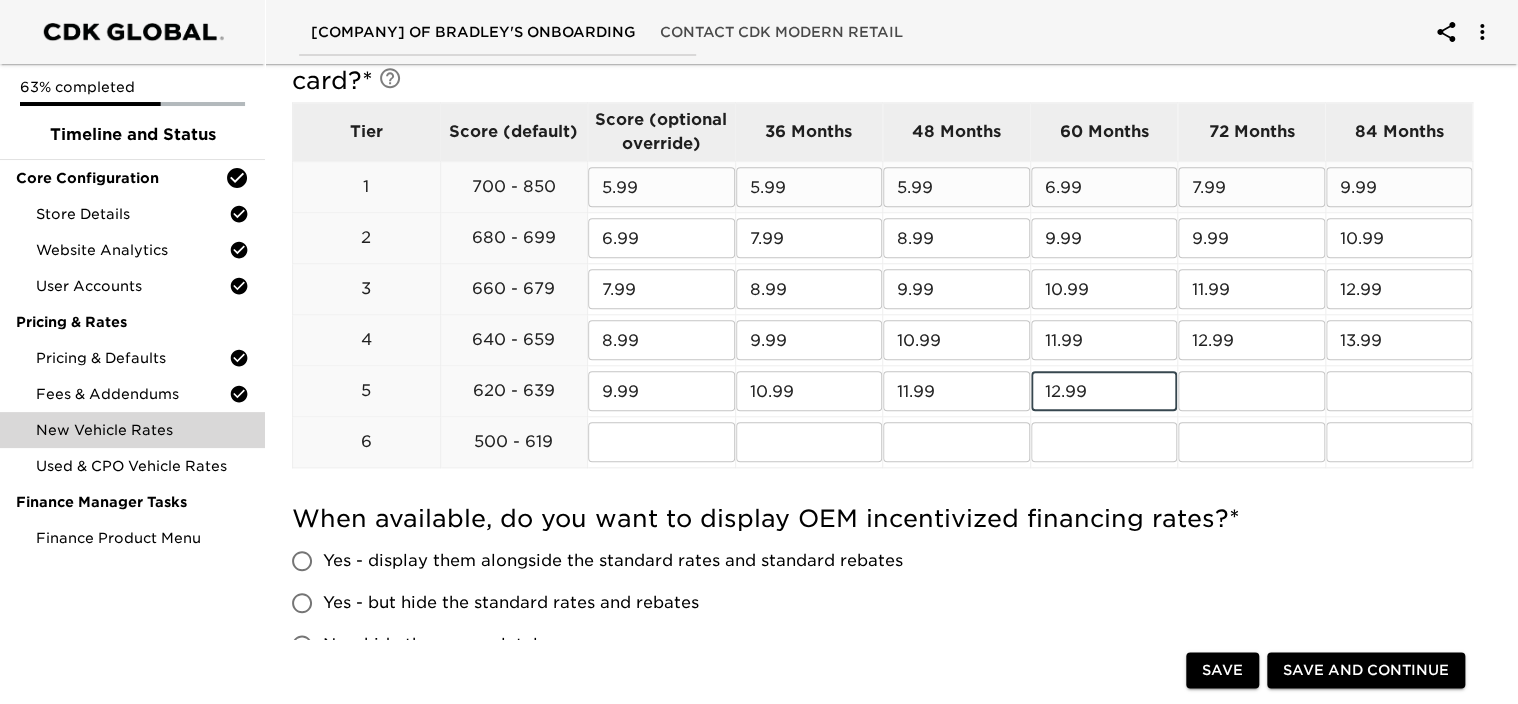 type on "12.99" 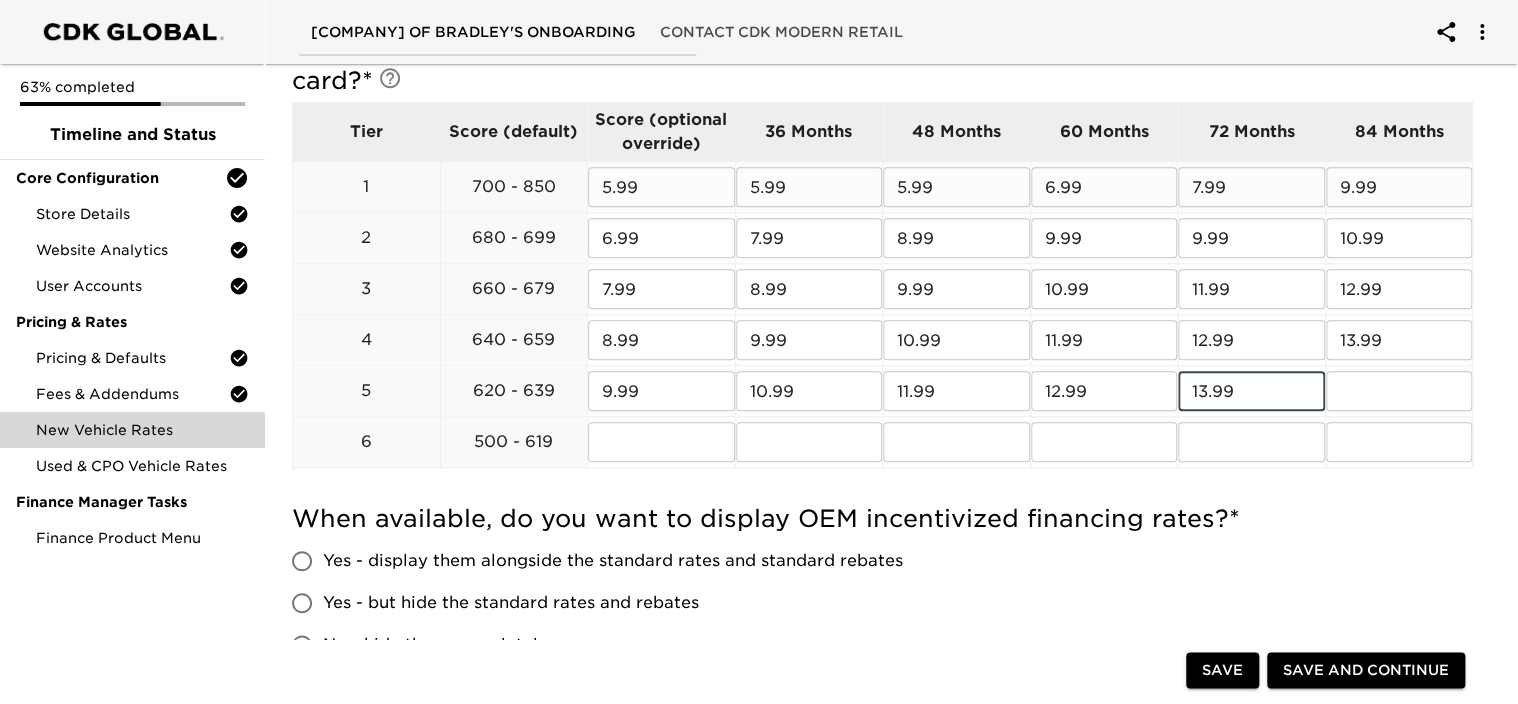 type on "13.99" 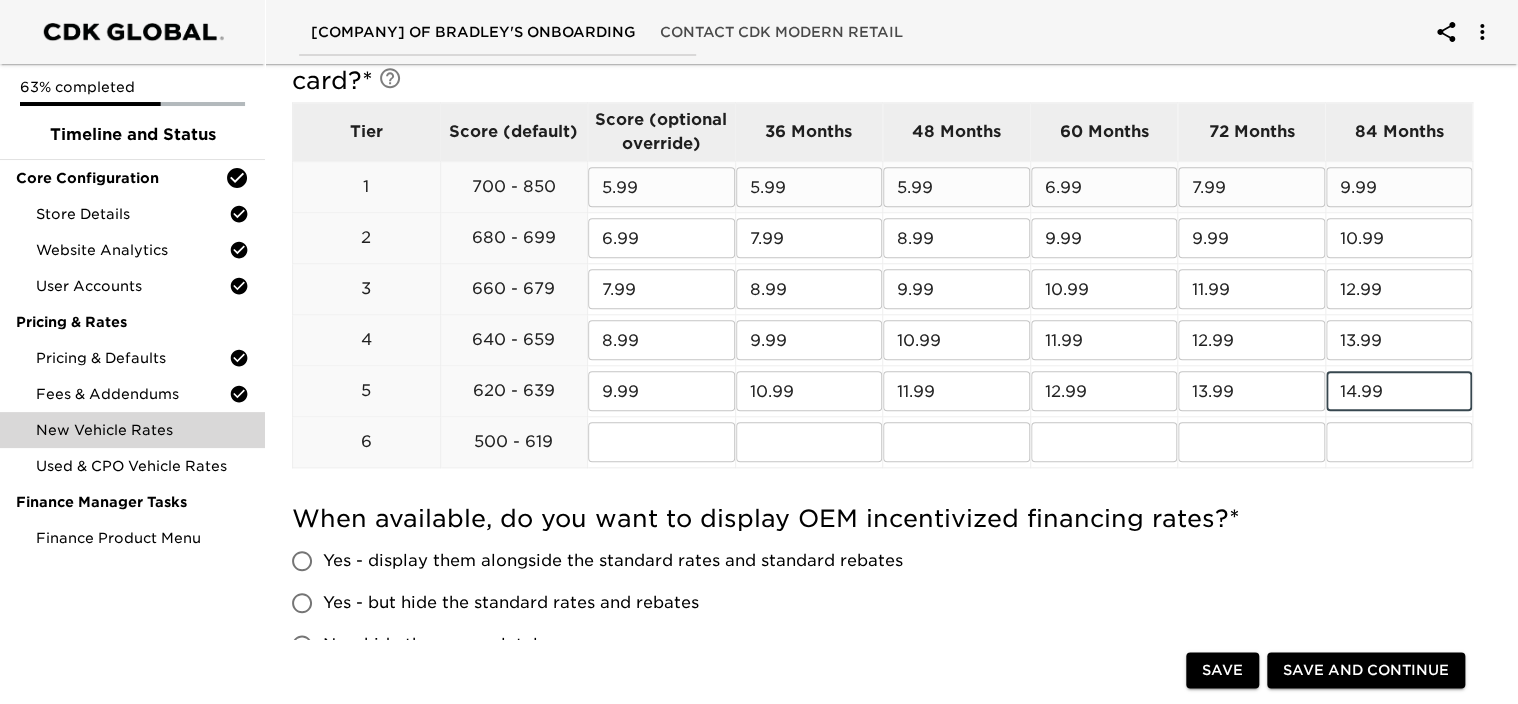 type on "14.99" 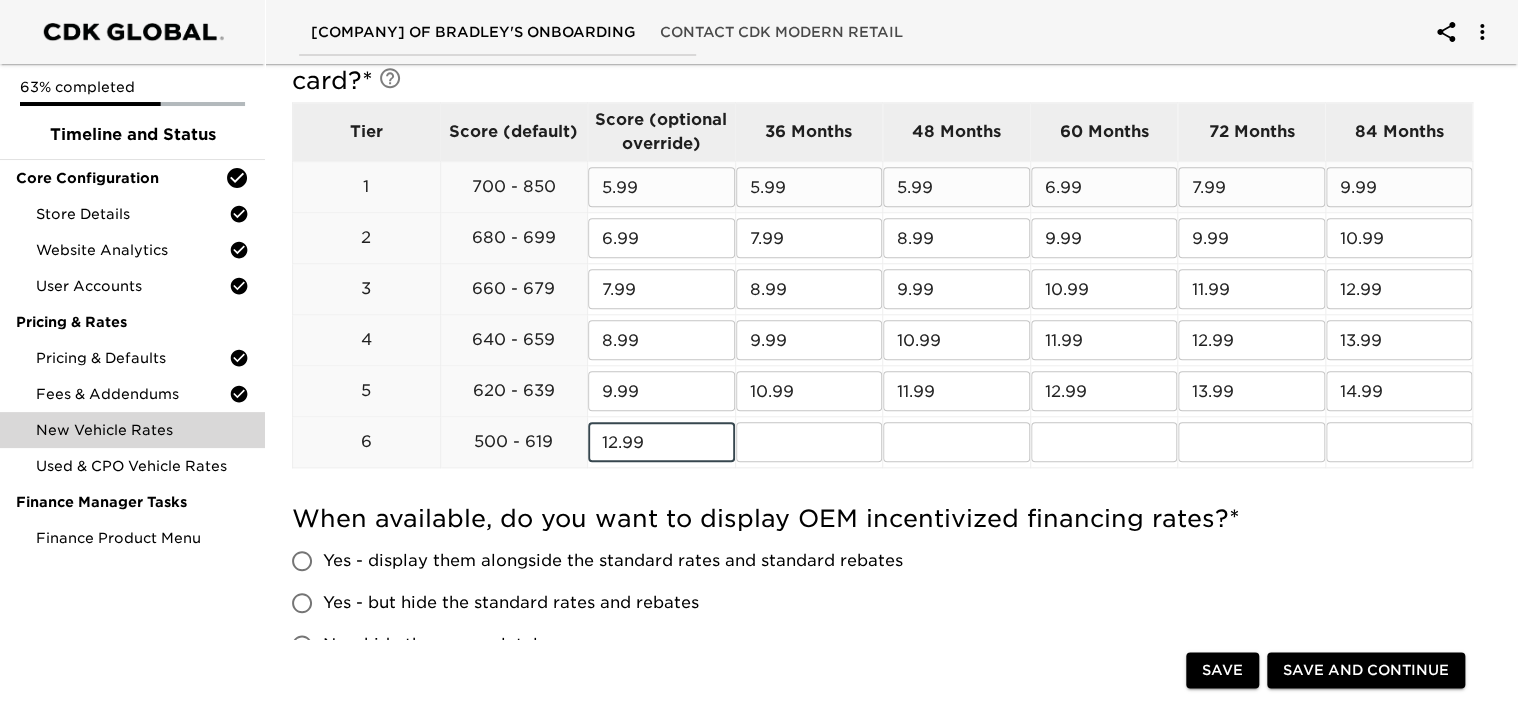 type on "12.99" 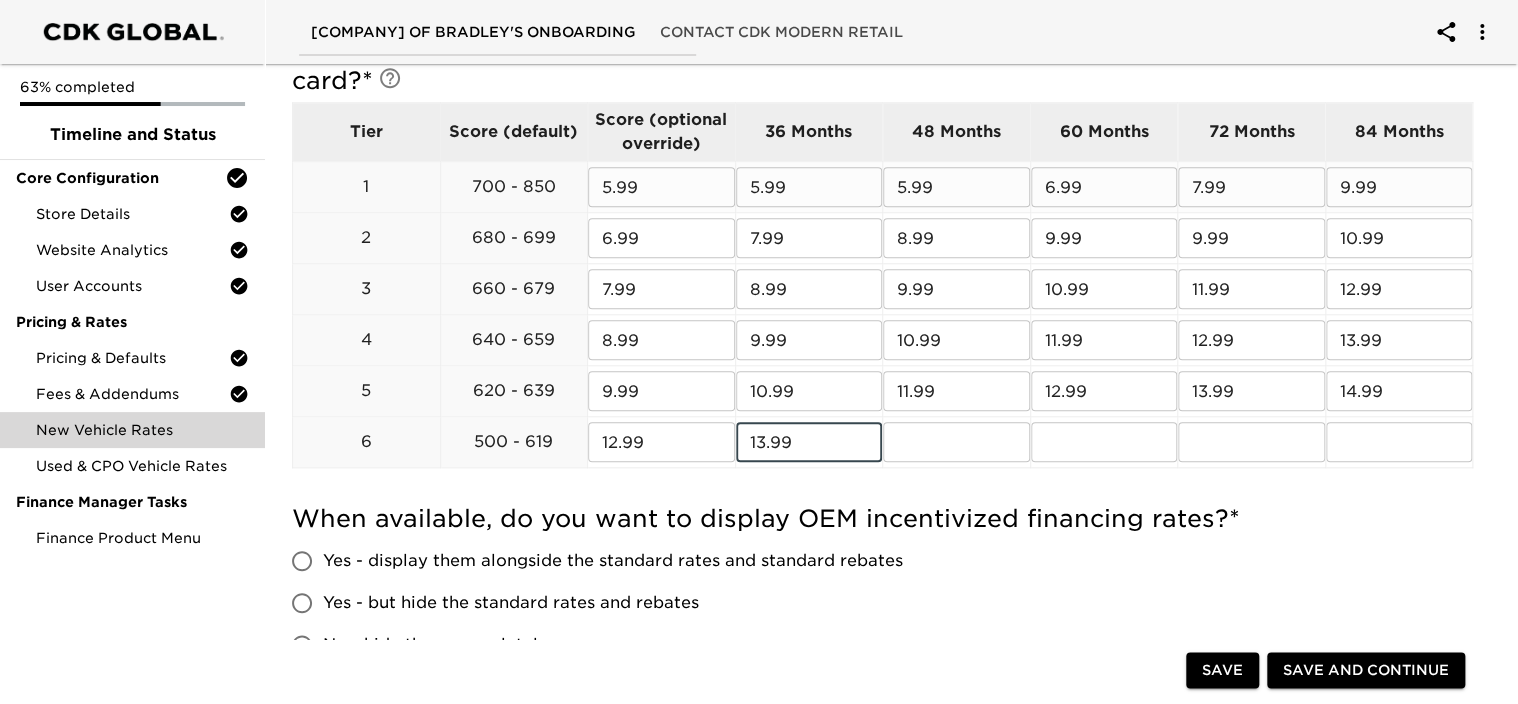 type on "13.99" 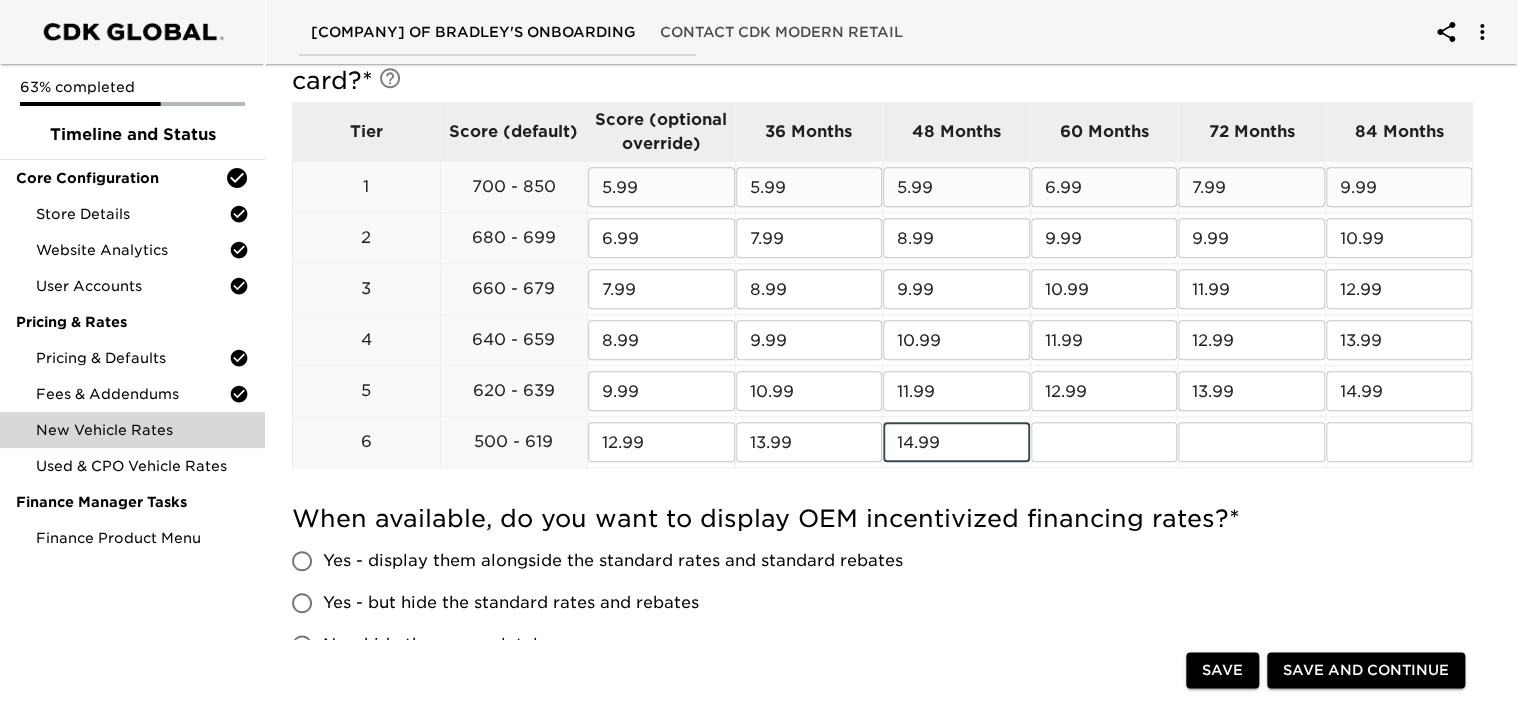 type on "14.99" 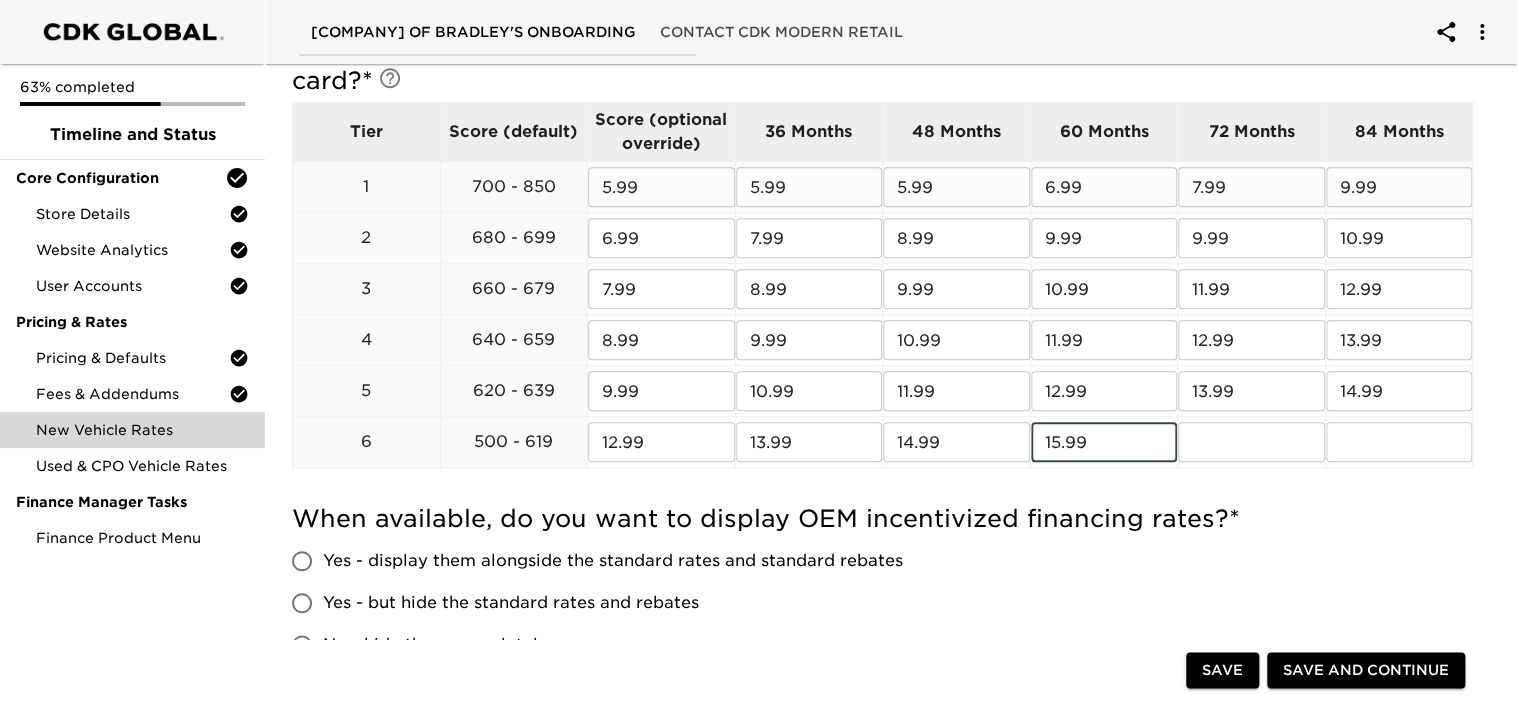 type on "15.99" 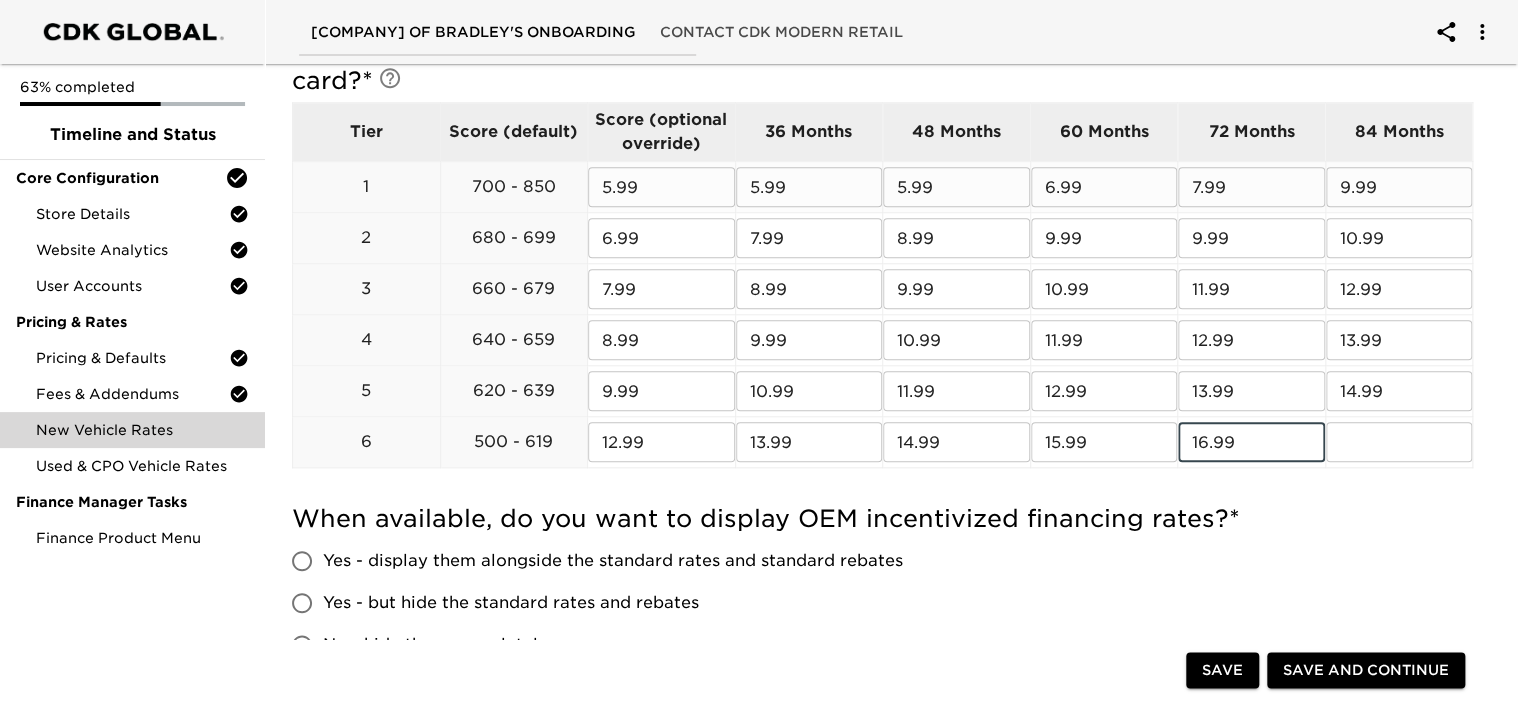 type on "16.99" 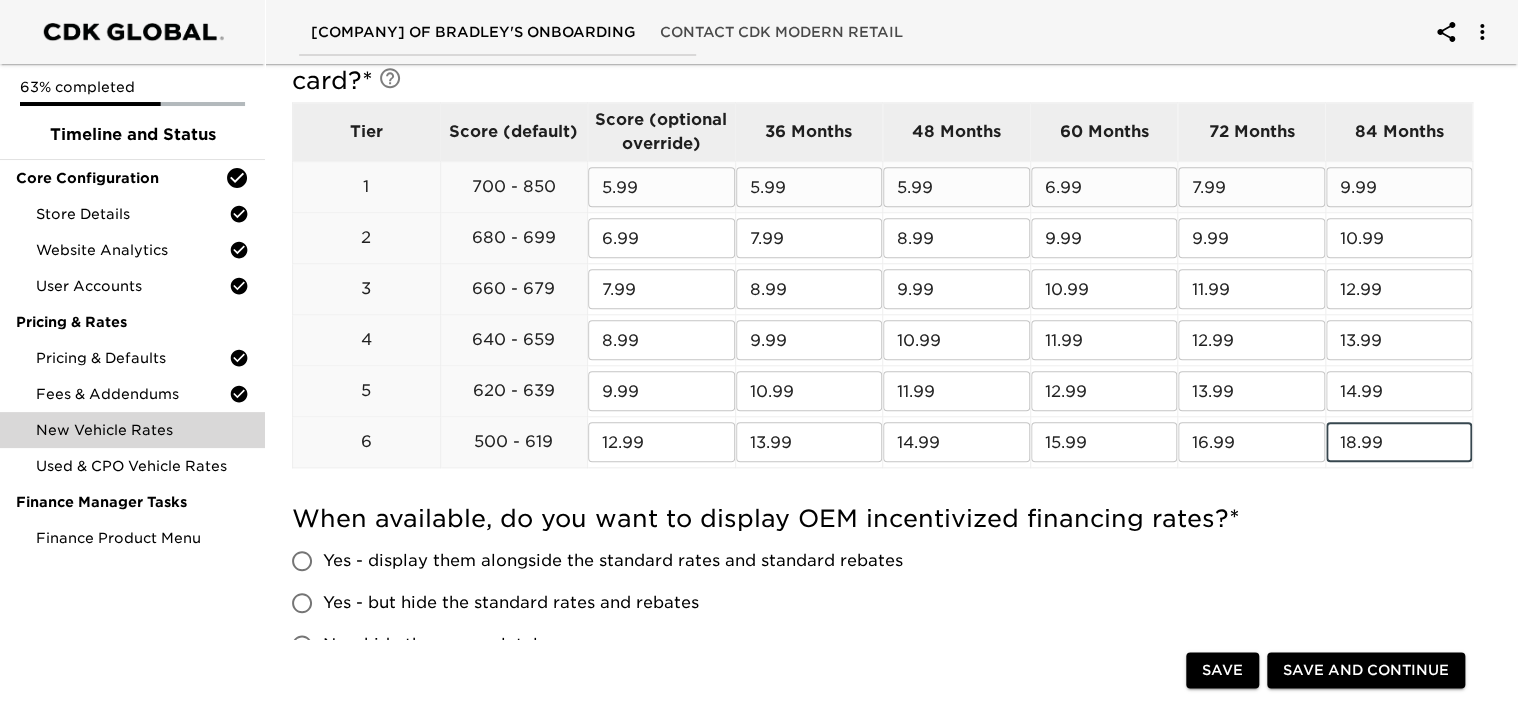 type on "18.99" 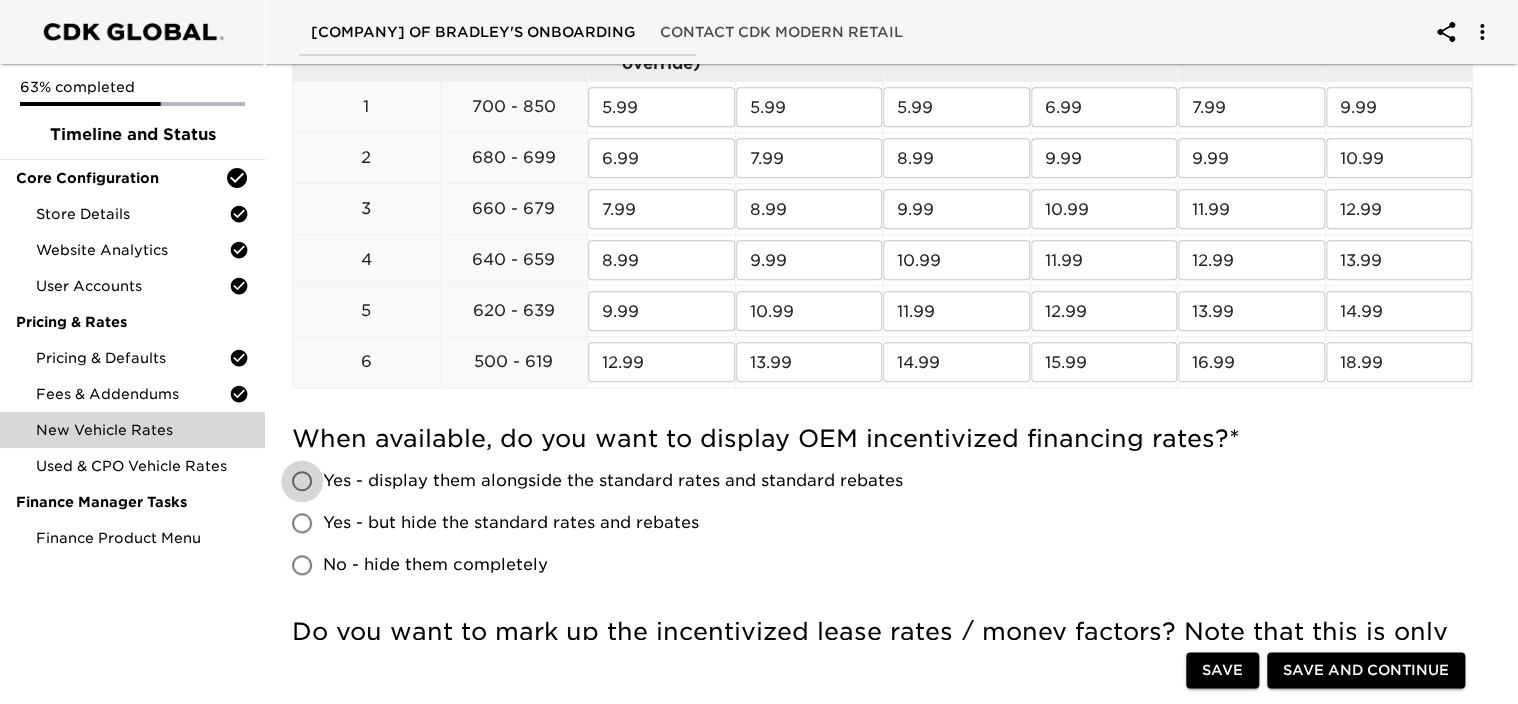 scroll, scrollTop: 1000, scrollLeft: 0, axis: vertical 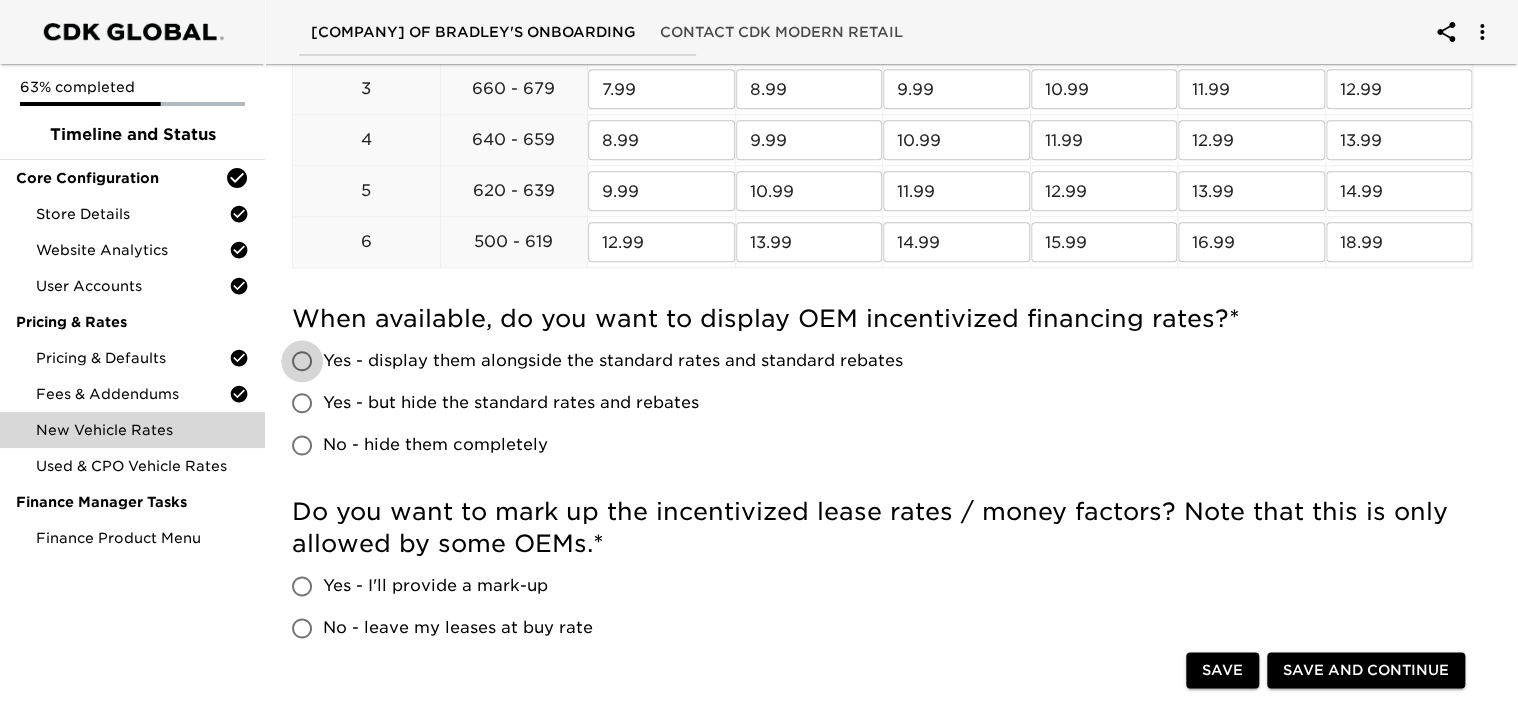 click on "No - hide them completely" at bounding box center (302, 445) 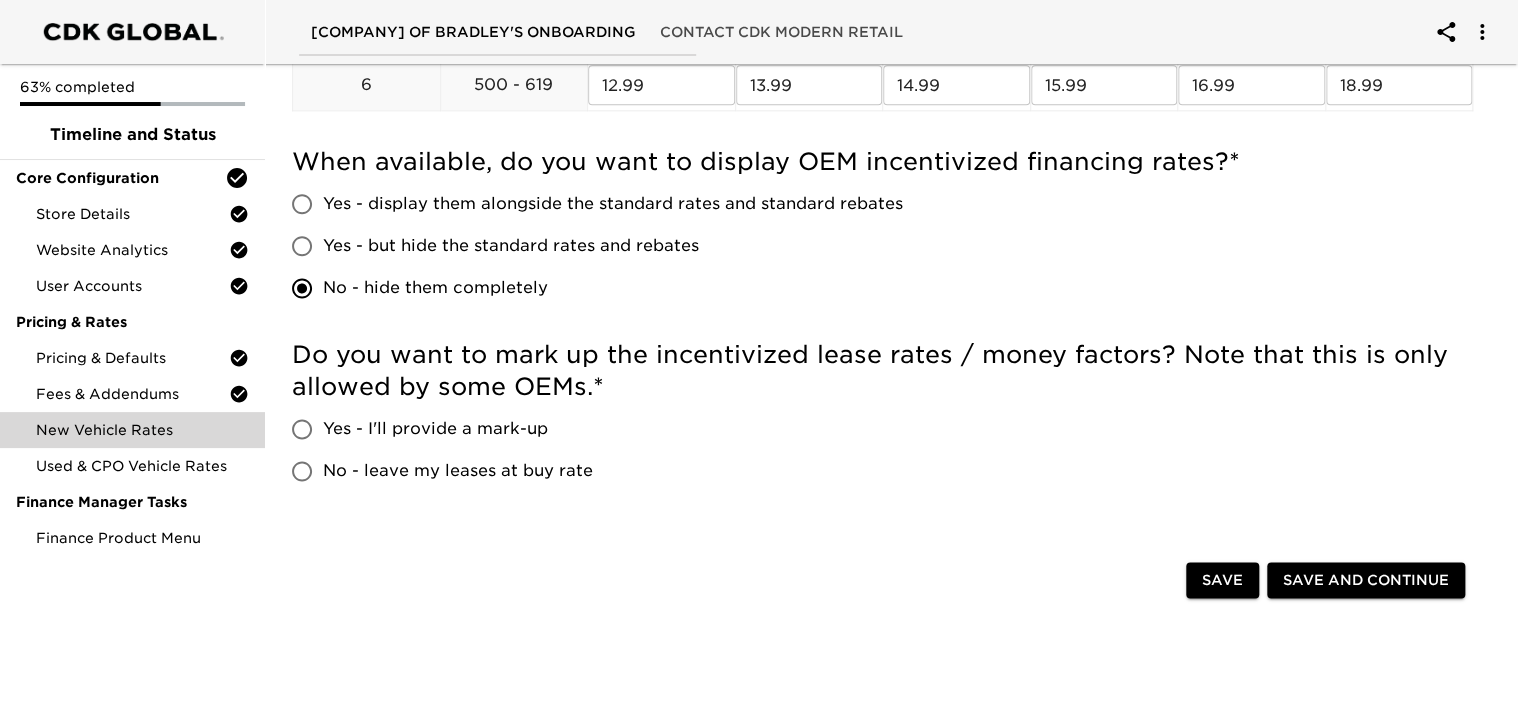 scroll, scrollTop: 1200, scrollLeft: 0, axis: vertical 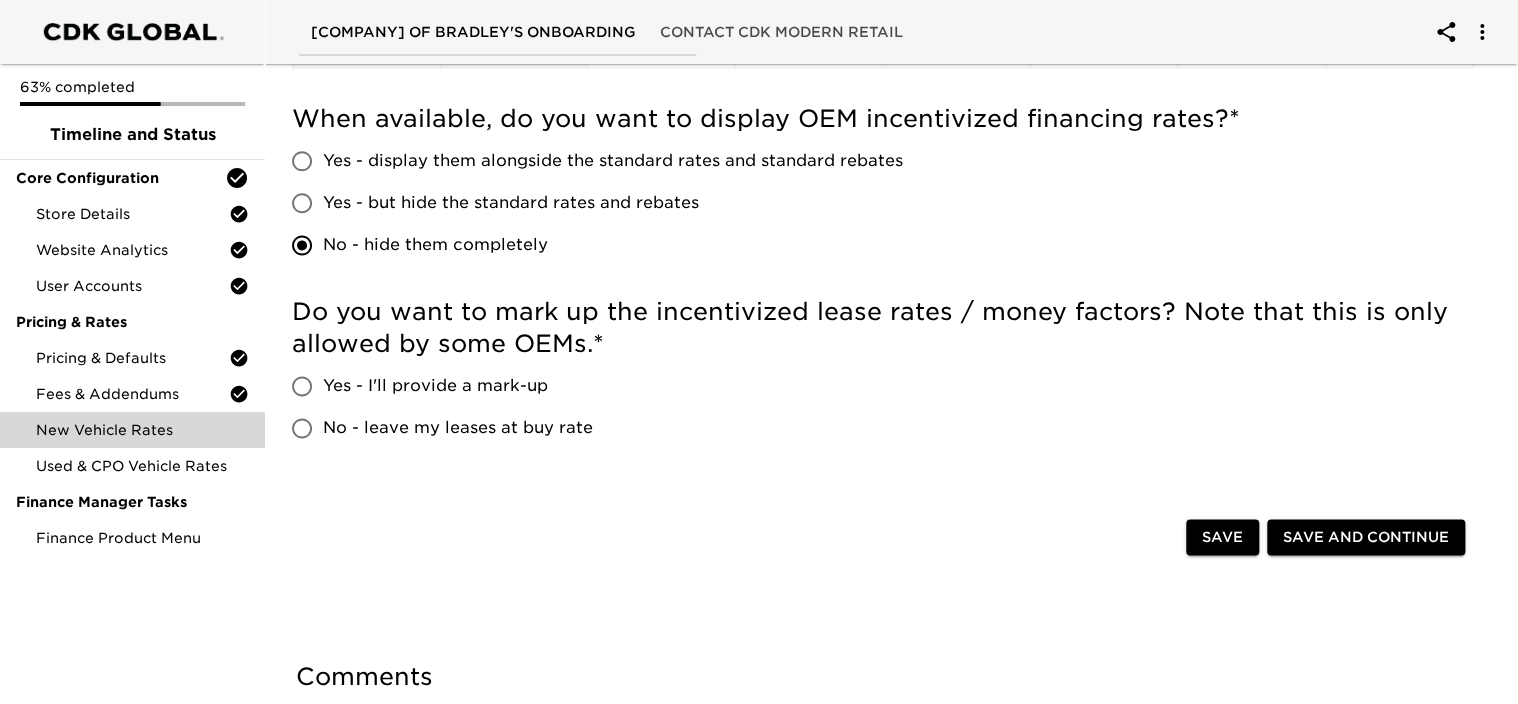click on "Yes - I'll provide a mark-up" at bounding box center [302, 386] 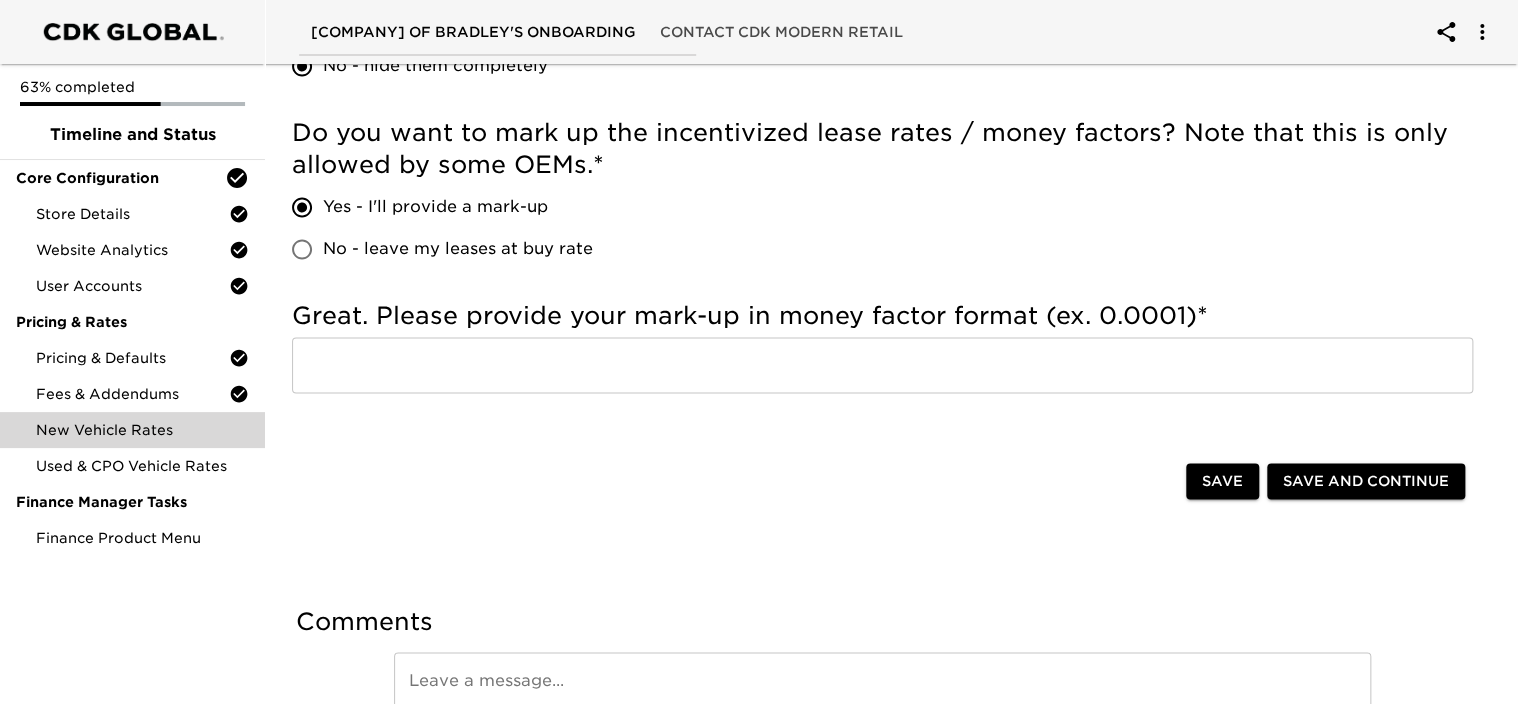 scroll, scrollTop: 1400, scrollLeft: 0, axis: vertical 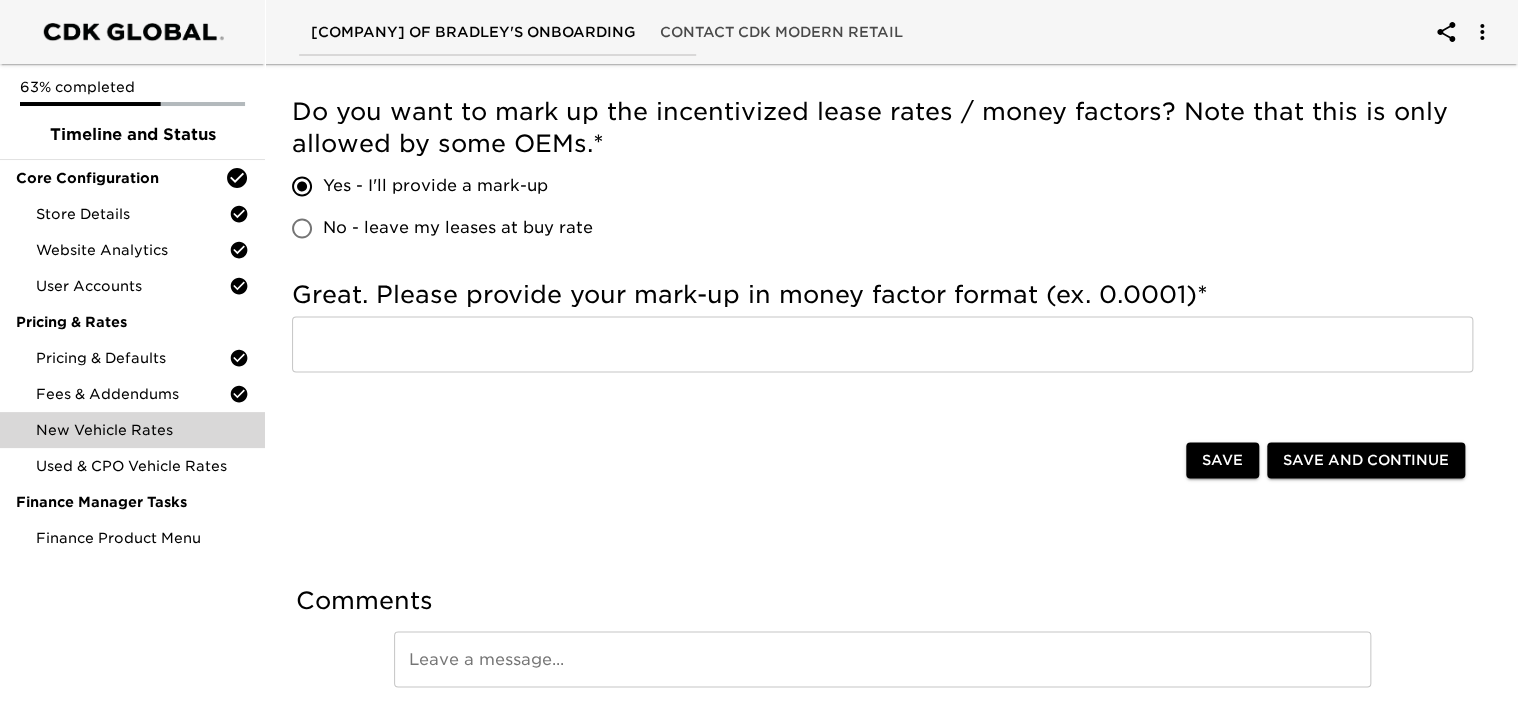 click at bounding box center [882, 344] 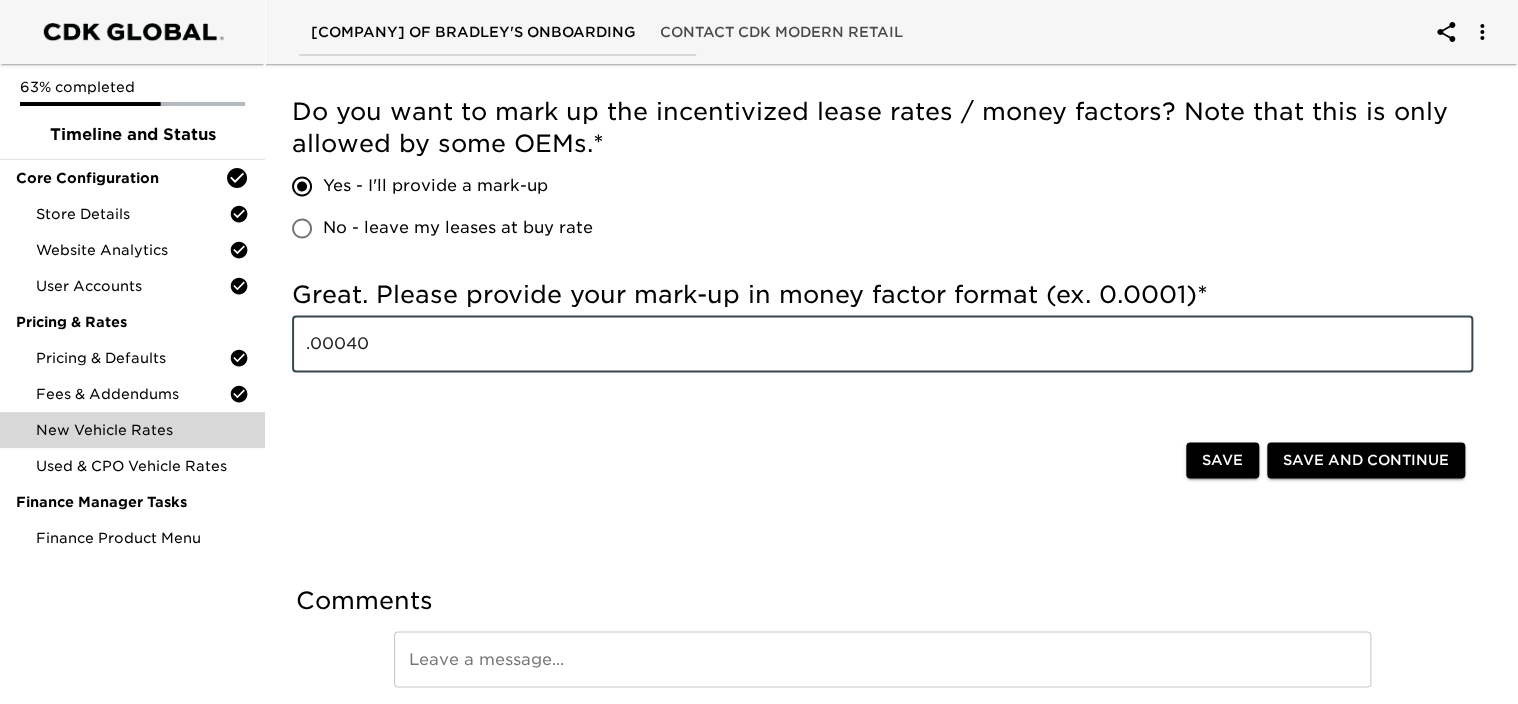 type on ".00040" 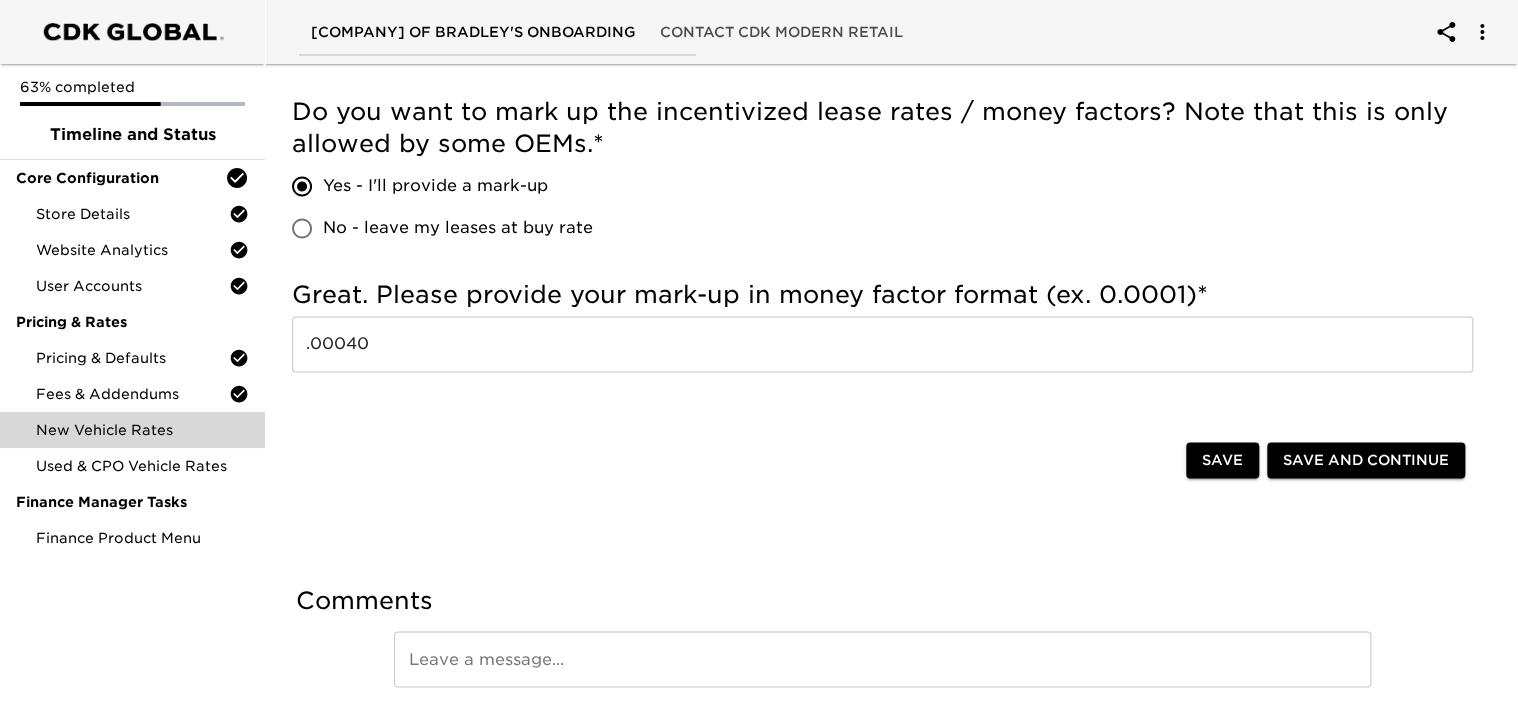 scroll, scrollTop: 1475, scrollLeft: 0, axis: vertical 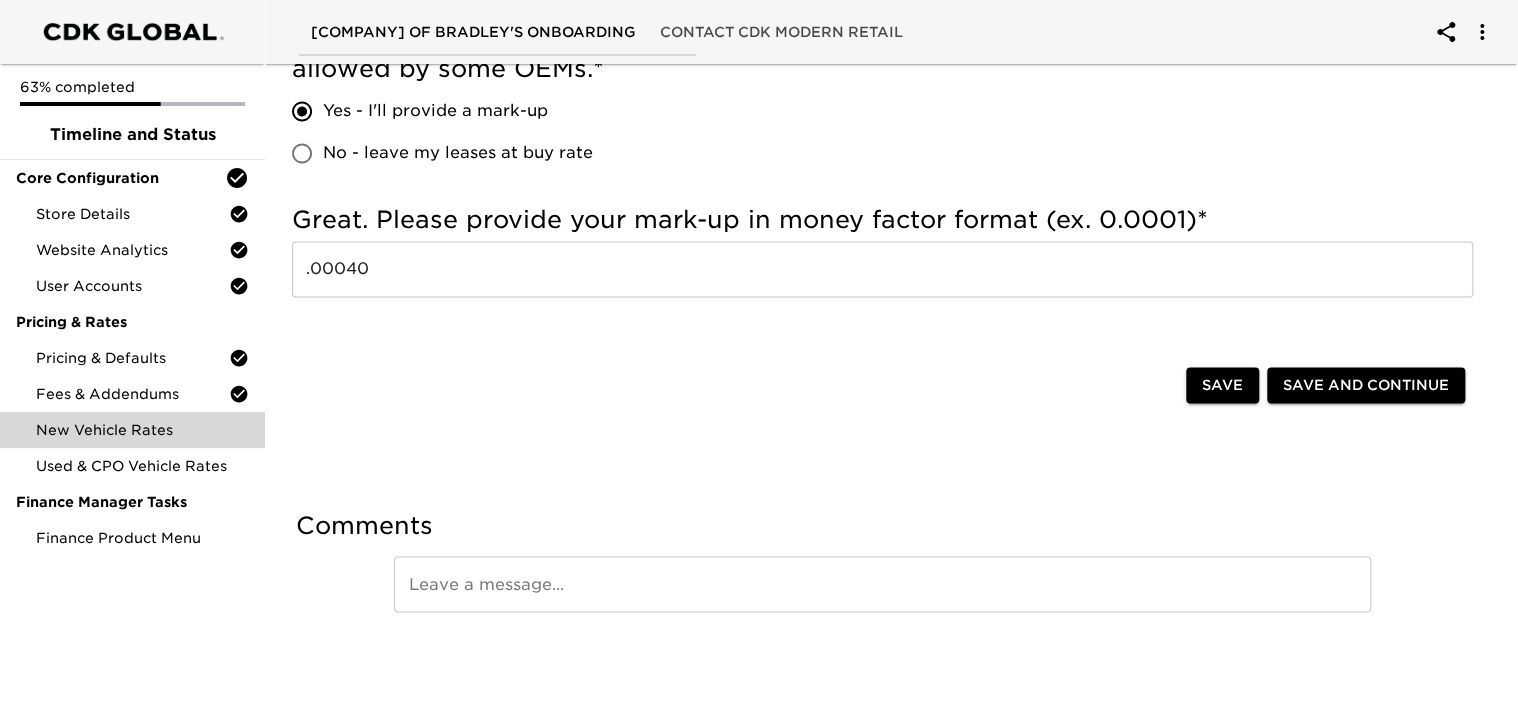 click on "Save and Continue" at bounding box center (1366, 385) 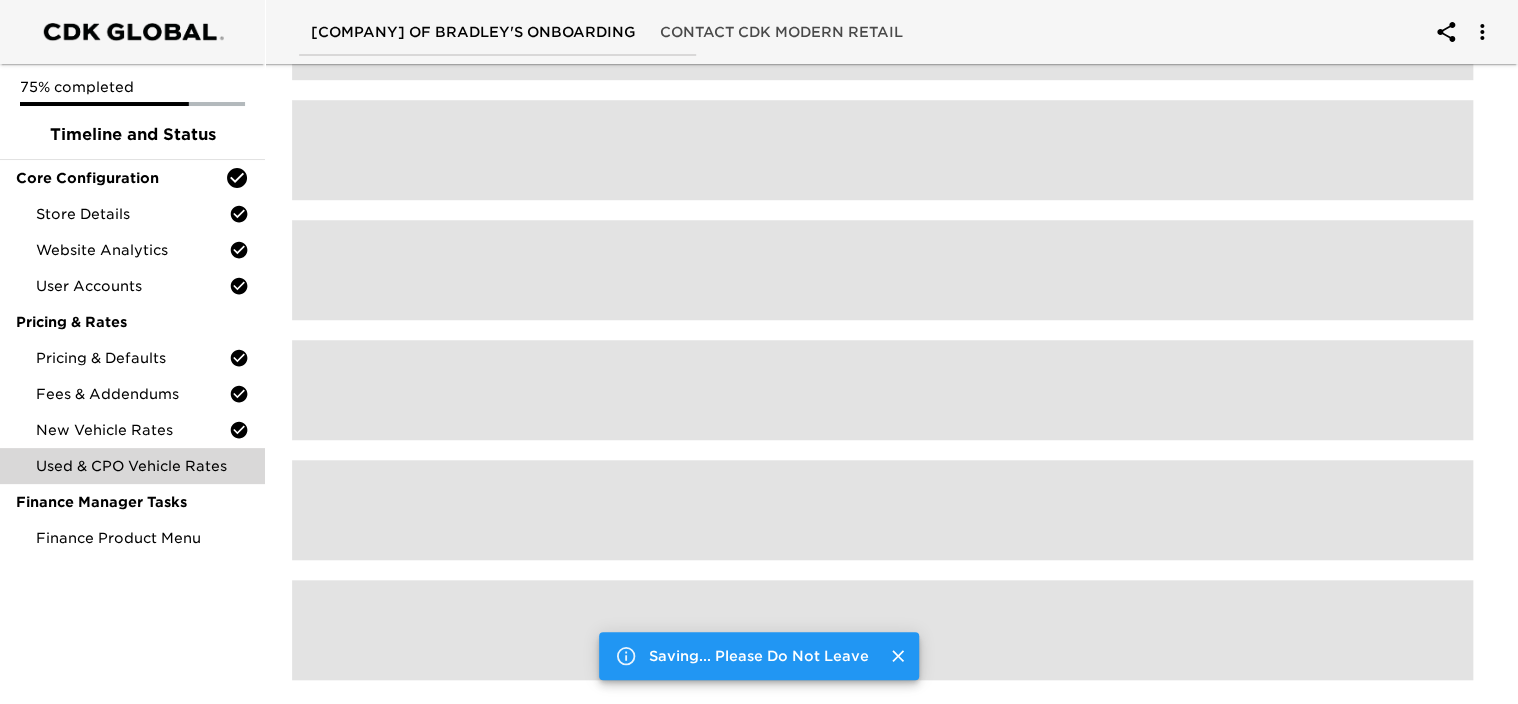 scroll, scrollTop: 0, scrollLeft: 0, axis: both 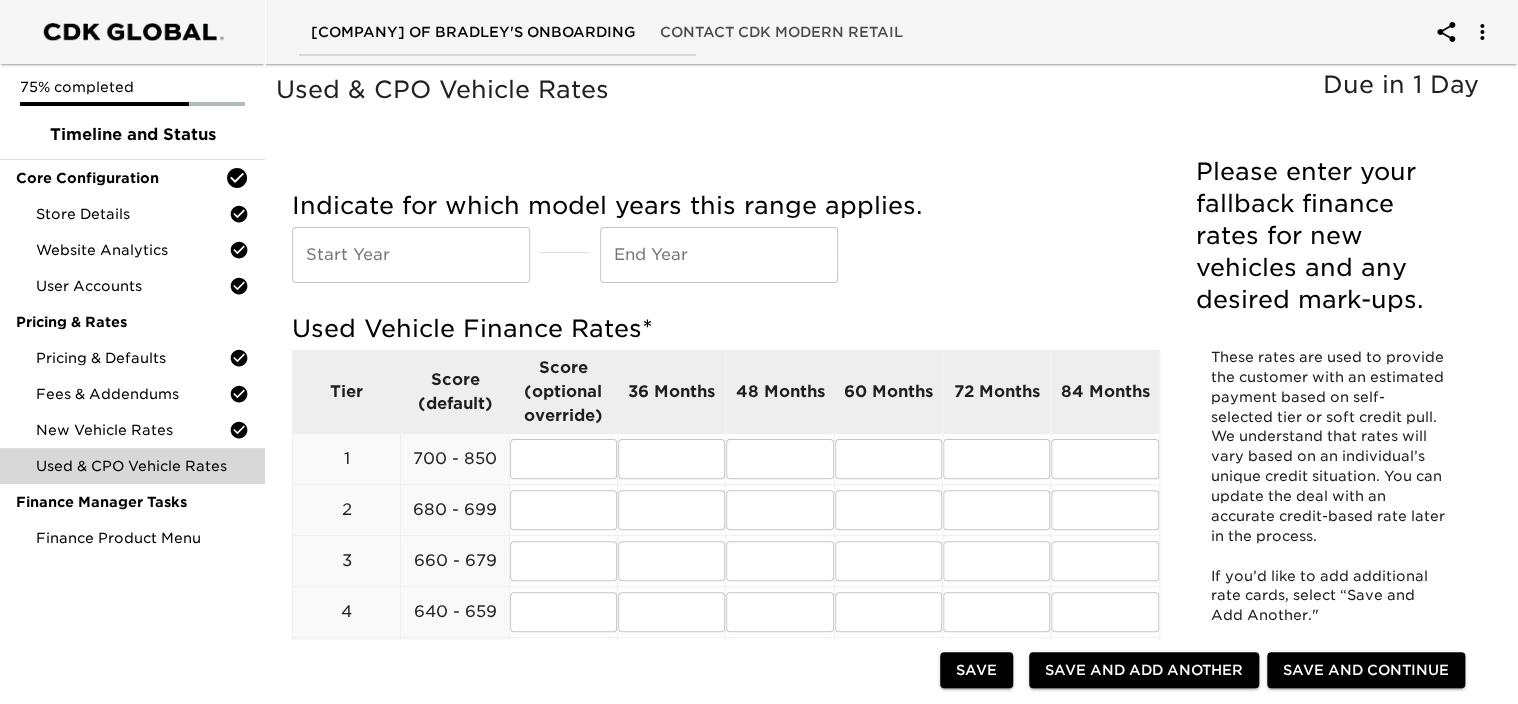 click at bounding box center (411, 255) 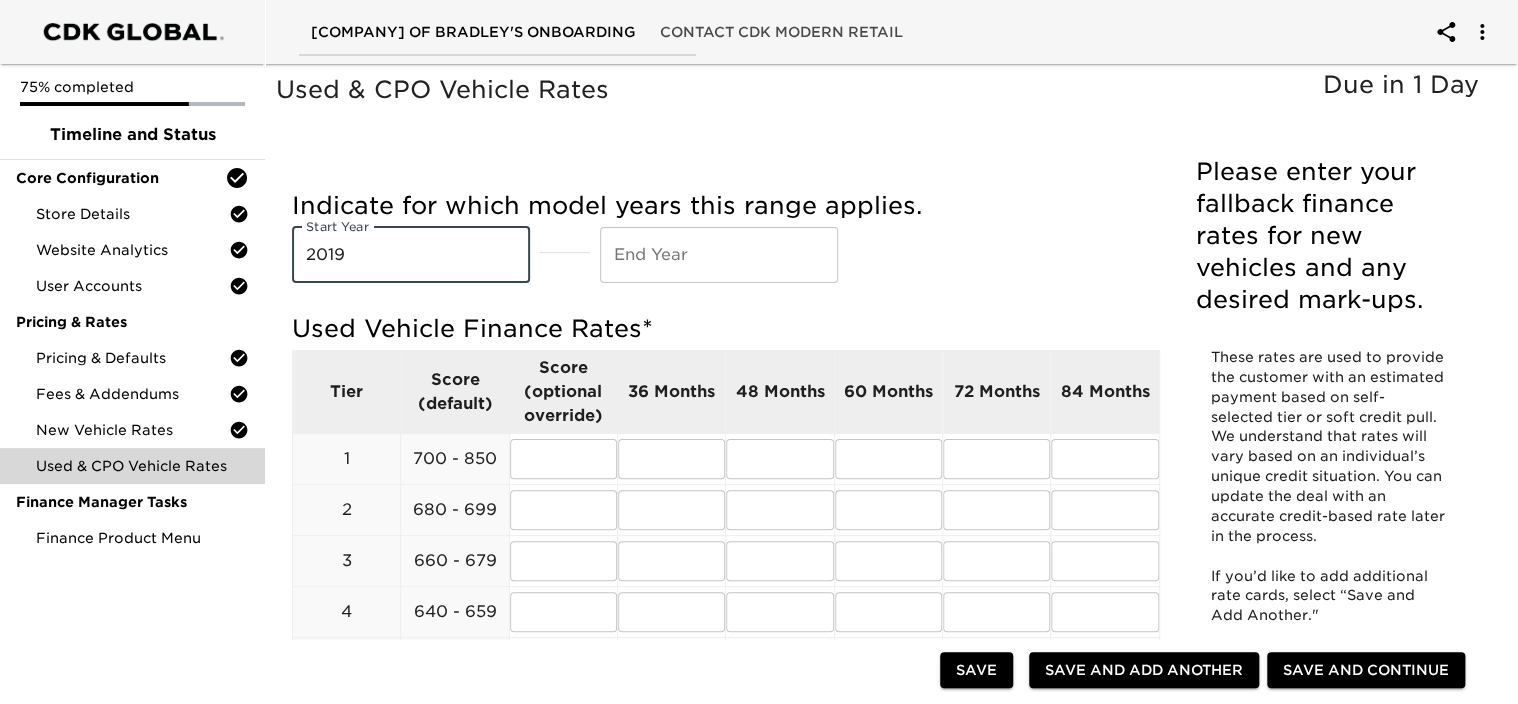 type on "2019" 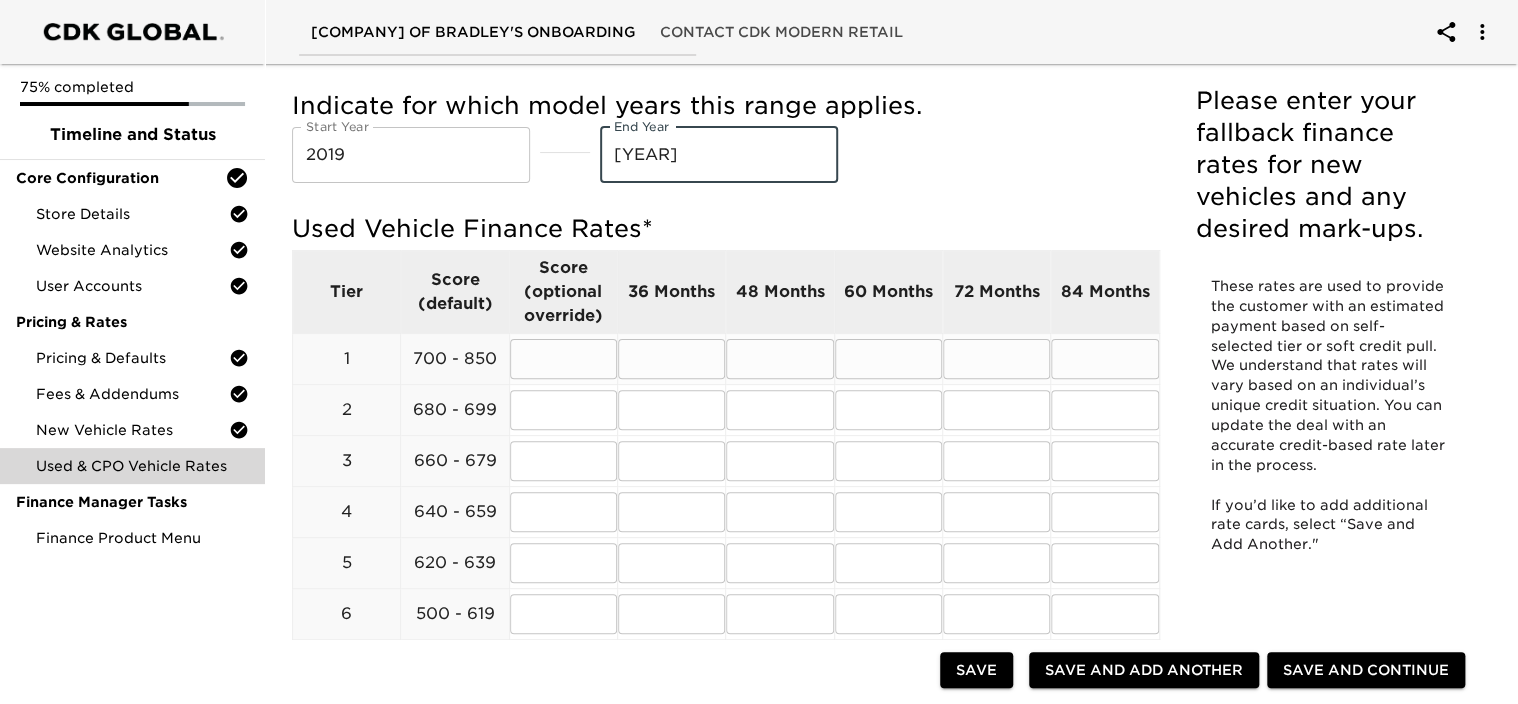 scroll, scrollTop: 200, scrollLeft: 0, axis: vertical 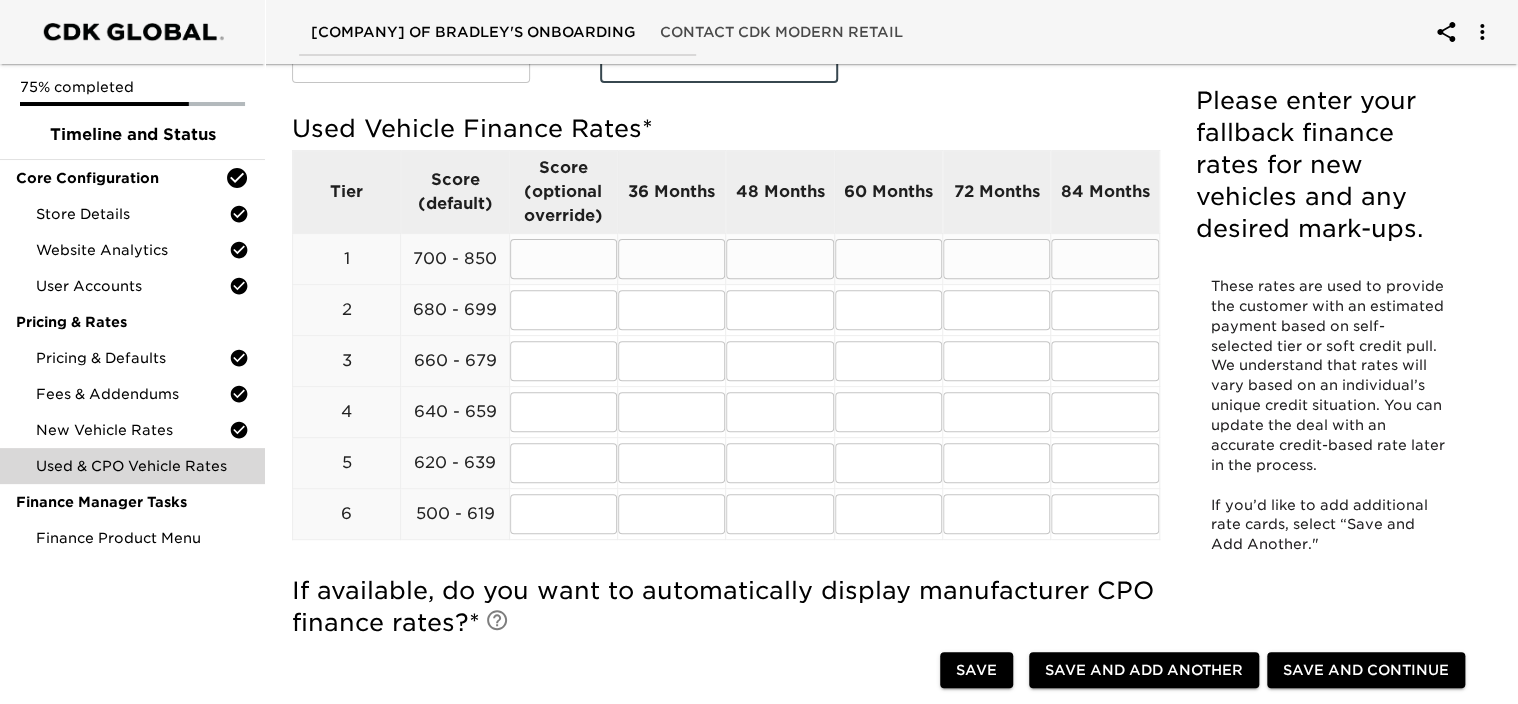 type on "[YEAR]" 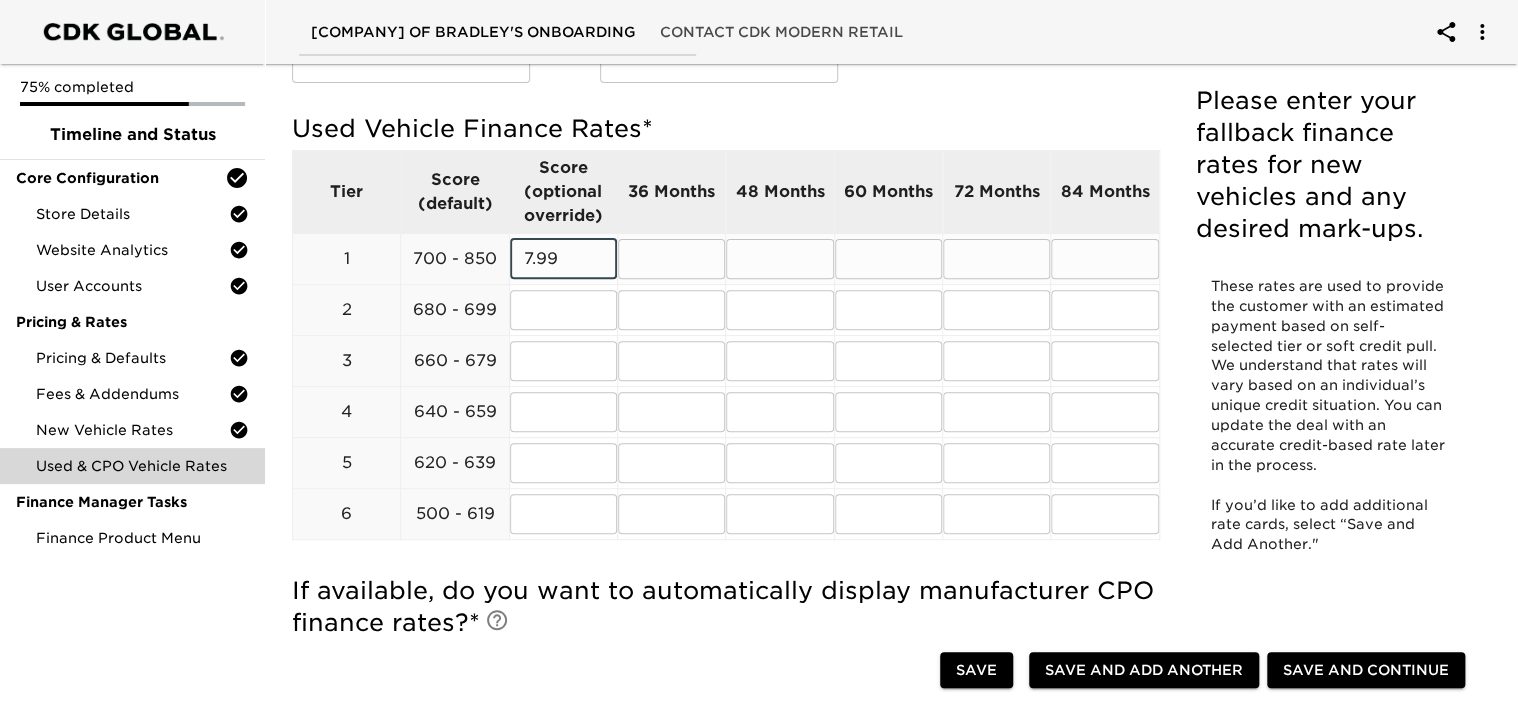 type on "7.99" 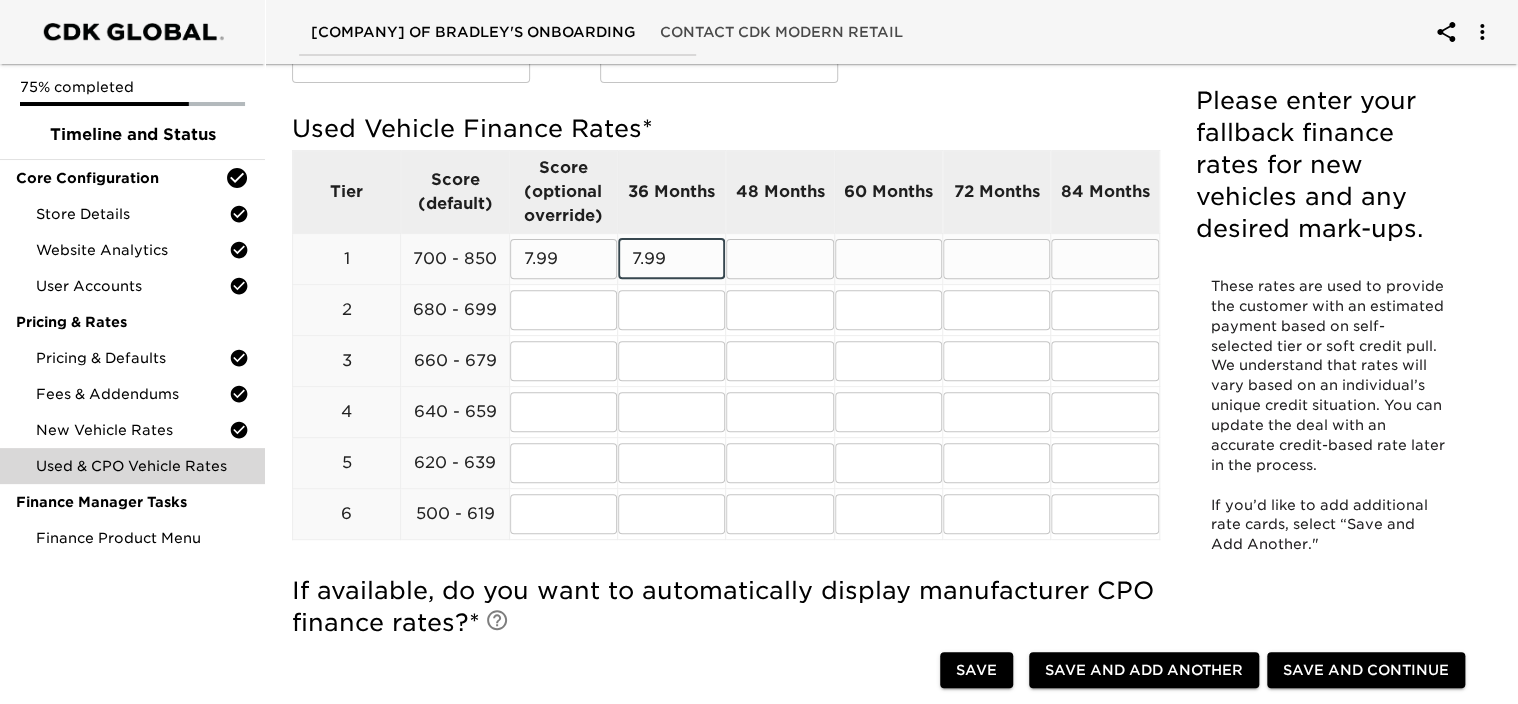 type on "7.99" 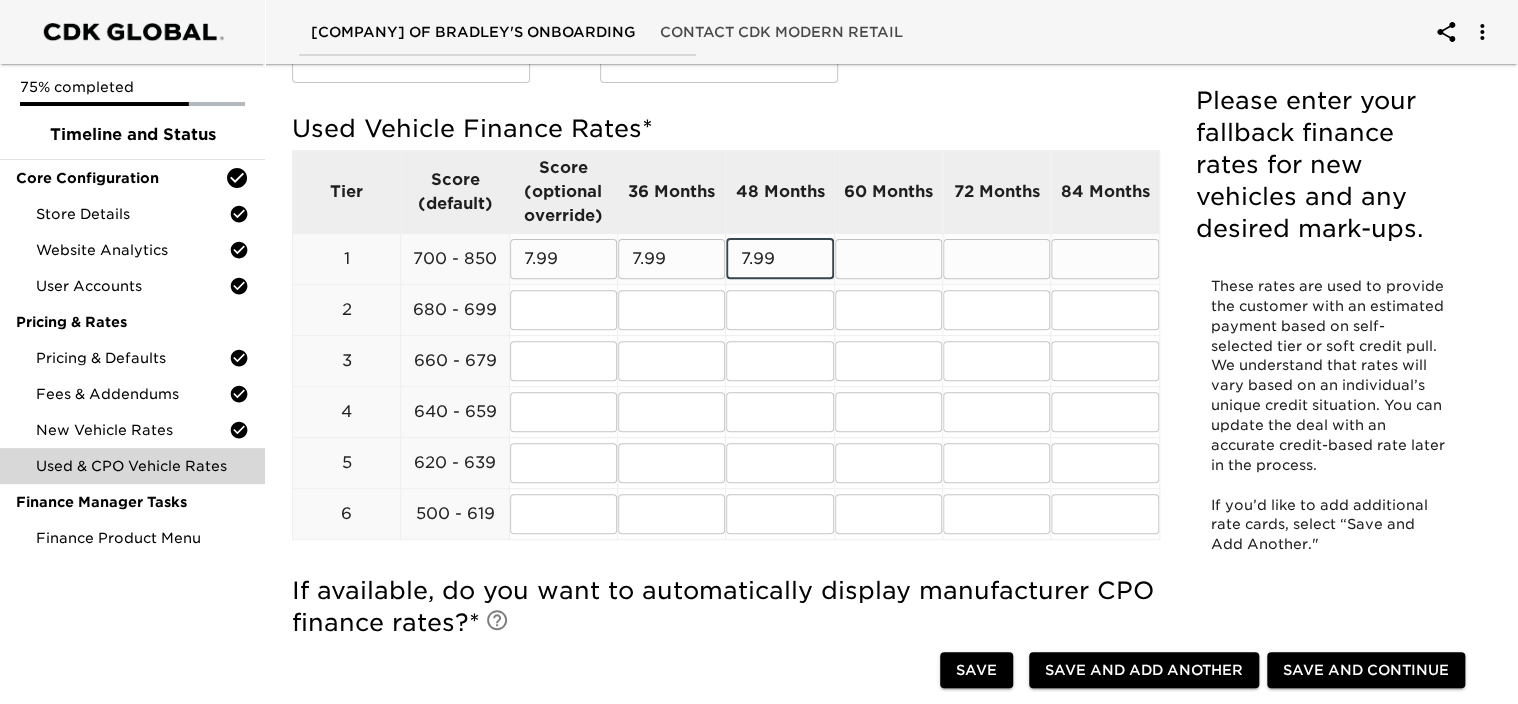 type on "7.99" 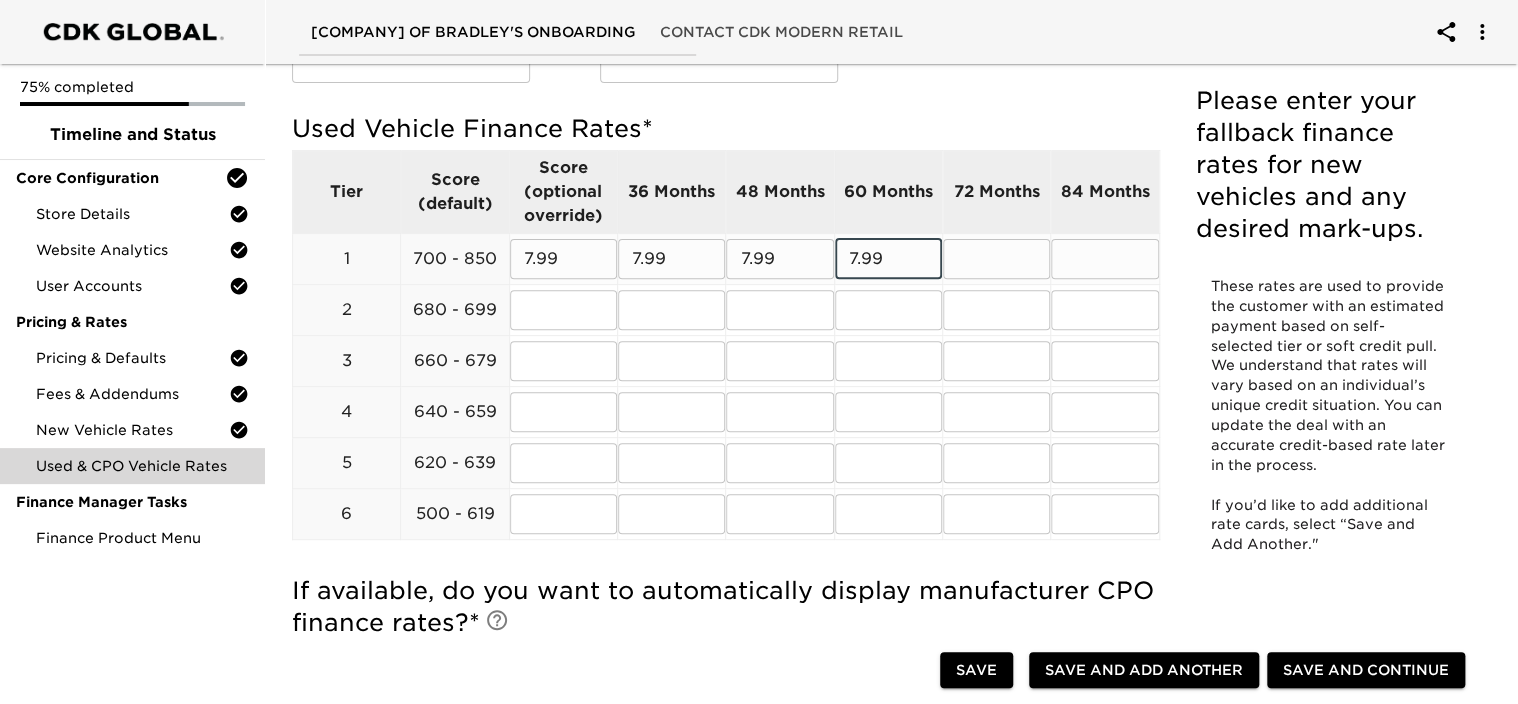 type on "7.99" 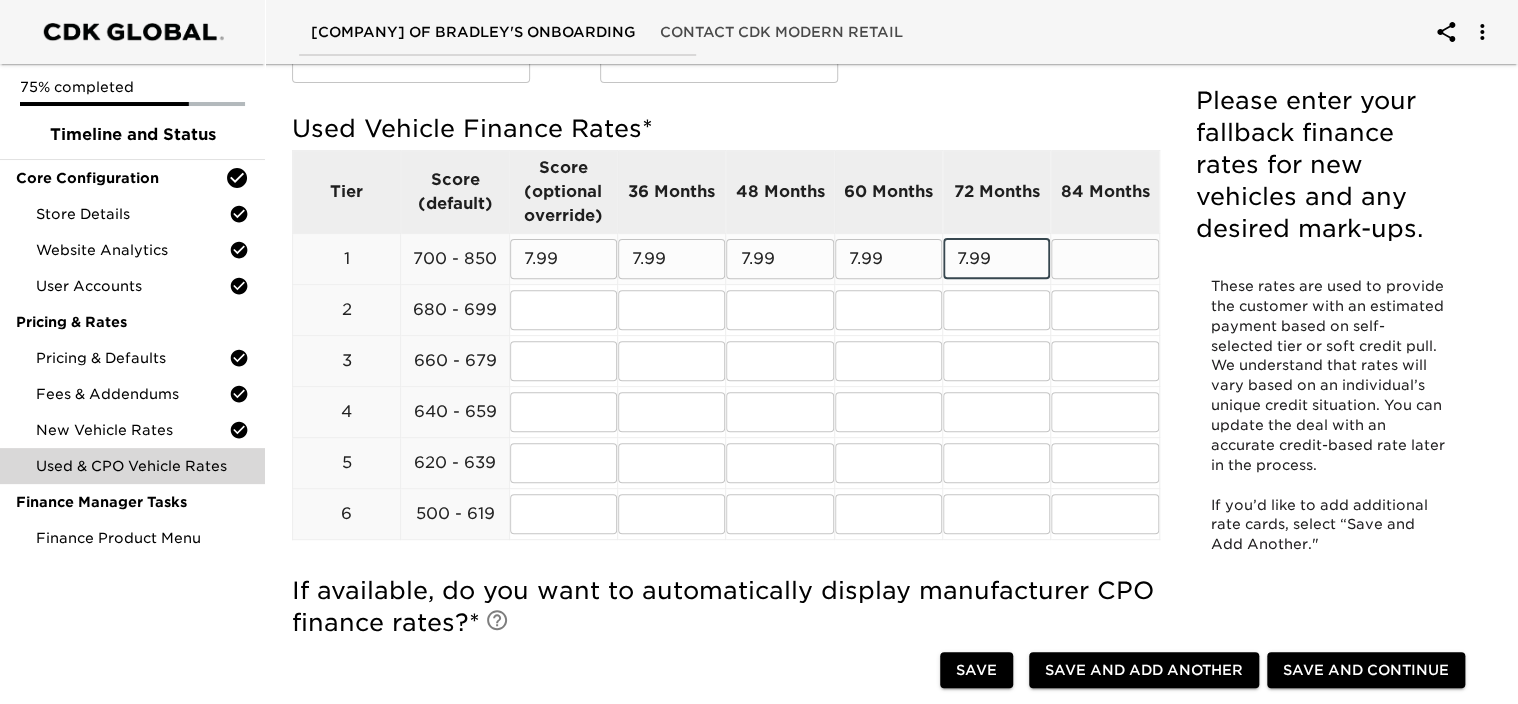 type on "7.99" 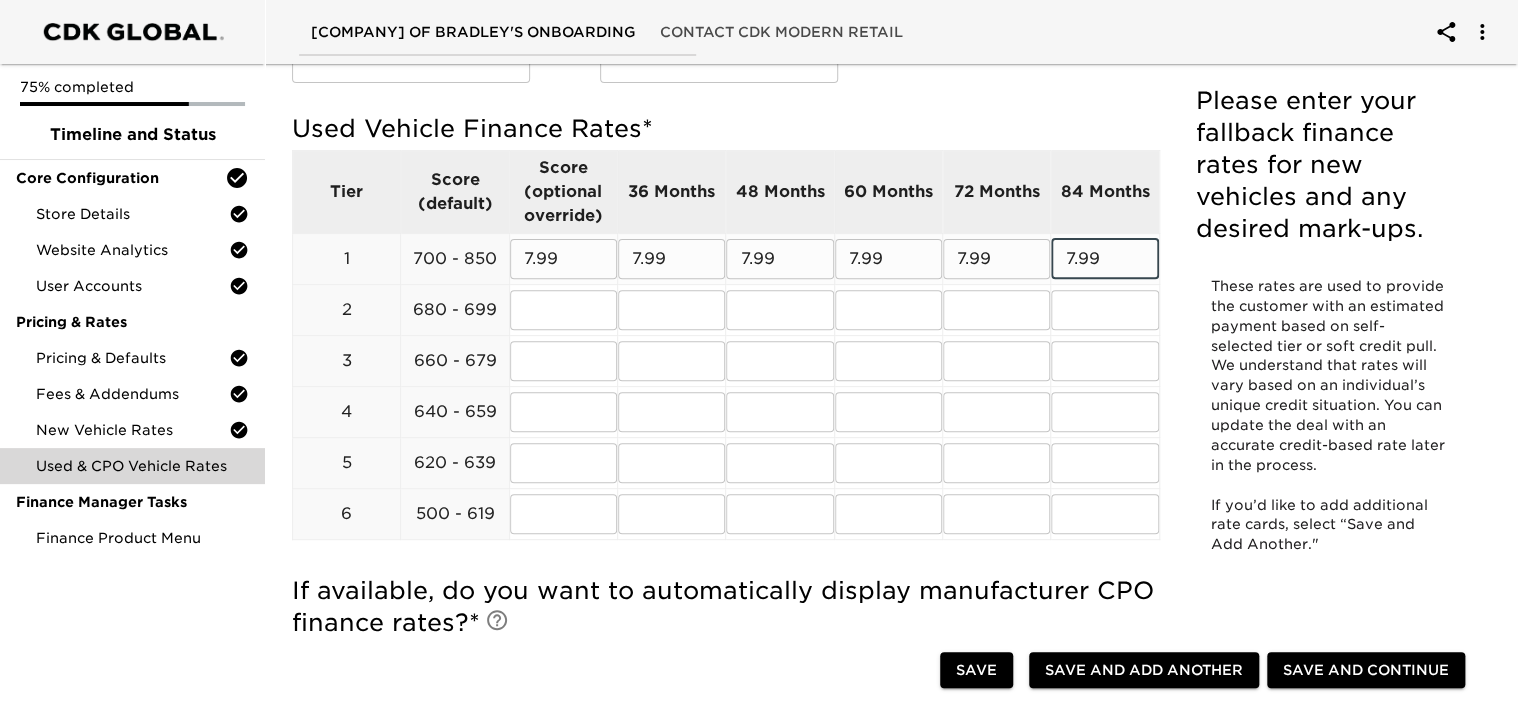 type on "7.99" 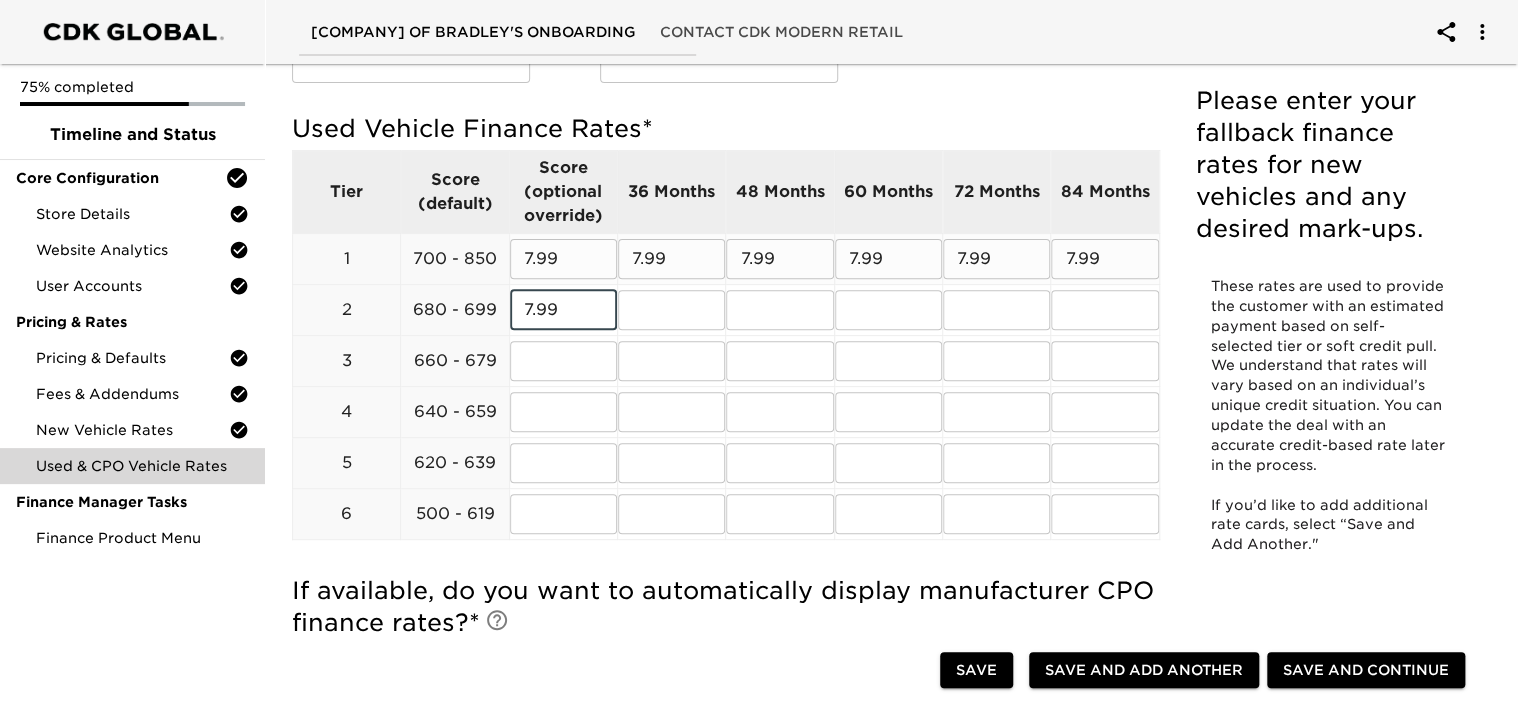 type on "7.99" 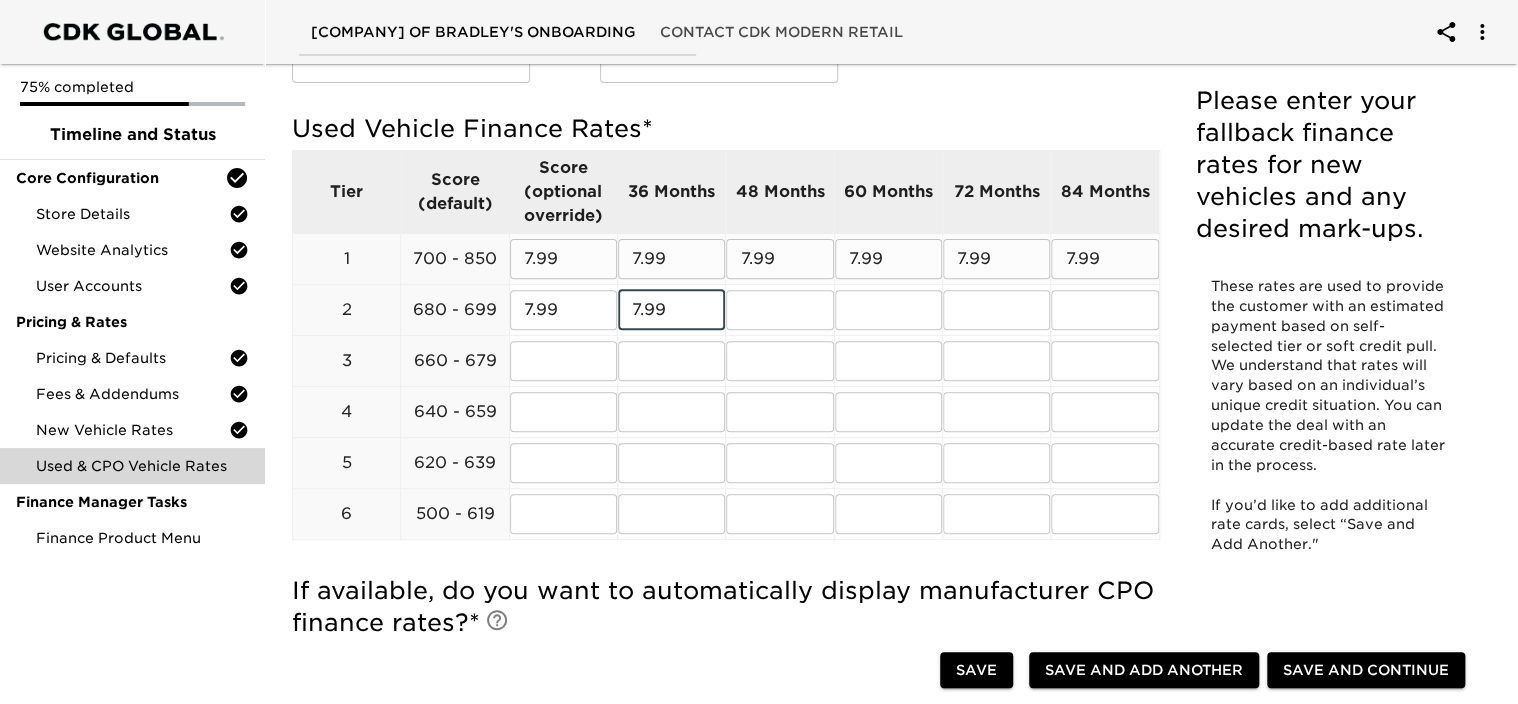 type on "7.99" 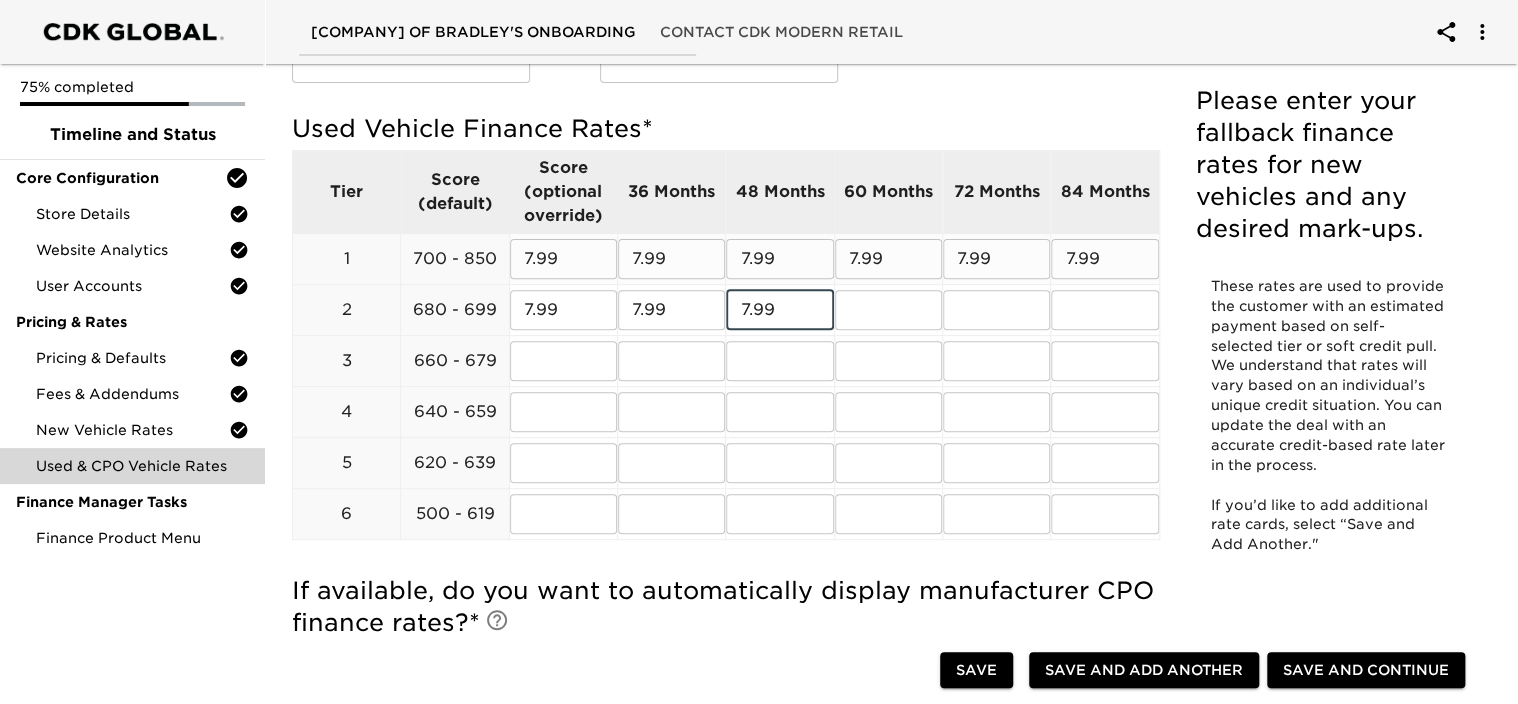 type on "7.99" 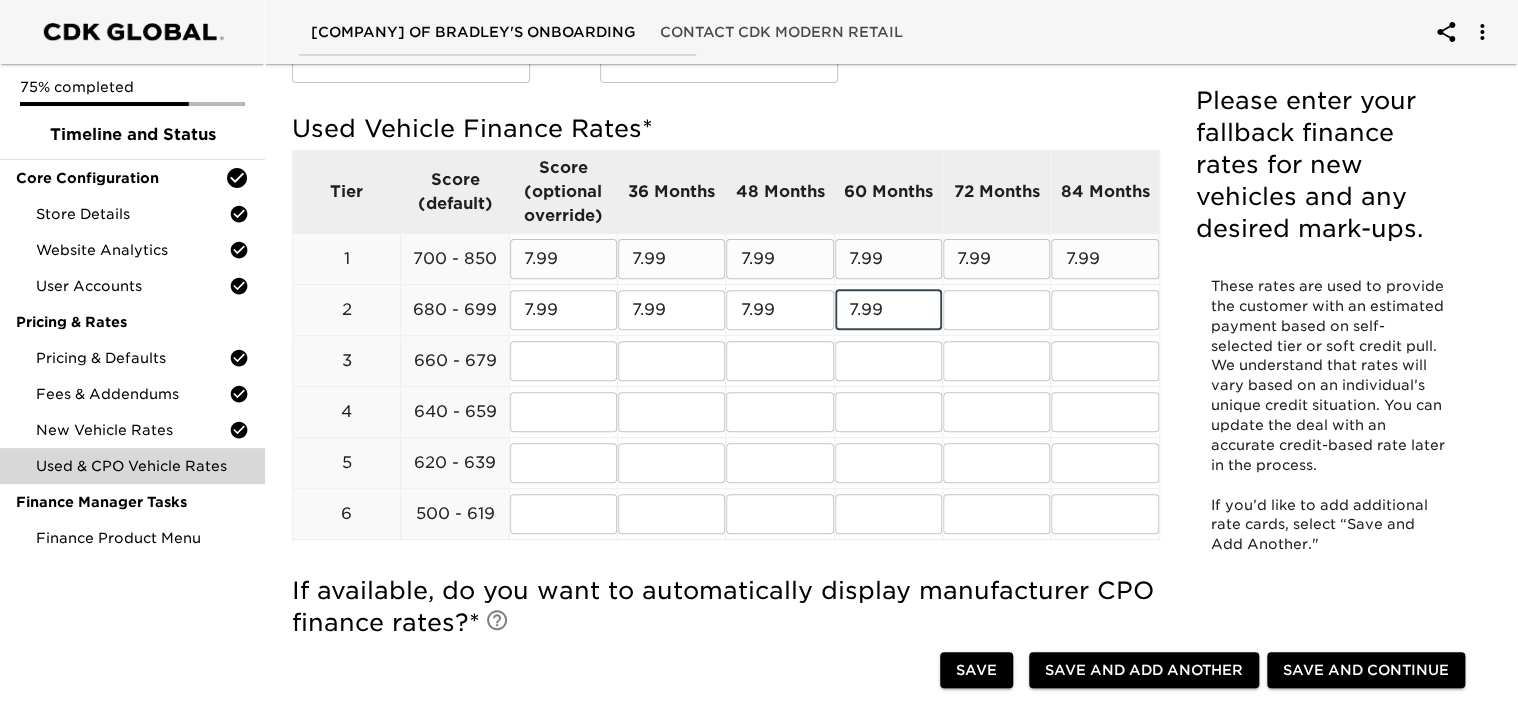 type on "7.99" 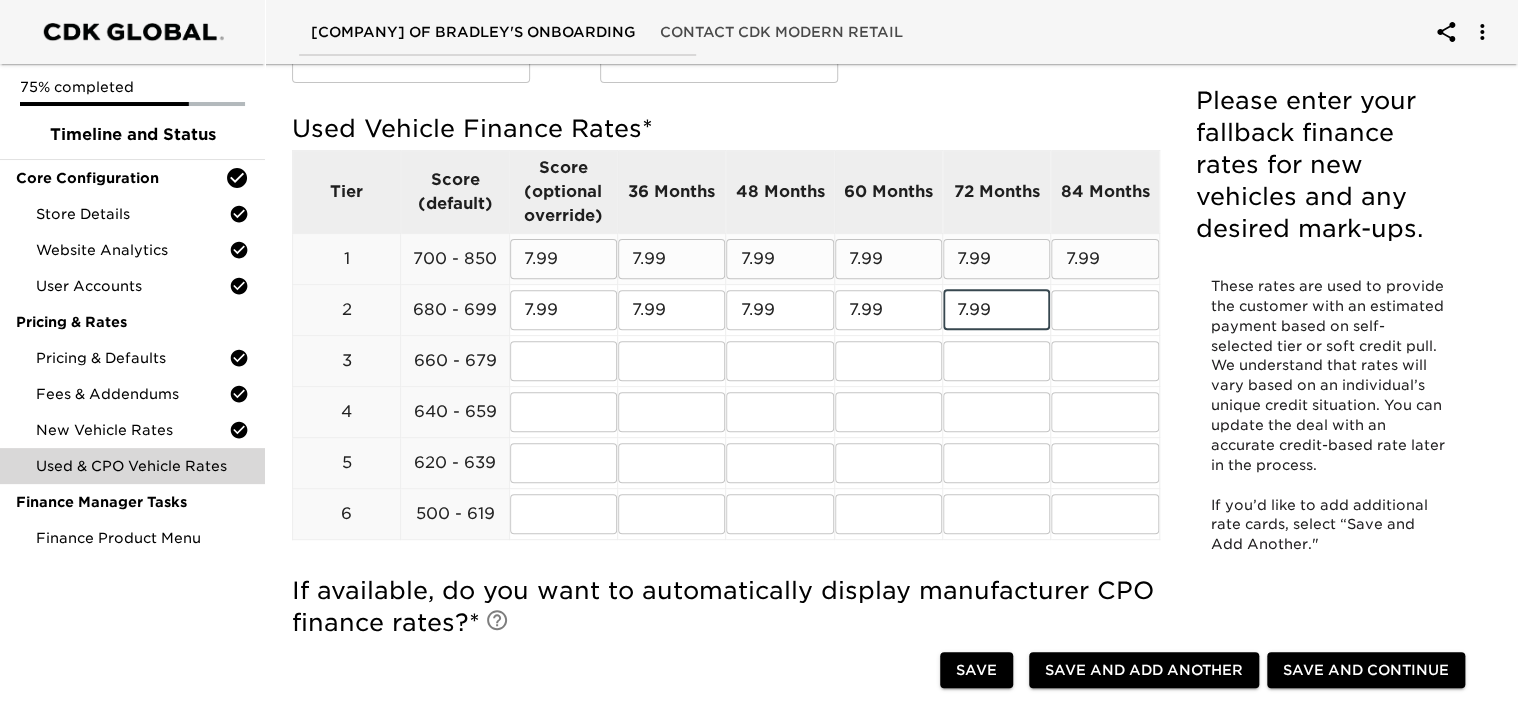 type on "7.99" 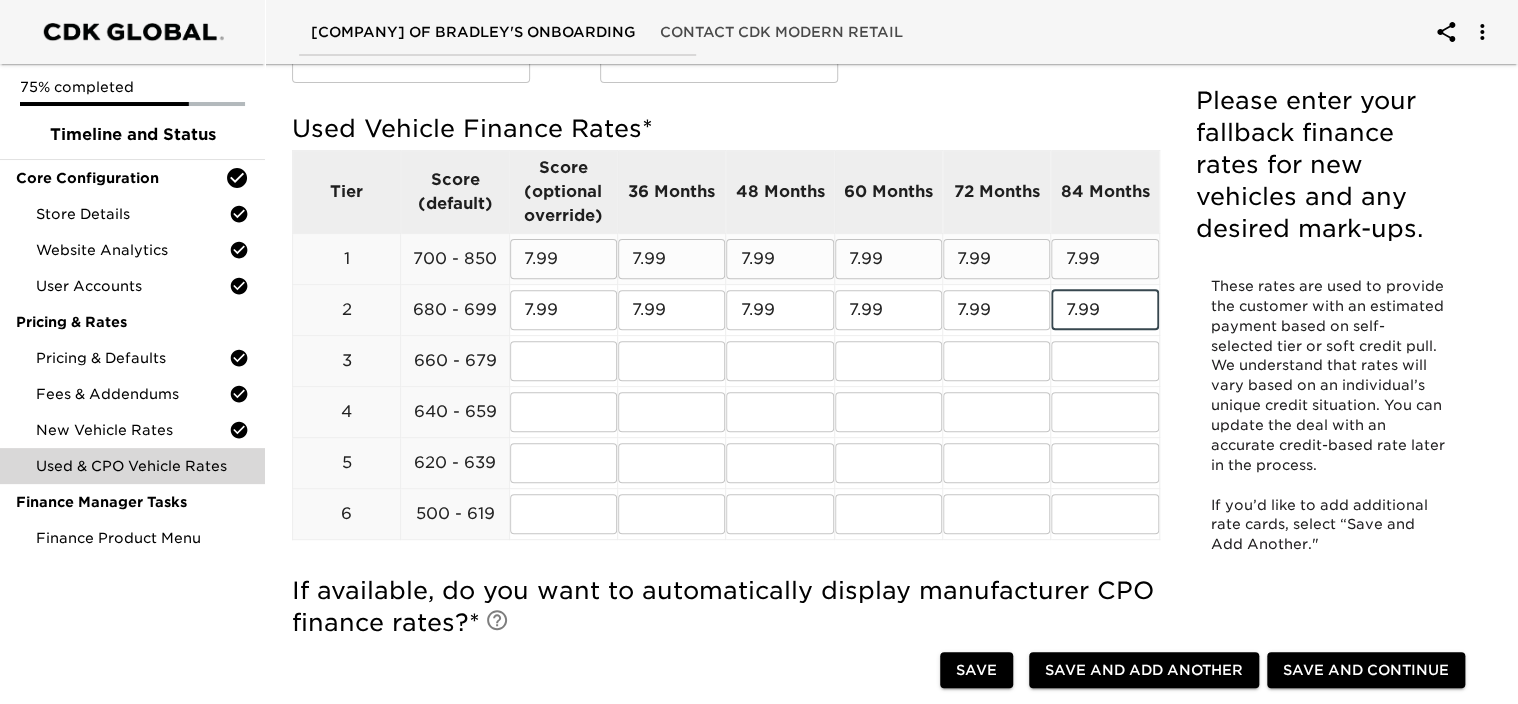 type on "7.99" 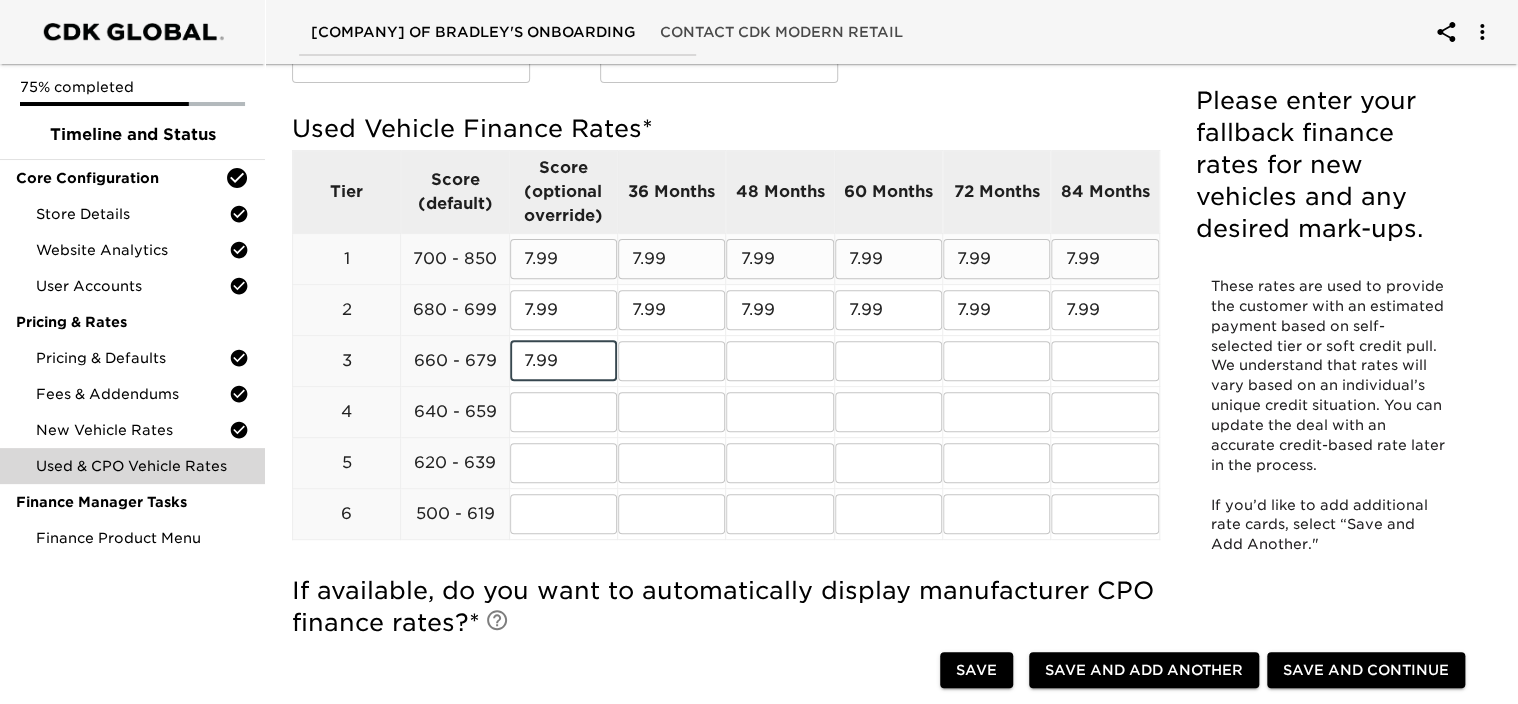 type on "7.99" 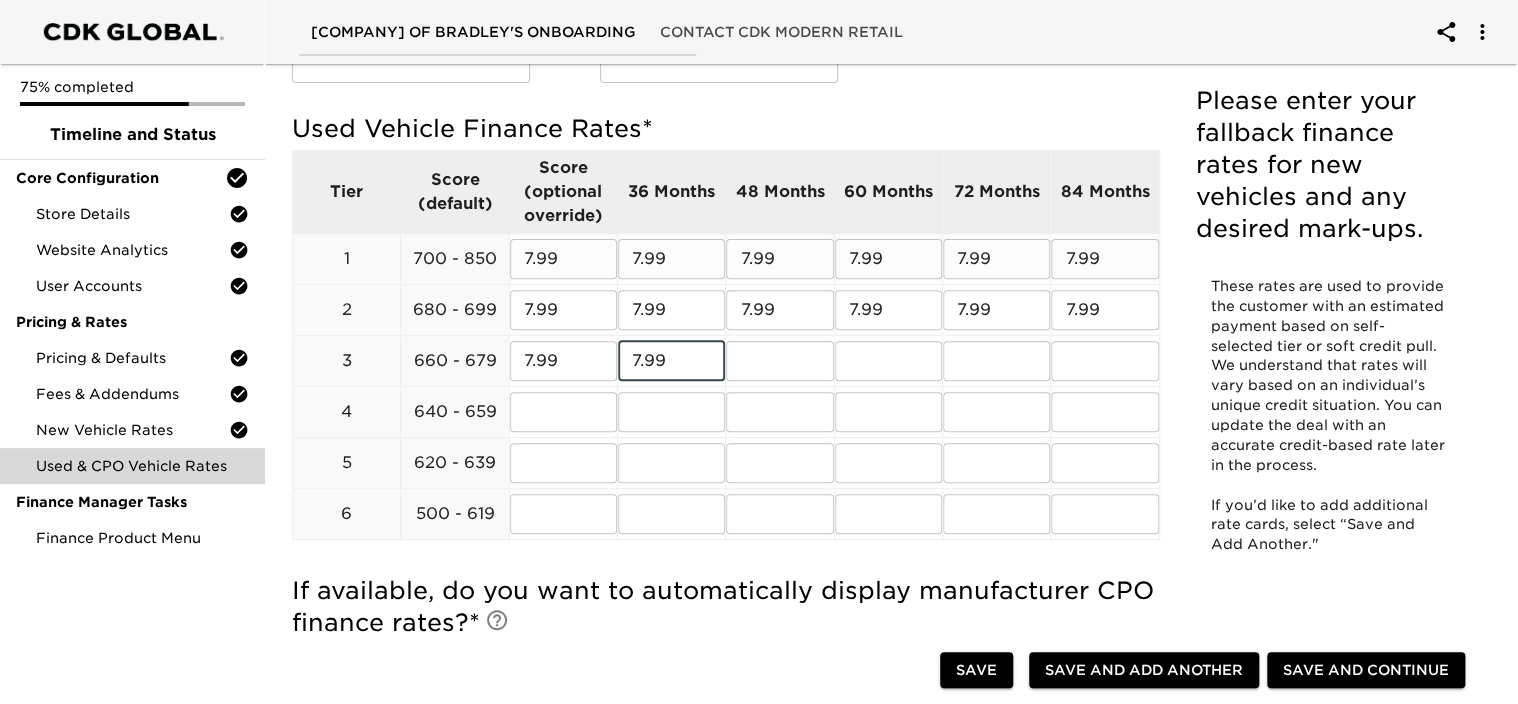 type on "7.99" 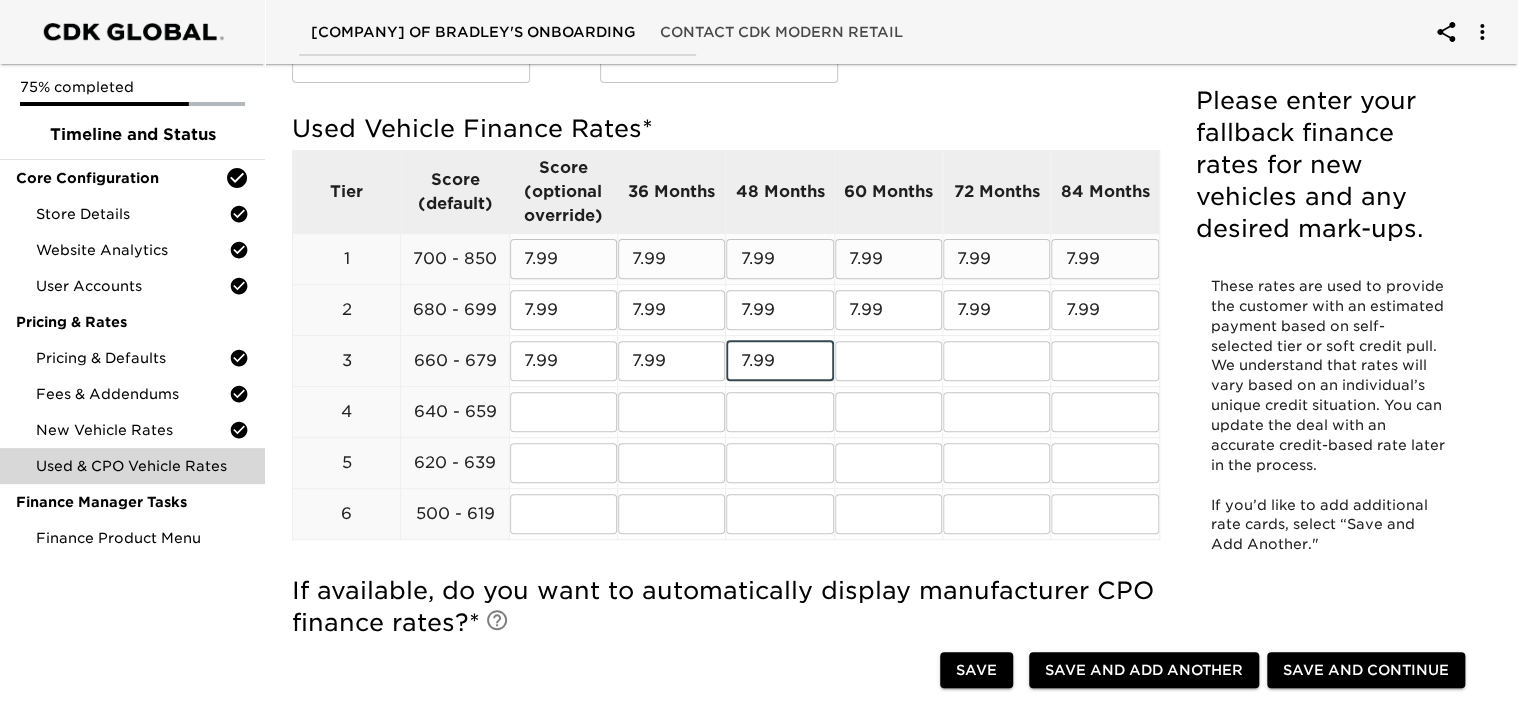 type on "7.99" 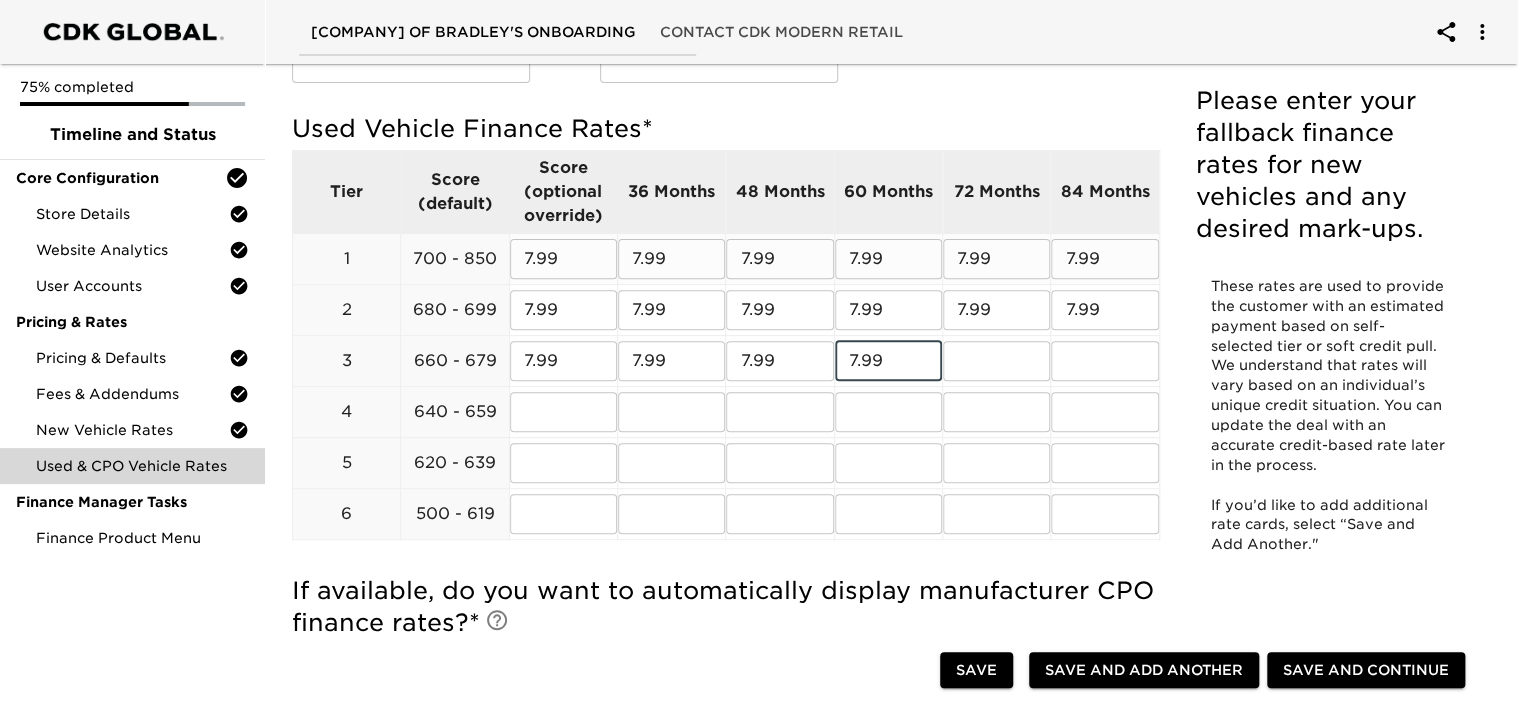 type on "7.99" 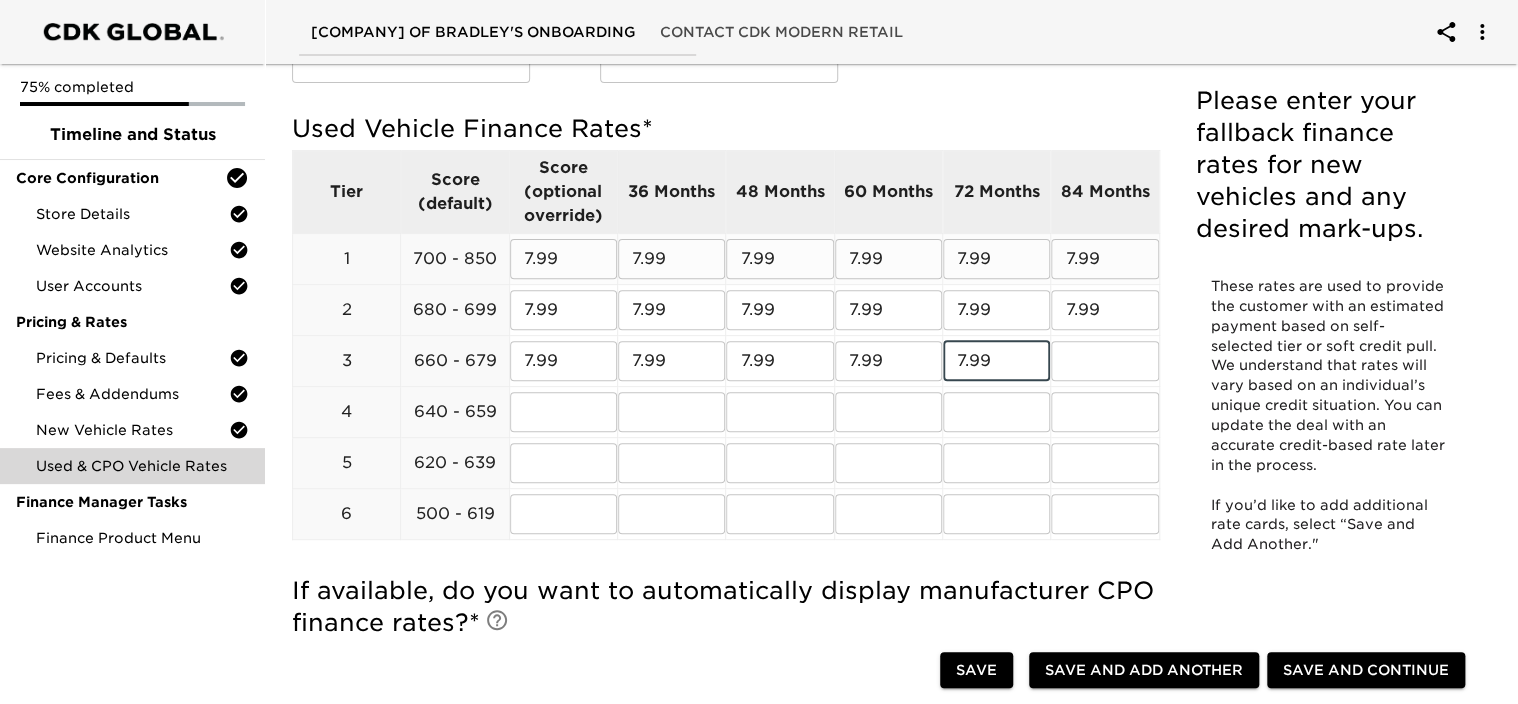type on "7.99" 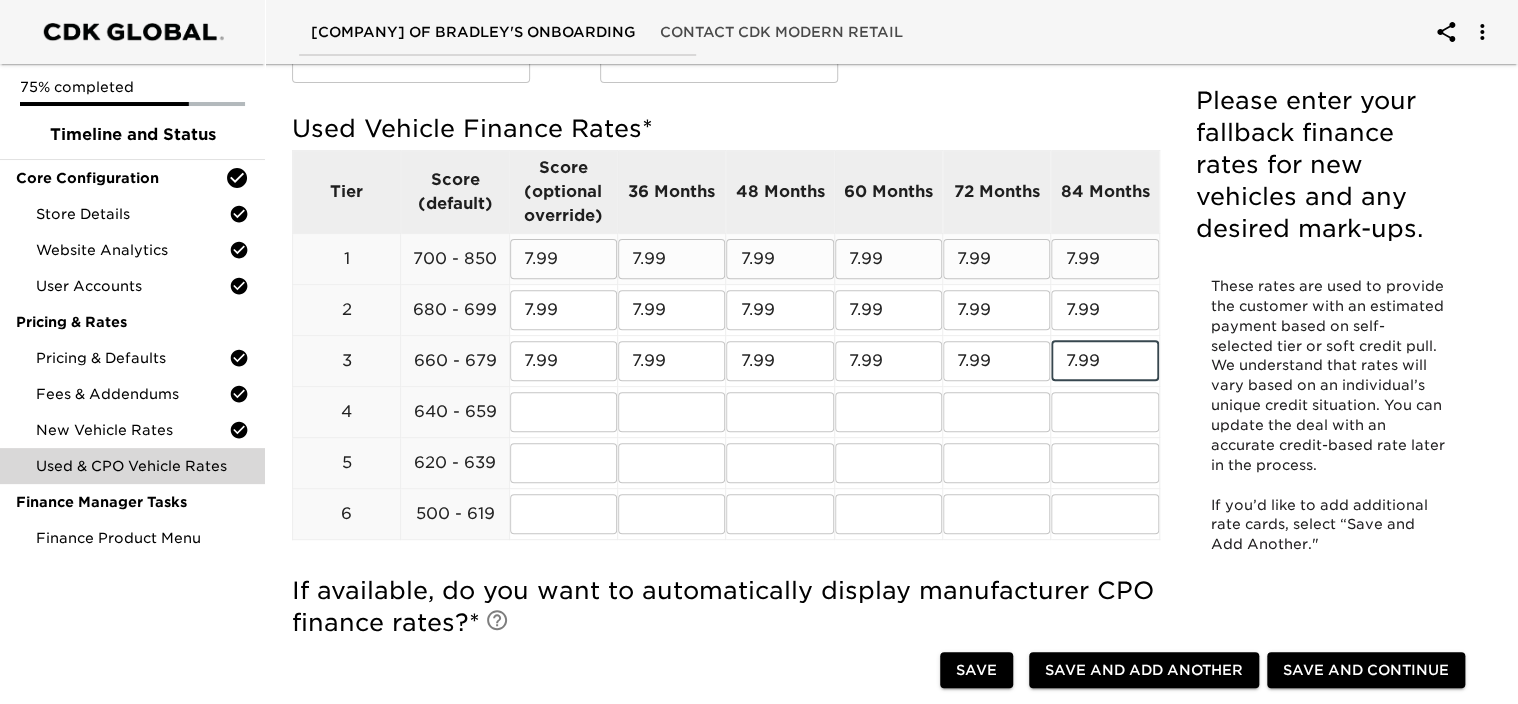type on "7.99" 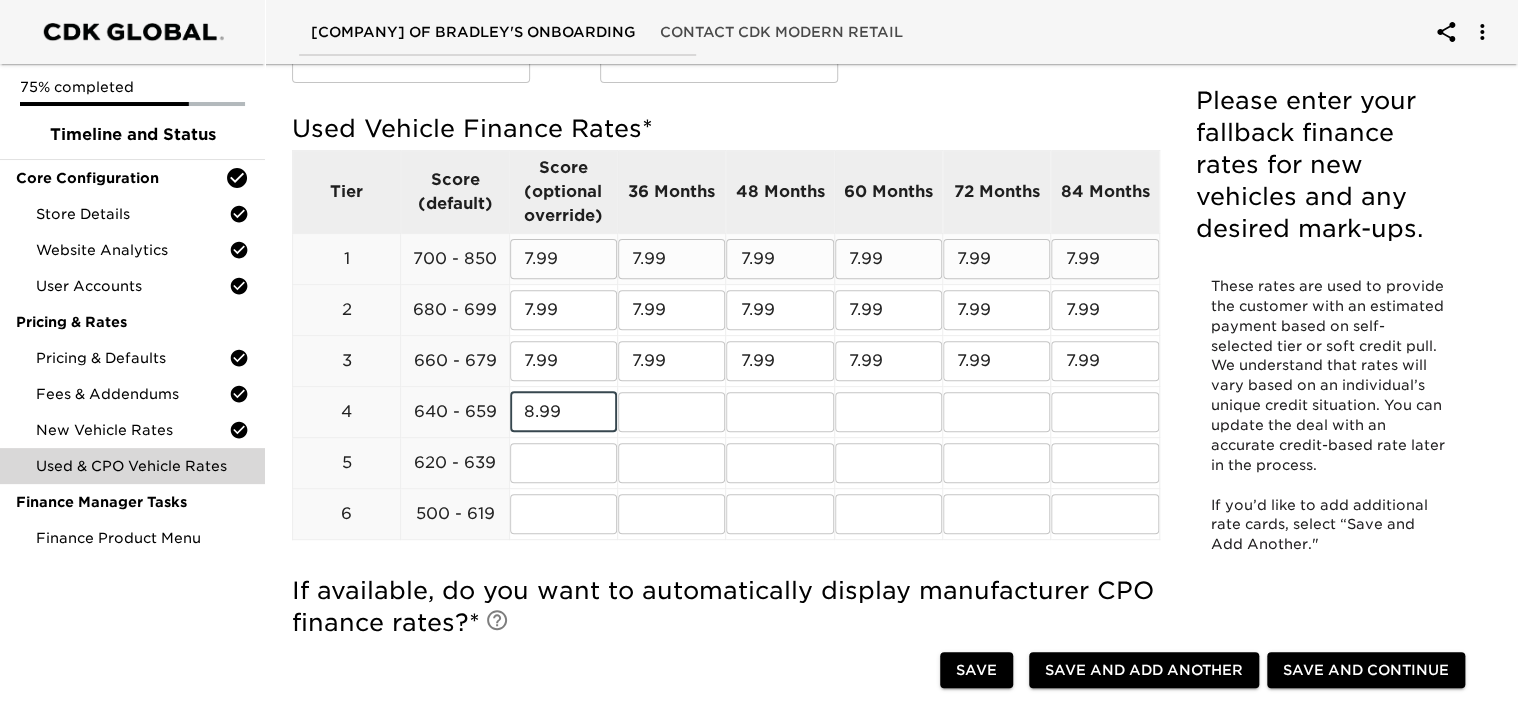 type on "8.99" 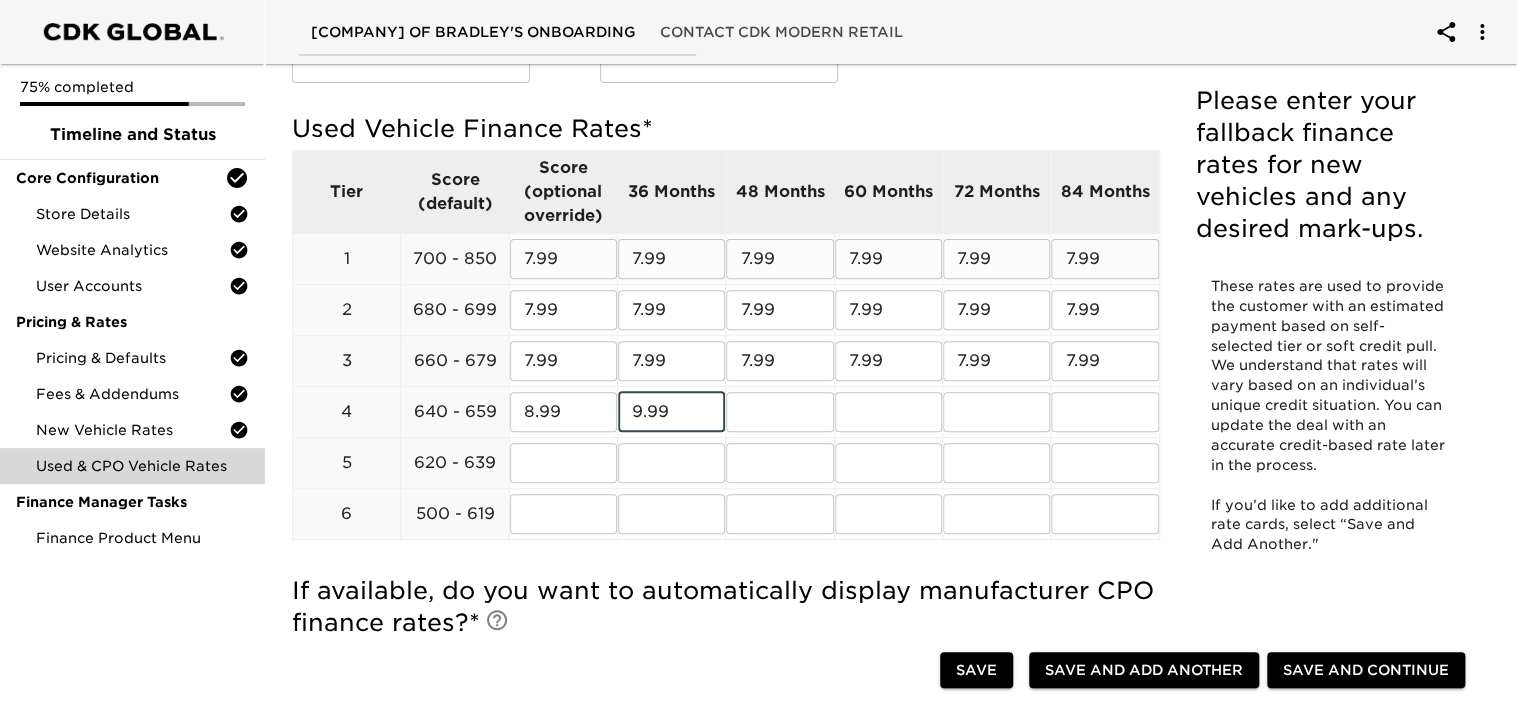 type on "9.99" 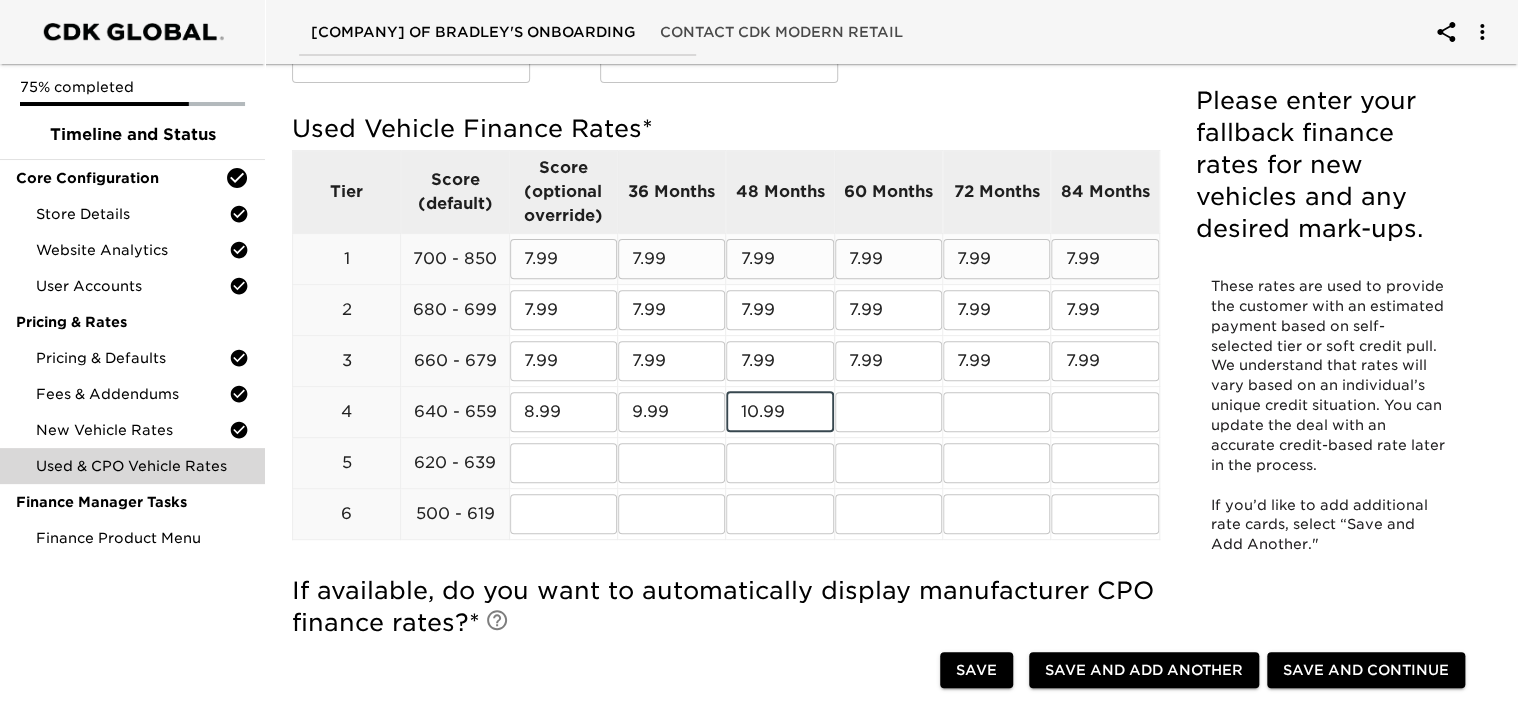 type on "10.99" 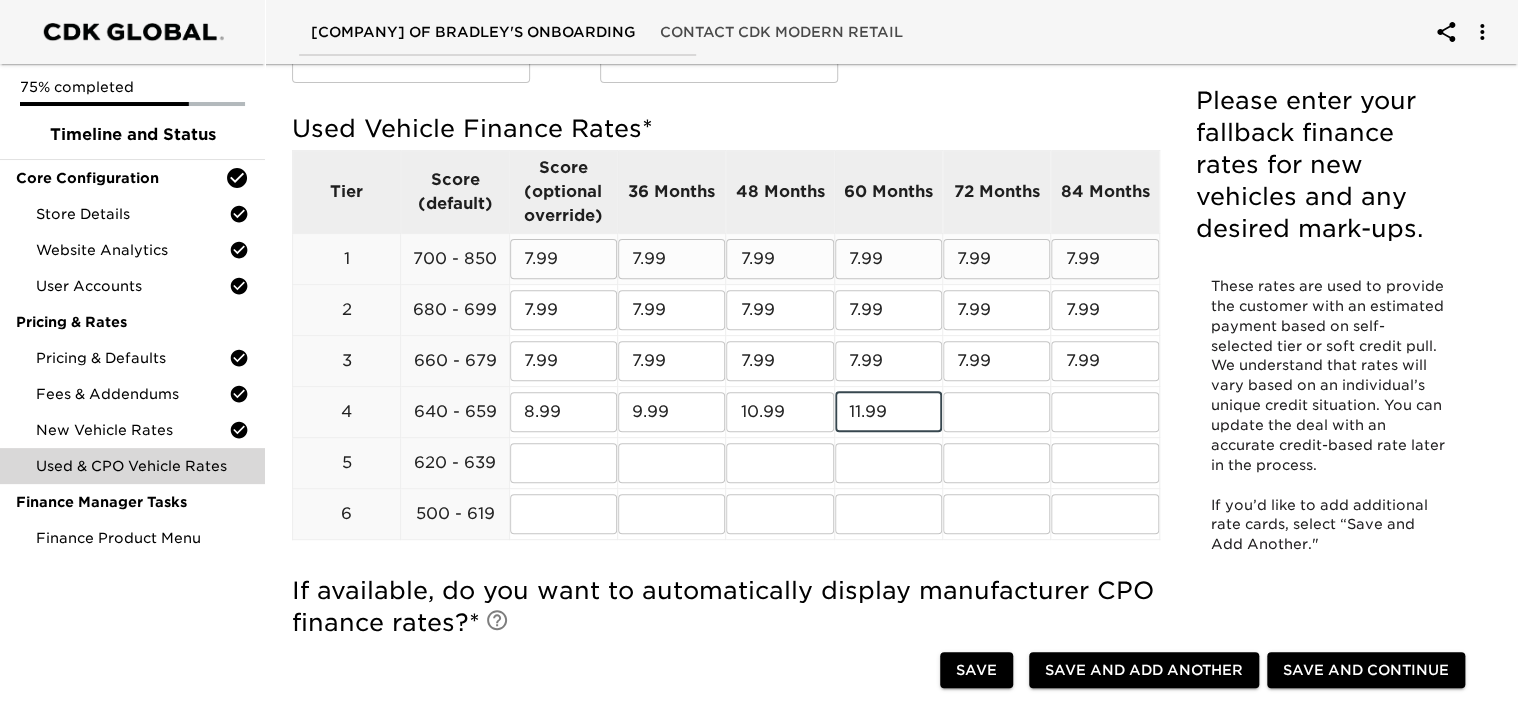 type on "11.99" 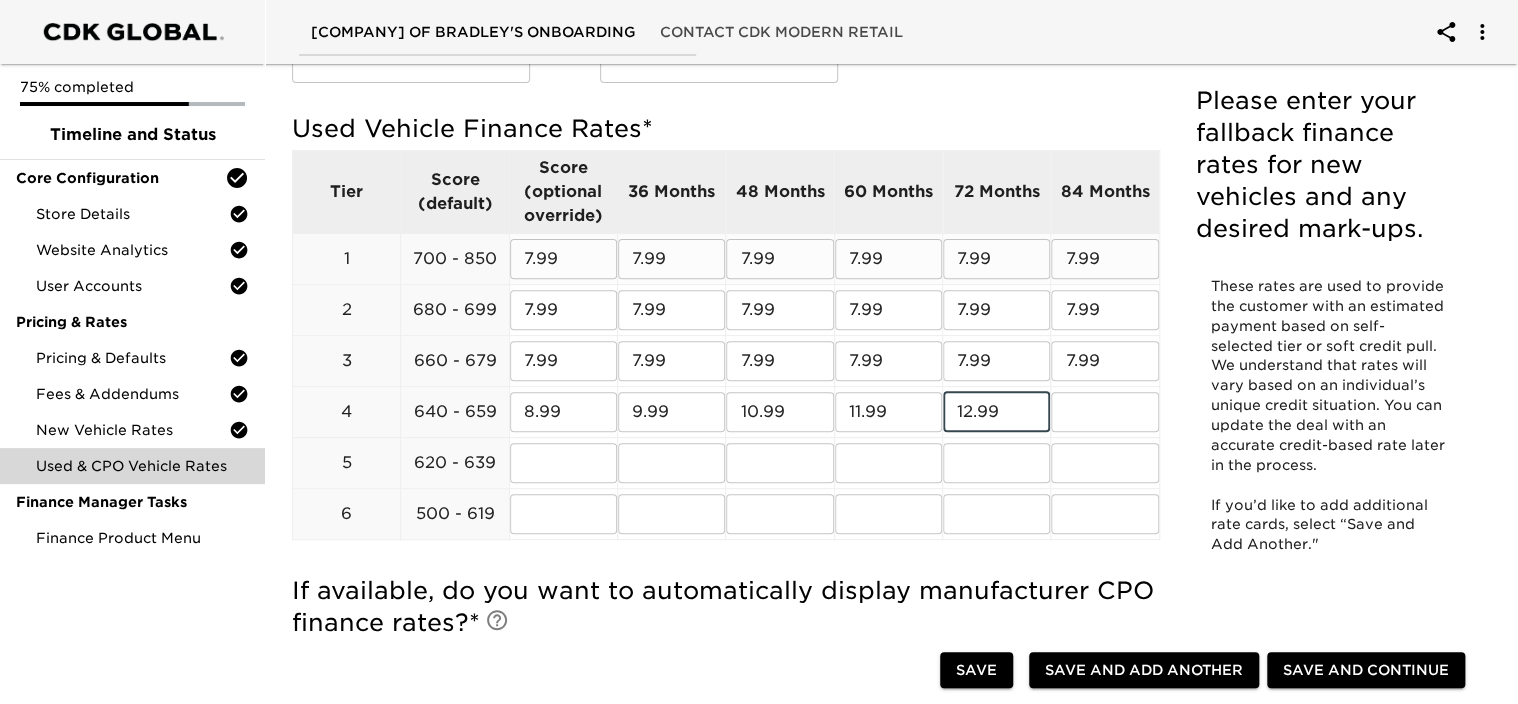 type on "12.99" 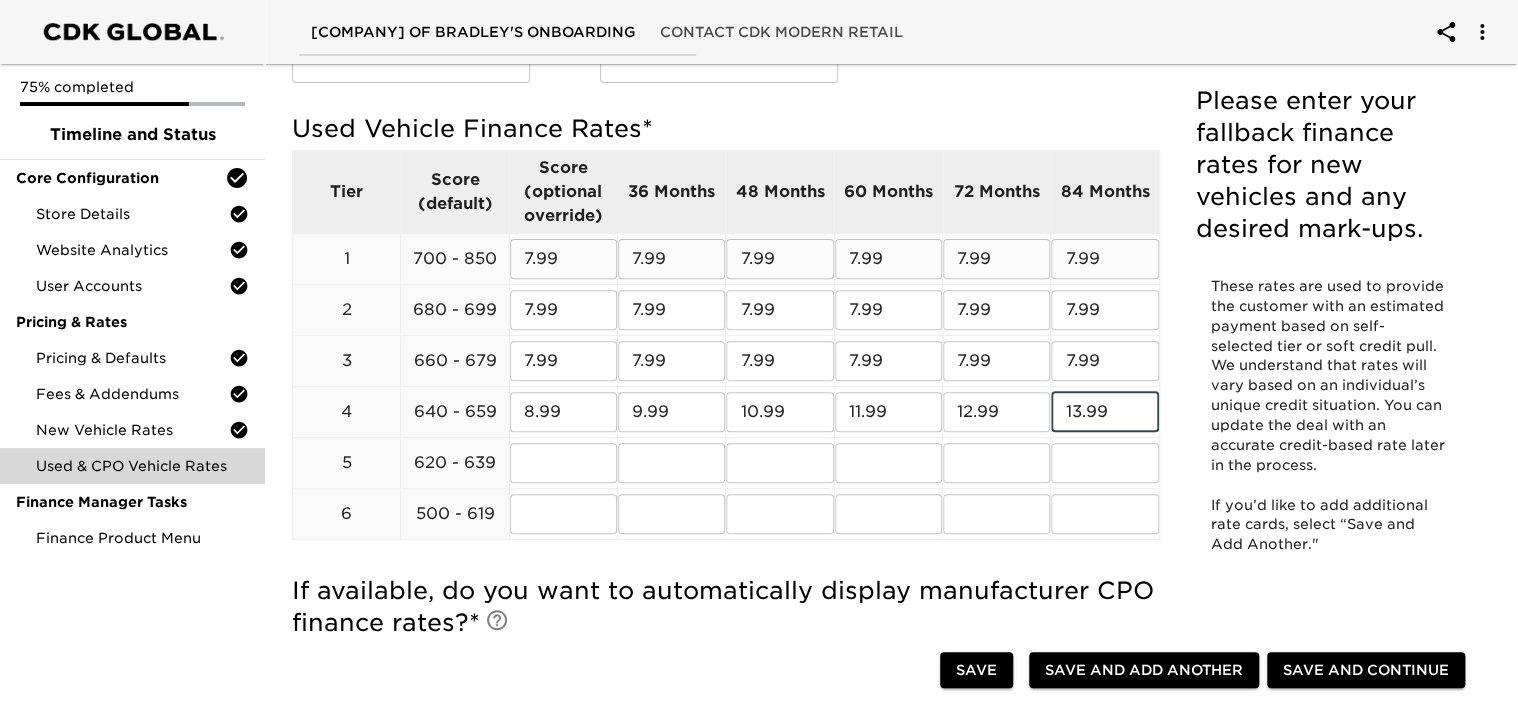 type on "13.99" 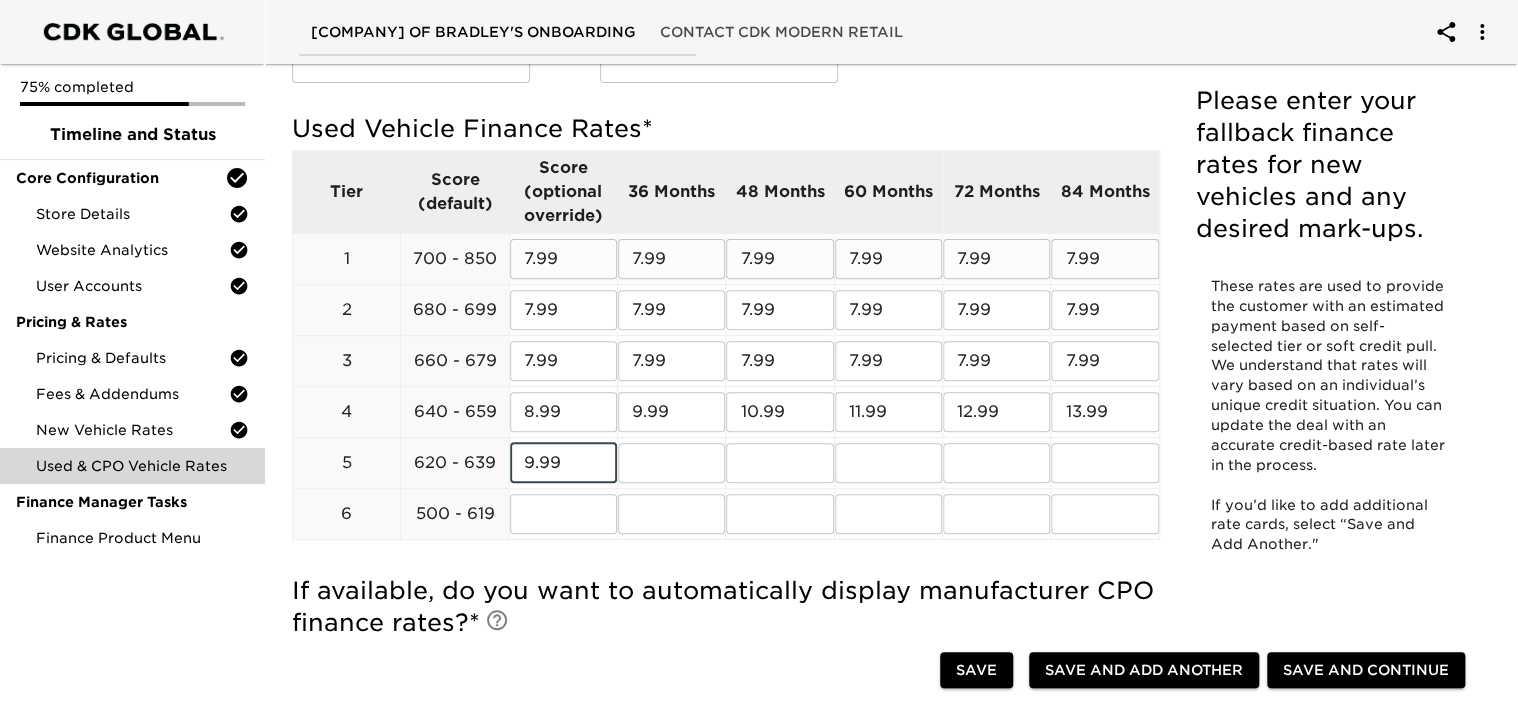 type on "9.99" 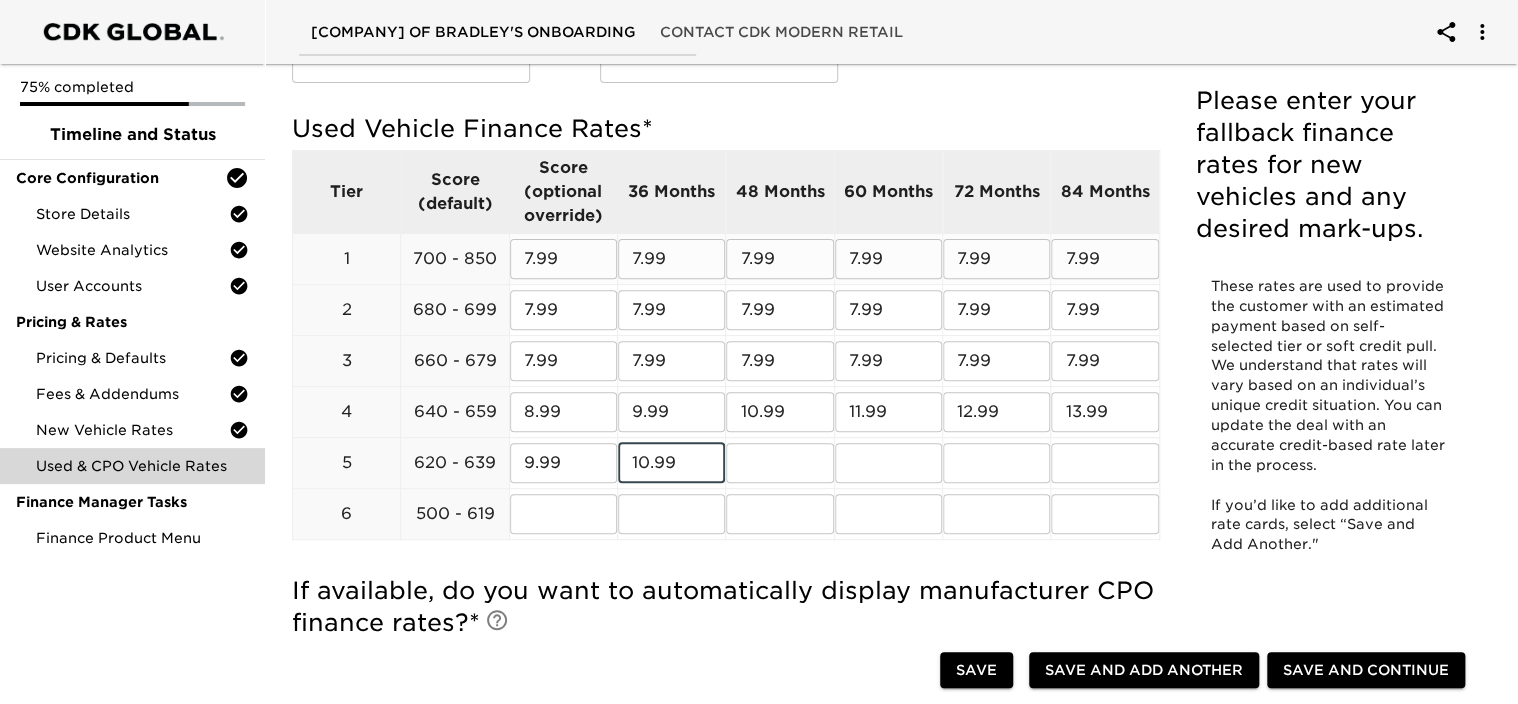 type on "10.99" 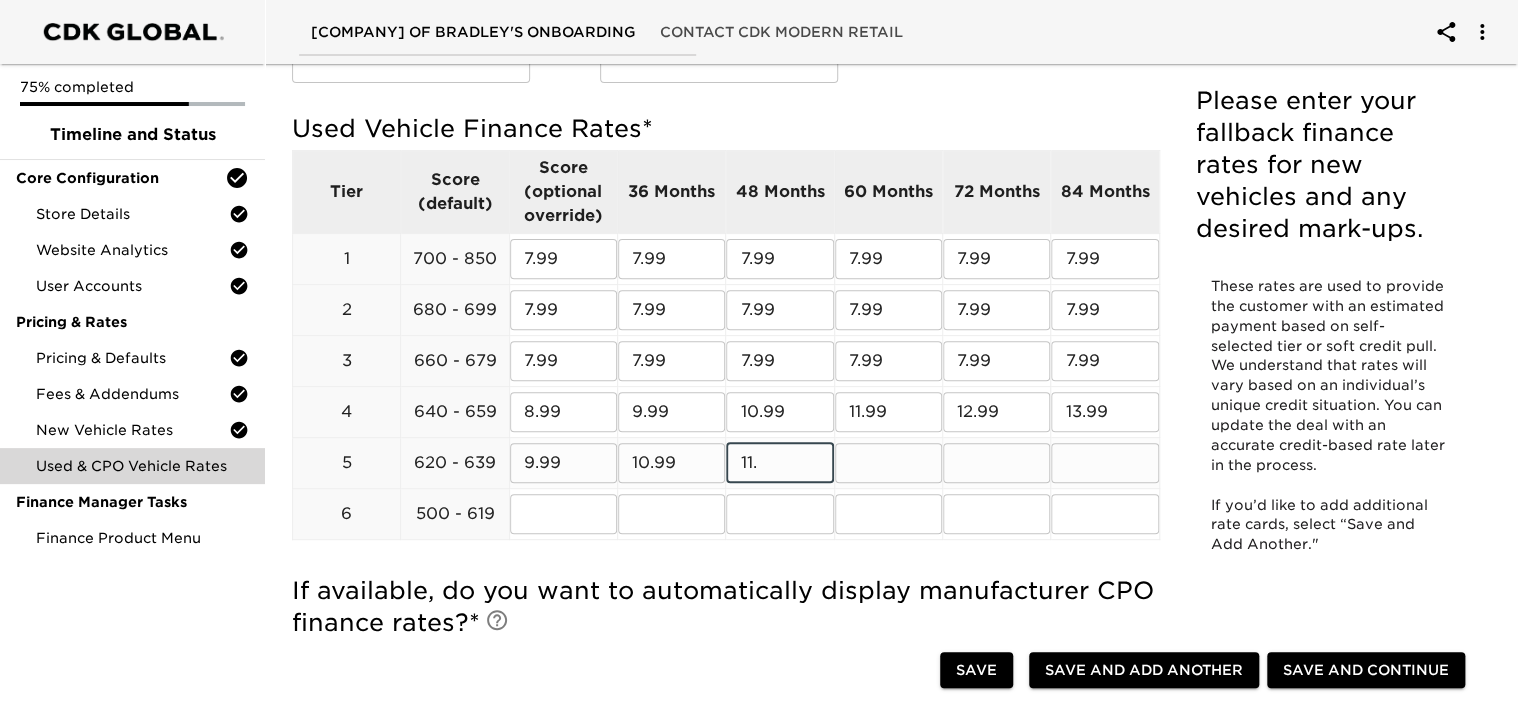 click on "11." at bounding box center [779, 463] 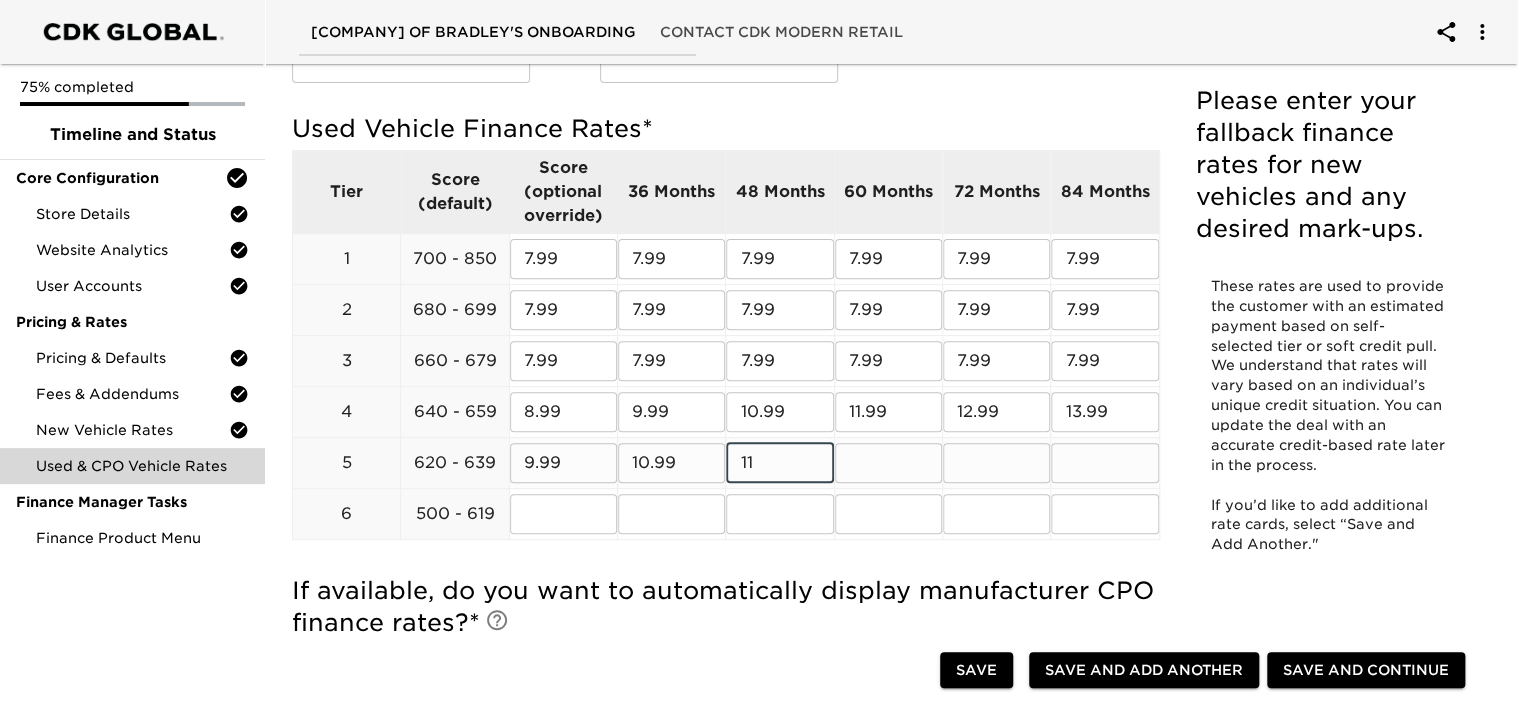 type on "11" 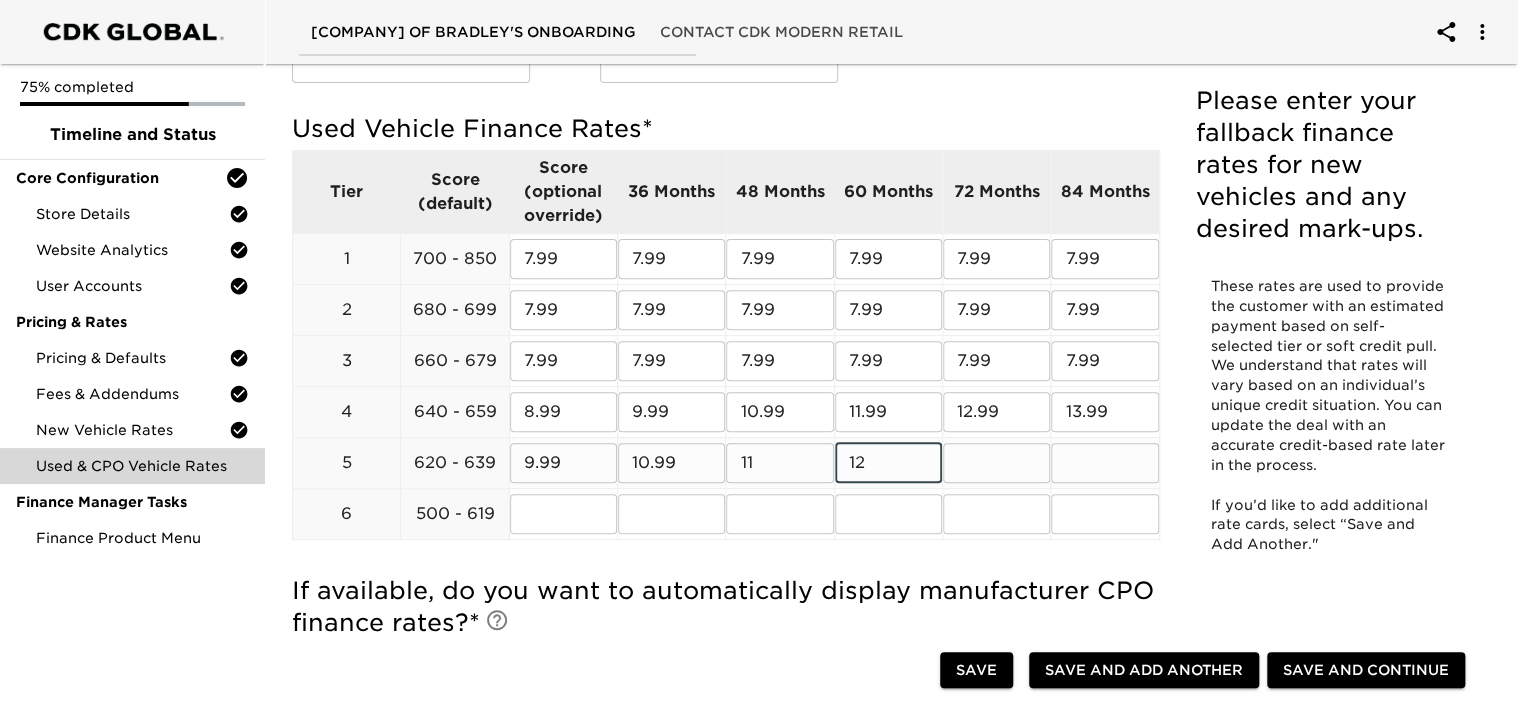 type on "12" 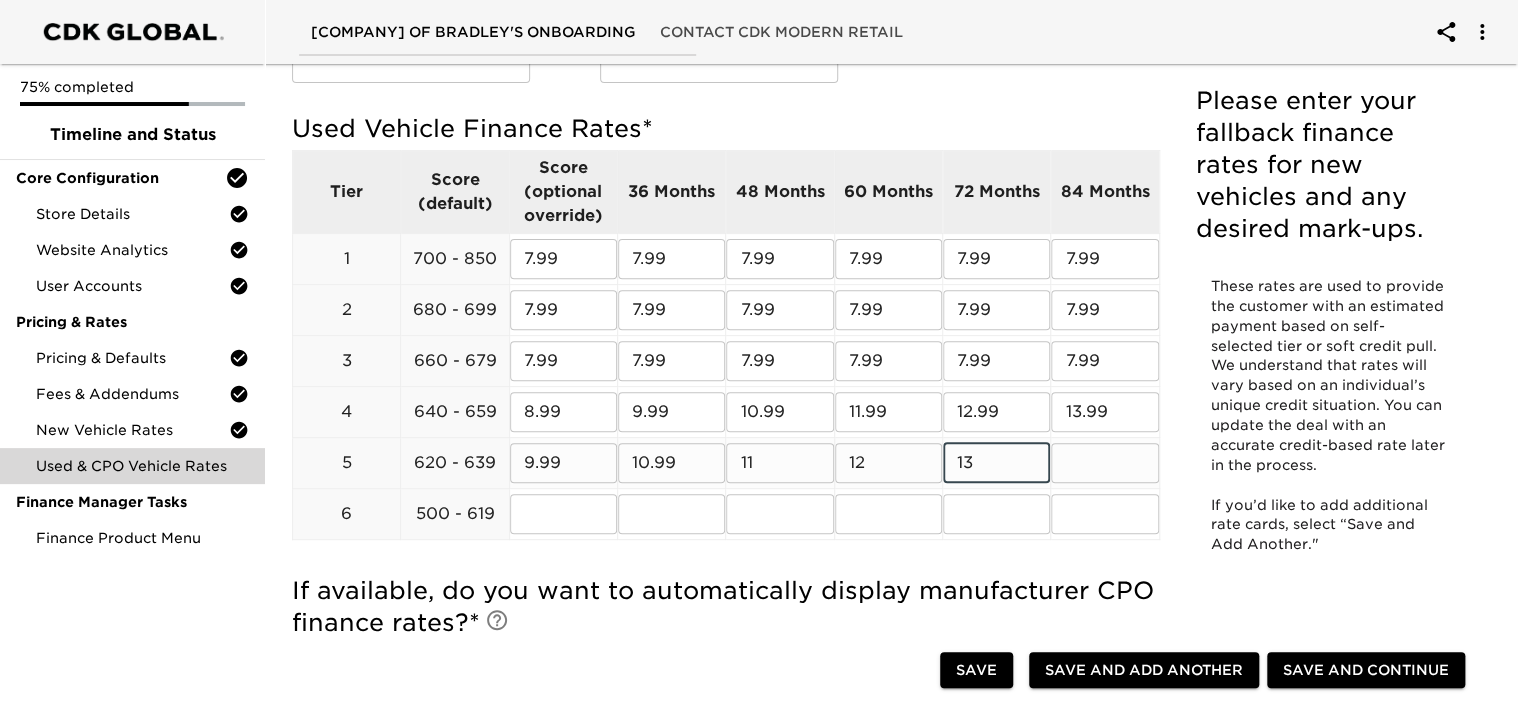 type on "13" 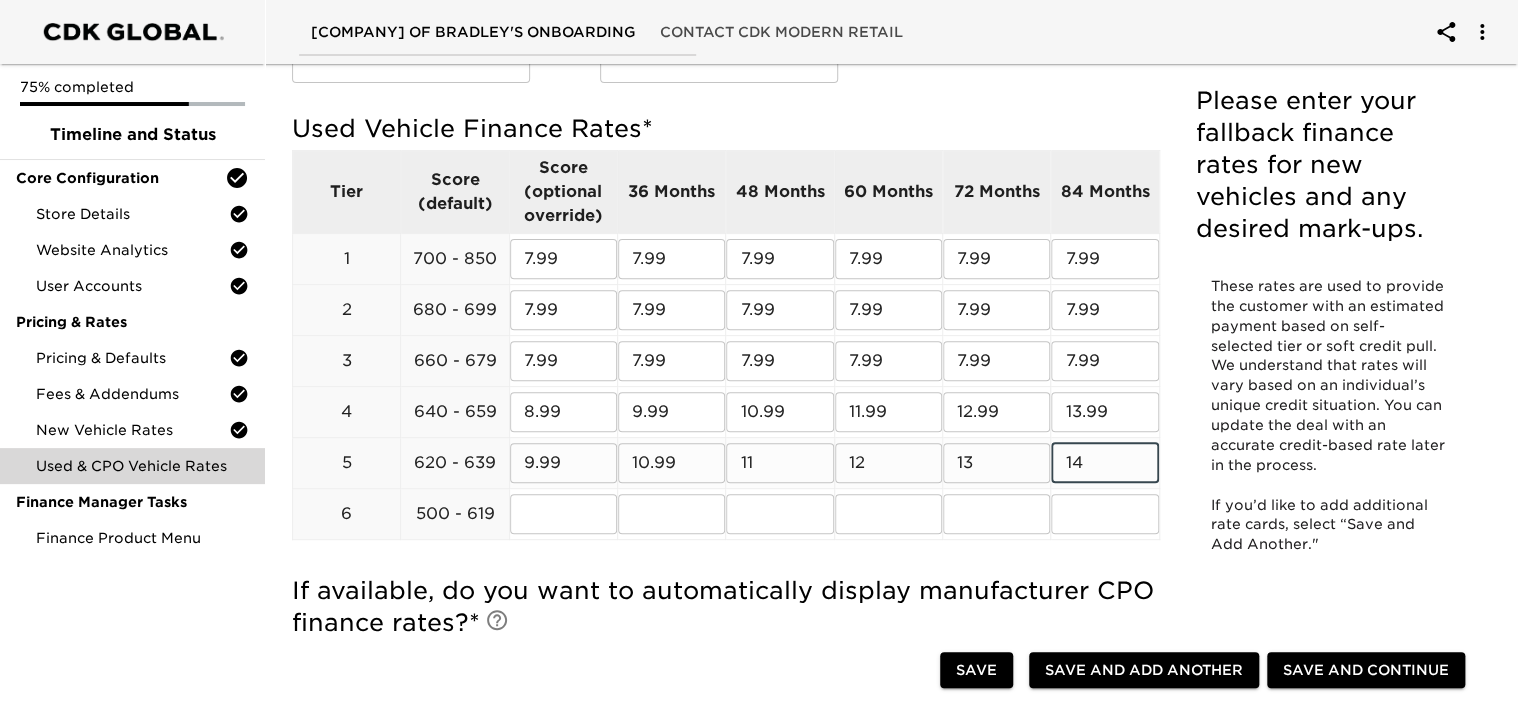 type on "14" 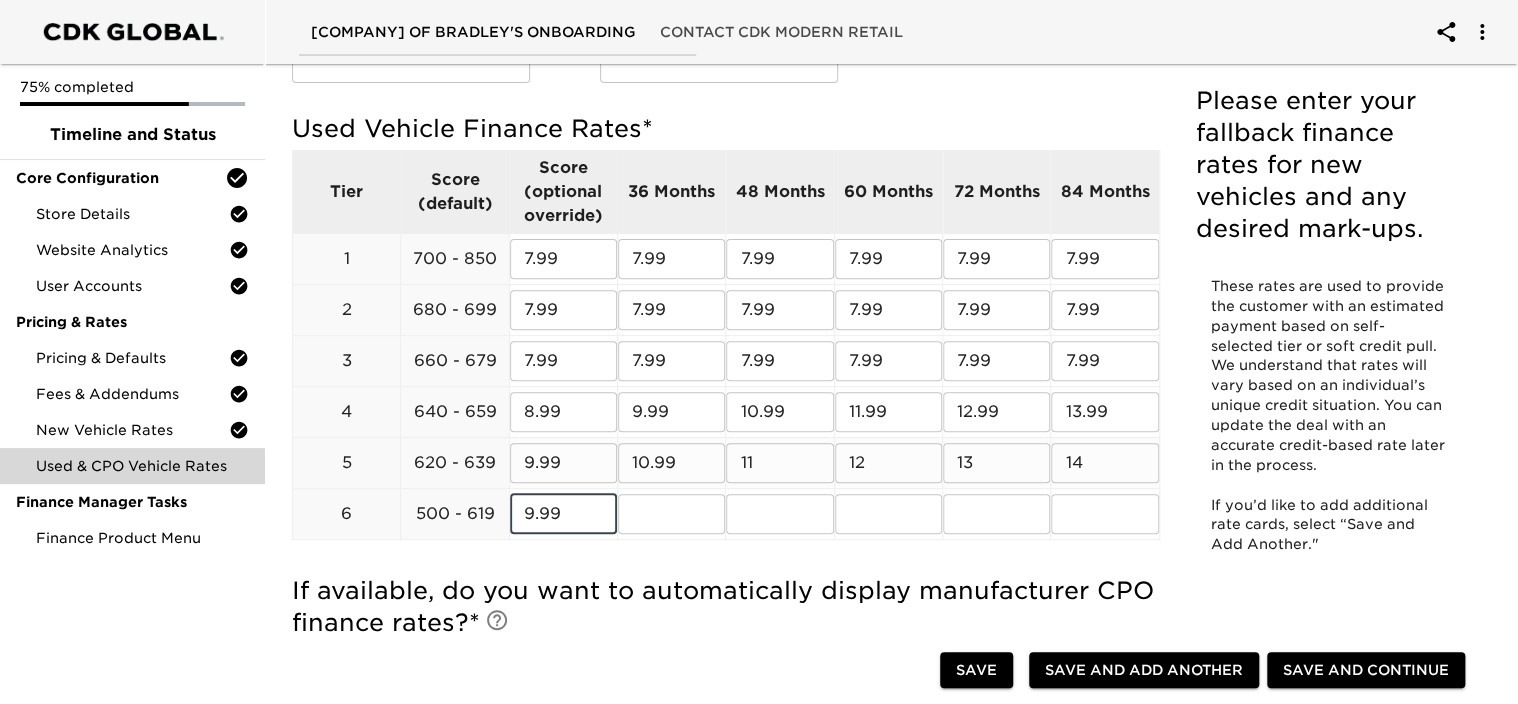 type on "9.99" 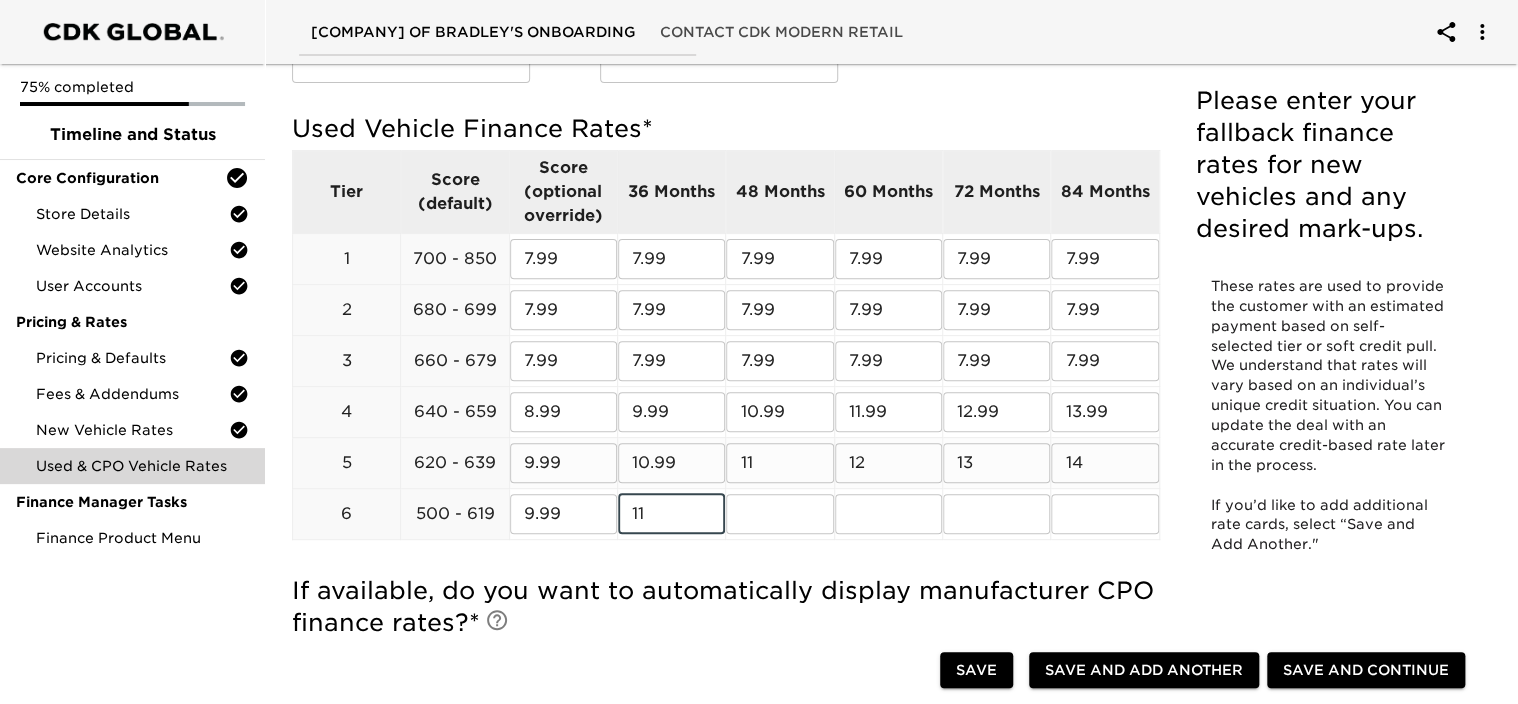 type on "11" 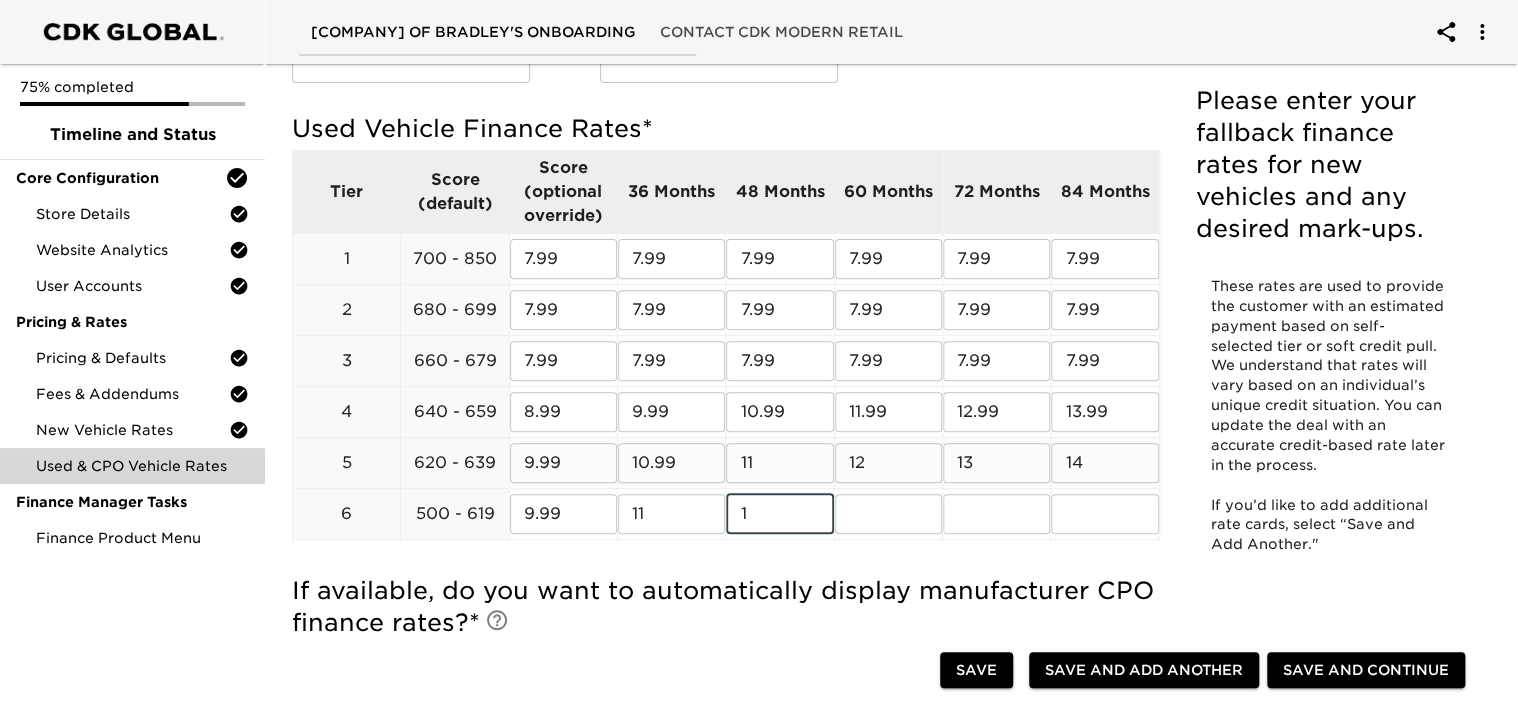 type on "1" 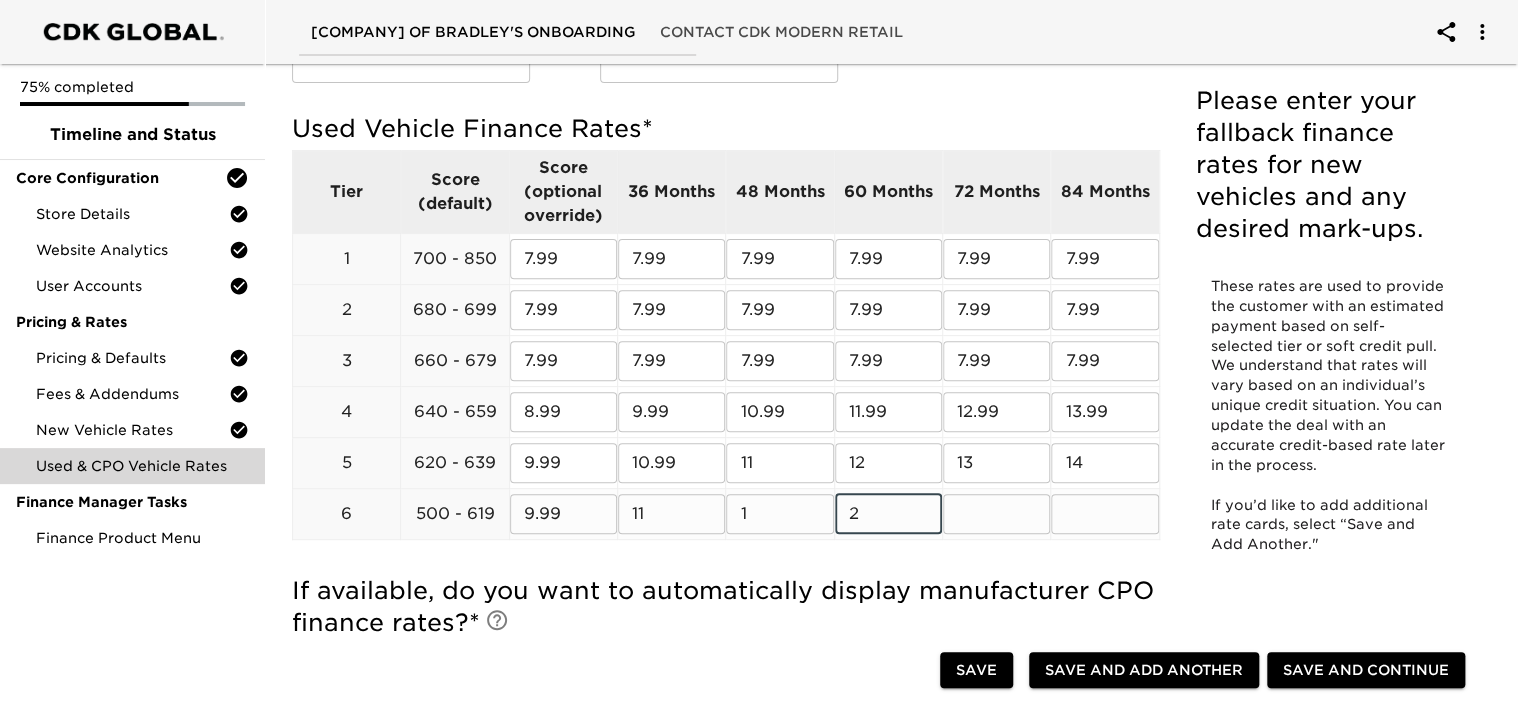 type on "2" 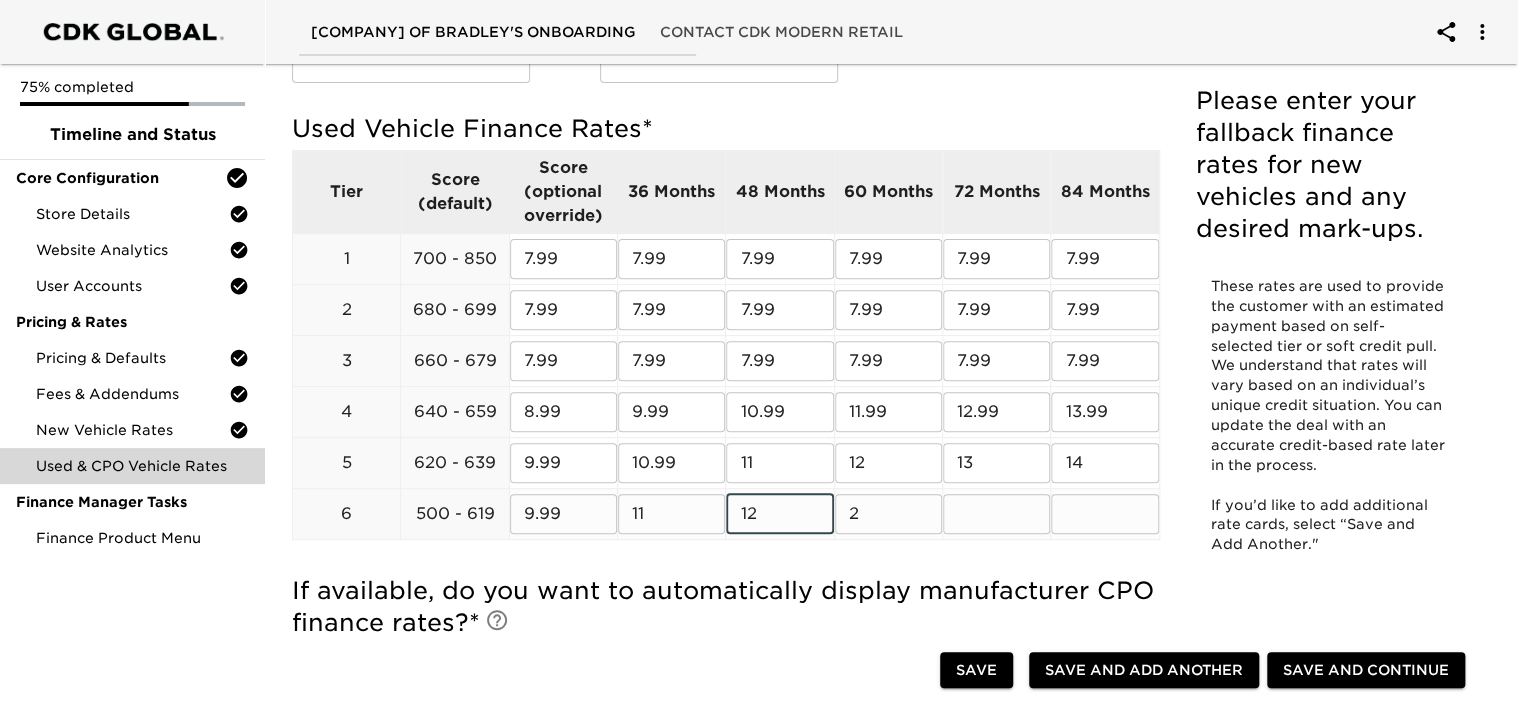 type on "12" 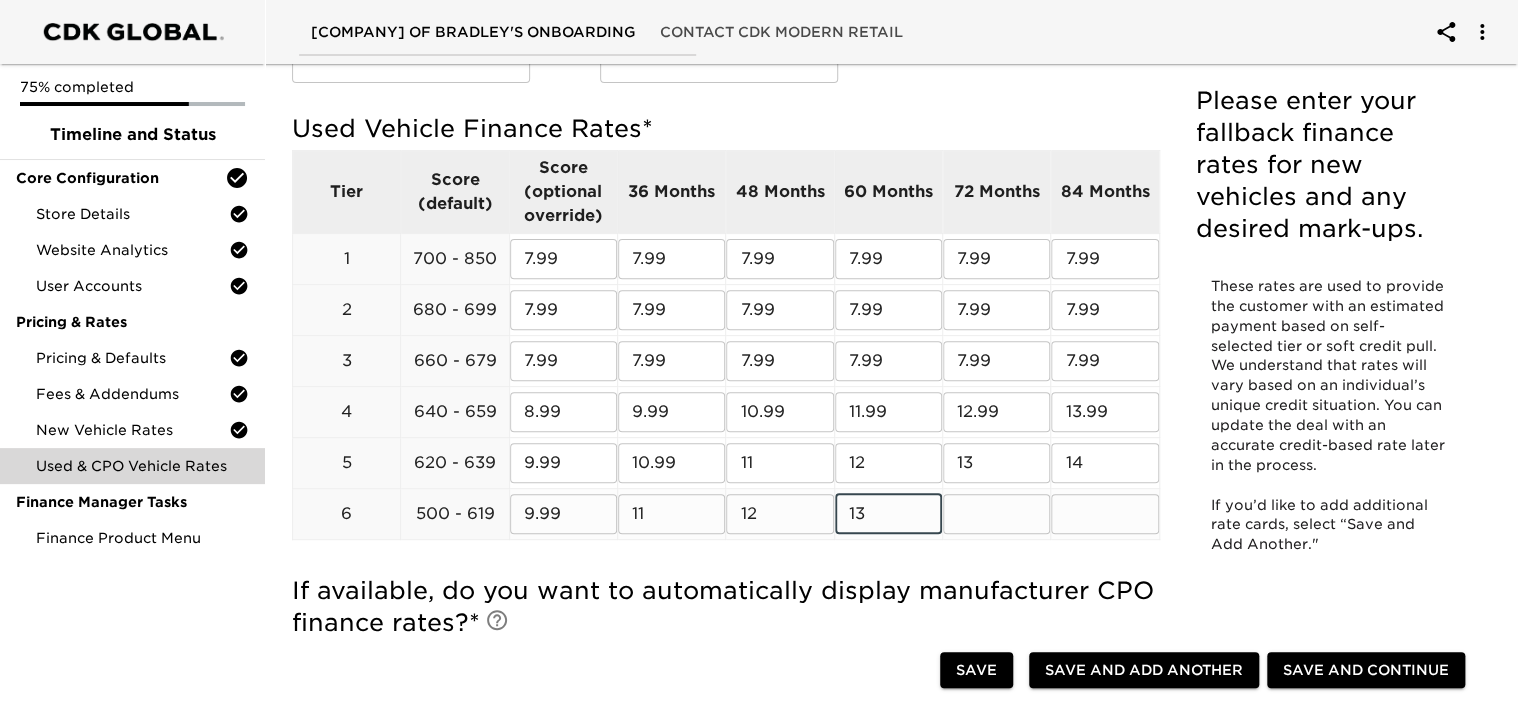 type on "13" 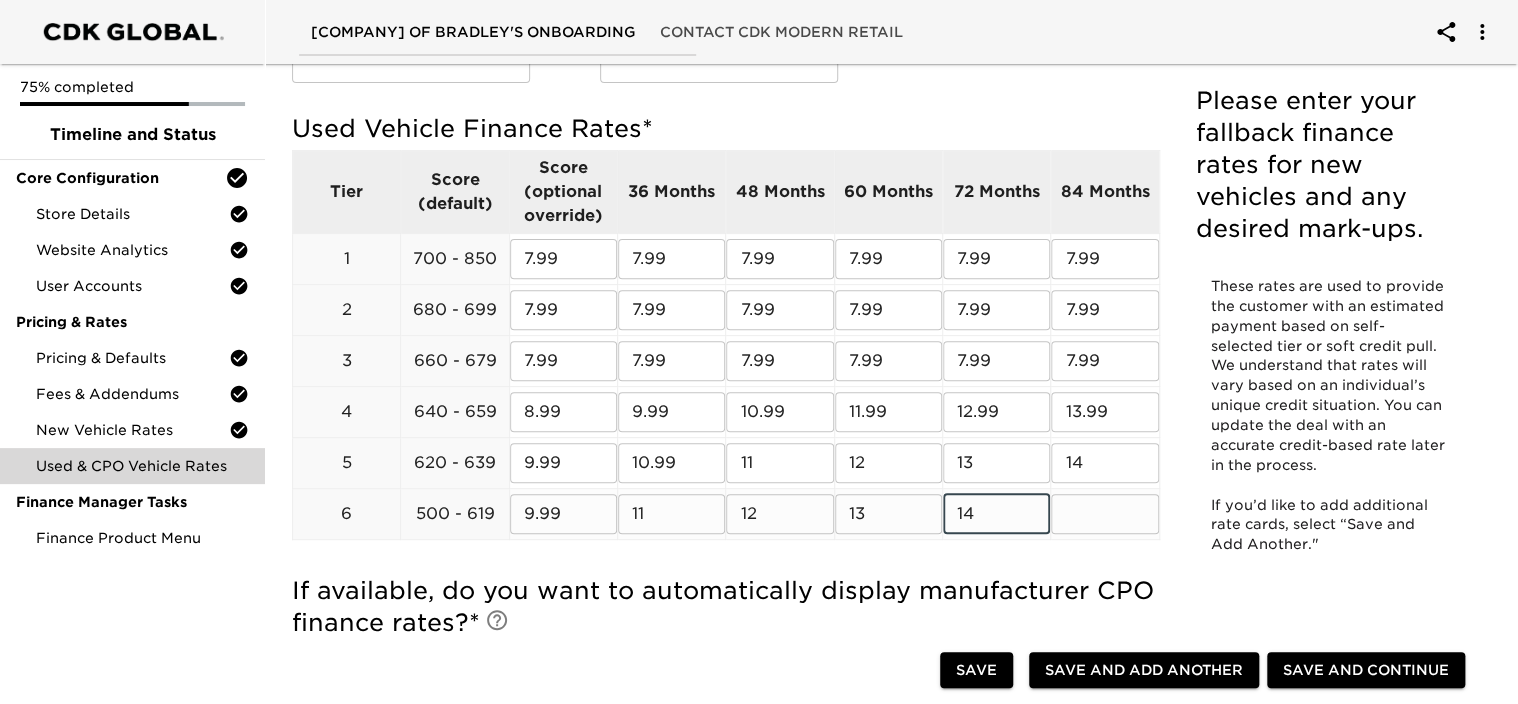 type on "14" 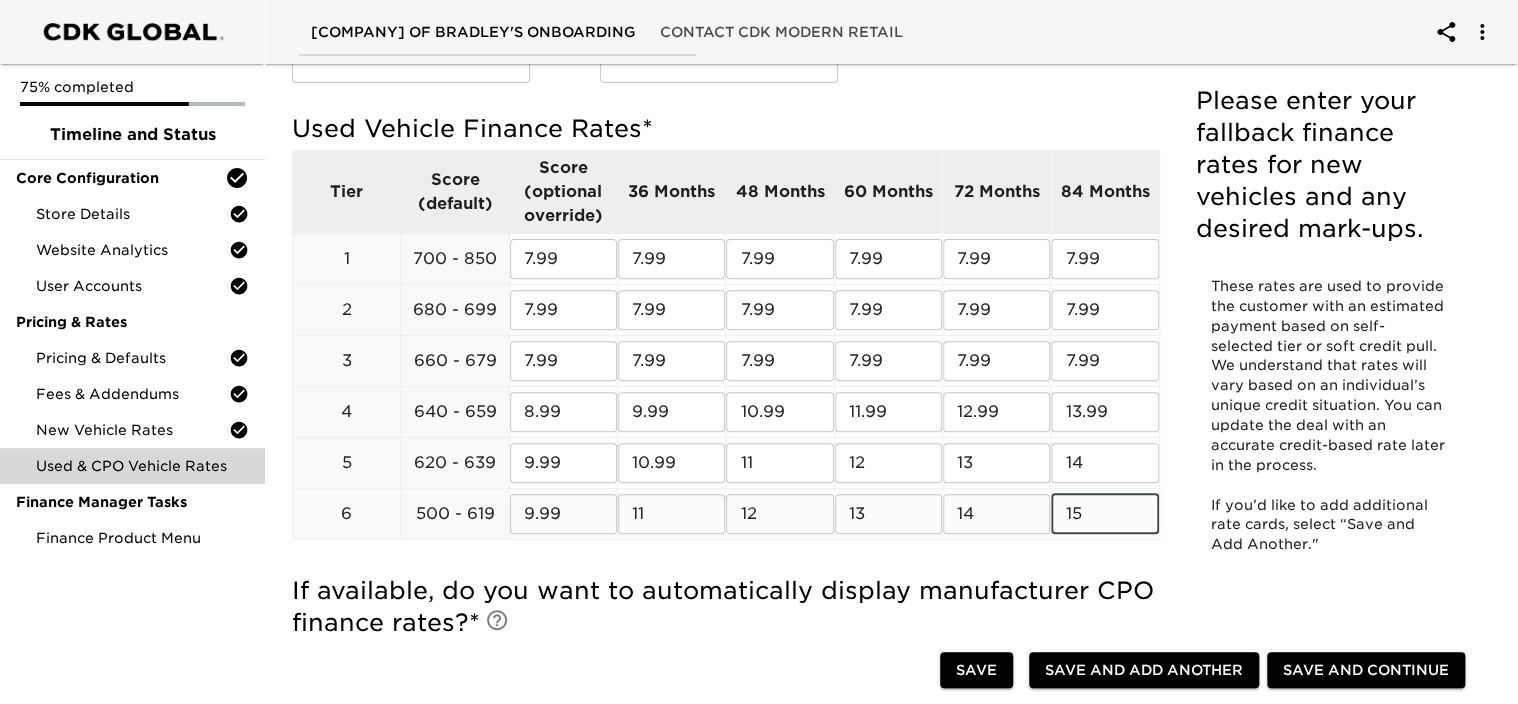 type on "15" 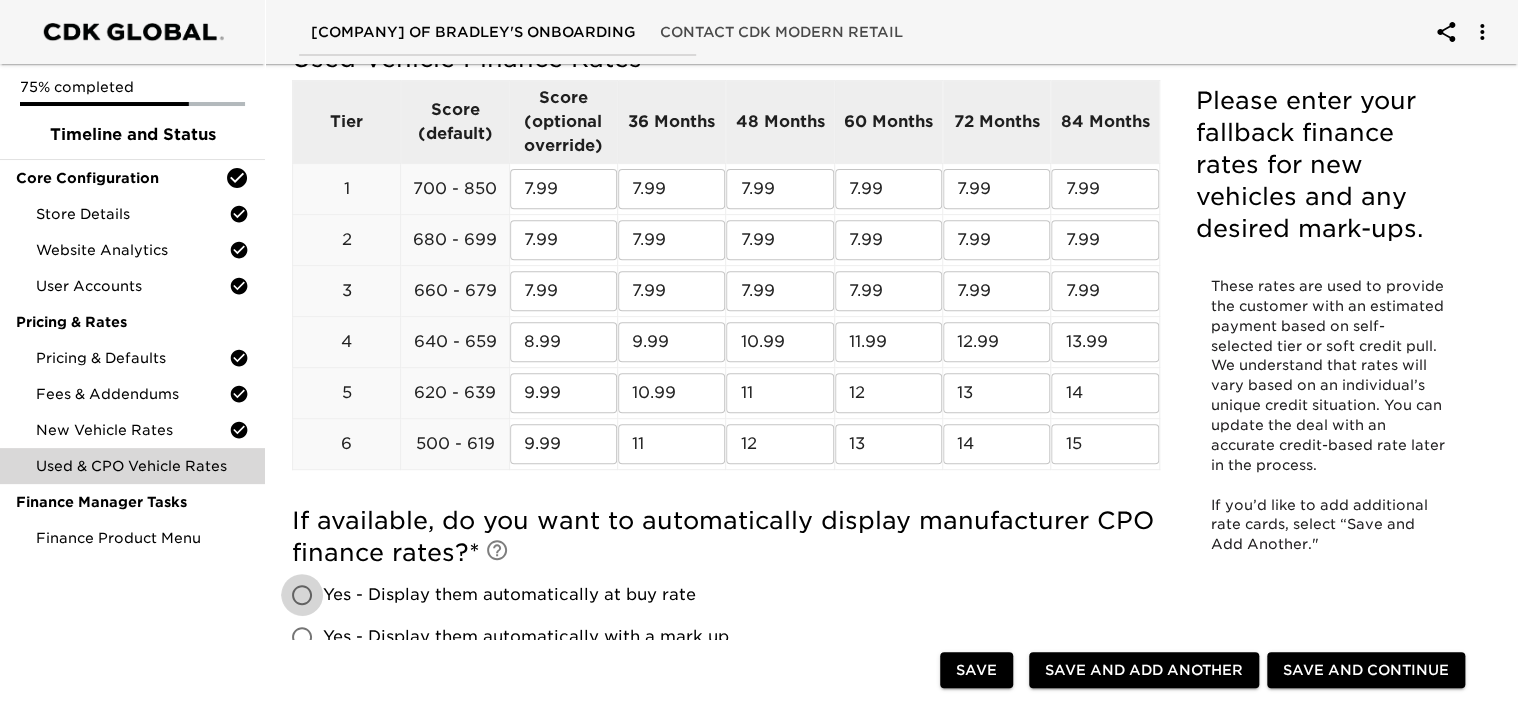 scroll, scrollTop: 400, scrollLeft: 0, axis: vertical 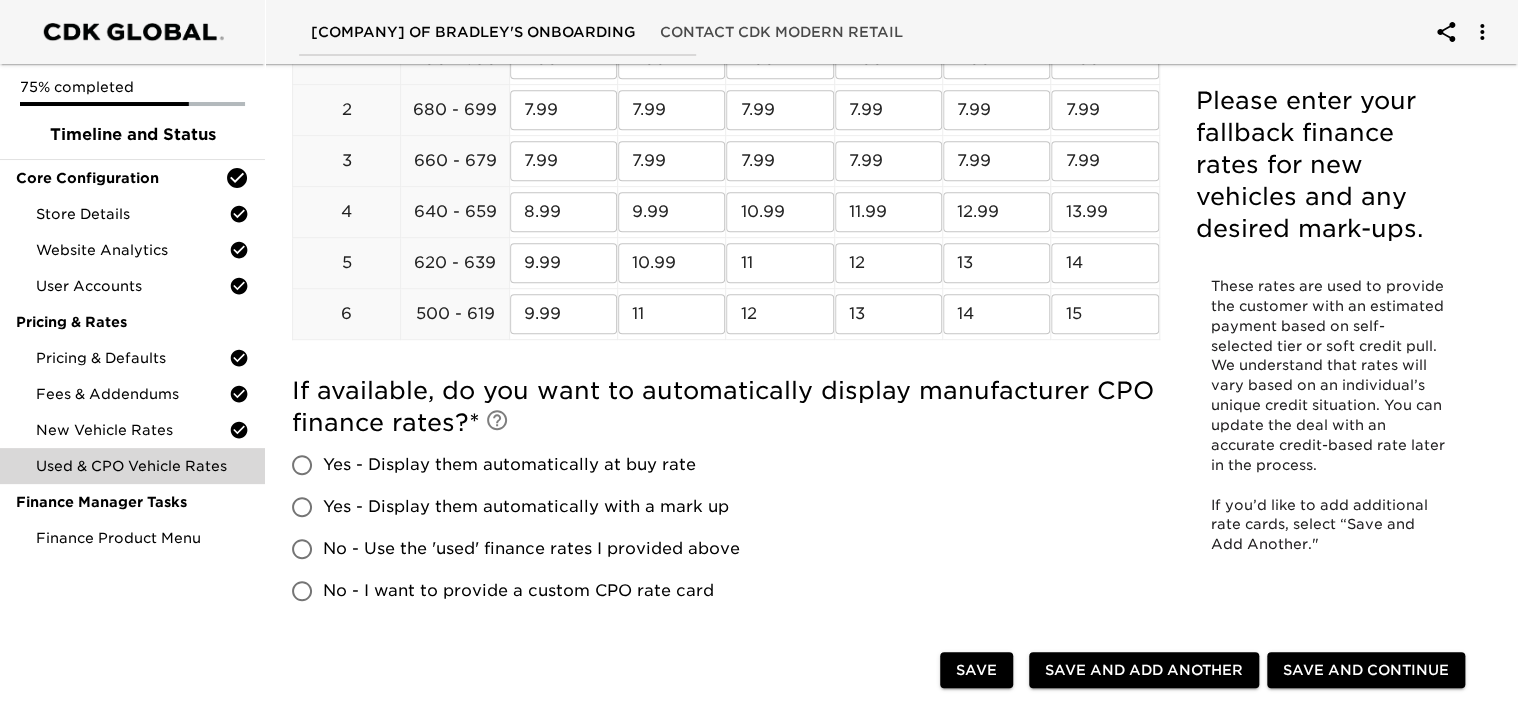click on "No - Use the 'used' finance rates I provided above" at bounding box center (302, 549) 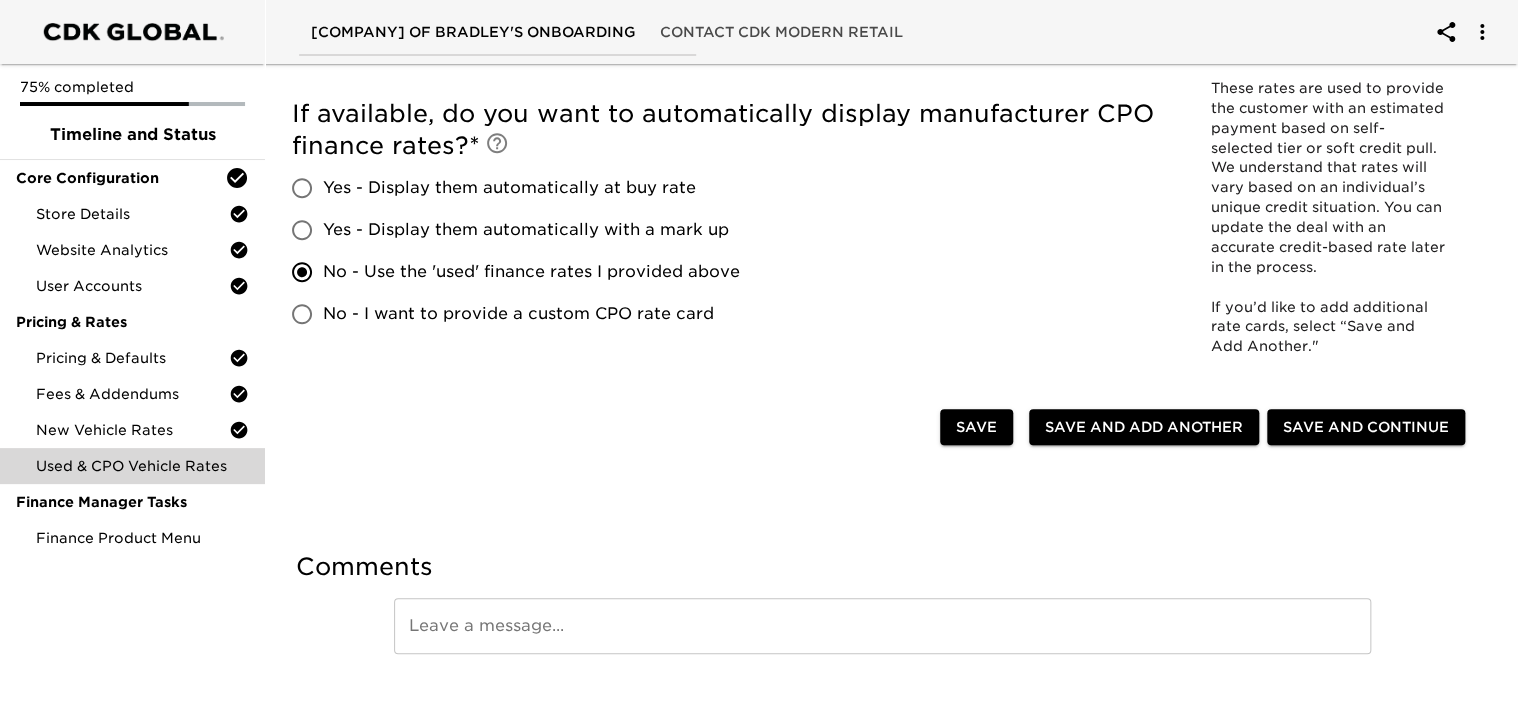 scroll, scrollTop: 700, scrollLeft: 0, axis: vertical 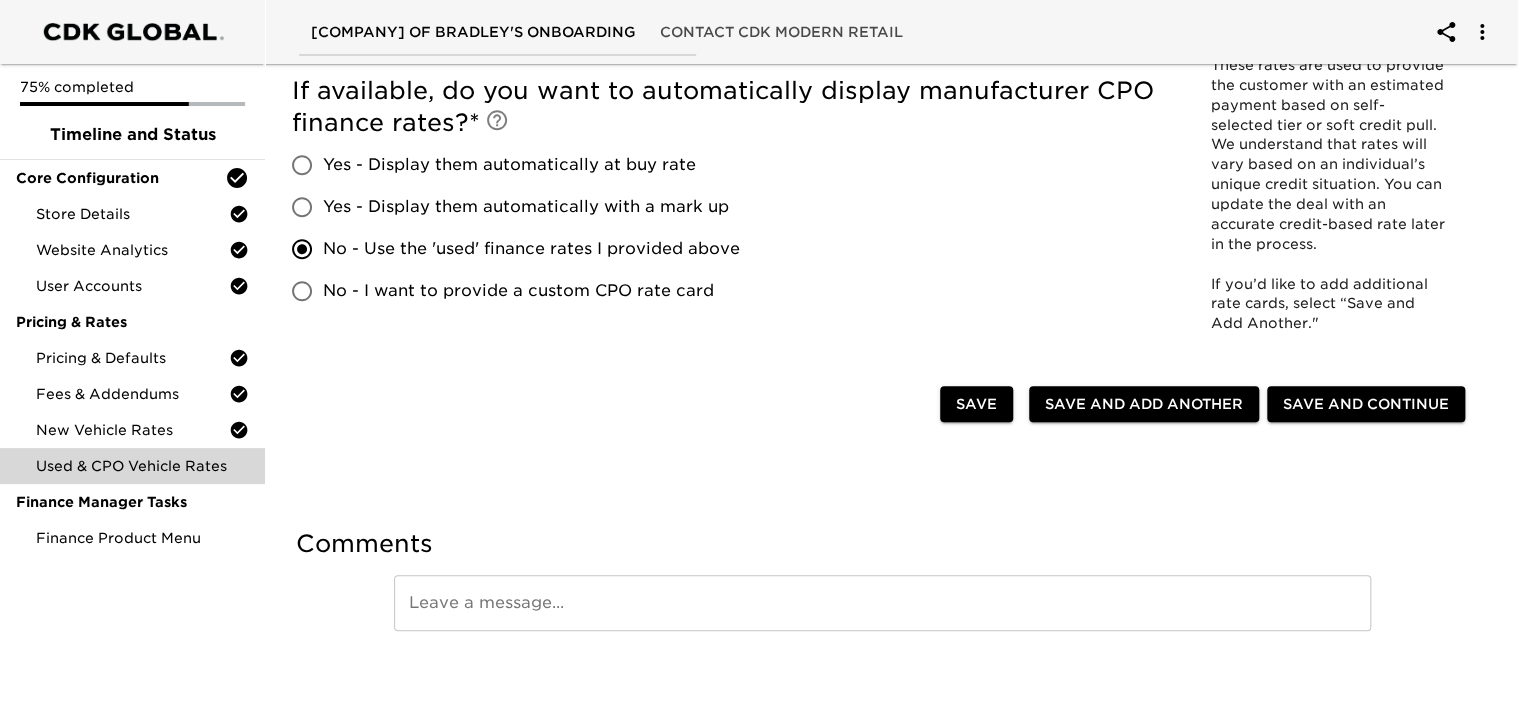 click on "Save and Continue" at bounding box center [1366, 404] 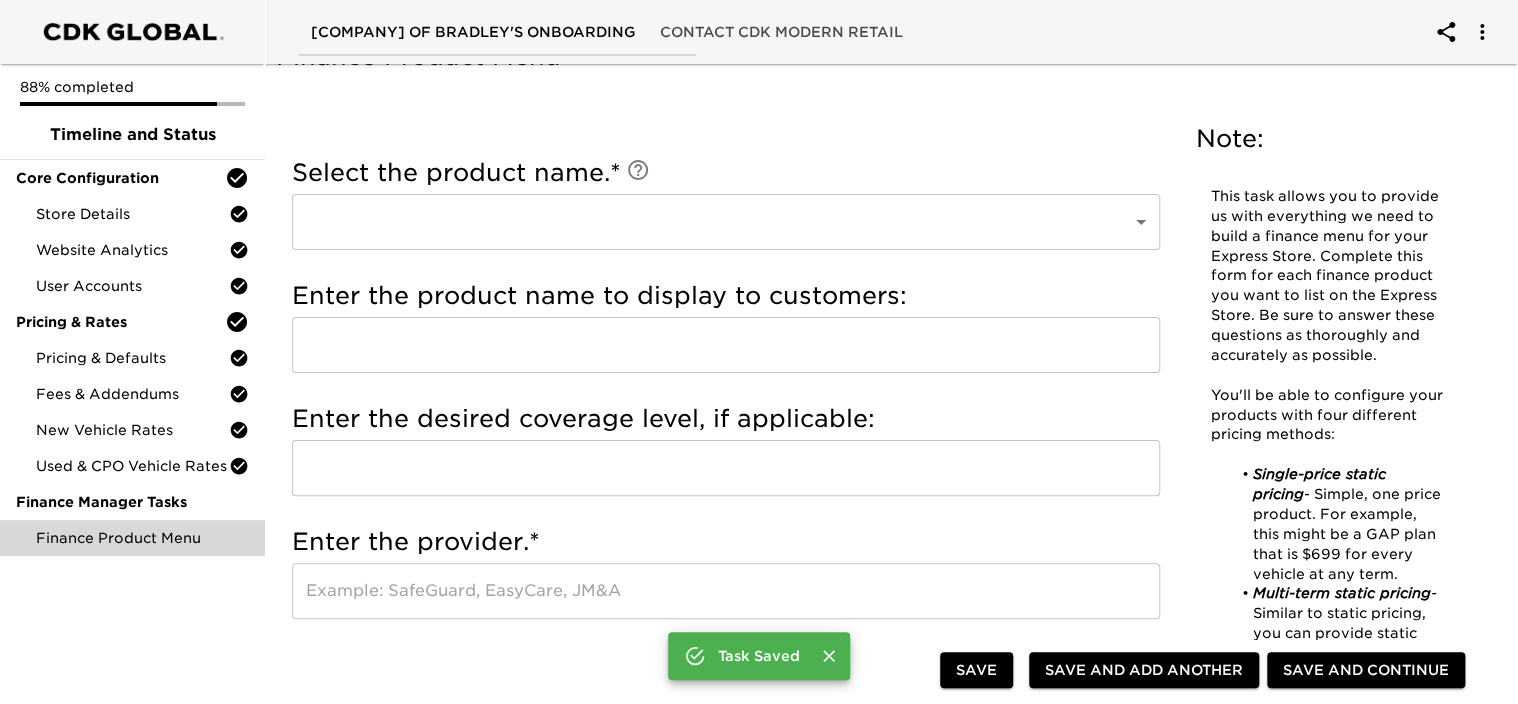 scroll, scrollTop: 0, scrollLeft: 0, axis: both 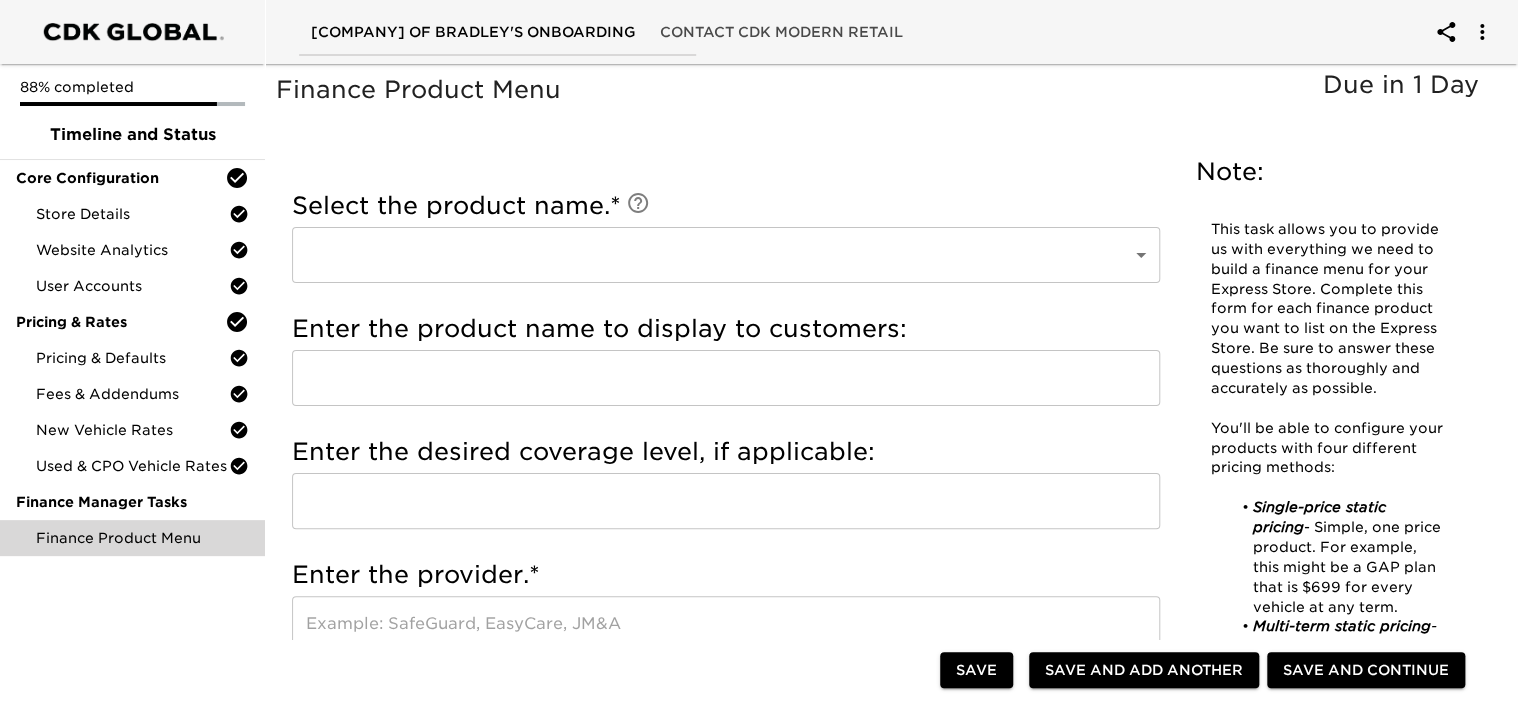 click on "Select the product name. * ​ ​ Enter the custom product name. * ​ Enter the product name to display to customers: ​ Enter the desired coverage level, if applicable: ​ Enter the provider. * Qualifiers: Taxable Residualize Feature on VDP (up to 3) Pre-Install/Add on every car Is the ____ product available on all cars (new, used, CPO) and all deal types (cash, finance, lease) * Yes - it always applies No - it only applies to specific cars and deal types Select when this product should display. * New Used CPO cash finance lease How does pricing work for the ____ product? * Single price product (no term or tiers) Multi-term product (but consistent across all vehicles) Tiered product (pricing depends on make/model) Hide pricing for this product Enter the price for the ____ product. * ​ Enter the terms, mileage limits, and price for the ____ product. * Term (years / months) Mileage limit Price ​ ​ ​ ​ ​ ​ ​ ​ ​ ​ ​ ​ ​ ​ ​ Add Row Enter your provider ID for ____. *" at bounding box center (726, 861) 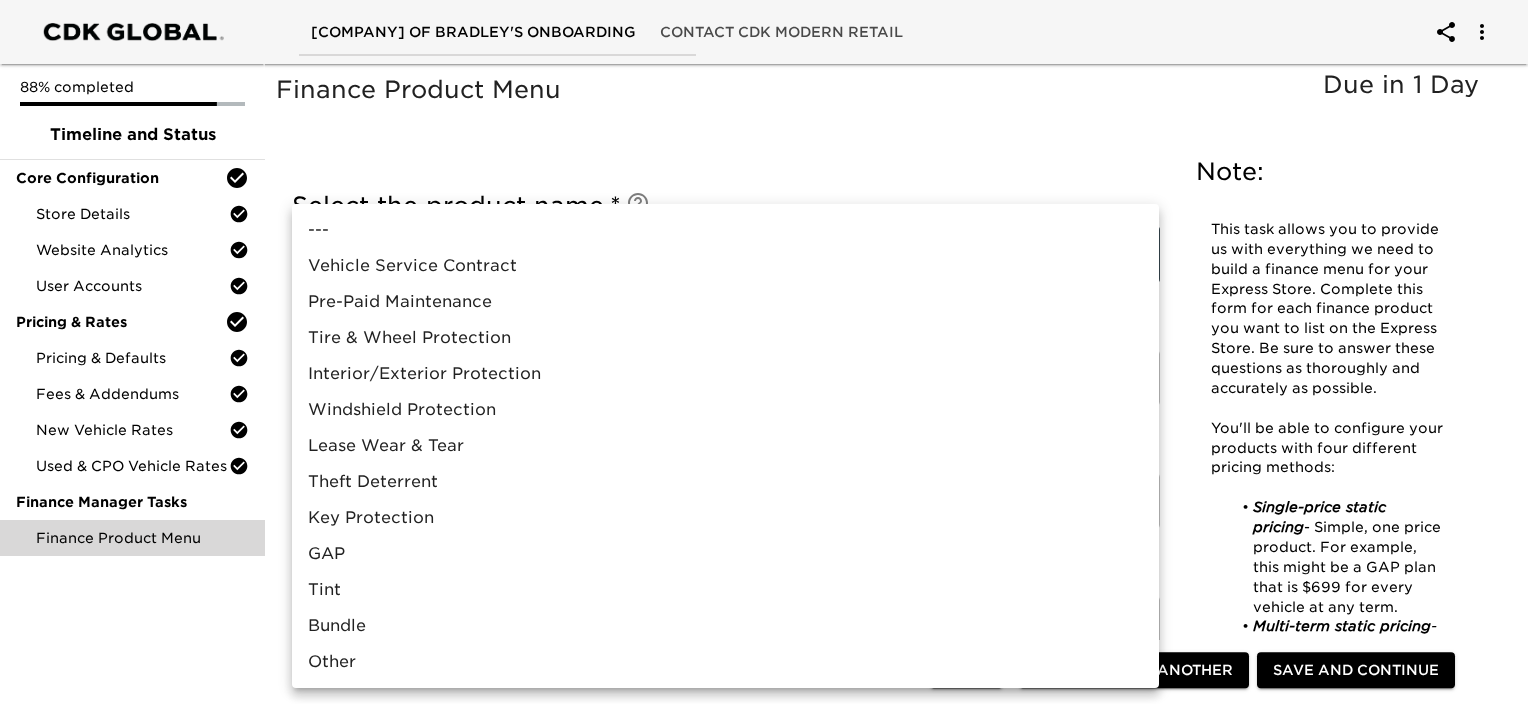 click at bounding box center [764, 352] 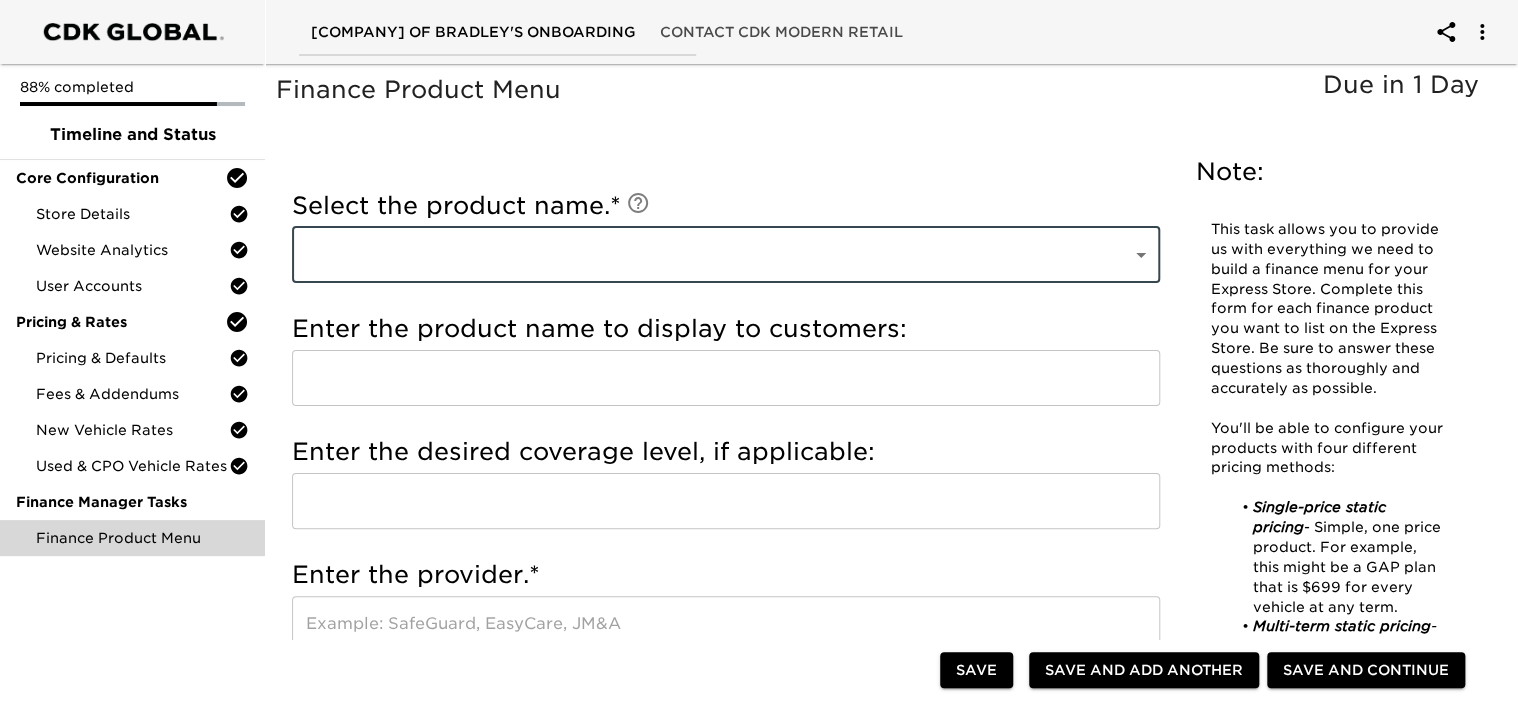 click on "Finance Product Menu Due in 1 Day Note: This task allows you to provide us with everything we need to build a finance menu for your Express Store. Complete this form for each finance product you want to list on the Express Store. Be sure to answer these questions as thoroughly and accurately as possible. You'll be able to configure your products with four different pricing methods: Single-price static pricing - Simple, one price product. For example, this might be a GAP plan that is $699 for every vehicle at any term. Multi-term static pricing - Similar to static pricing, you can provide static pricing at multiple terms. For example, this might be a Tire and Wheel plan that costs $499 at 36 months and $599 at 60 months, regardless of vehicle type. Tiered pricing, also known as dynamic pricing - Use this pricing option when the price of a product differs based on make, model, or year. We'll integrate directly with your provider to get the MSRP or invoice value, and you can offset based on that price." at bounding box center (882, 823) 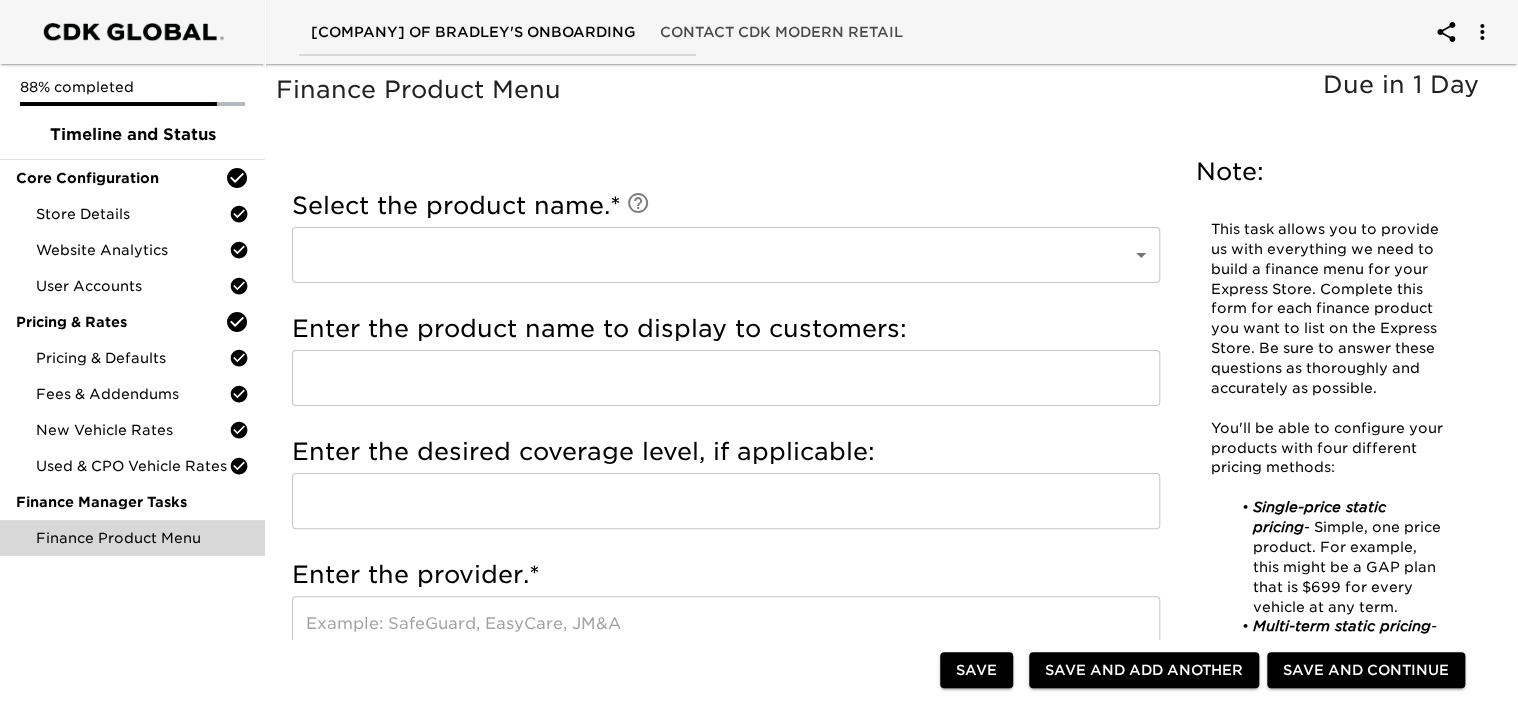 click on "Finance Product Menu Due in 1 Day Note: This task allows you to provide us with everything we need to build a finance menu for your Express Store. Complete this form for each finance product you want to list on the Express Store. Be sure to answer these questions as thoroughly and accurately as possible. You'll be able to configure your products with four different pricing methods: Single-price static pricing - Simple, one price product. For example, this might be a GAP plan that is $699 for every vehicle at any term. Multi-term static pricing - Tiered pricing, also known as dynamic pricing - Use Hidden pricing Select the product name. * * * *" at bounding box center [759, 964] 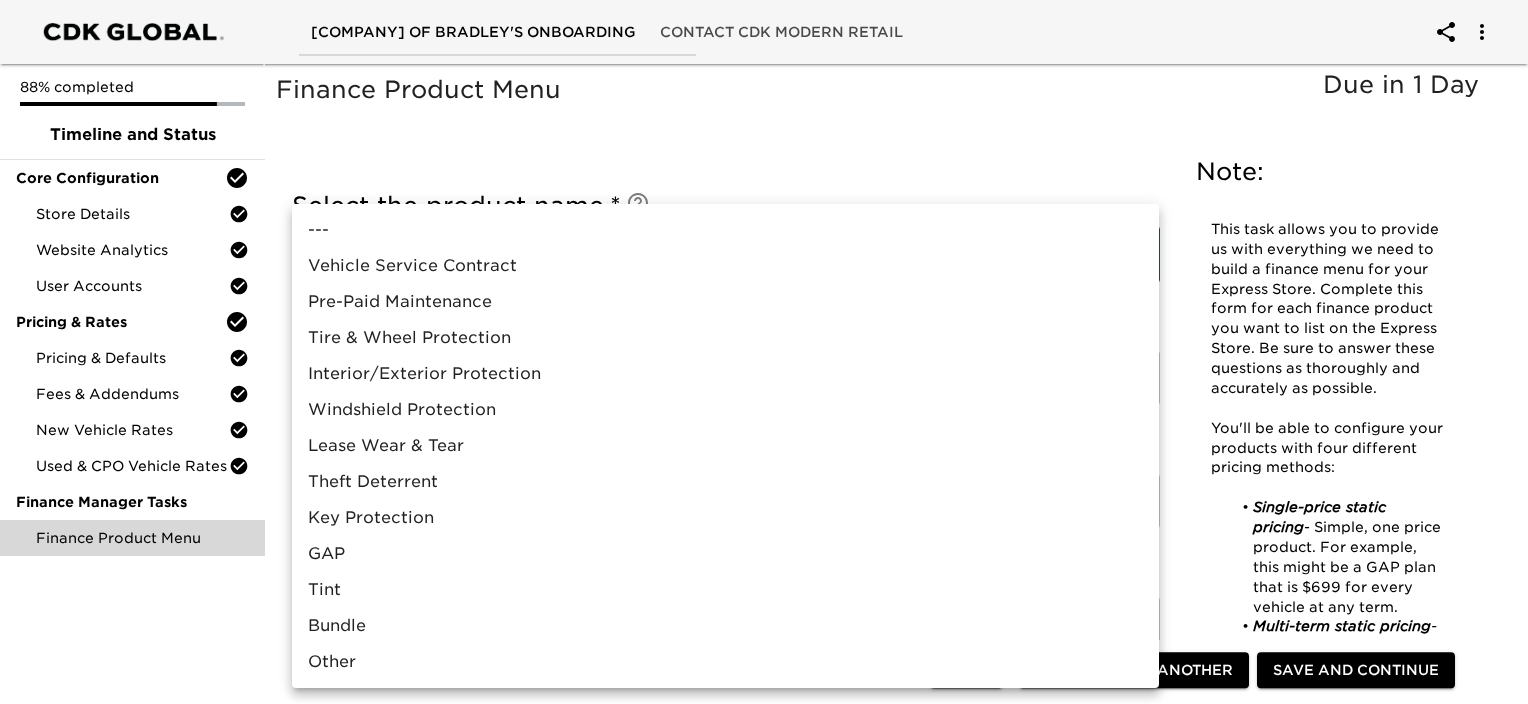 click on "Vehicle Service Contract" at bounding box center (725, 266) 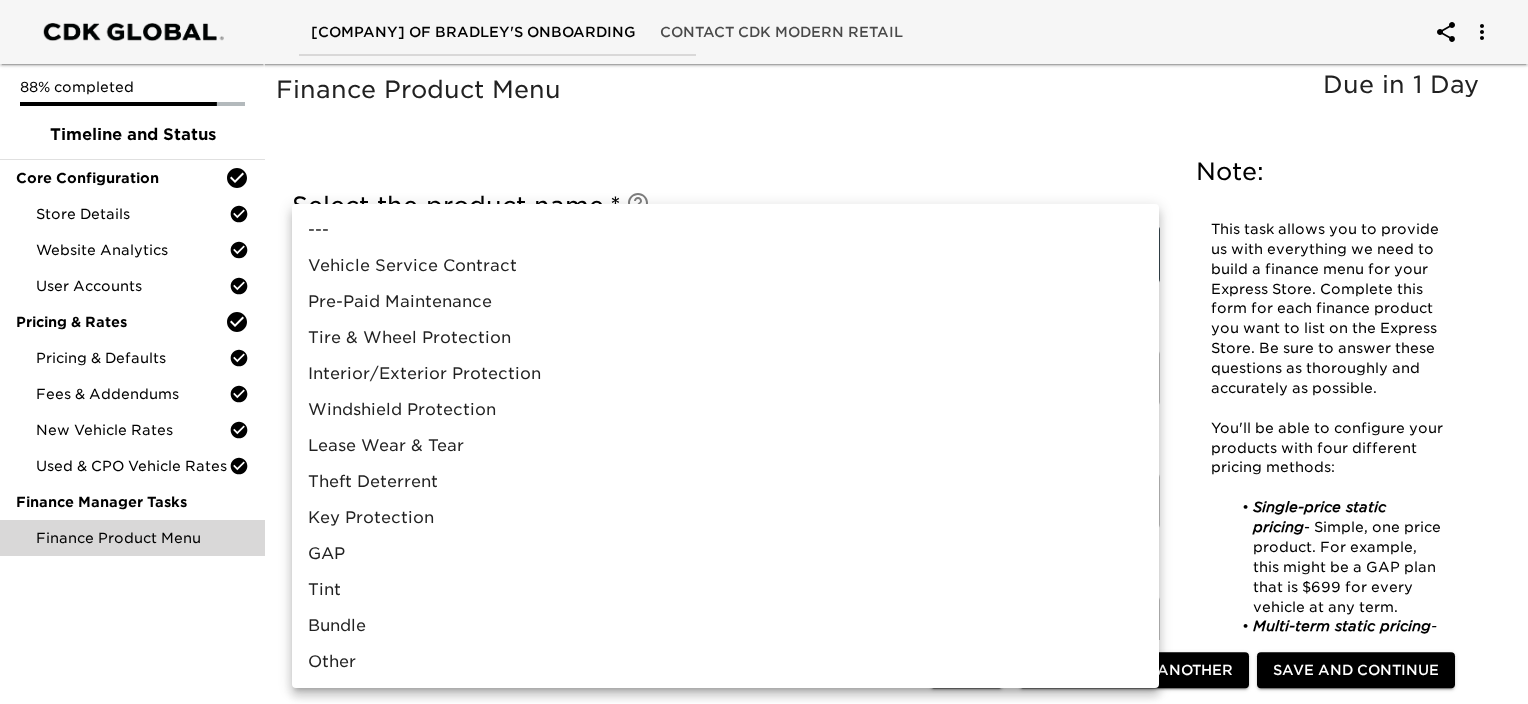 type on "Vehicle Service Contract" 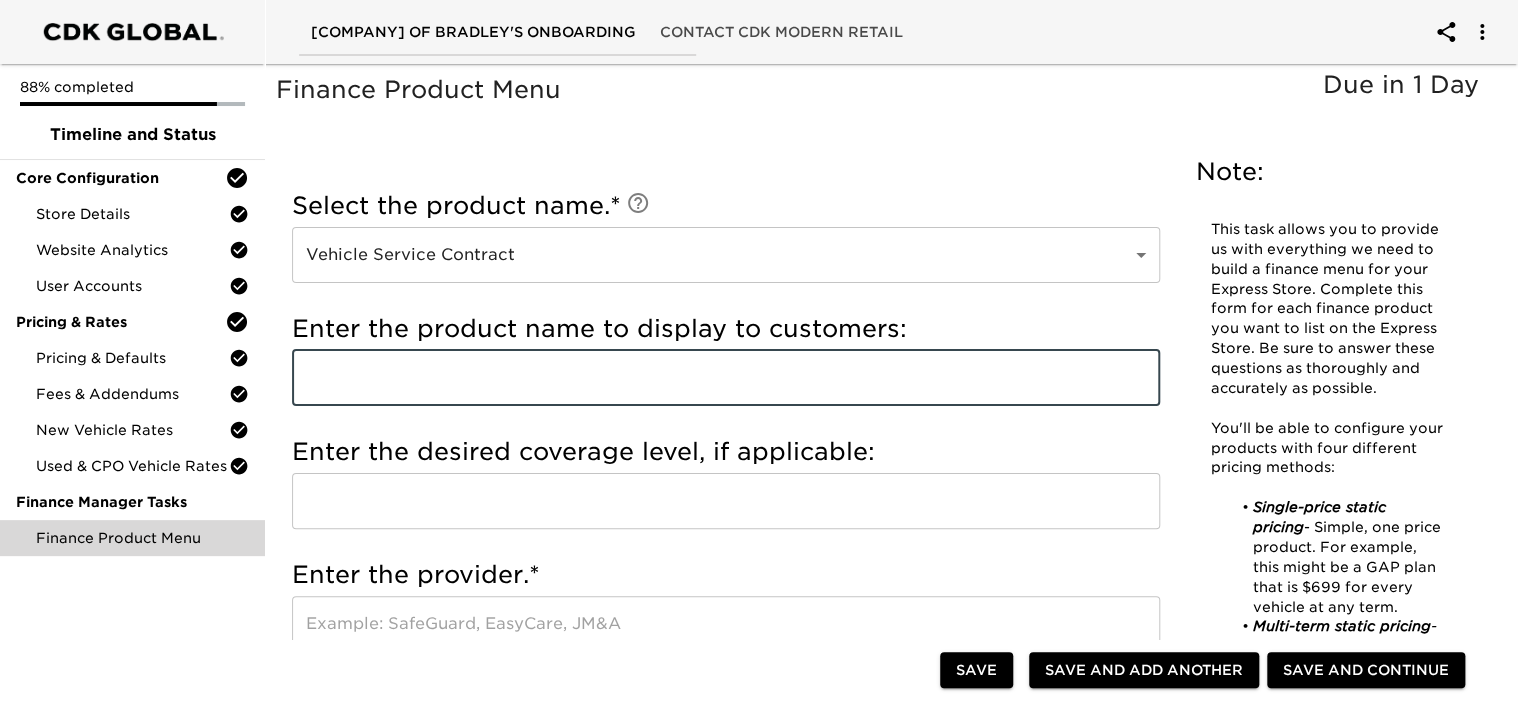 click at bounding box center [726, 378] 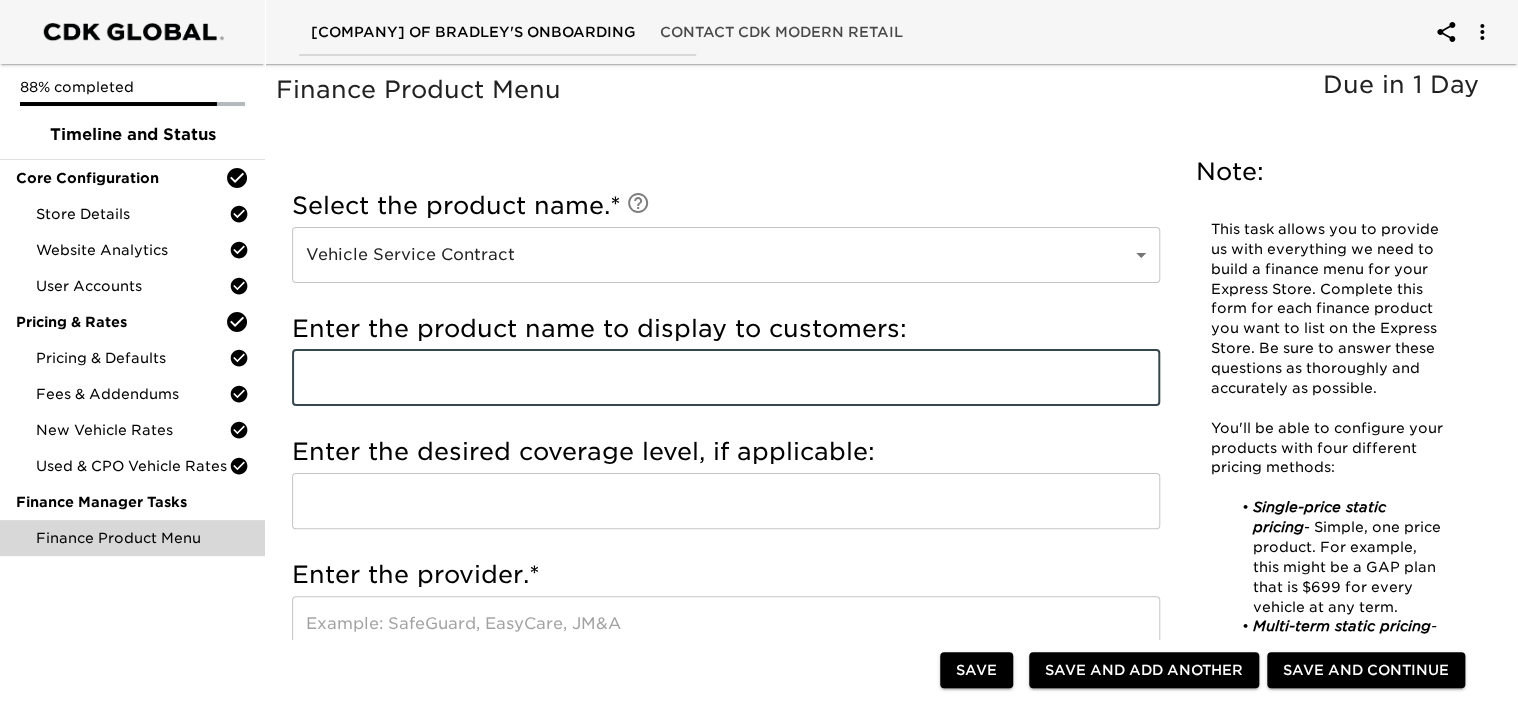 type on "R" 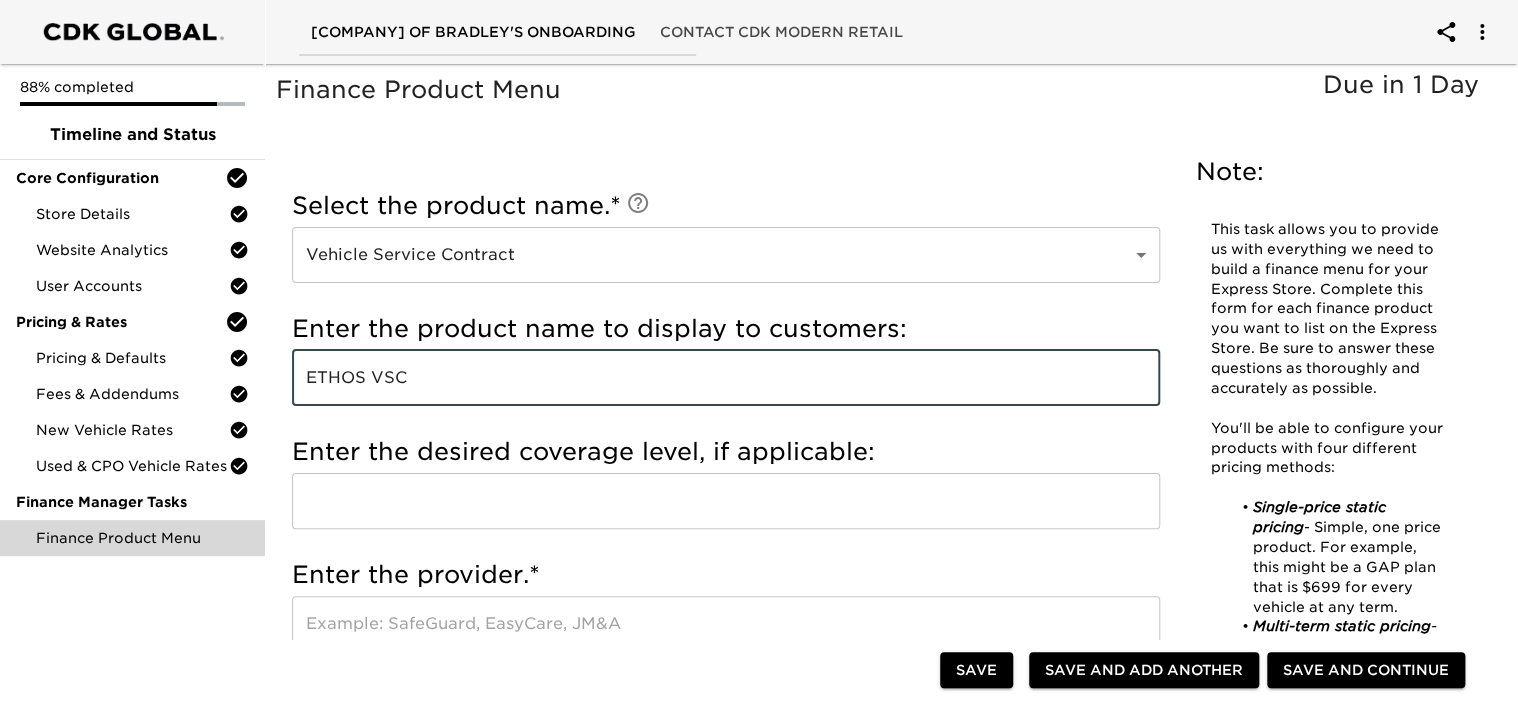 type on "ETHOS VSC" 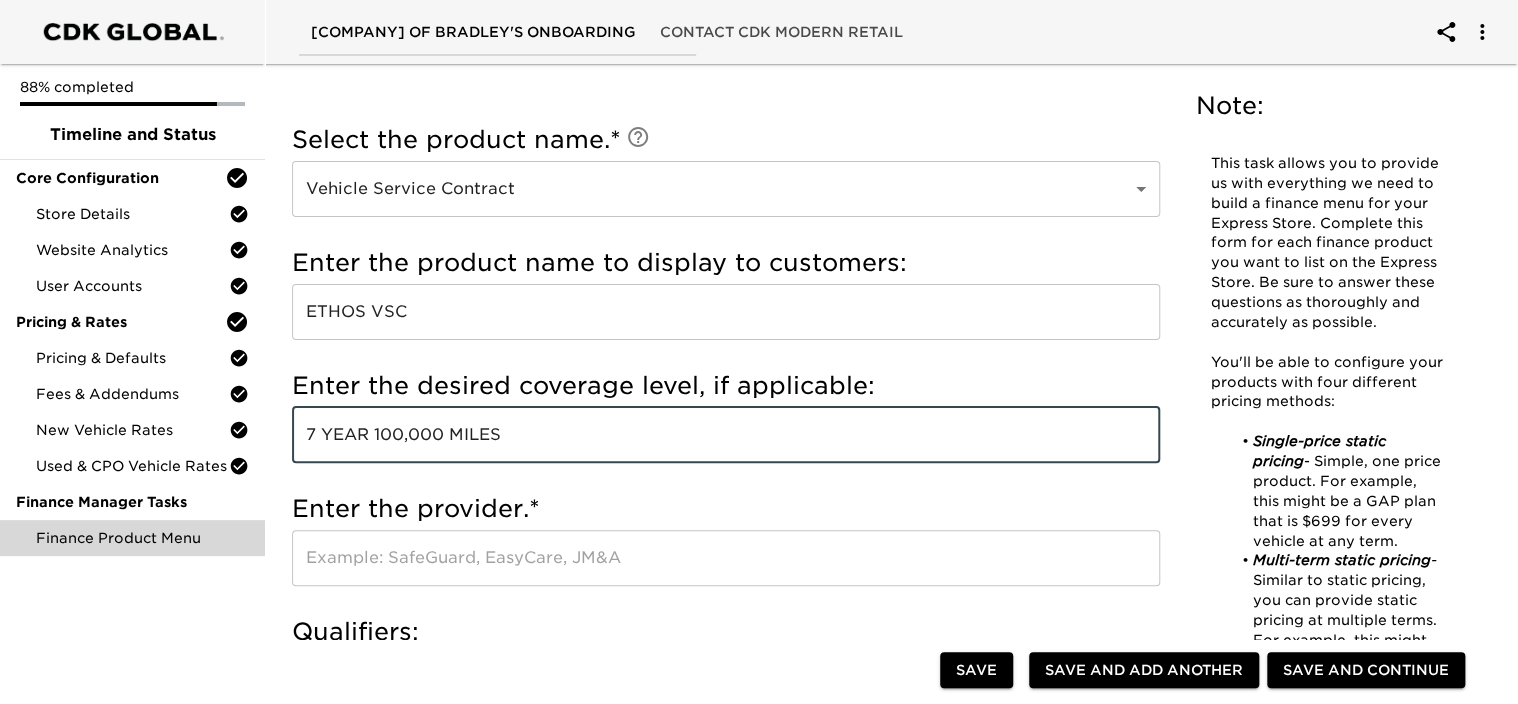 scroll, scrollTop: 100, scrollLeft: 0, axis: vertical 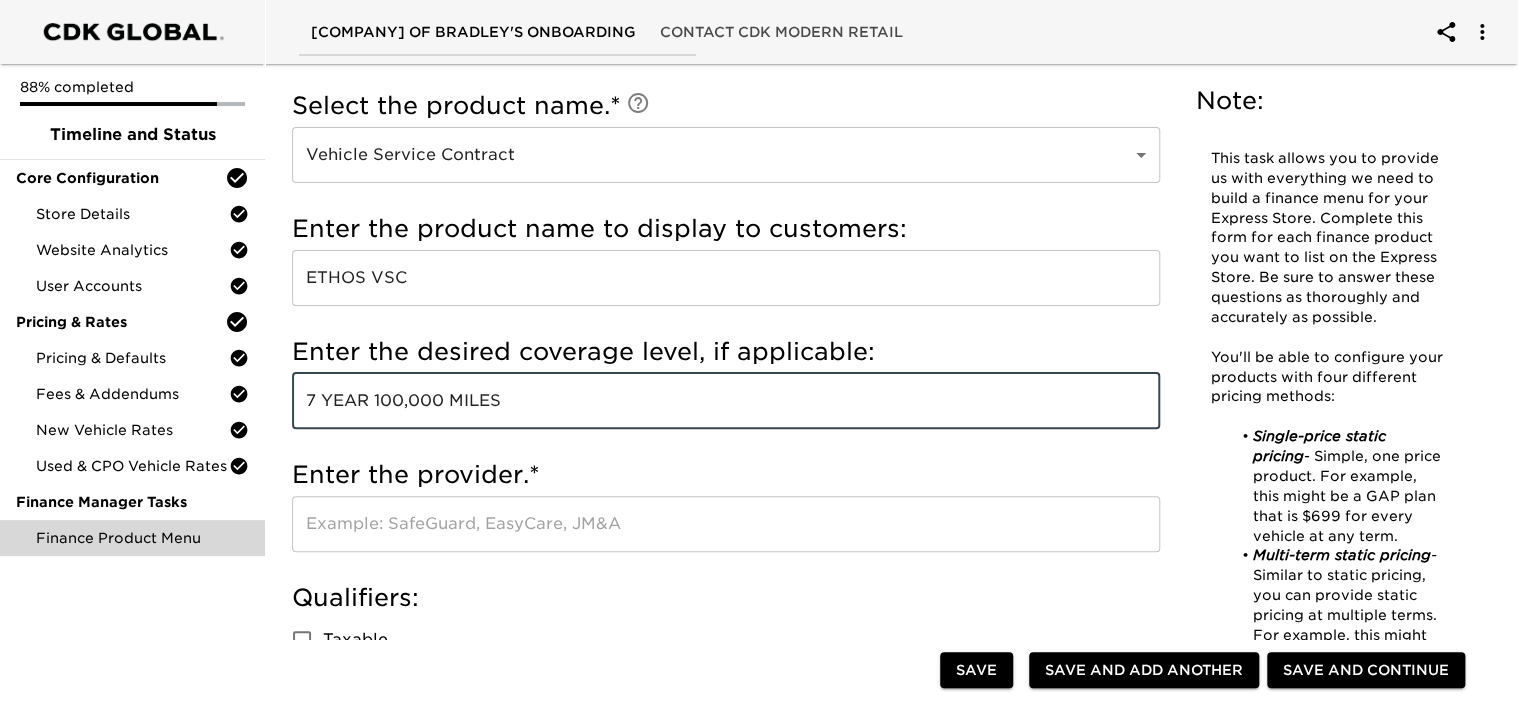 type on "7 YEAR 100,000 MILES" 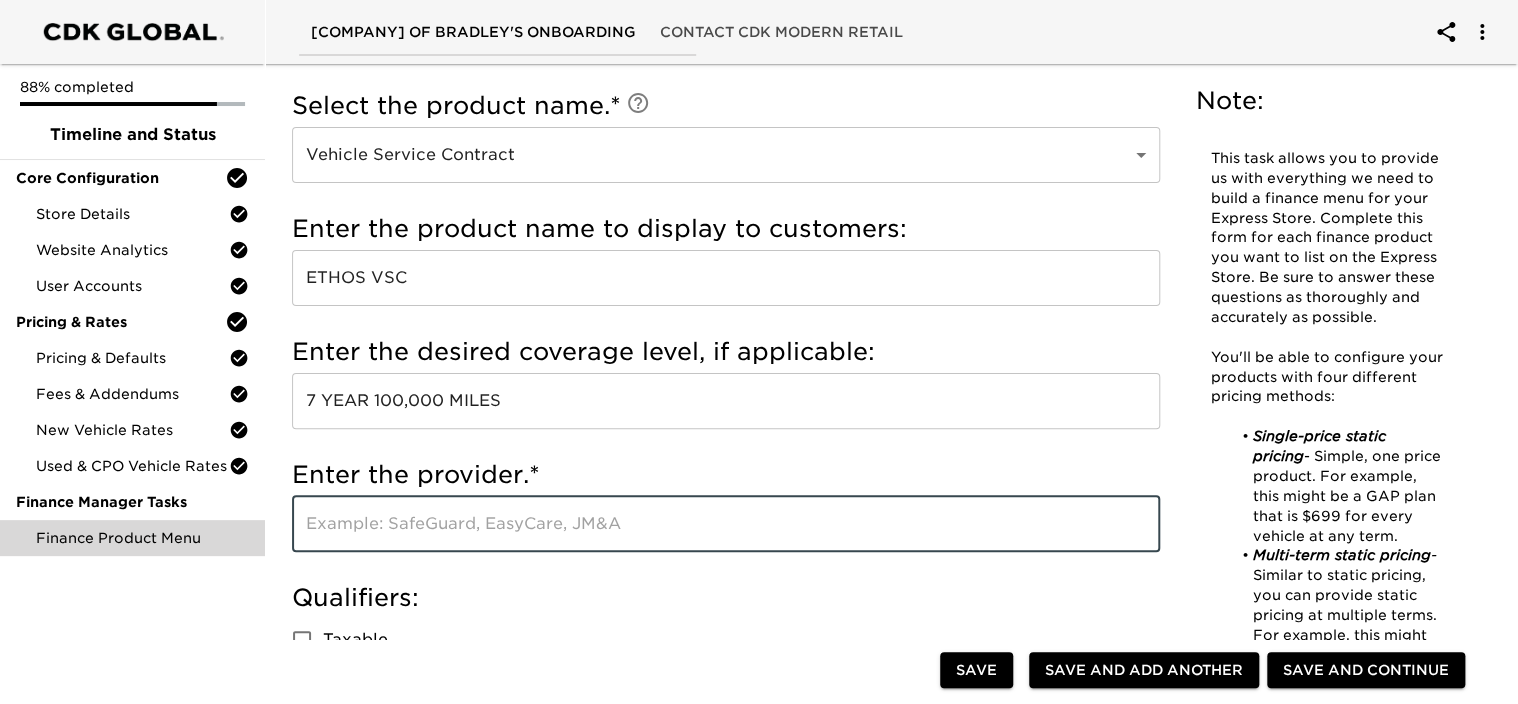 click at bounding box center [726, 524] 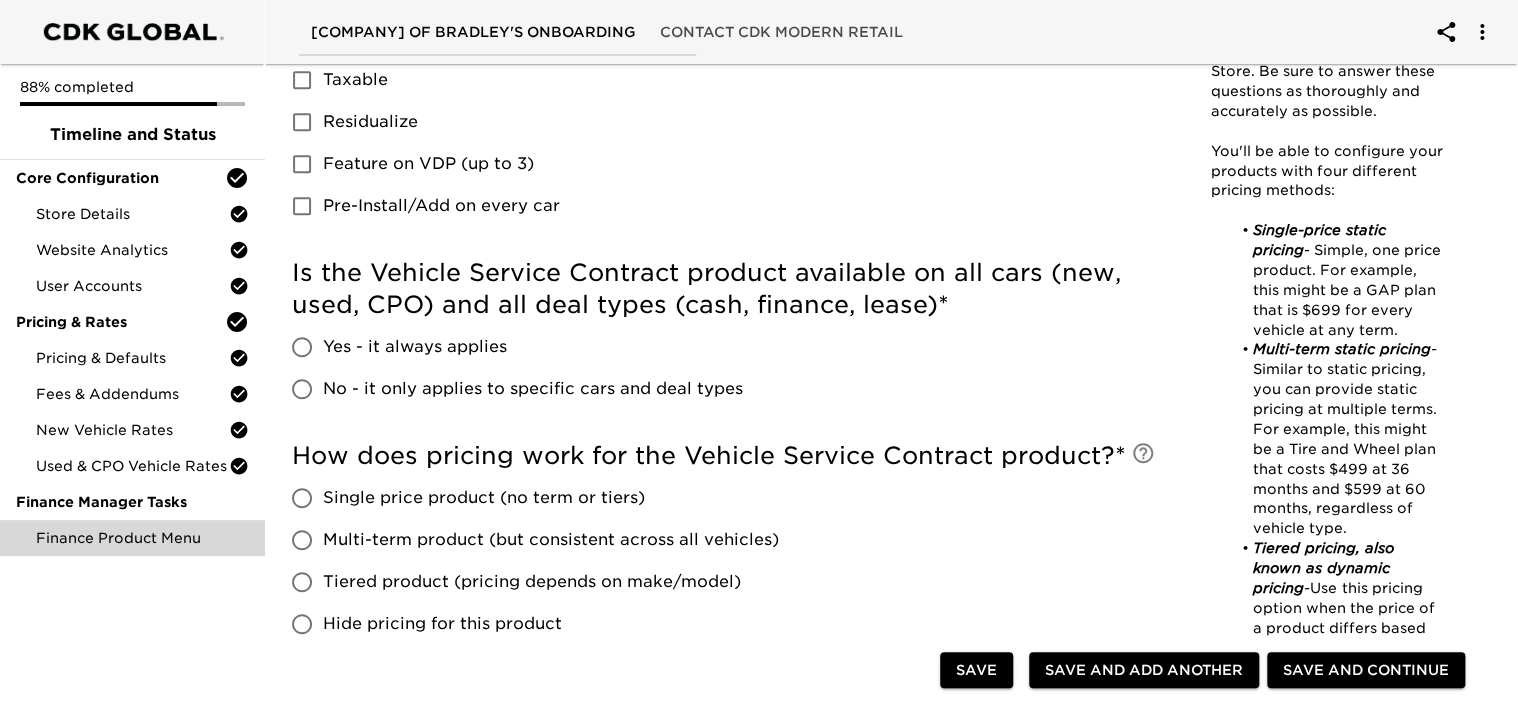 scroll, scrollTop: 700, scrollLeft: 0, axis: vertical 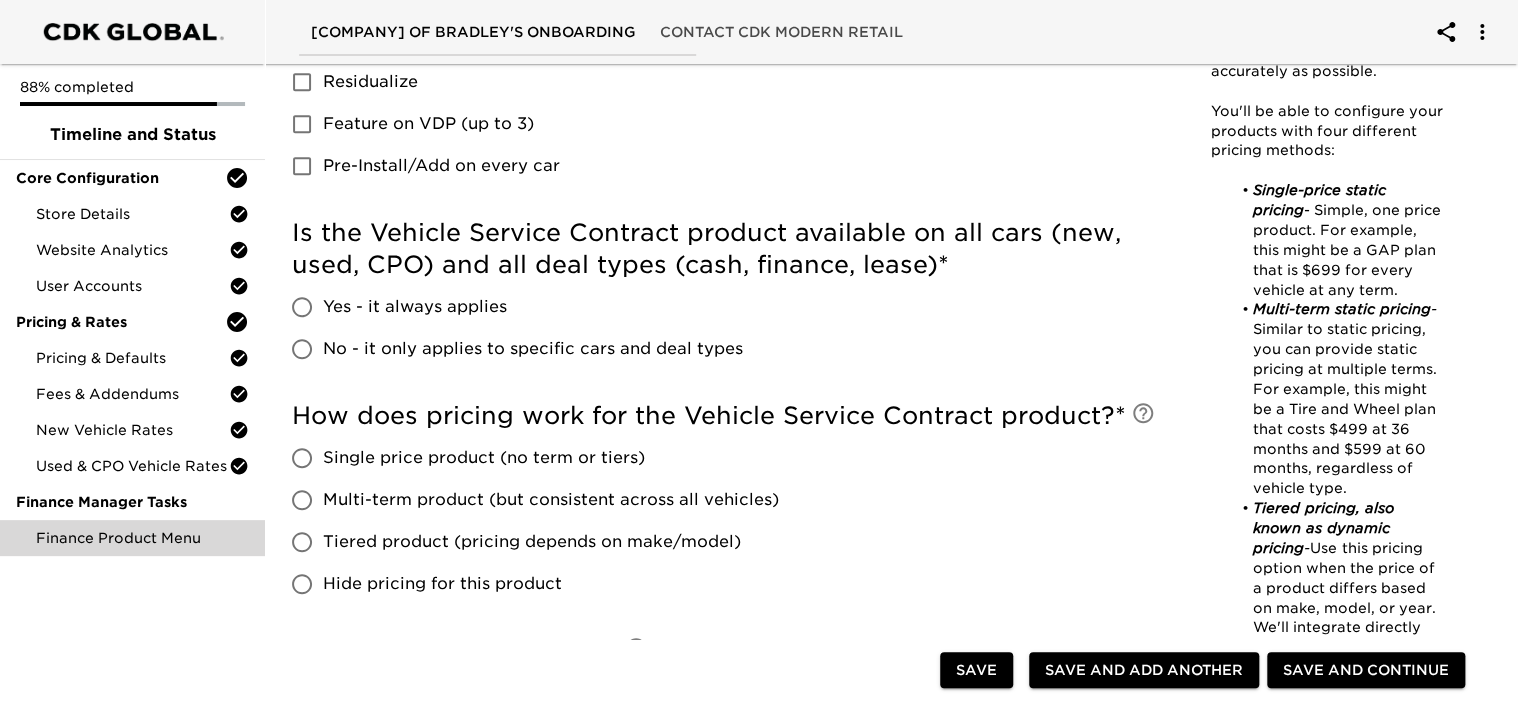 type on "ETHOS" 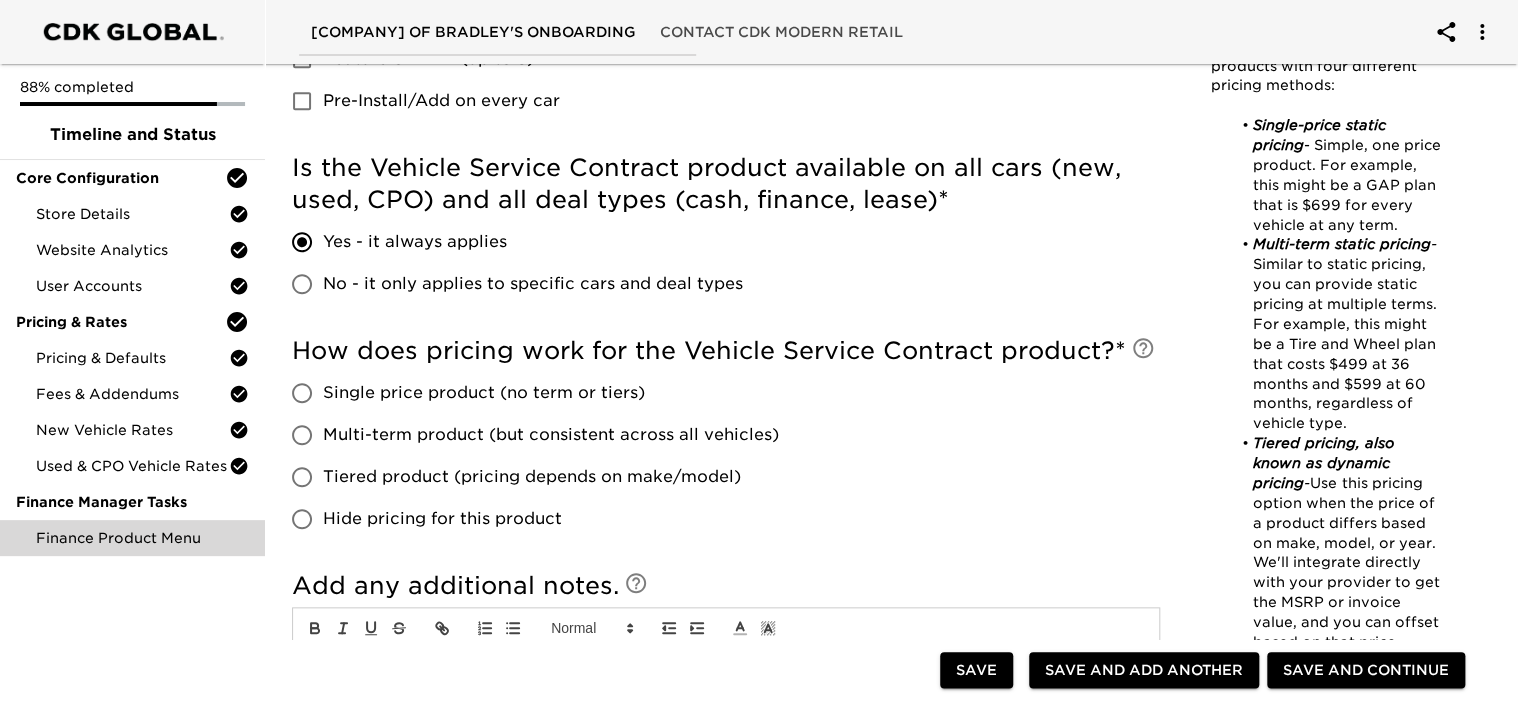 scroll, scrollTop: 800, scrollLeft: 0, axis: vertical 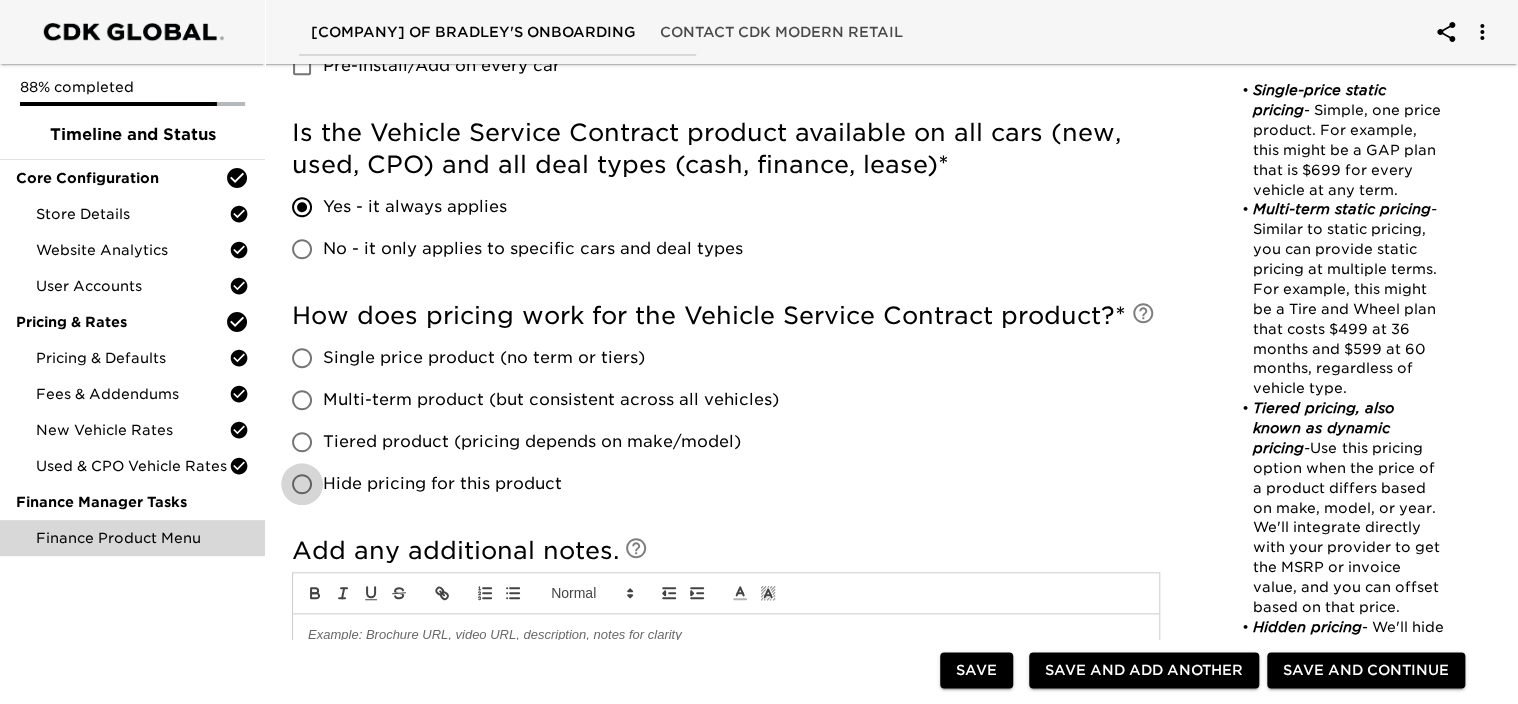 click on "Hide pricing for this product" at bounding box center [302, 484] 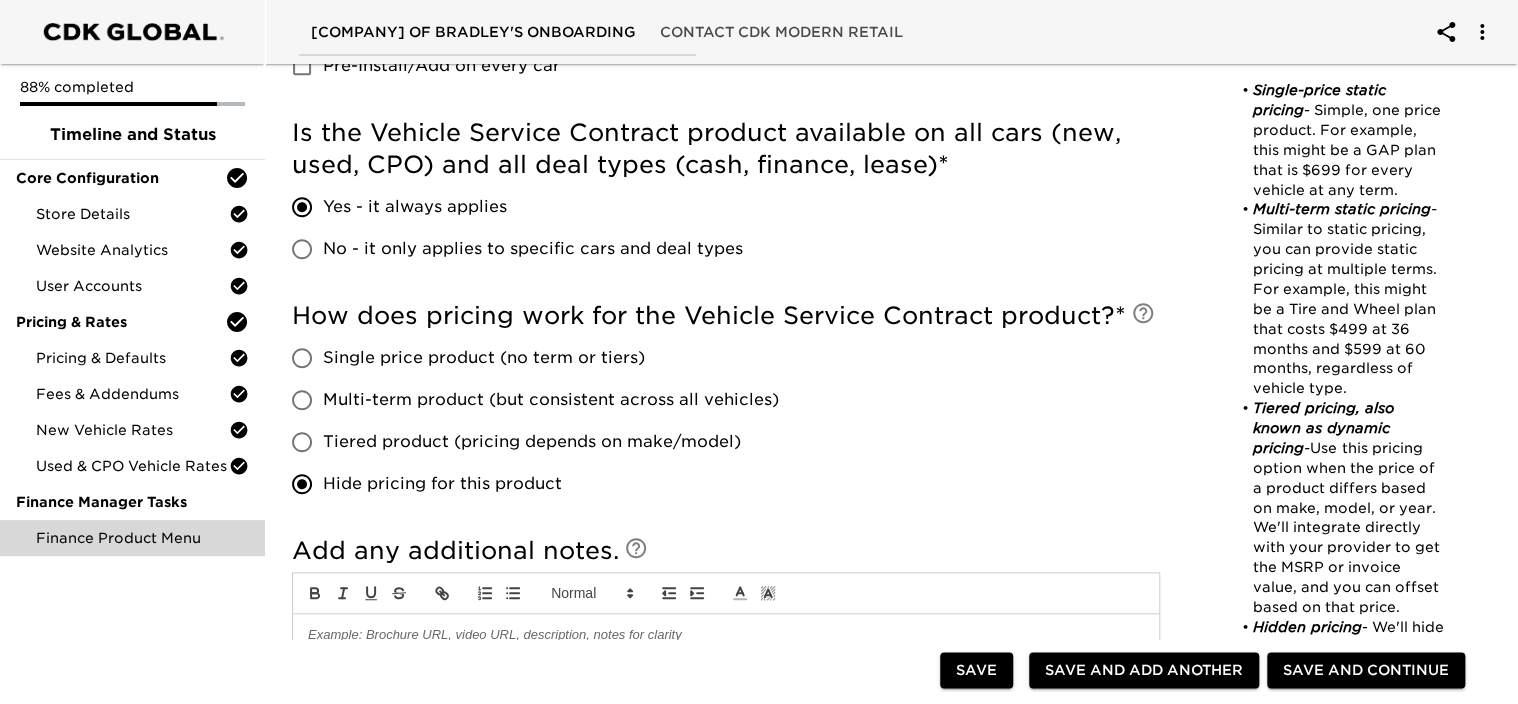 click on "Multi-term product (but consistent across all vehicles)" at bounding box center (302, 400) 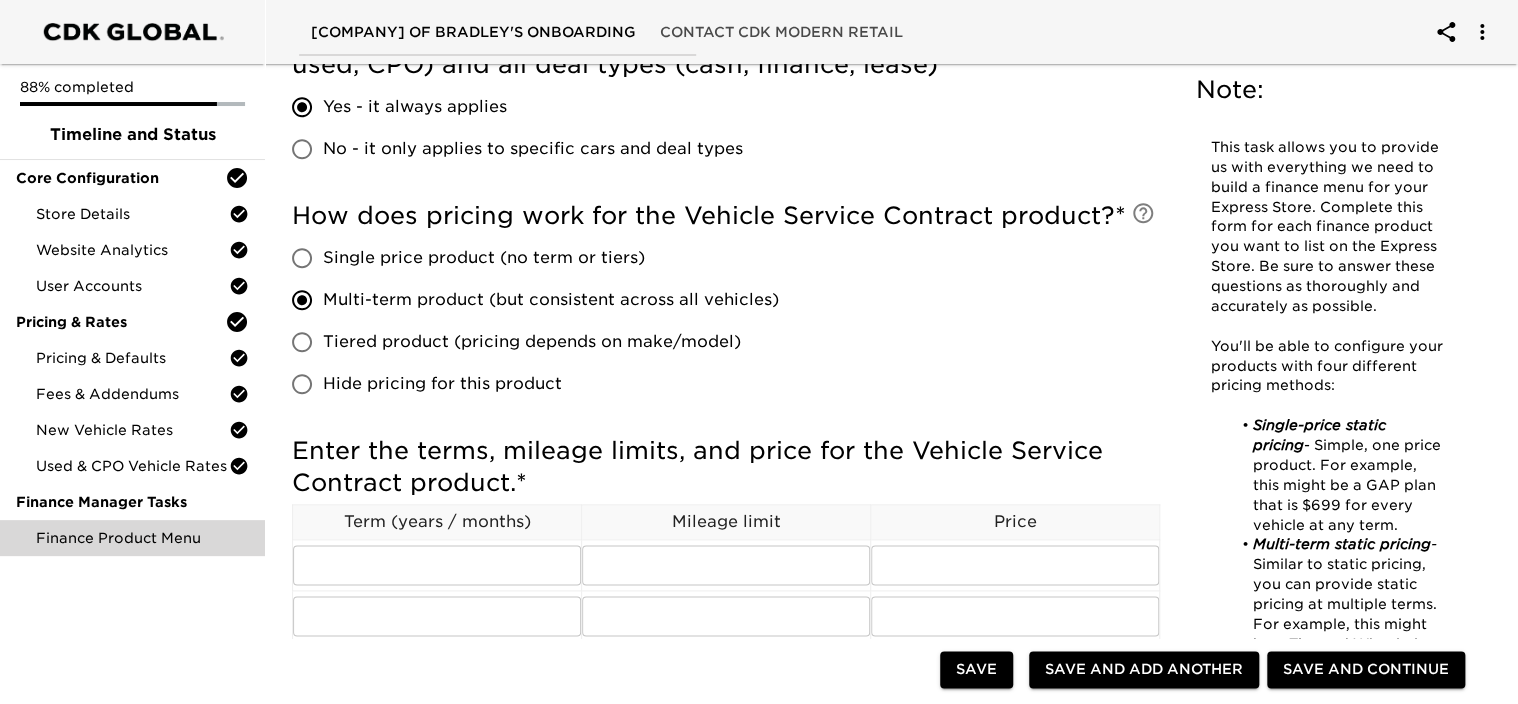 scroll, scrollTop: 1000, scrollLeft: 0, axis: vertical 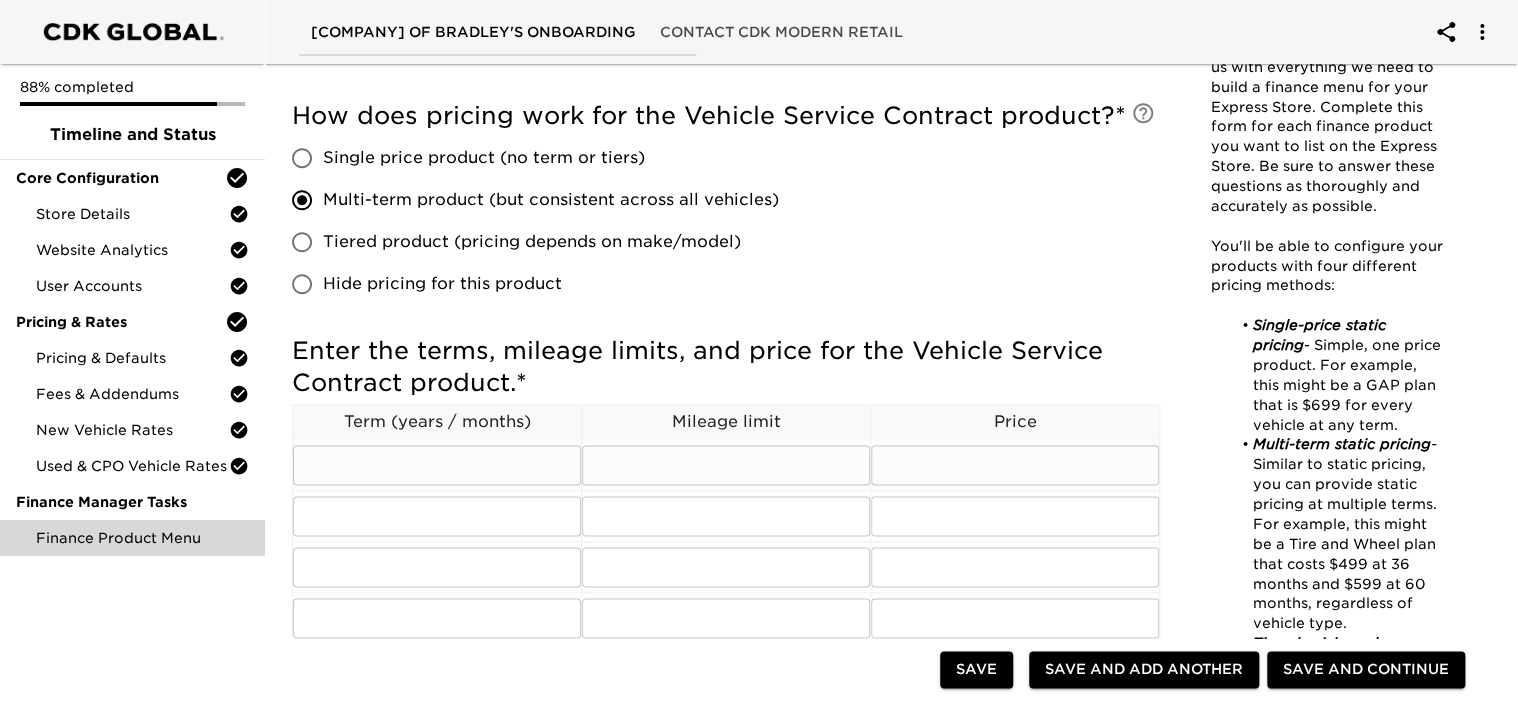 click at bounding box center (437, 465) 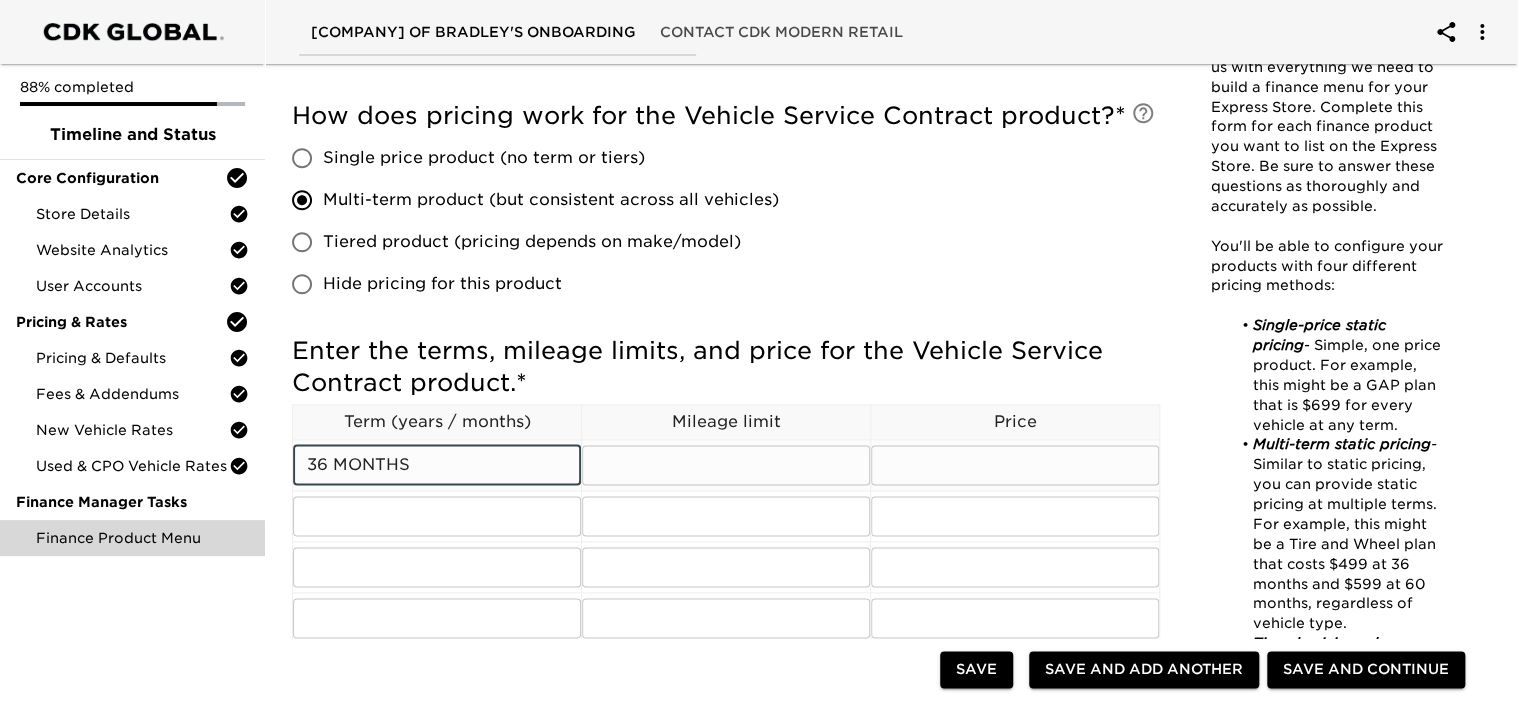 type on "36 MONTHS" 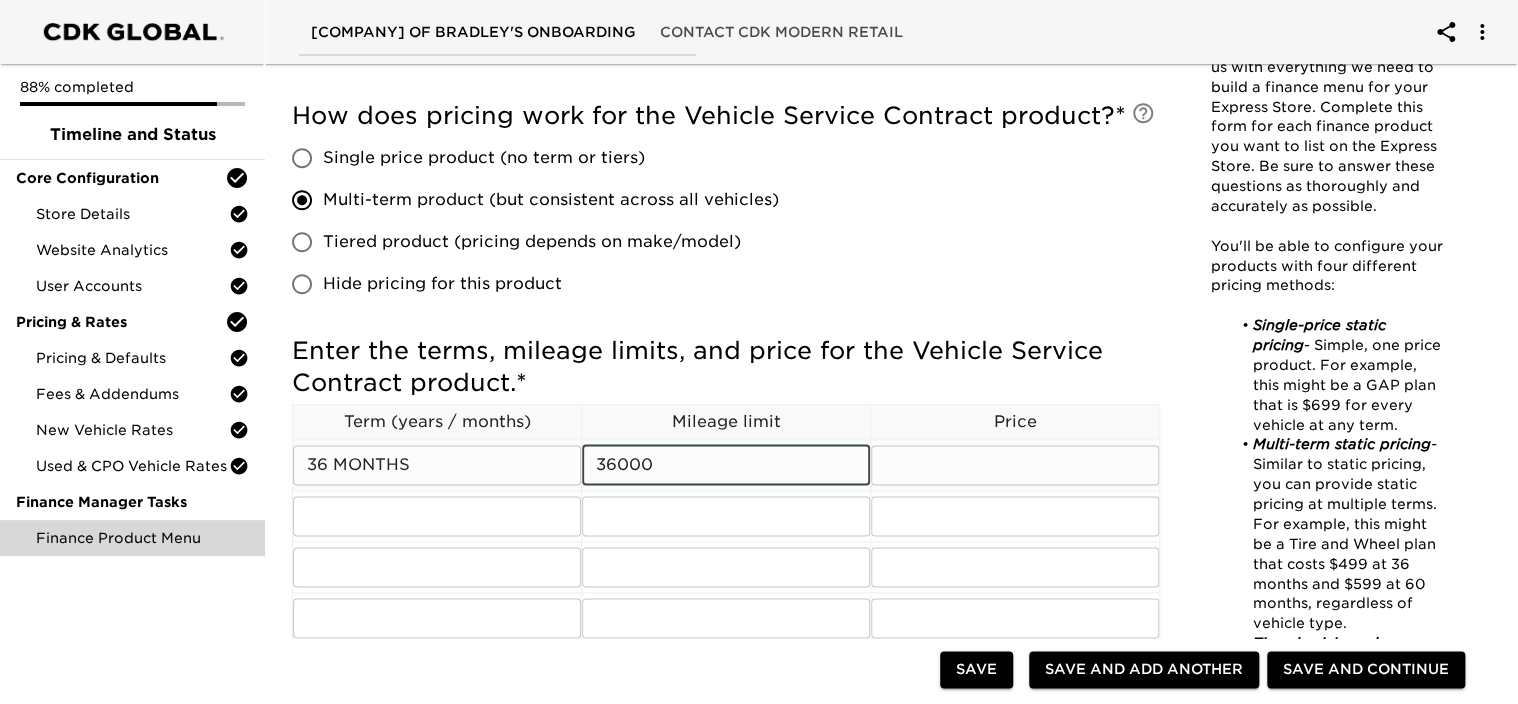 type on "36000" 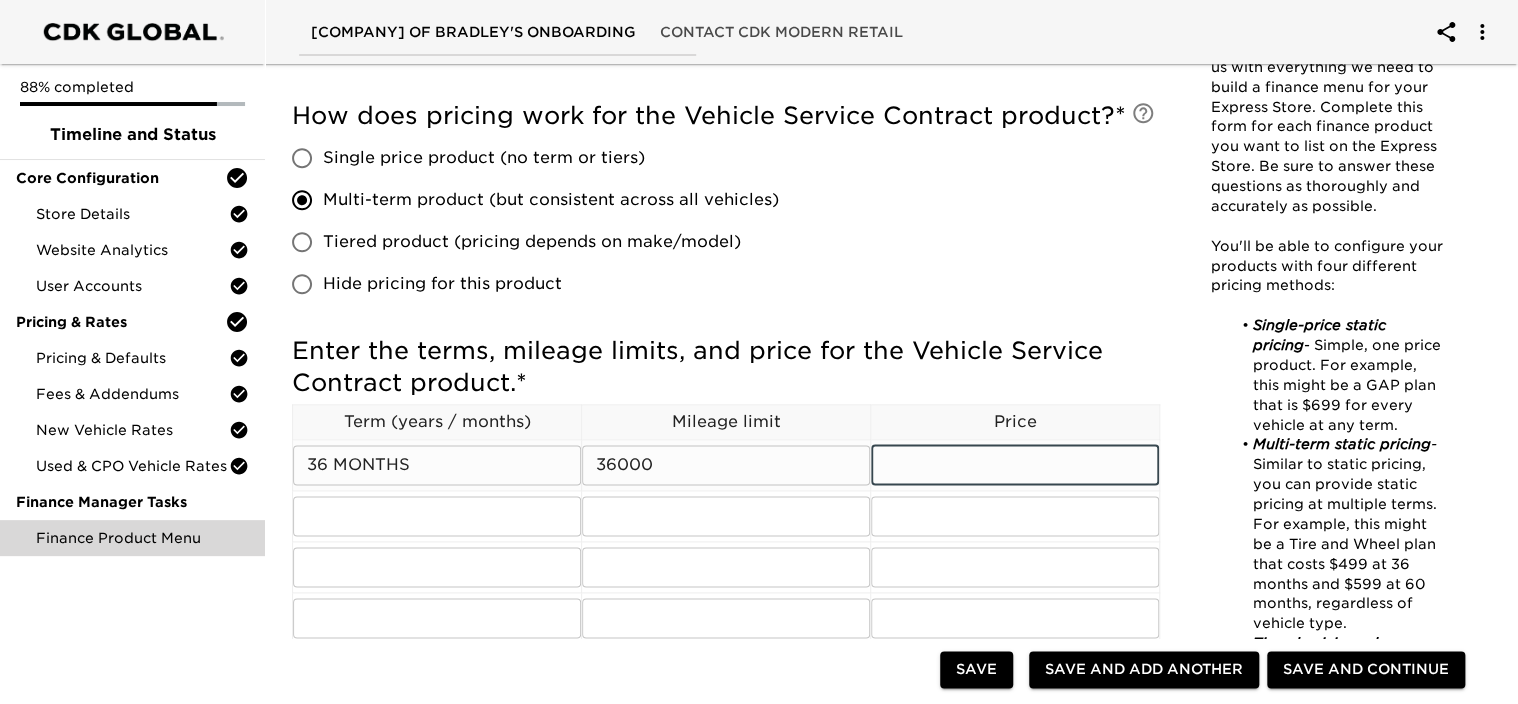 type on "2" 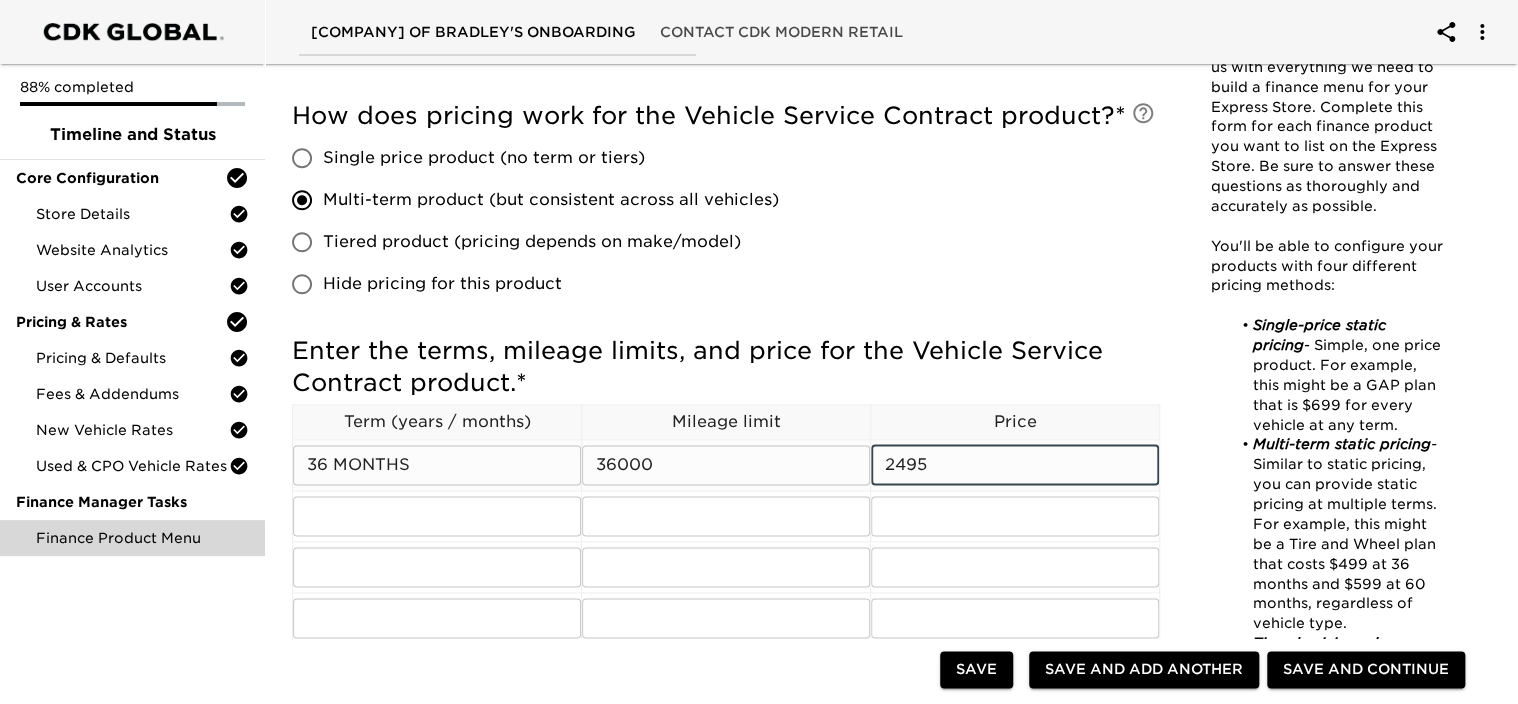 type on "2495" 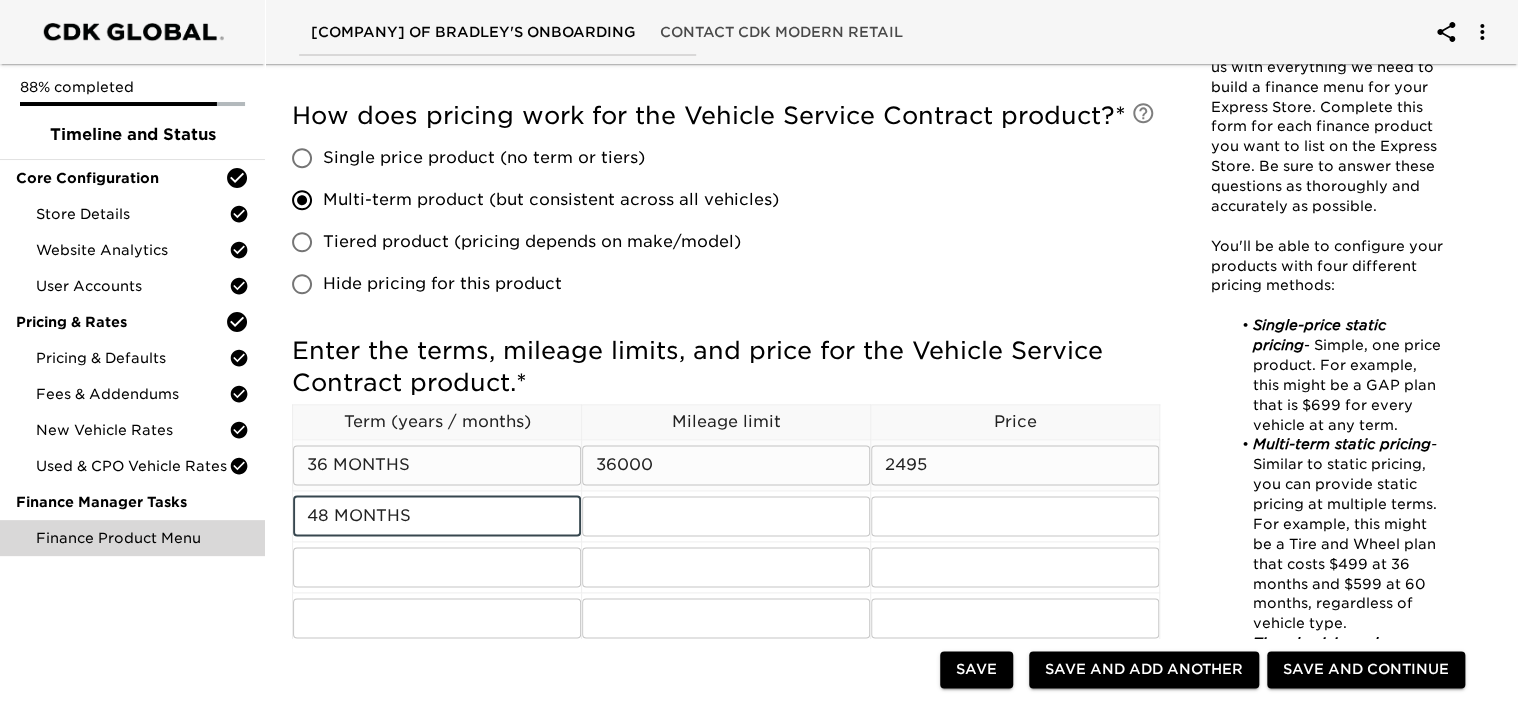 type on "48 MONTHS" 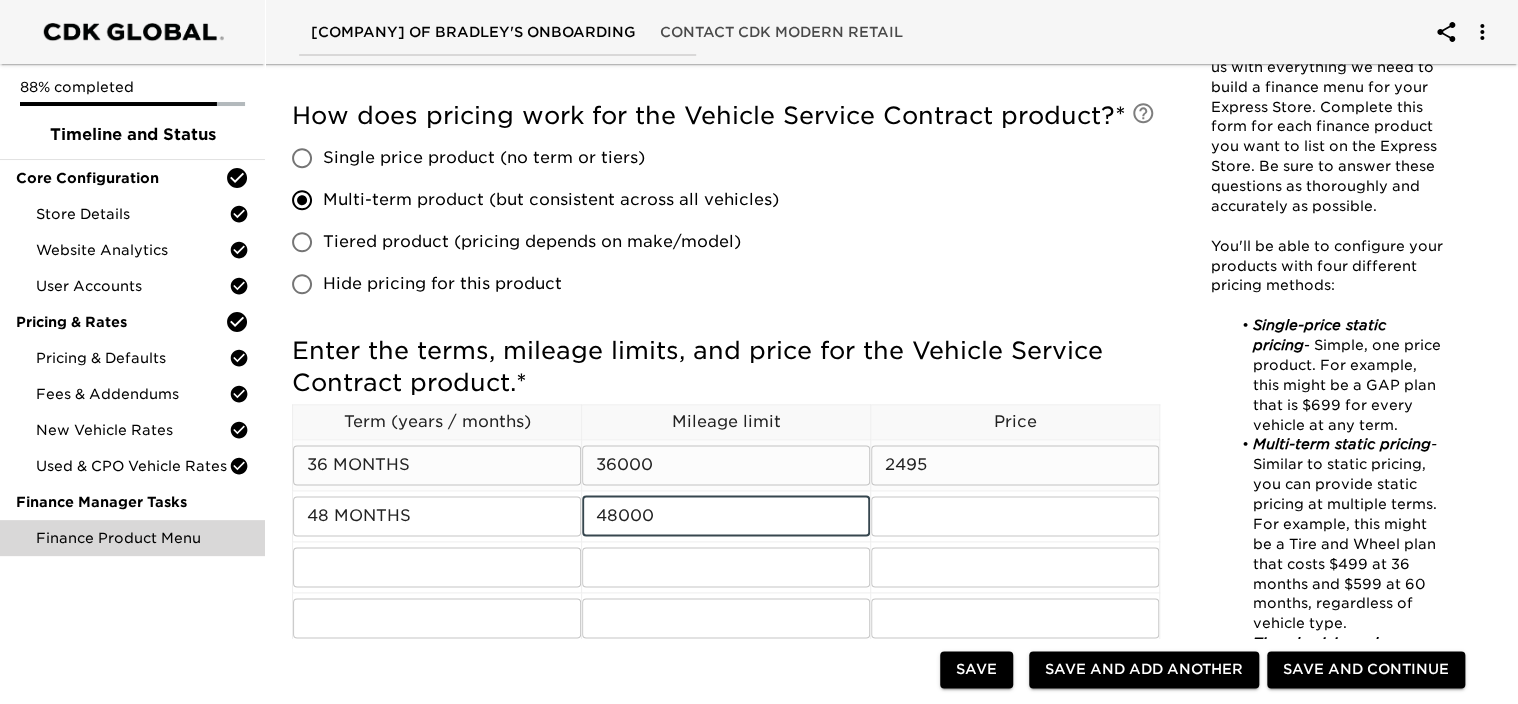 type on "48000" 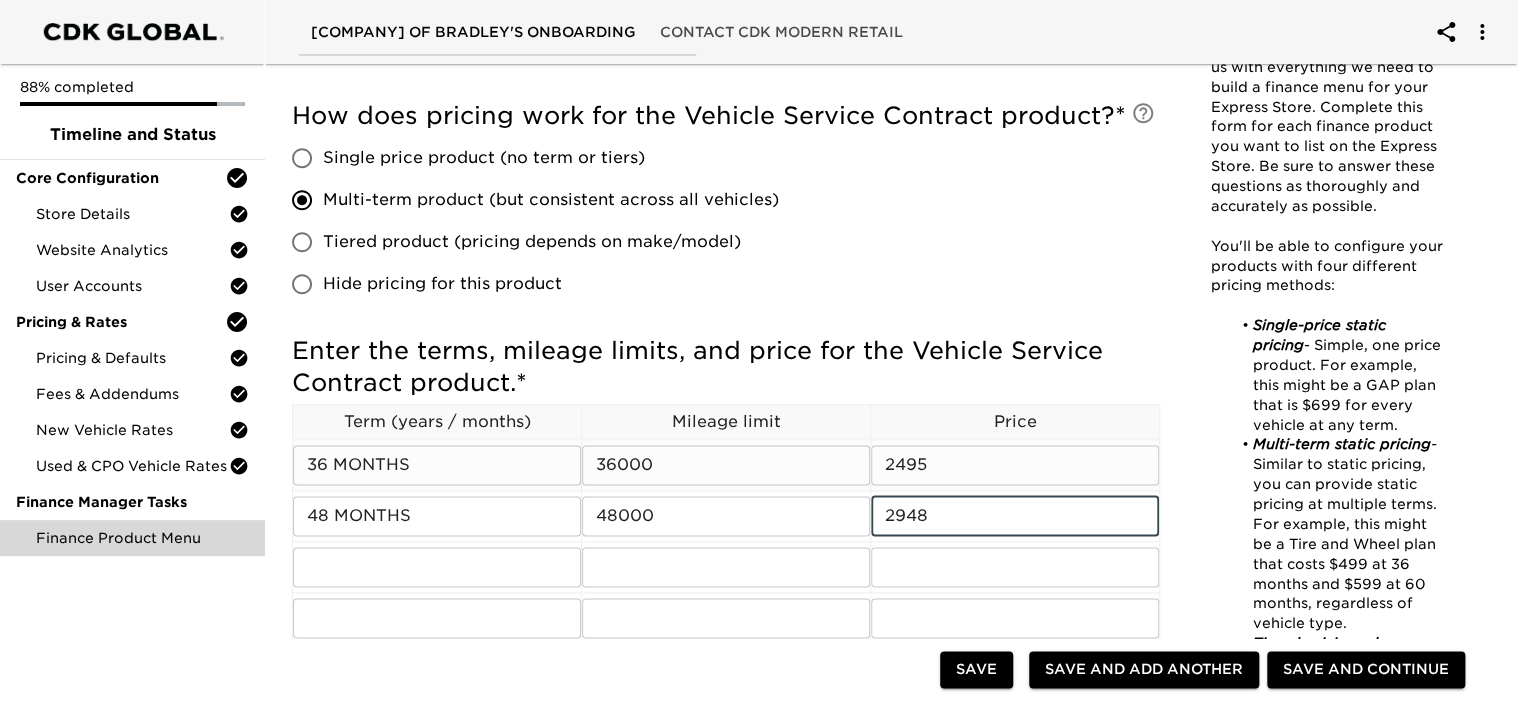 type on "2948" 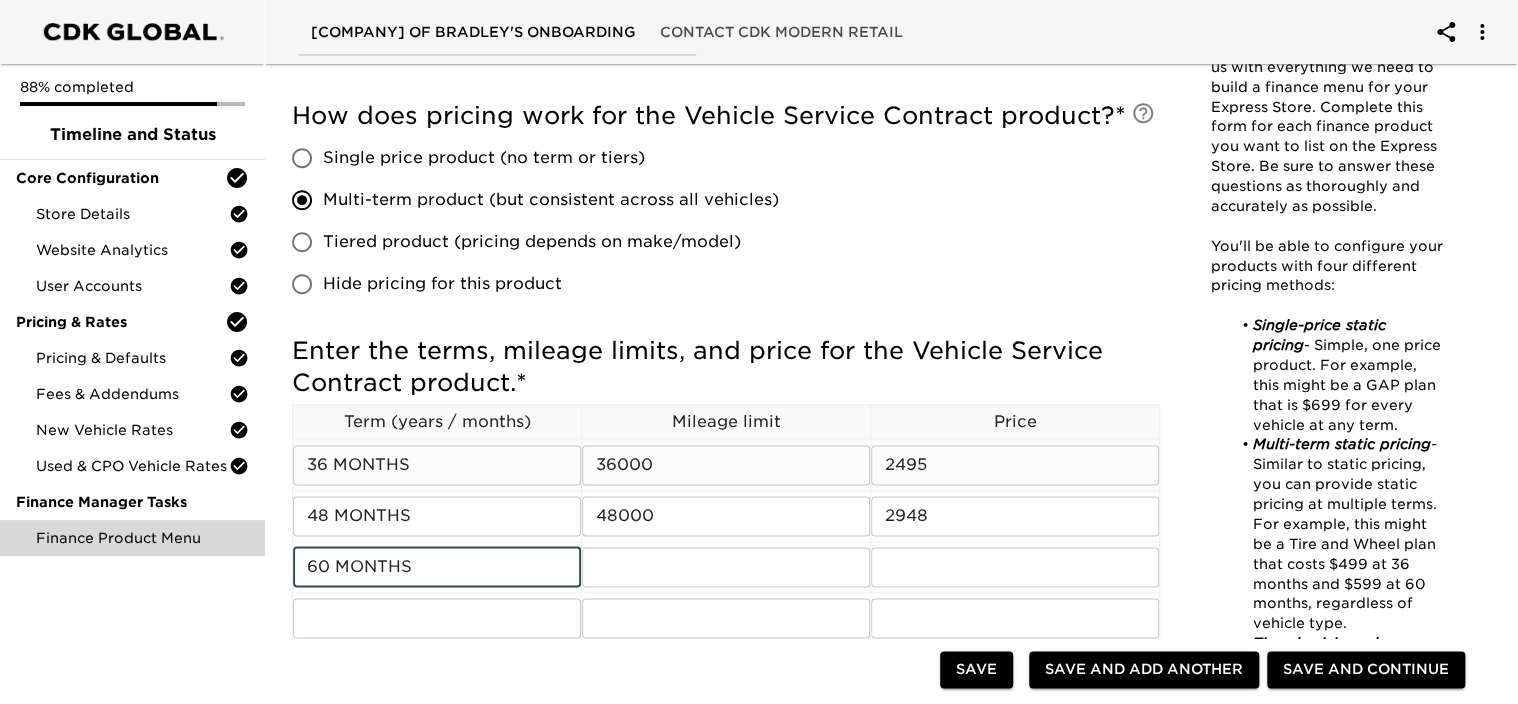 type on "60 MONTHS" 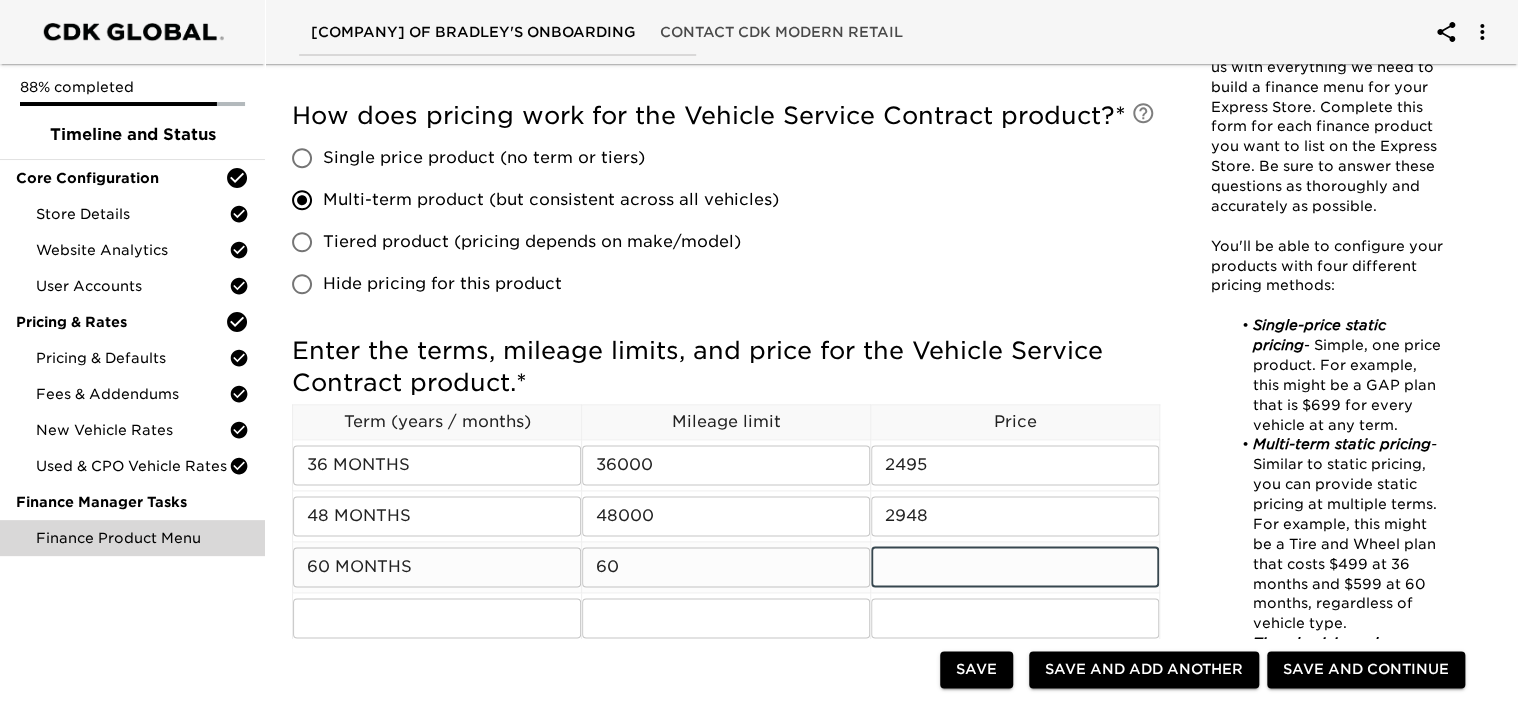 click on "60" at bounding box center (726, 567) 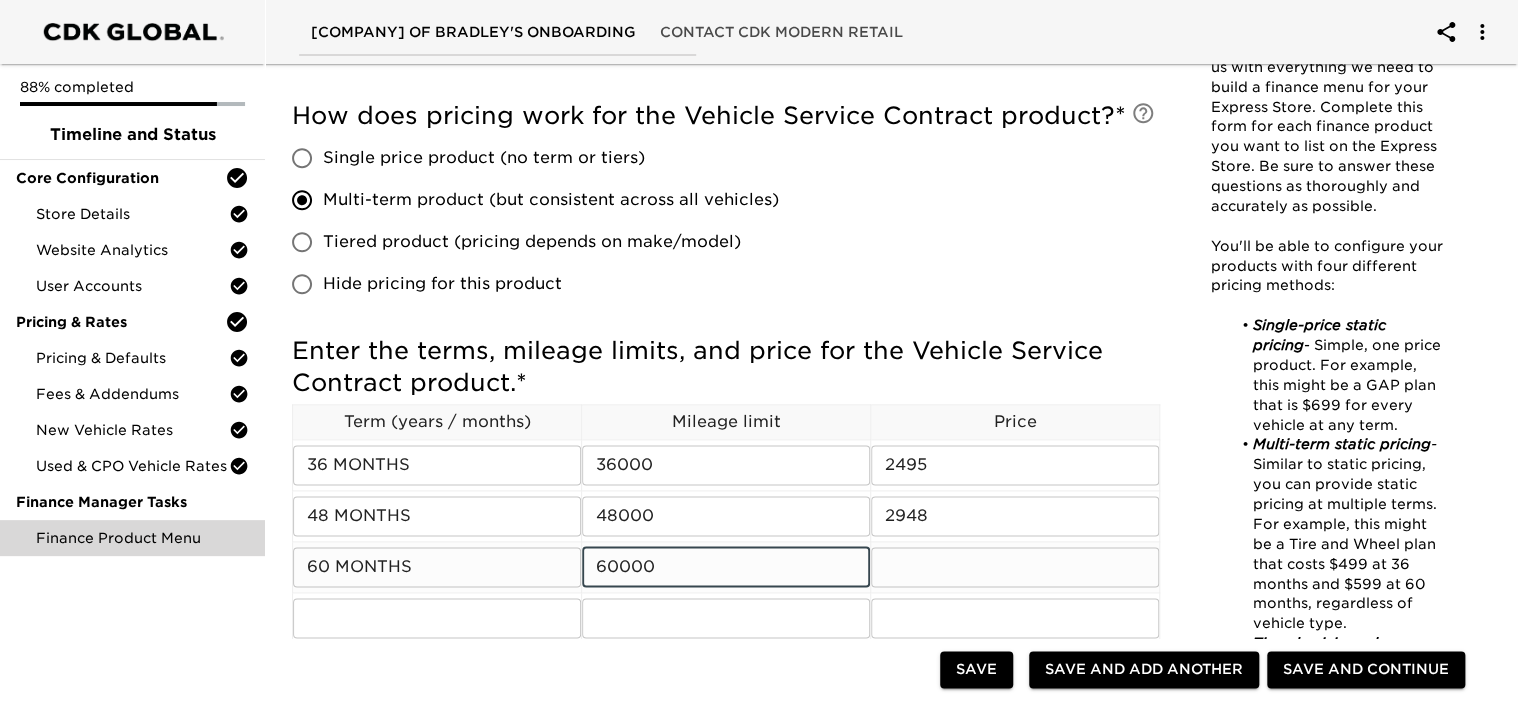 type on "60000" 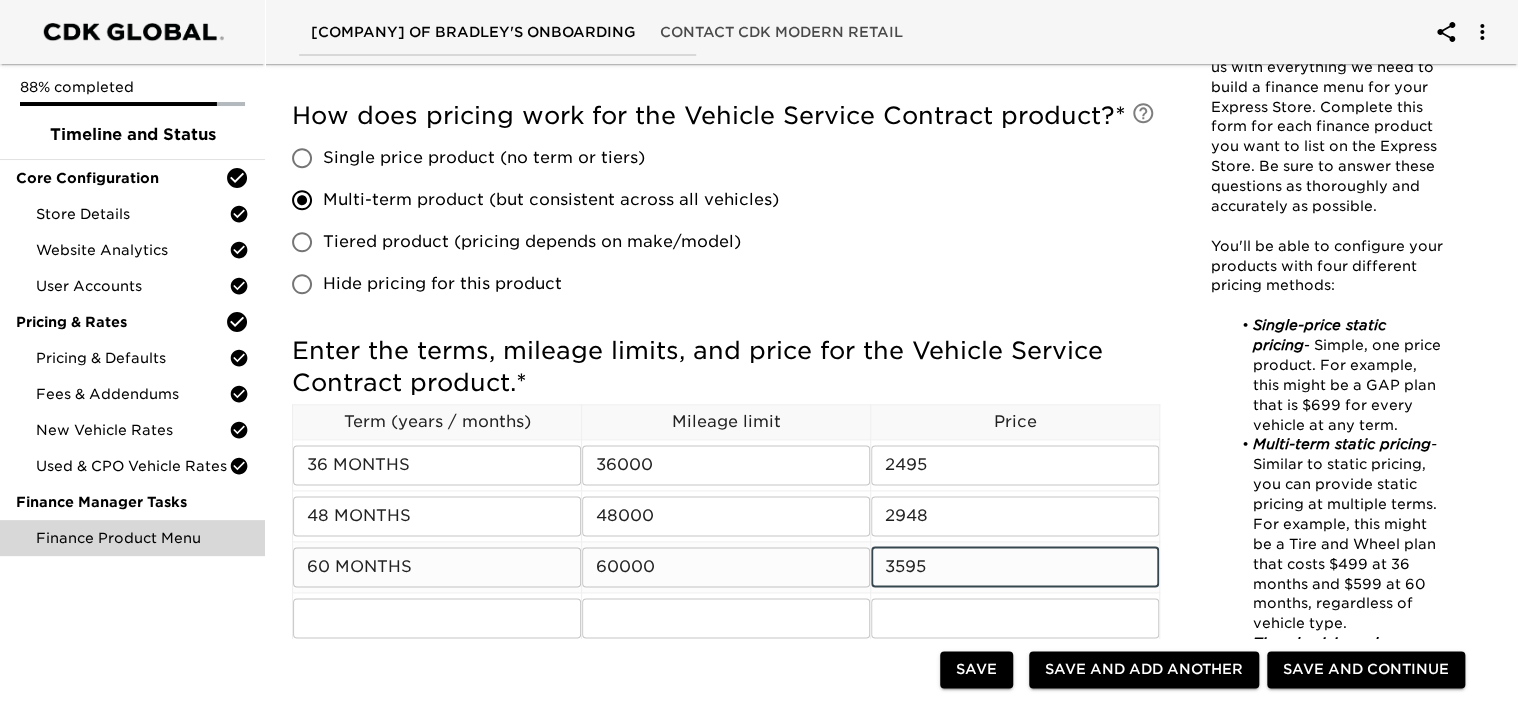 type on "3595" 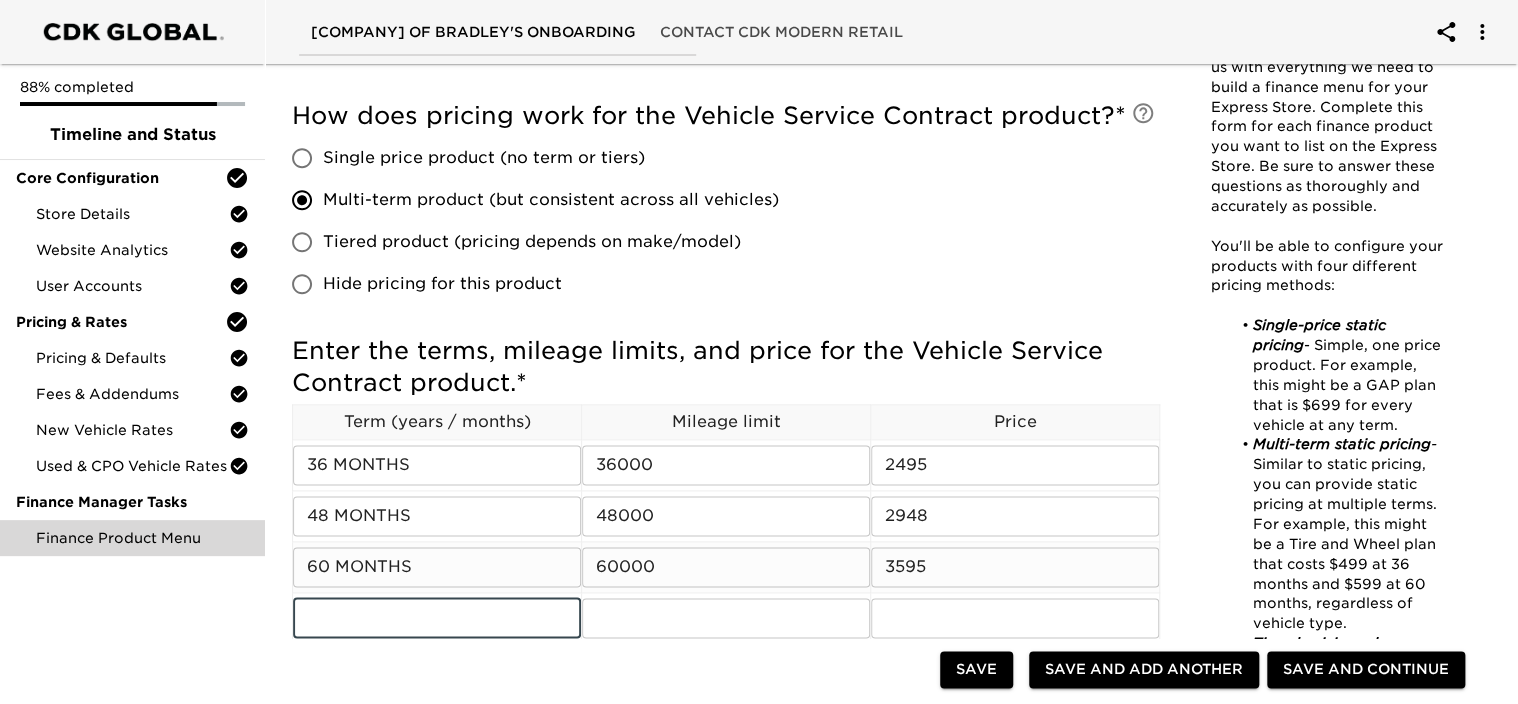 scroll, scrollTop: 1200, scrollLeft: 0, axis: vertical 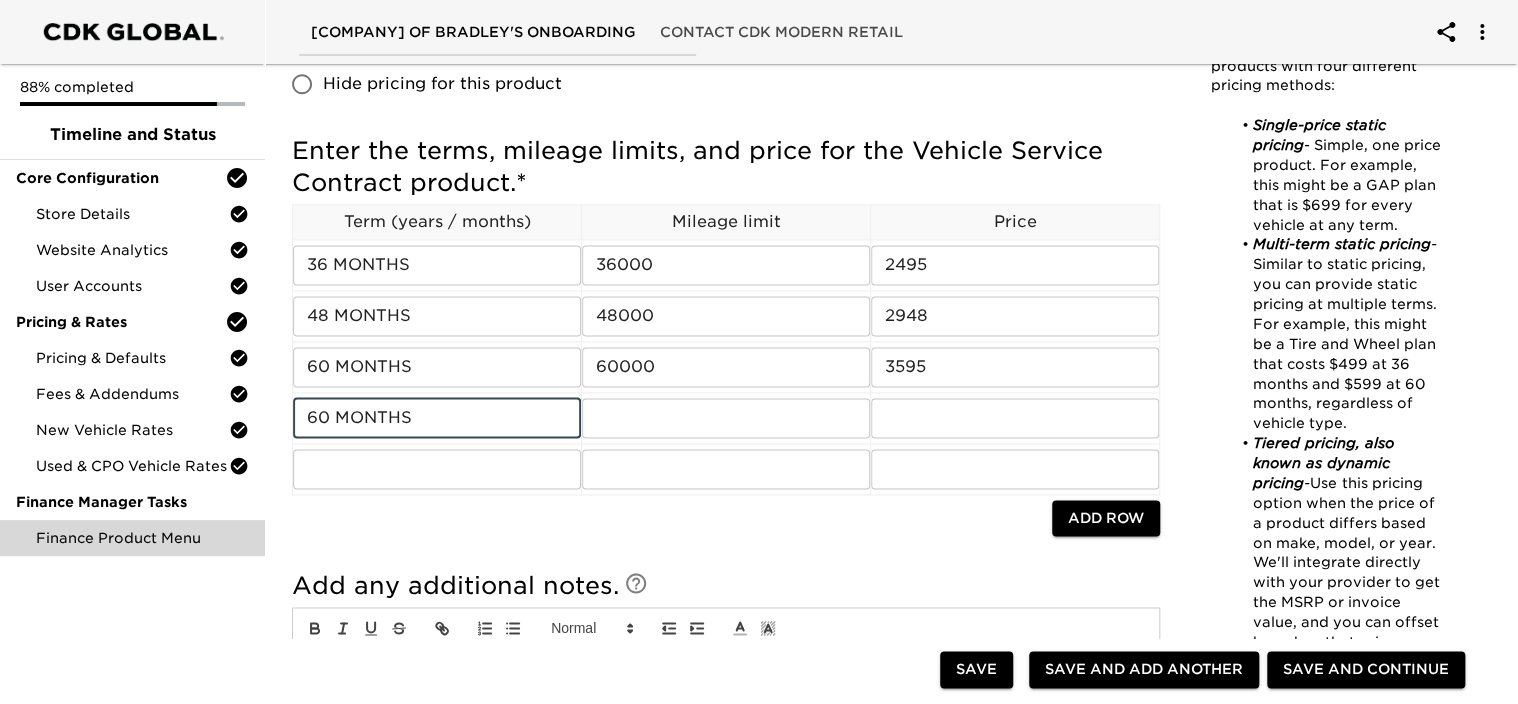 type on "60 MONTHS" 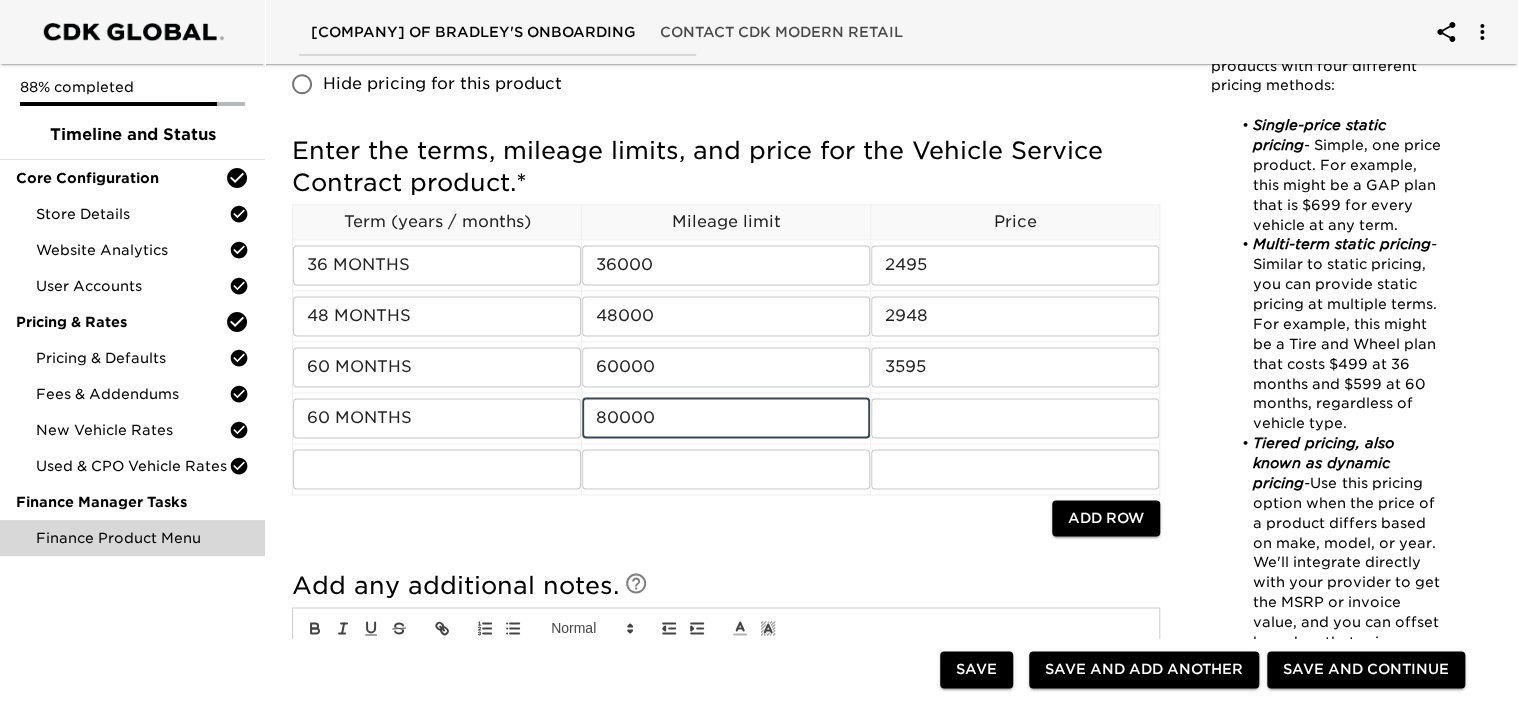 type 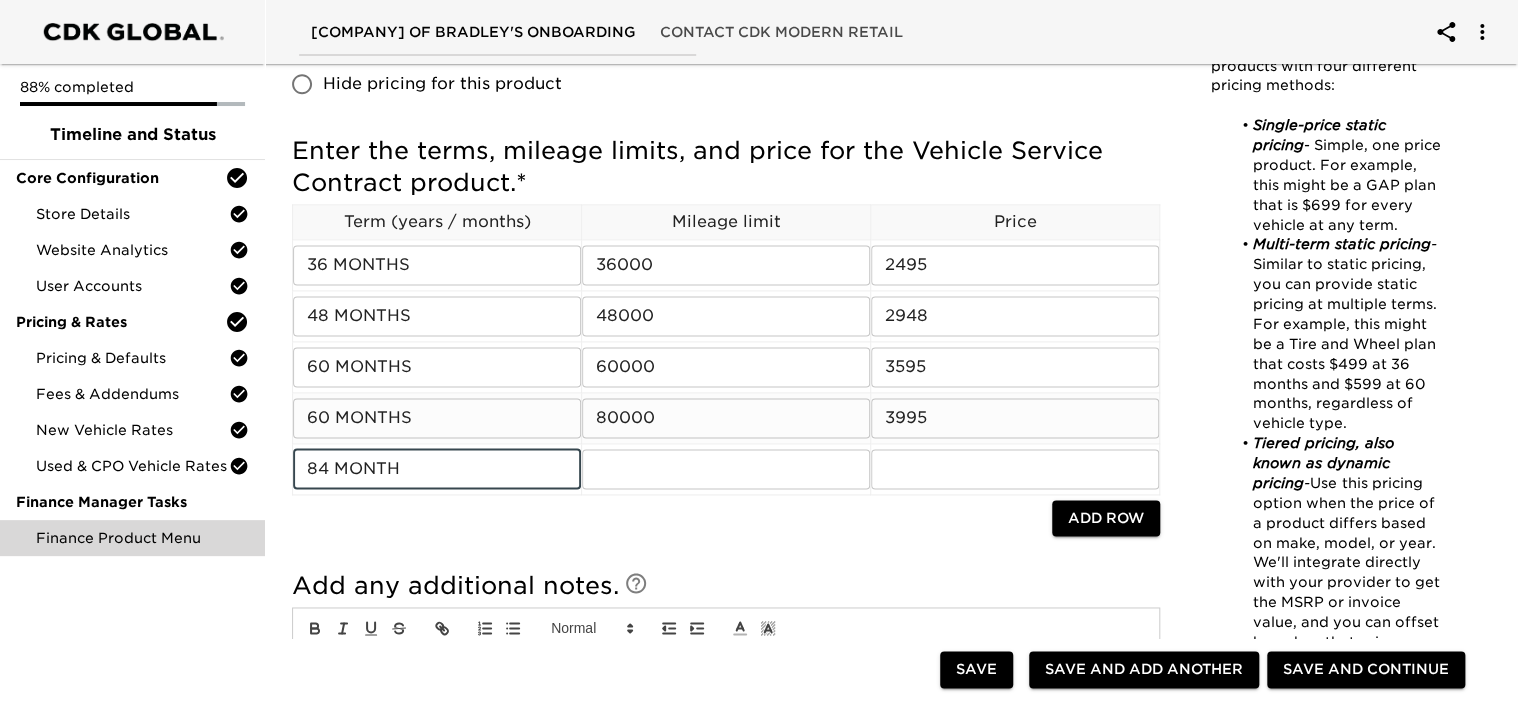 click on "60 MONTHS" at bounding box center [437, 418] 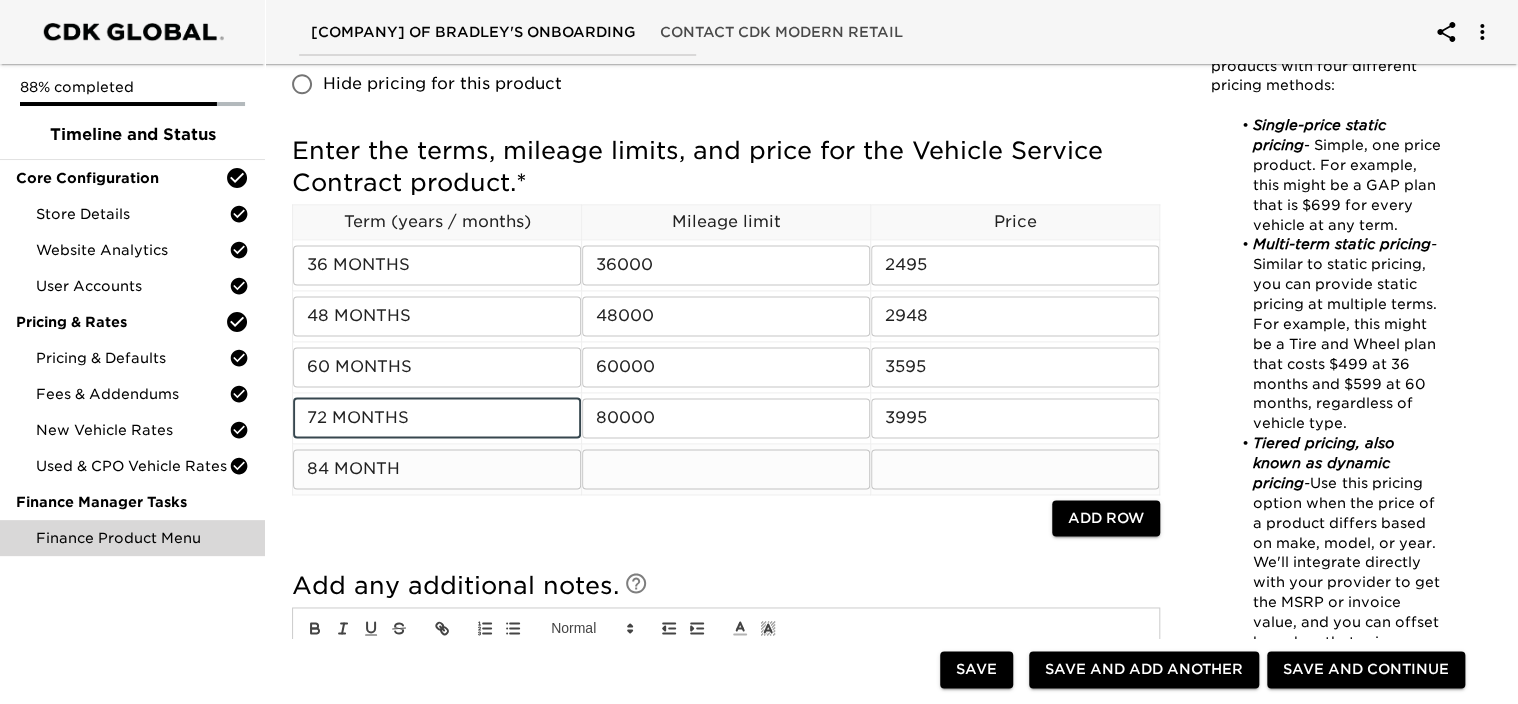 click on "84 MONTH" at bounding box center (437, 469) 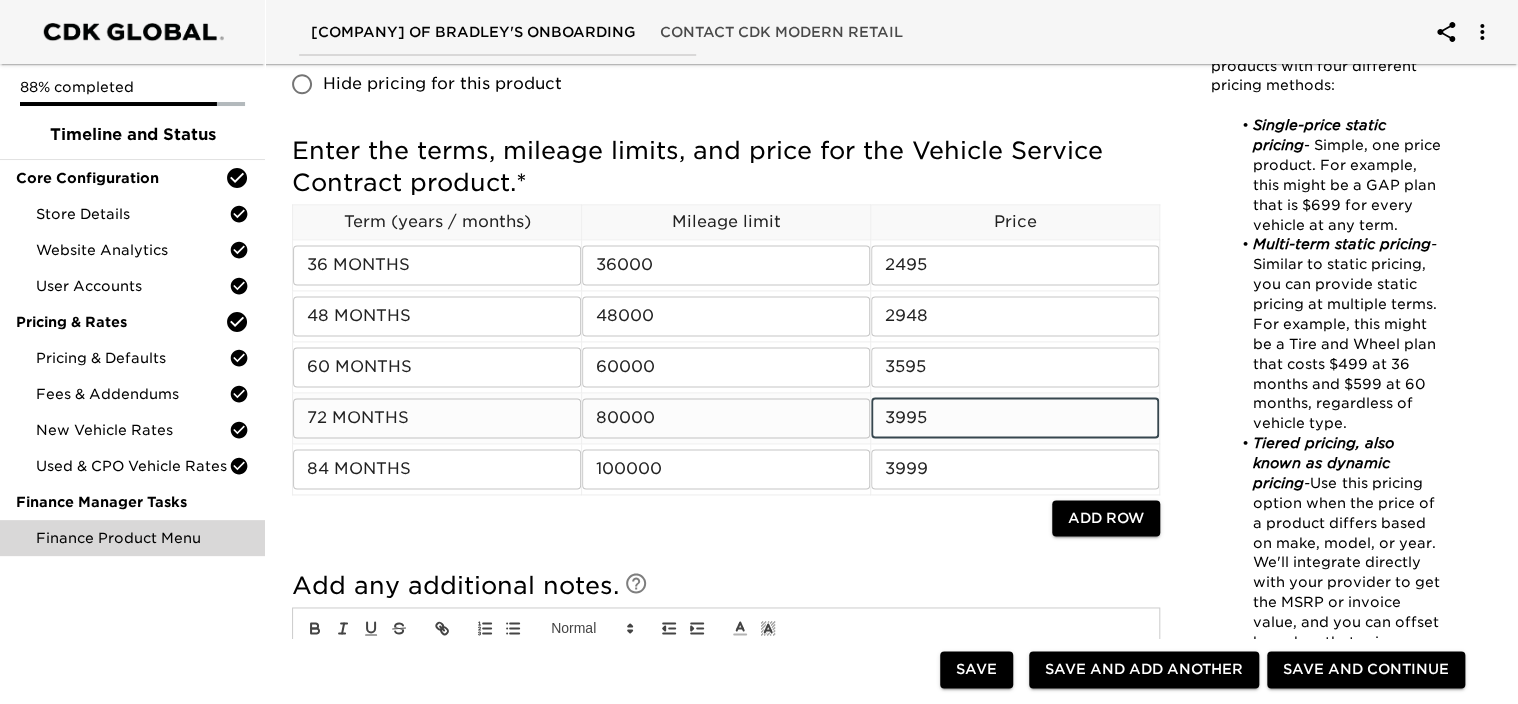 click on "3995" at bounding box center [1015, 418] 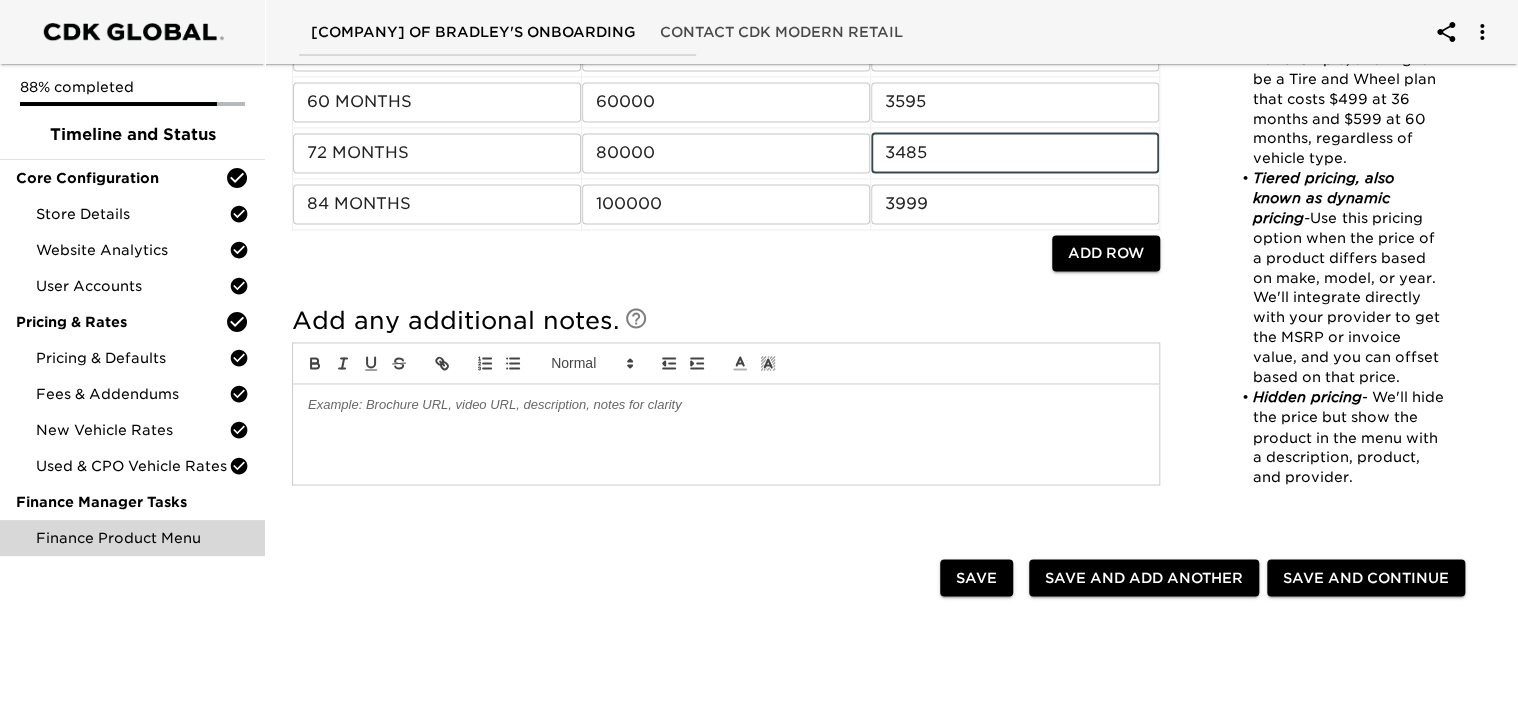 scroll, scrollTop: 1500, scrollLeft: 0, axis: vertical 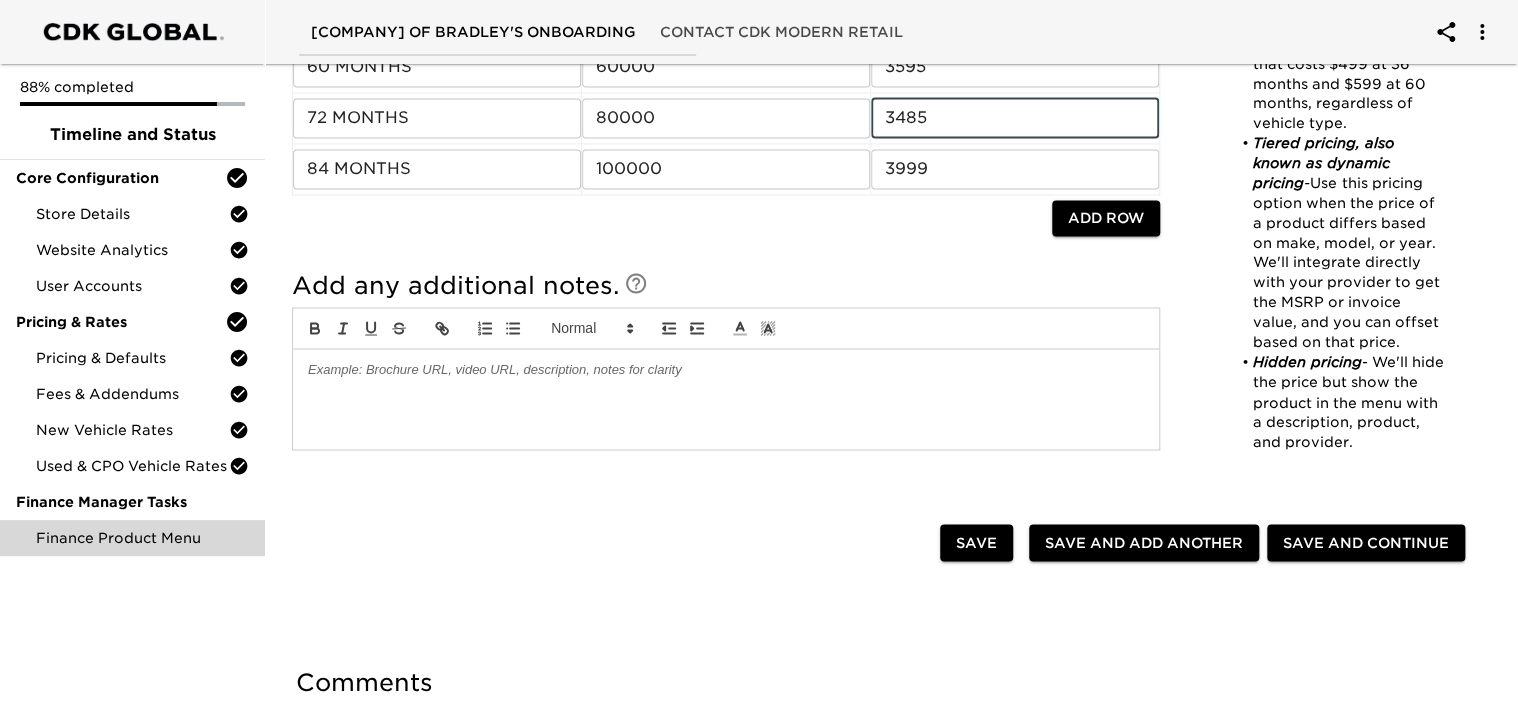 click on "Save and Continue" at bounding box center [1366, 542] 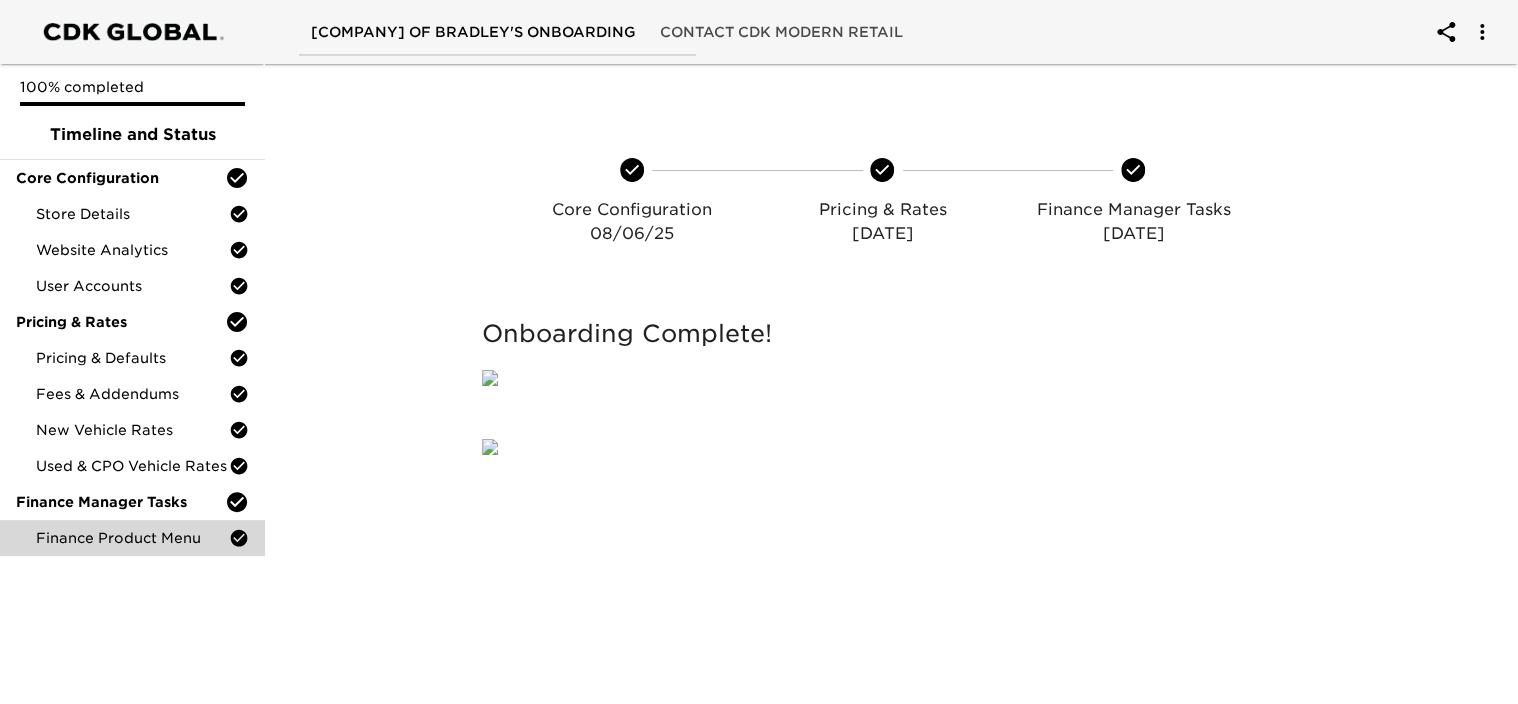 scroll, scrollTop: 0, scrollLeft: 0, axis: both 